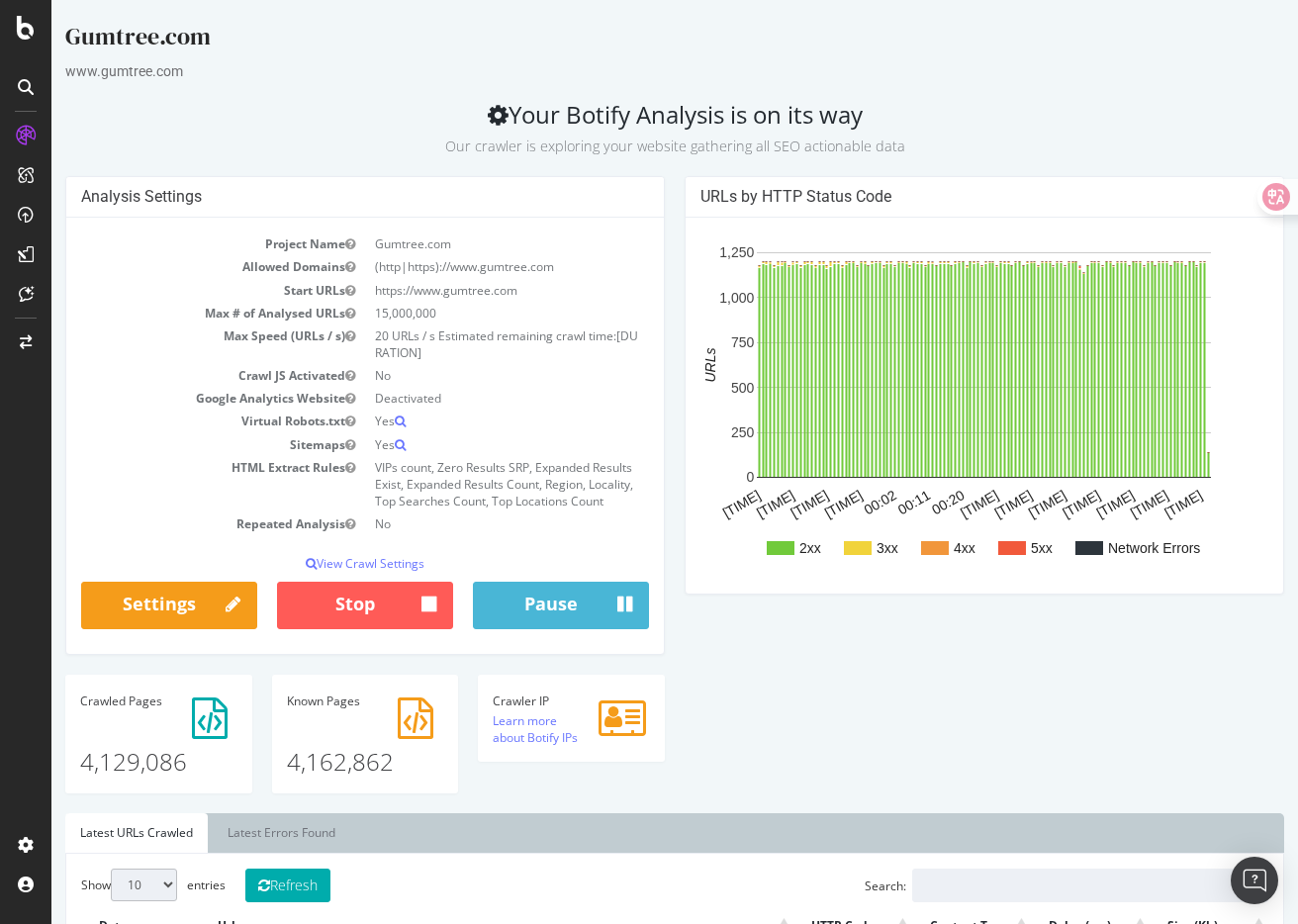 scroll, scrollTop: 92, scrollLeft: 0, axis: vertical 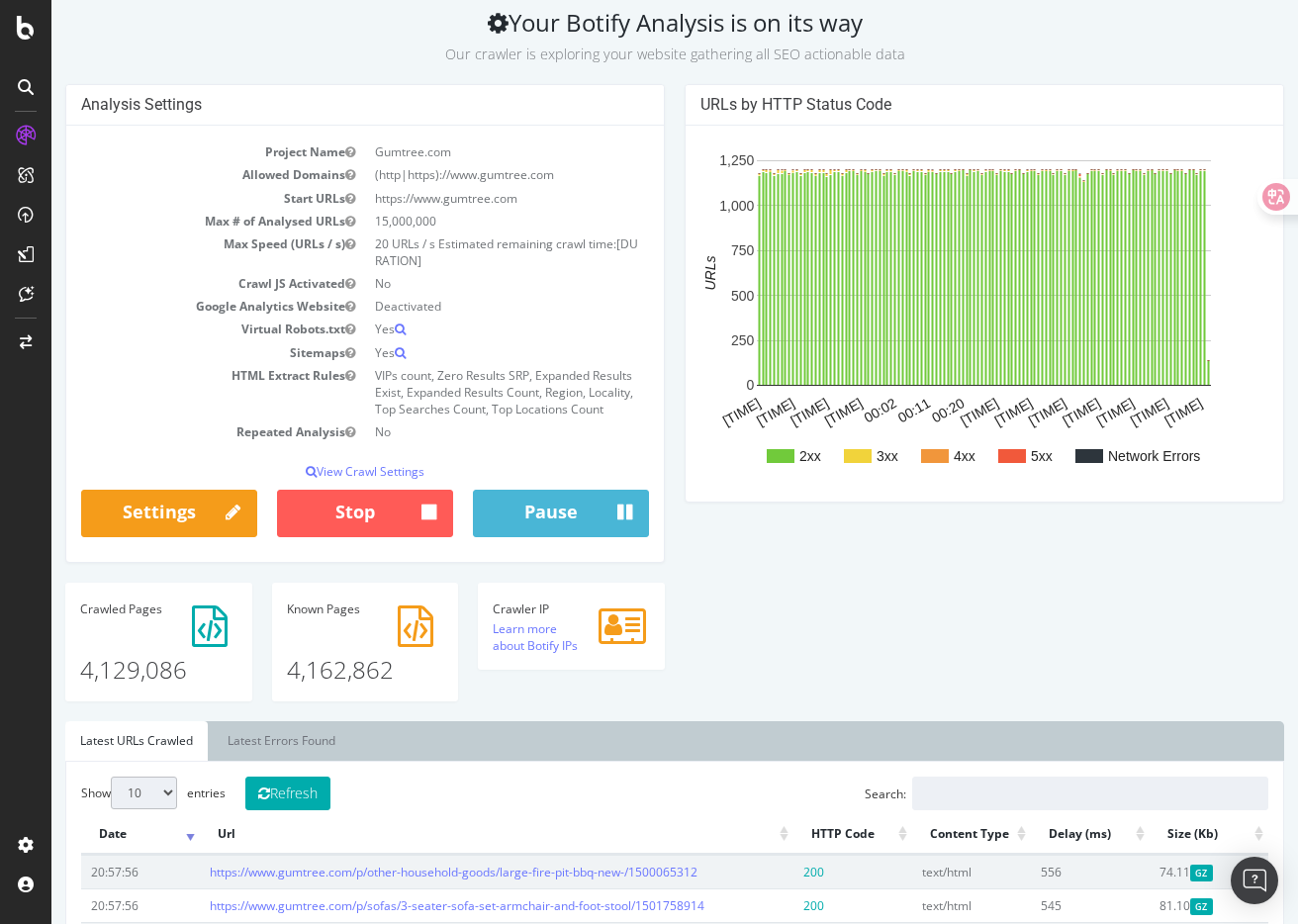click on "Analysis Settings Project Name
Gumtree.com Allowed Domains
(http|https)://www.gumtree.com
Start URLs
https://www.gumtree.com
Max # of Analysed URLs
15,000,000 Max Speed (URLs / s)
20 URLs / s
Estimated remaining crawl time:  6 days 6 hours 59 minutes  Crawl JS Activated
No Google Analytics Website
Deactivated
Virtual Robots.txt
Yes
Sitemaps
Yes
HTML Extract Rules
VIPs count, Zero Results SRP, Expanded Results Exist, Expanded Results Count, Region, Locality, Top Searches Count, Top Locations Count
Repeated Analysis
No  View Crawl Settings
× Close
Analysis Settings
Main Project Name
Gumtree.com 15,000,000 No 0" at bounding box center (675, 403) 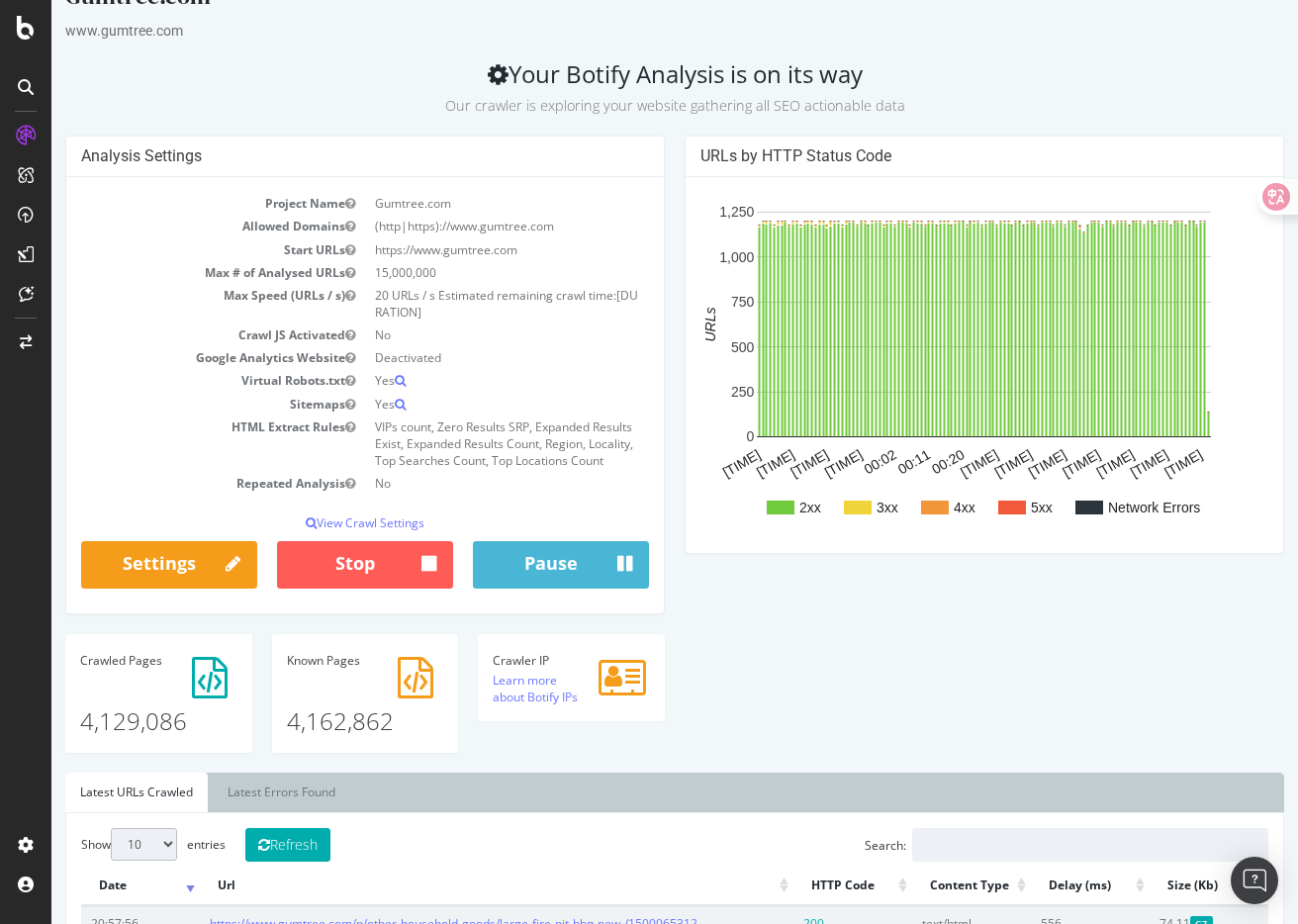 scroll, scrollTop: 38, scrollLeft: 0, axis: vertical 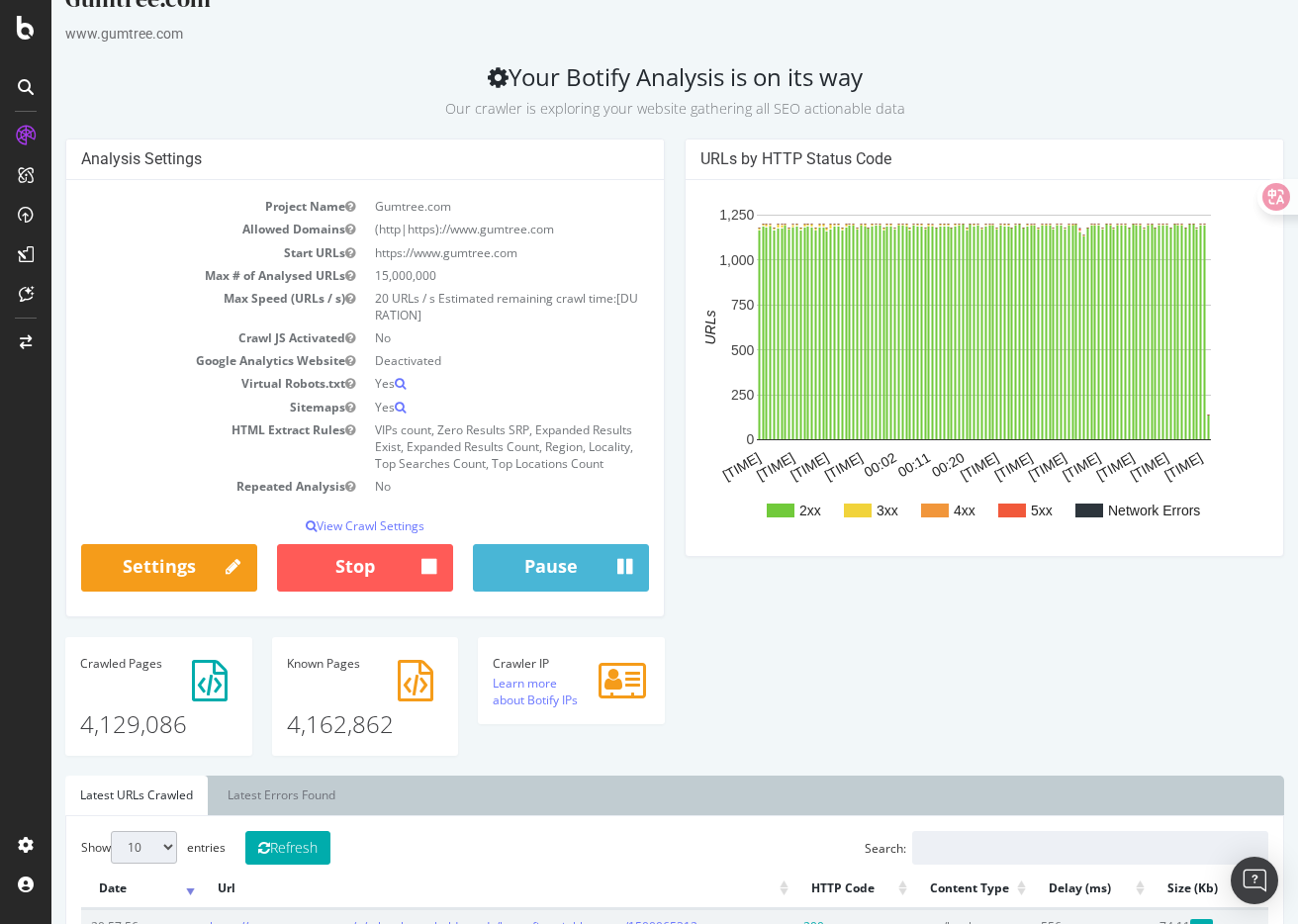click on "Analysis Settings Project Name
Gumtree.com Allowed Domains
(http|https)://www.gumtree.com
Start URLs
https://www.gumtree.com
Max # of Analysed URLs
15,000,000 Max Speed (URLs / s)
20 URLs / s
Estimated remaining crawl time:  6 days 6 hours 59 minutes  Crawl JS Activated
No Google Analytics Website
Deactivated
Virtual Robots.txt
Yes
Sitemaps
Yes
HTML Extract Rules
VIPs count, Zero Results SRP, Expanded Results Exist, Expanded Results Count, Region, Locality, Top Searches Count, Top Locations Count
Repeated Analysis
No  View Crawl Settings
× Close
Analysis Settings
Main Project Name
Gumtree.com 15,000,000 No 0" at bounding box center (675, 457) 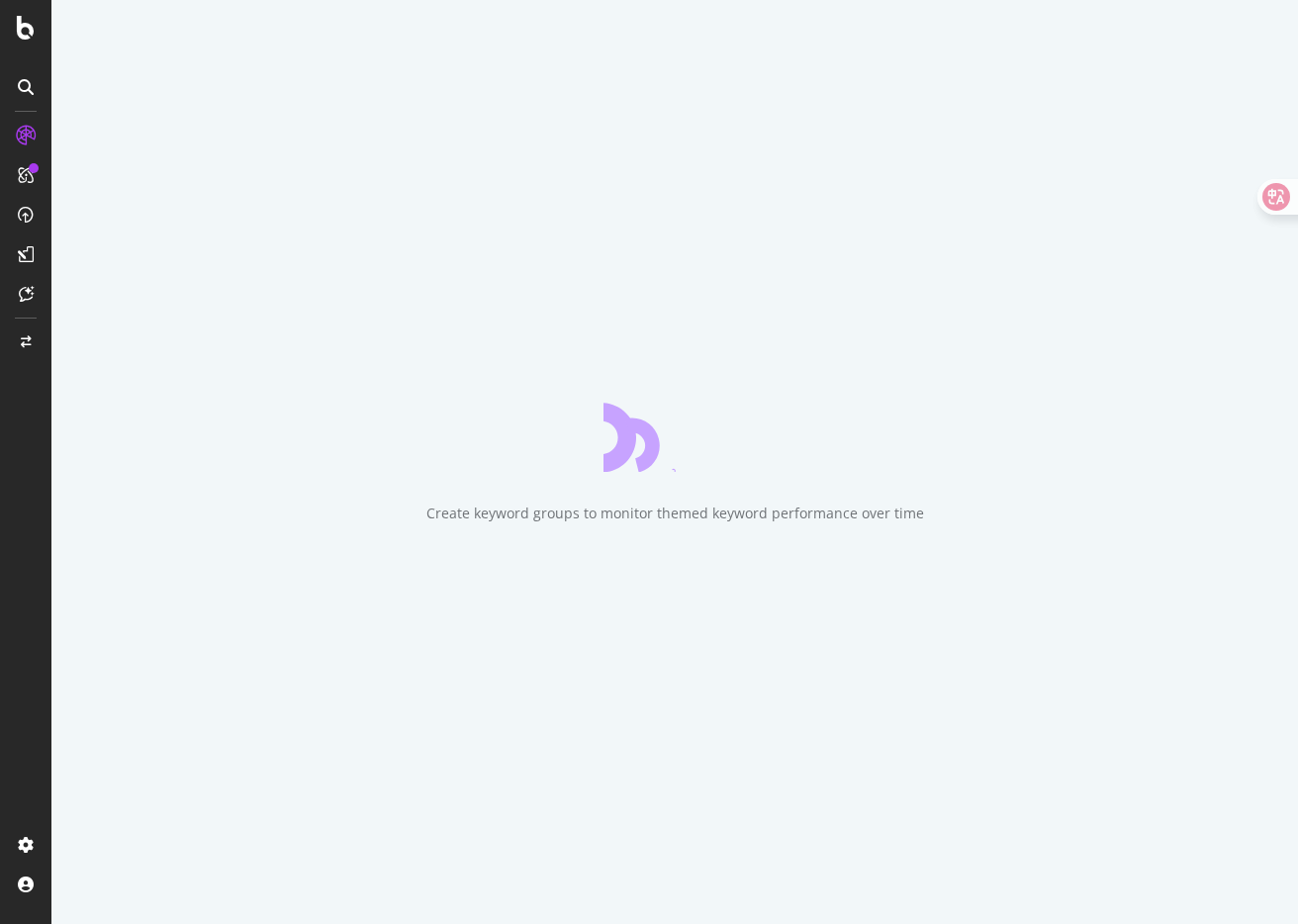 scroll, scrollTop: 0, scrollLeft: 0, axis: both 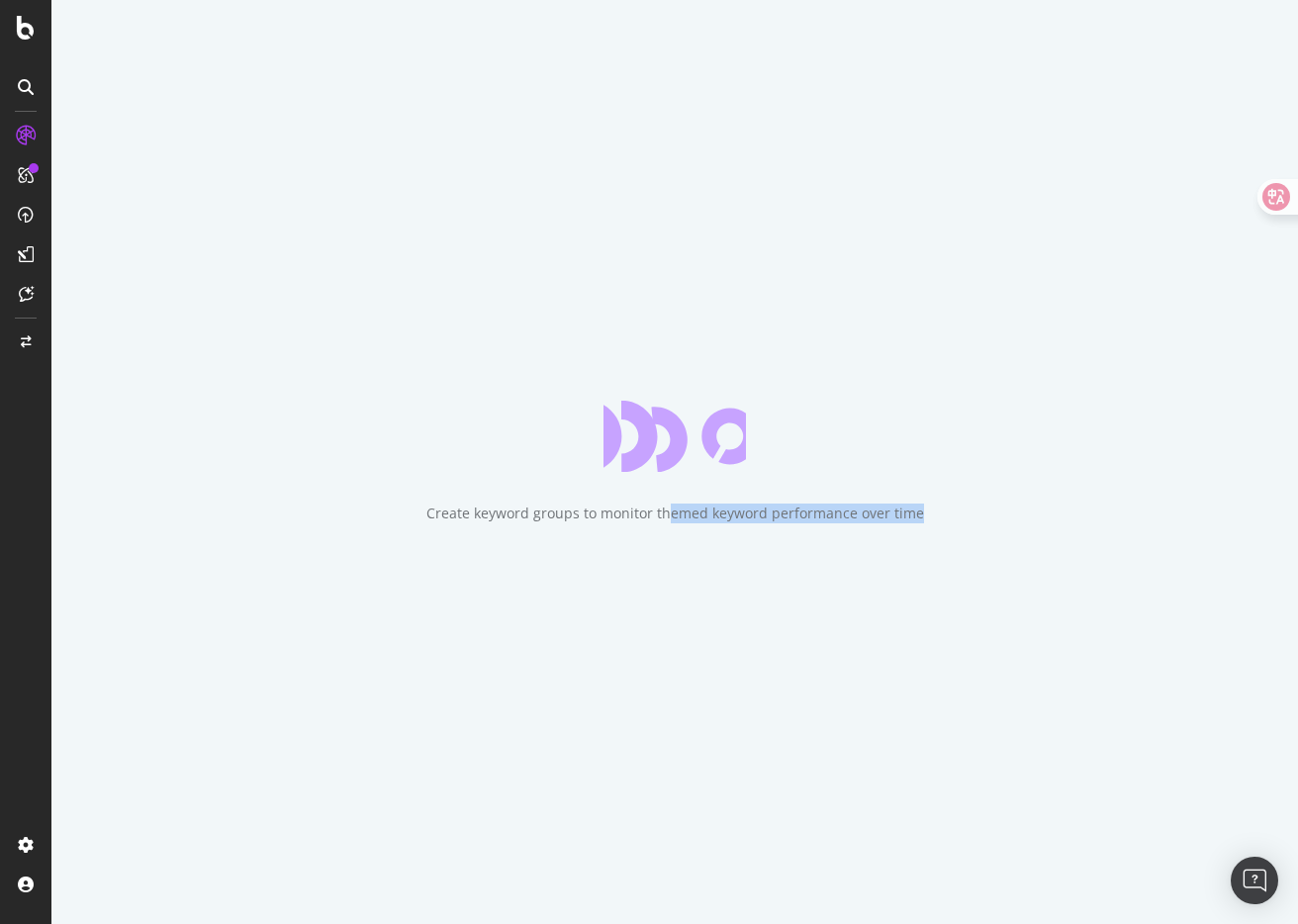 drag, startPoint x: 930, startPoint y: 517, endPoint x: 669, endPoint y: 518, distance: 261.0019 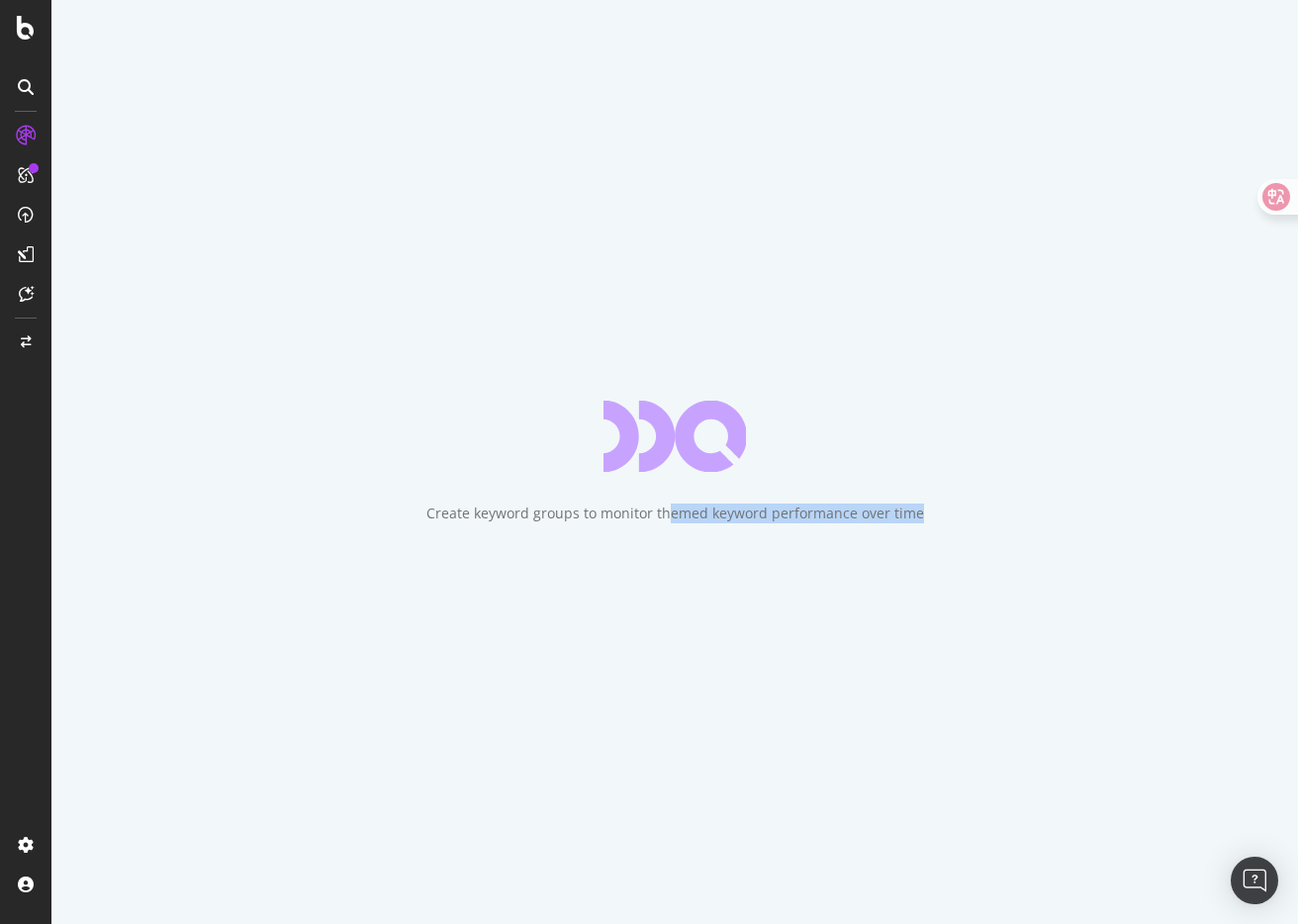 click on "Create keyword groups to monitor themed keyword performance over time" at bounding box center (675, 513) 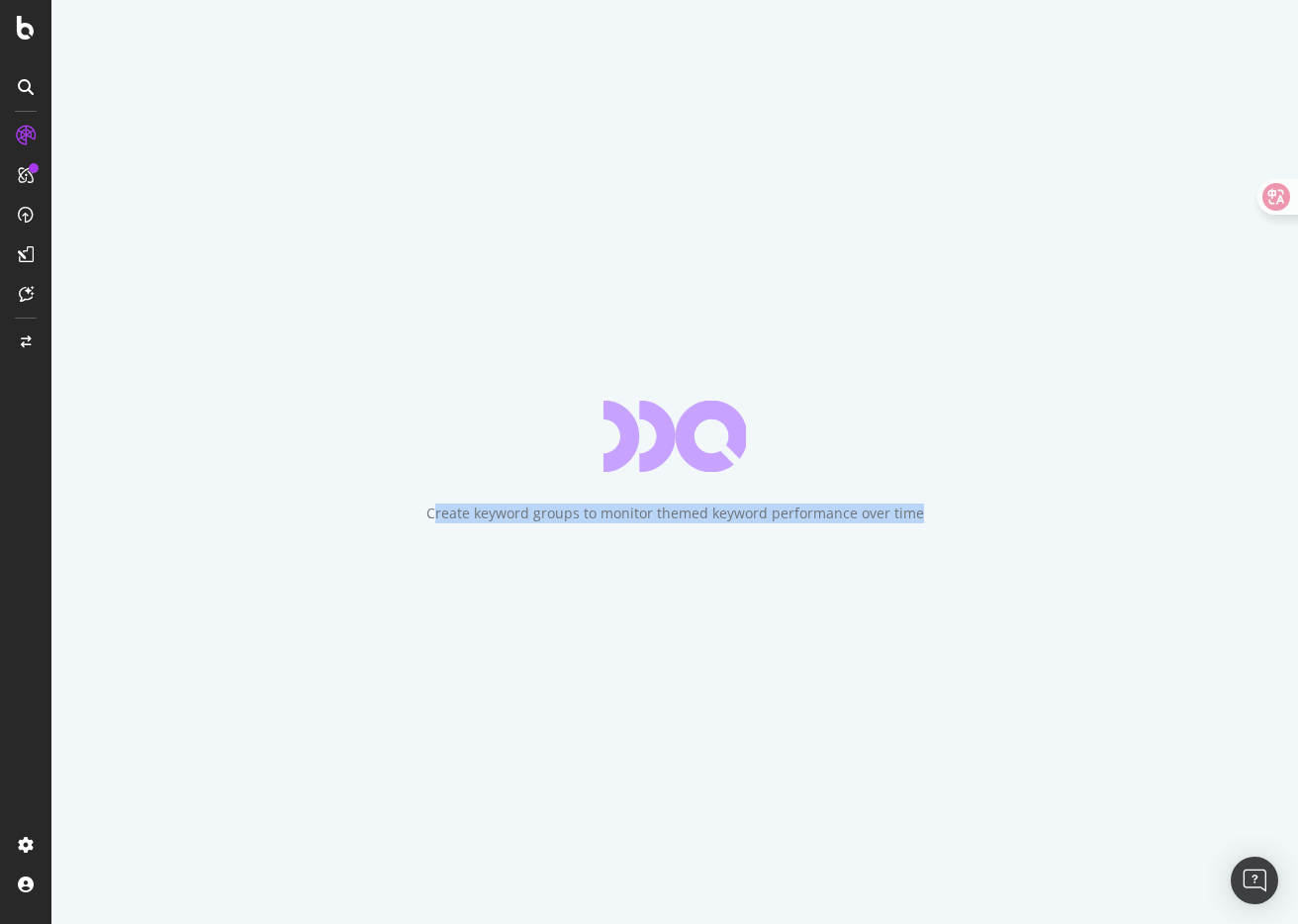 drag, startPoint x: 435, startPoint y: 514, endPoint x: 932, endPoint y: 516, distance: 497.004 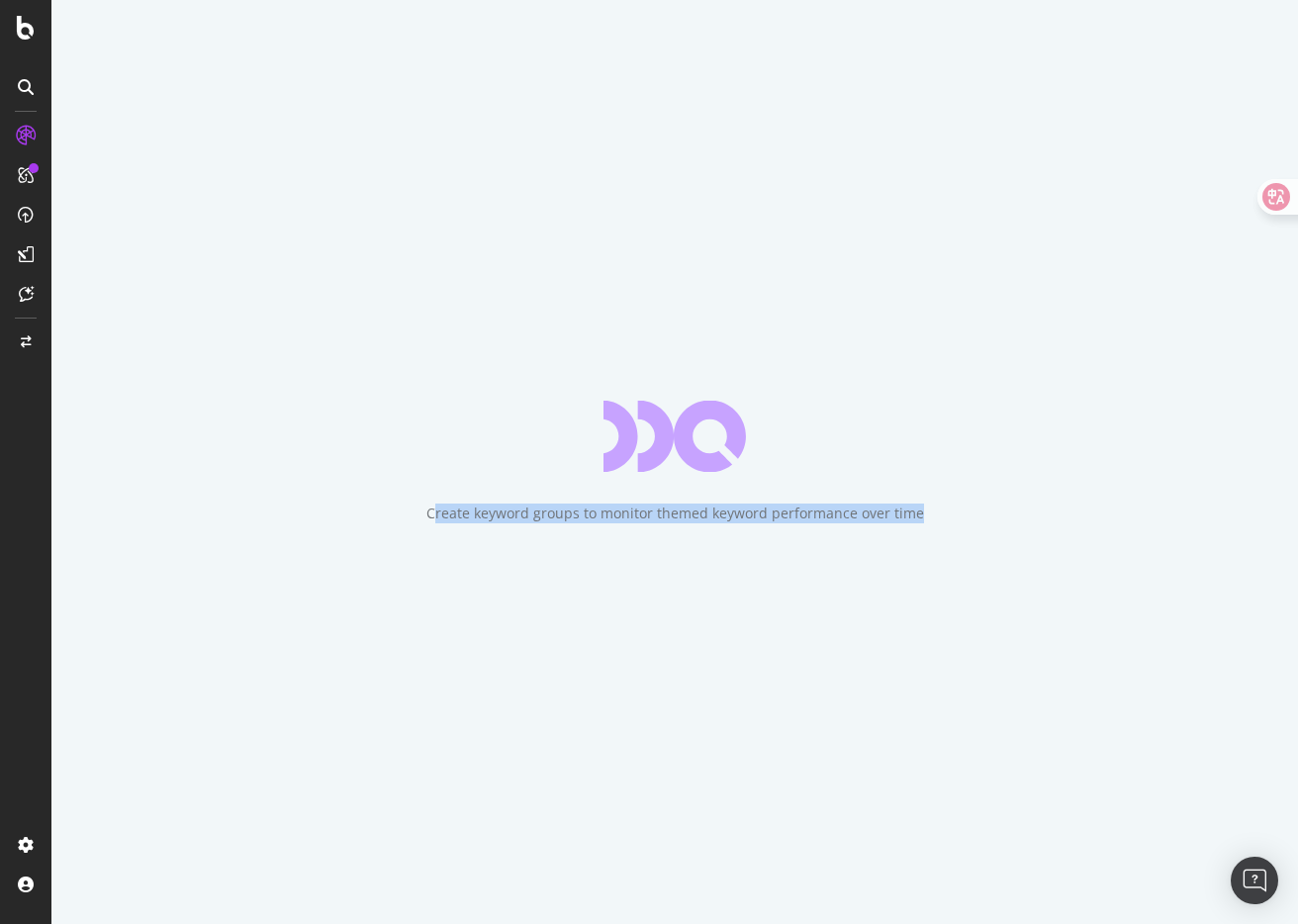 click on "Create keyword groups to monitor themed keyword performance over time" at bounding box center [675, 462] 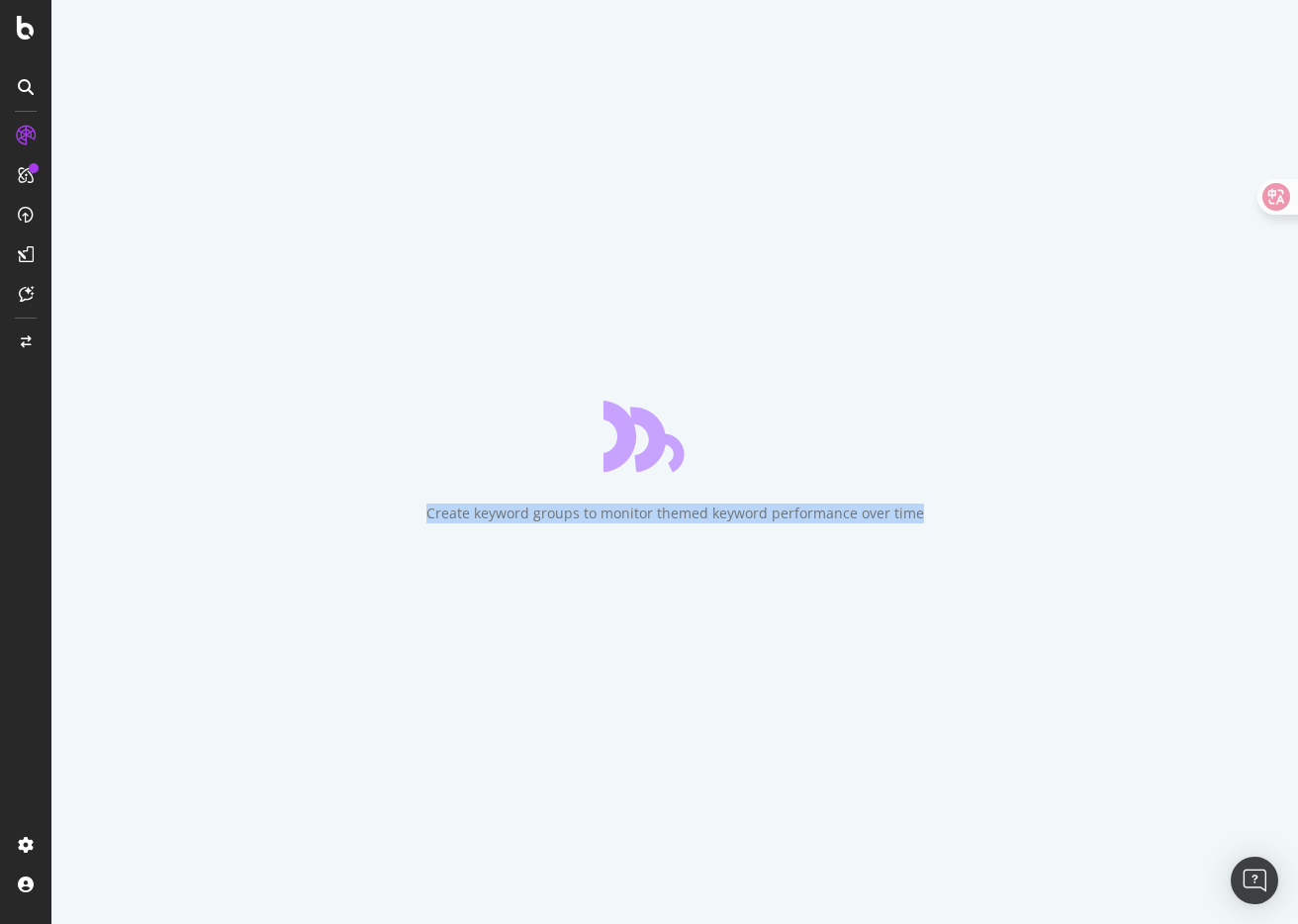 drag, startPoint x: 939, startPoint y: 516, endPoint x: 433, endPoint y: 516, distance: 506 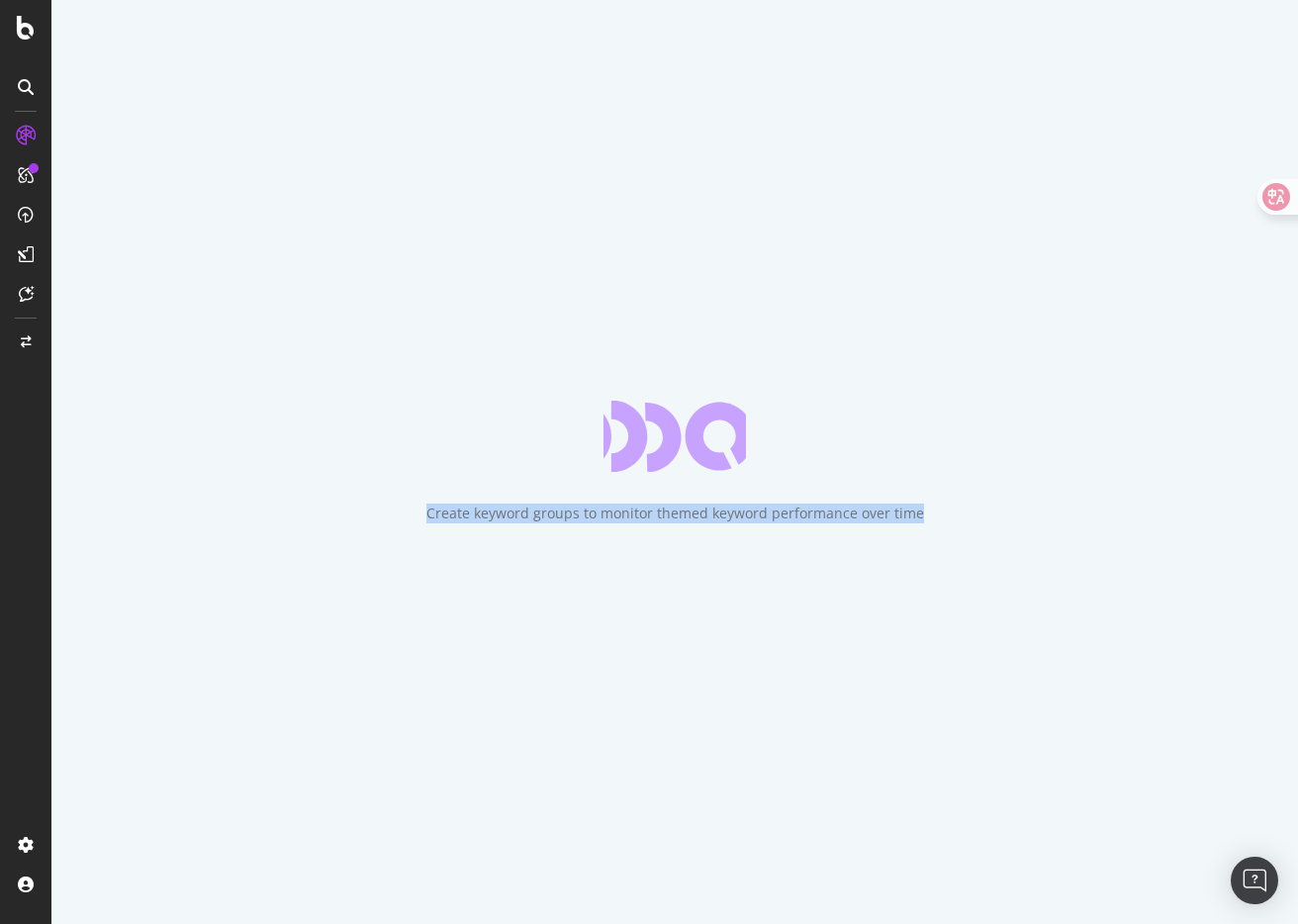 click on "Create keyword groups to monitor themed keyword performance over time" at bounding box center [675, 513] 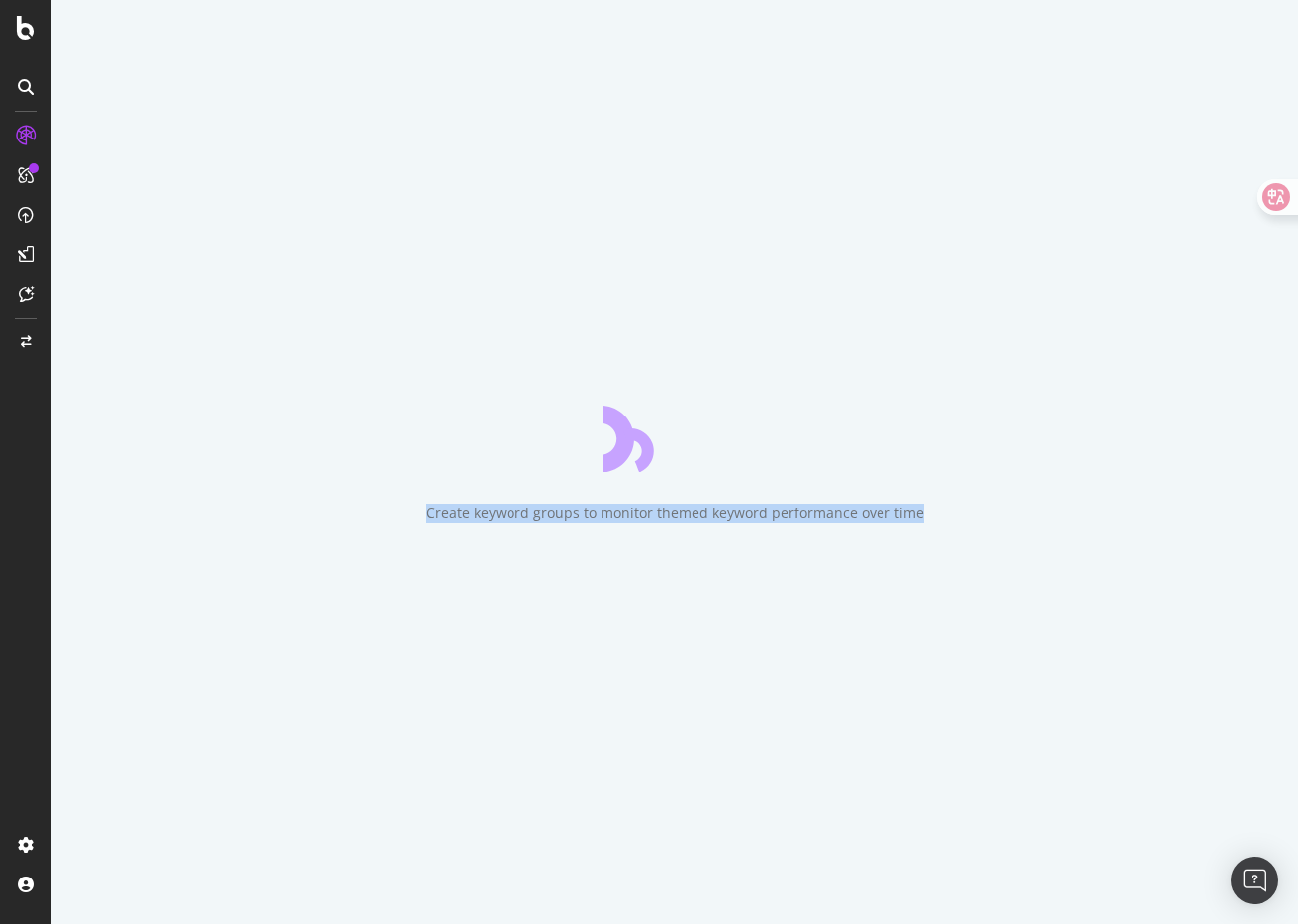 drag, startPoint x: 428, startPoint y: 515, endPoint x: 944, endPoint y: 516, distance: 516.001 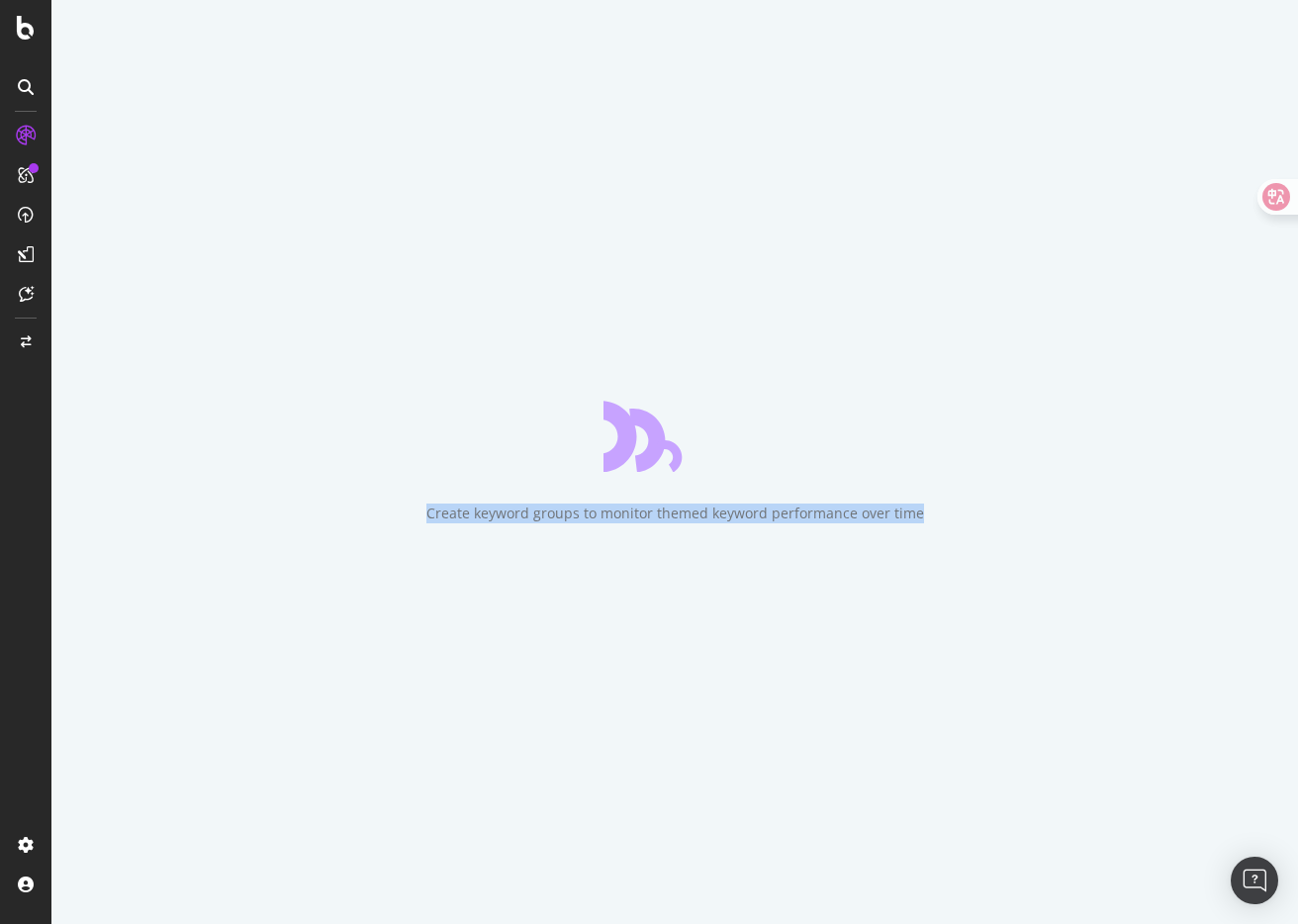 click on "Create keyword groups to monitor themed keyword performance over time" at bounding box center [675, 462] 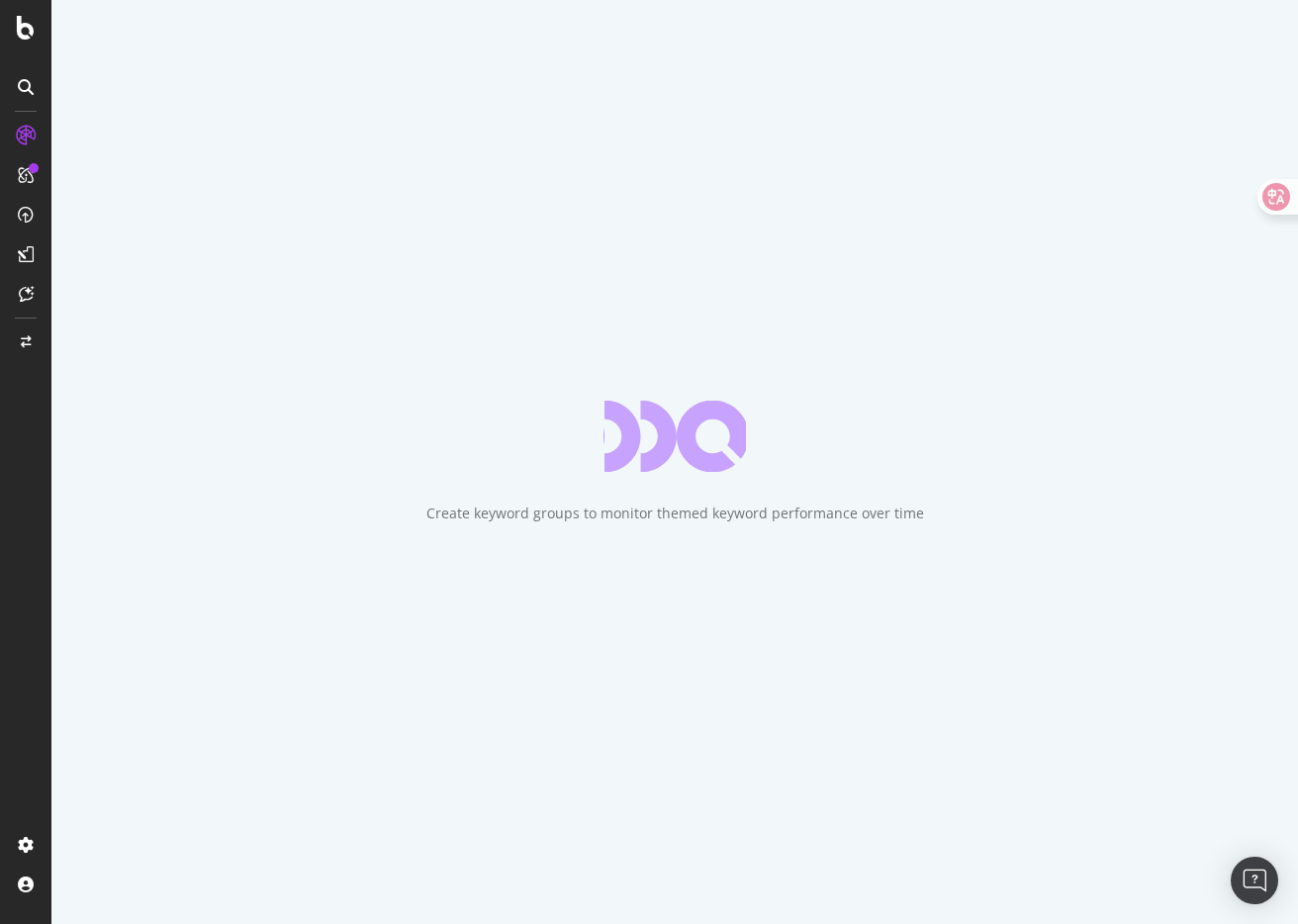 drag, startPoint x: 944, startPoint y: 516, endPoint x: 435, endPoint y: 511, distance: 509.0246 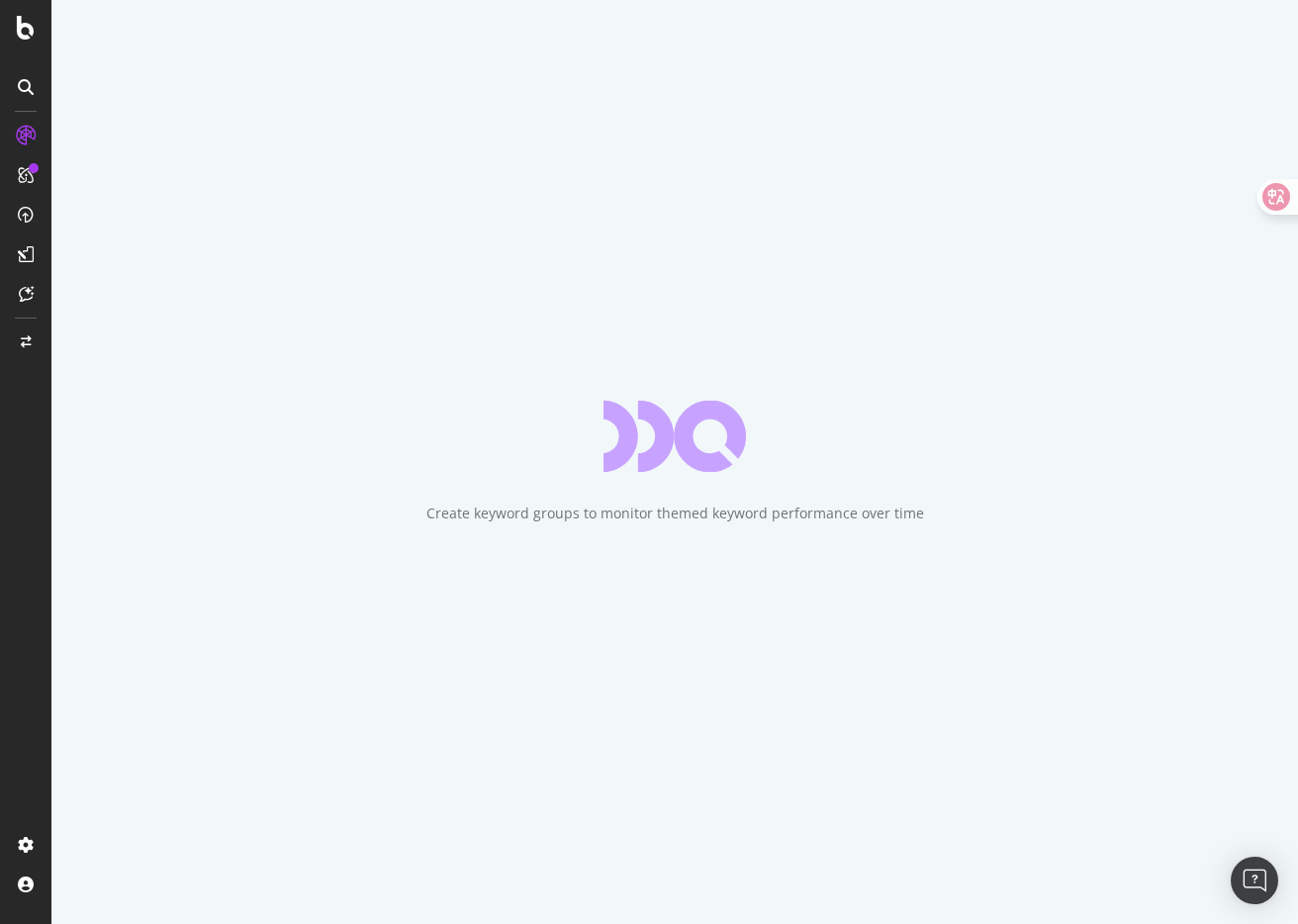 click on "Create keyword groups to monitor themed keyword performance over time" at bounding box center [675, 513] 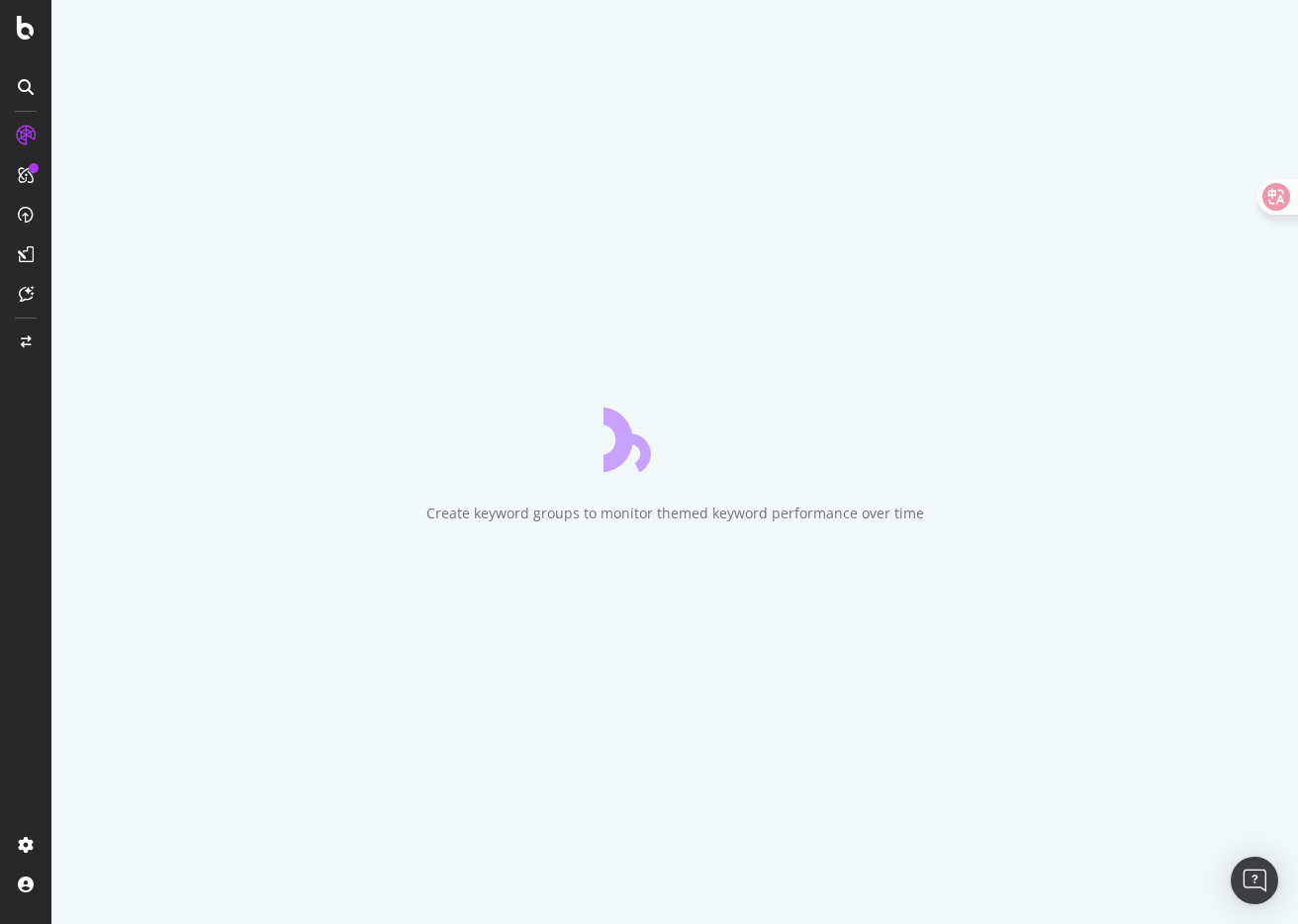drag, startPoint x: 435, startPoint y: 511, endPoint x: 964, endPoint y: 514, distance: 529.0085 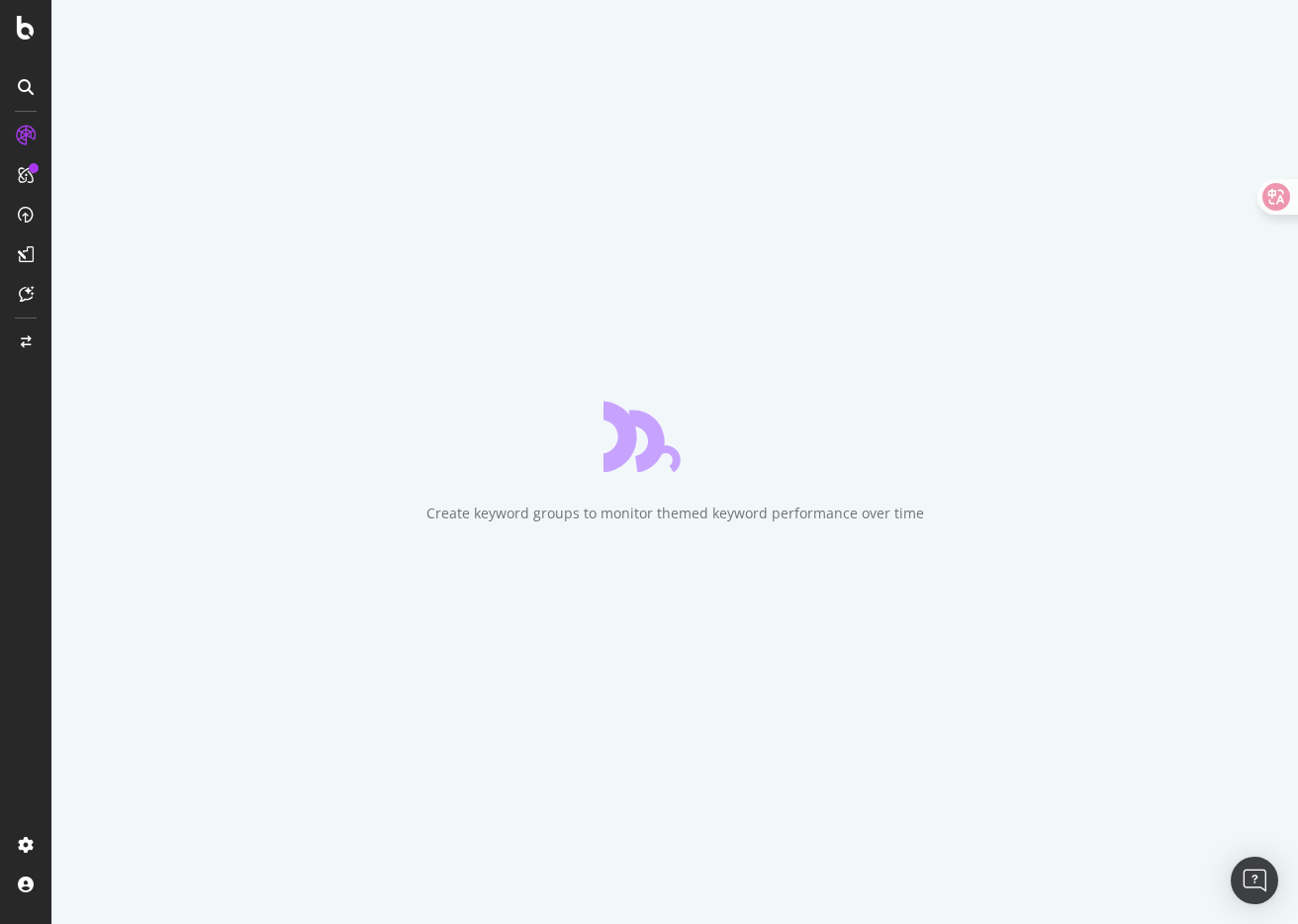 click on "Create keyword groups to monitor themed keyword performance over time" at bounding box center [675, 462] 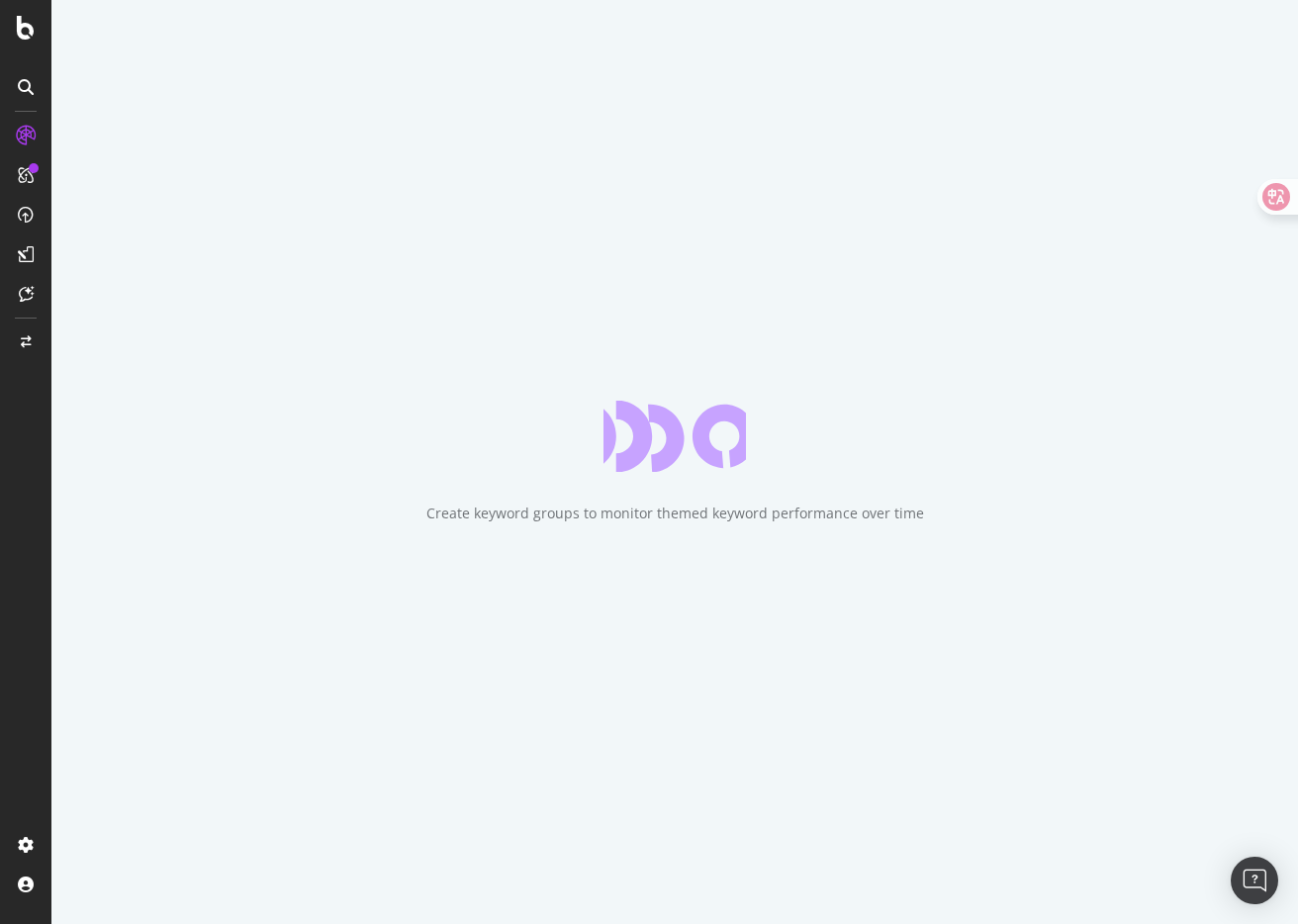 drag, startPoint x: 964, startPoint y: 514, endPoint x: 418, endPoint y: 508, distance: 546.03297 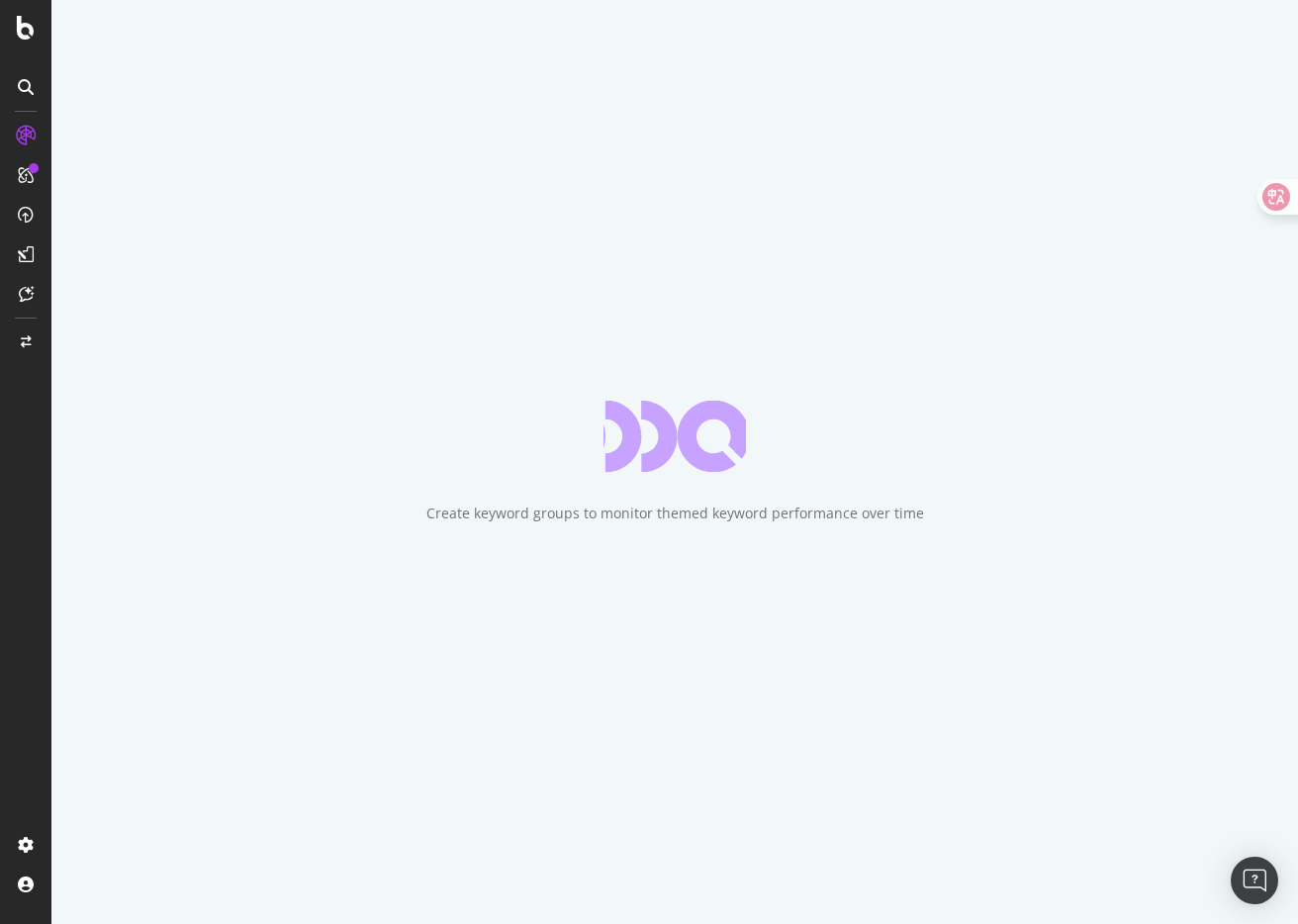 click on "Create keyword groups to monitor themed keyword performance over time" at bounding box center (675, 462) 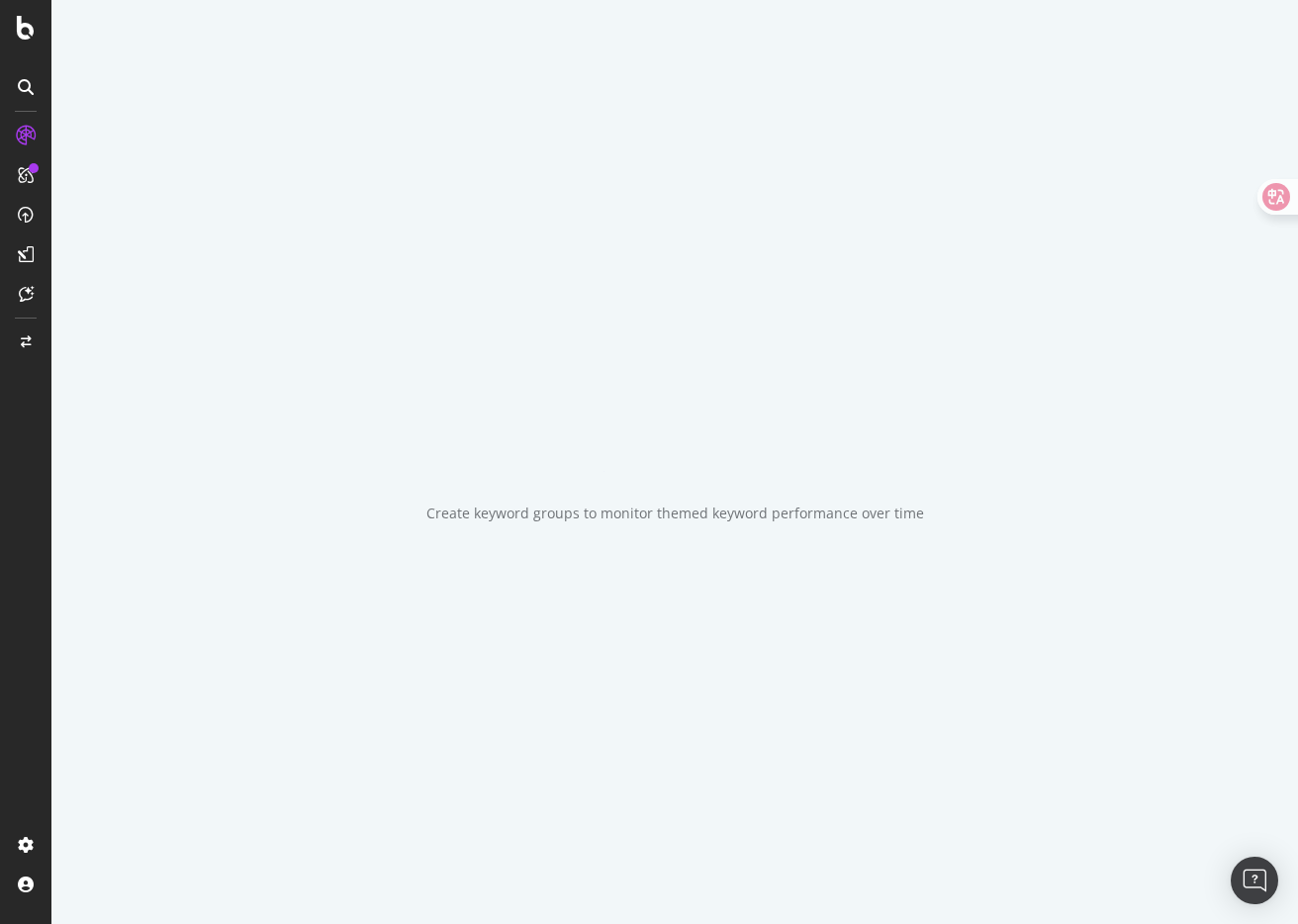 drag, startPoint x: 418, startPoint y: 508, endPoint x: 926, endPoint y: 508, distance: 508 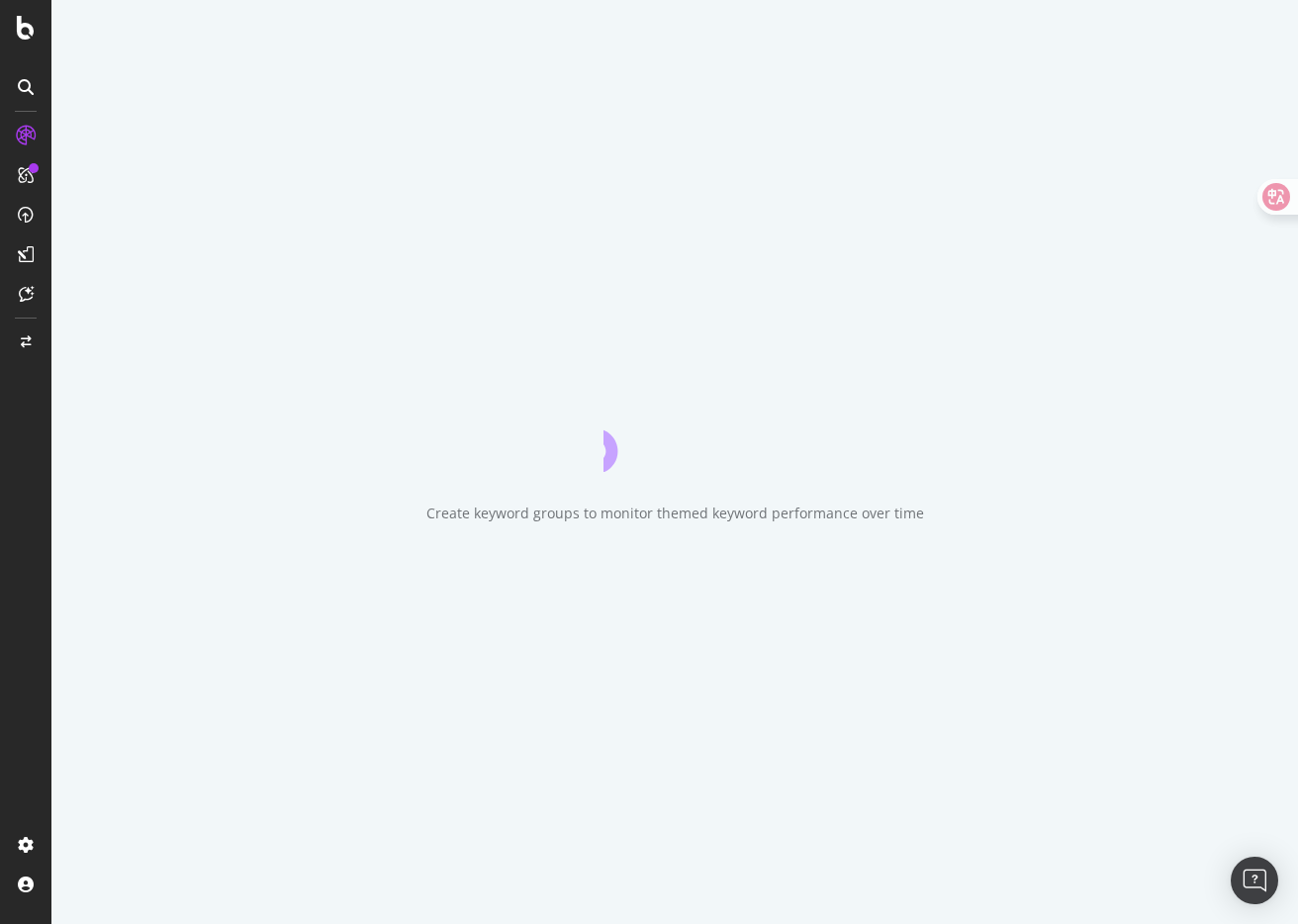 click on "Create keyword groups to monitor themed keyword performance over time" at bounding box center (675, 462) 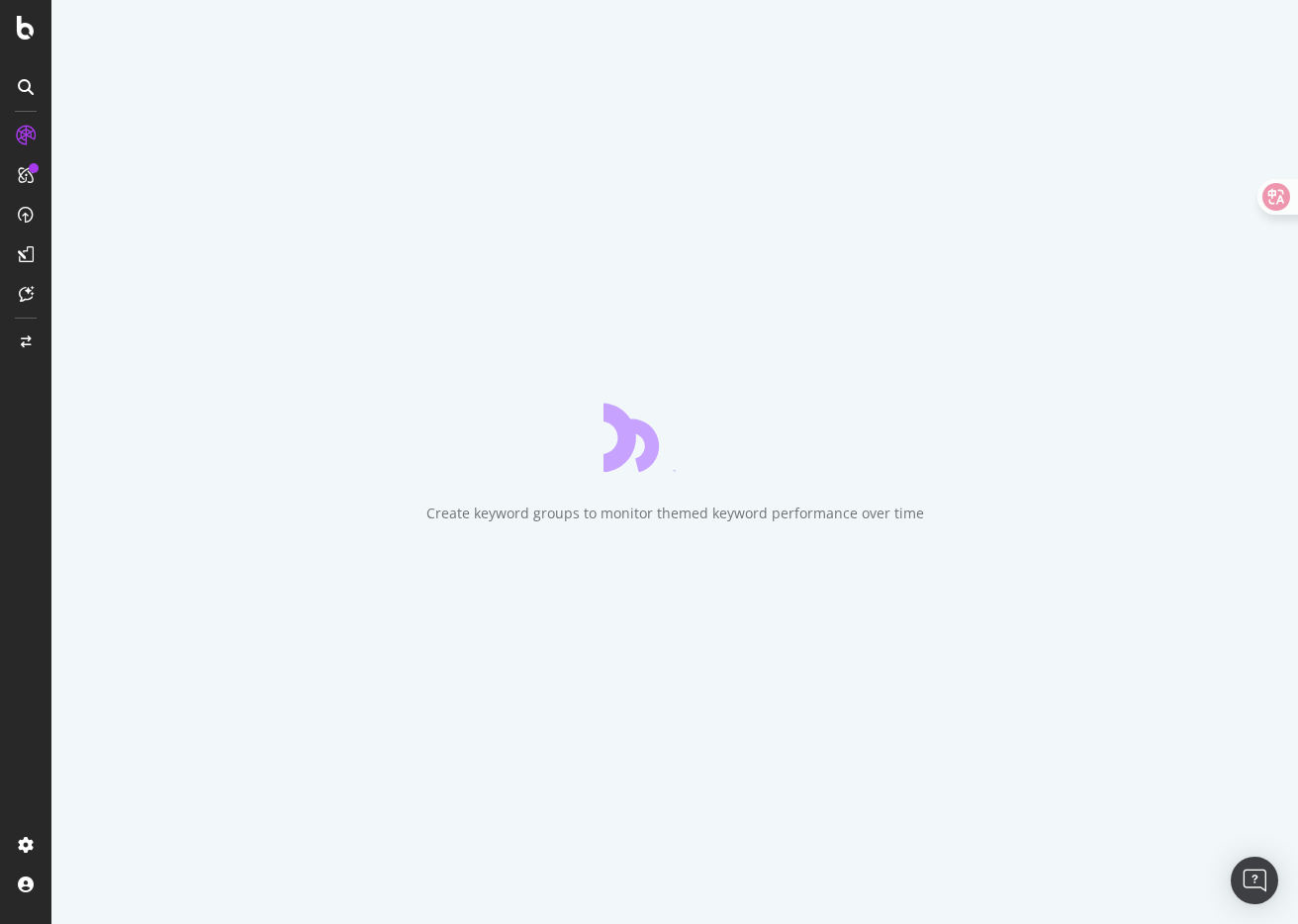 drag, startPoint x: 926, startPoint y: 508, endPoint x: 618, endPoint y: 533, distance: 309.01294 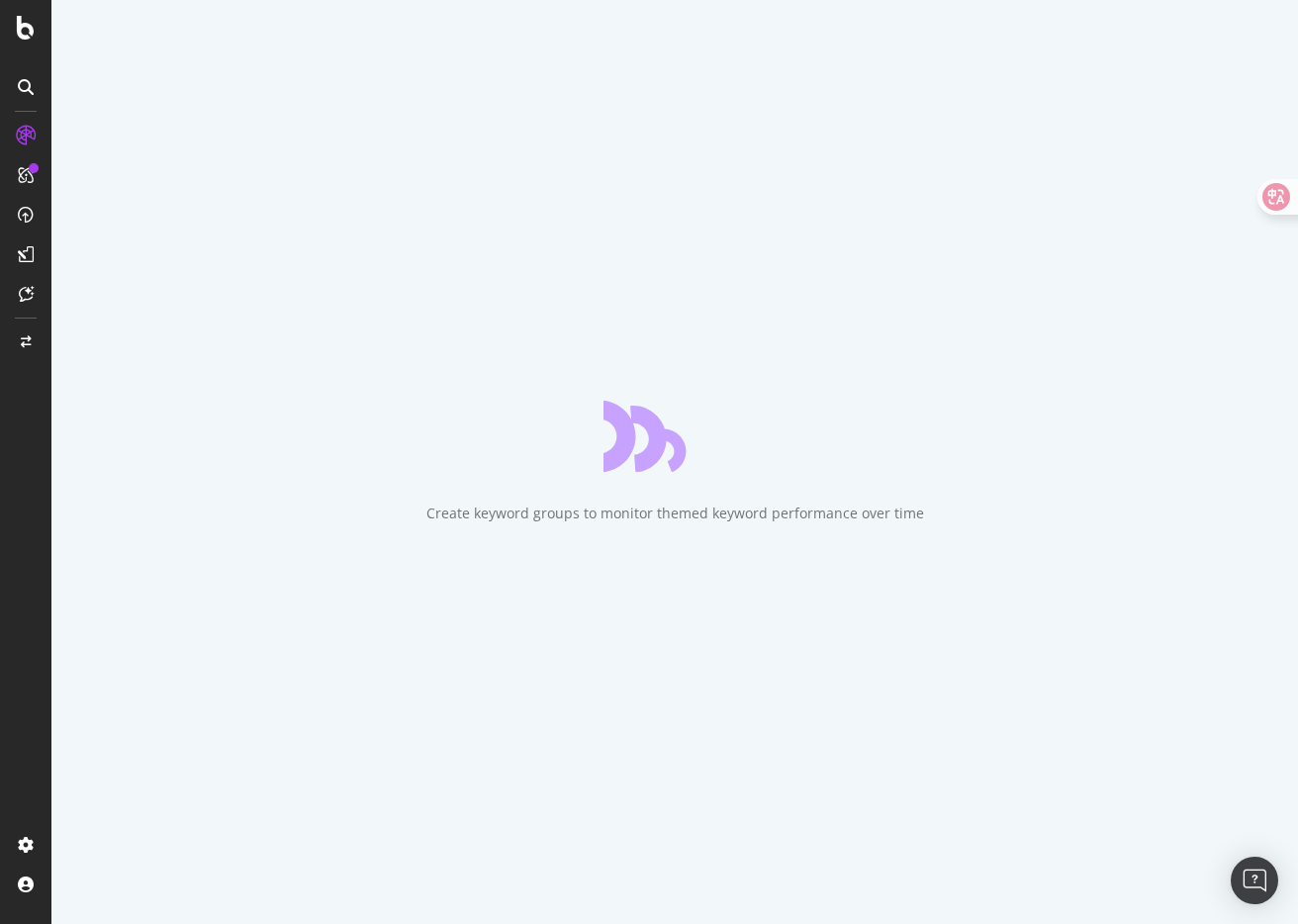 click on "Create keyword groups to monitor themed keyword performance over time" at bounding box center (675, 462) 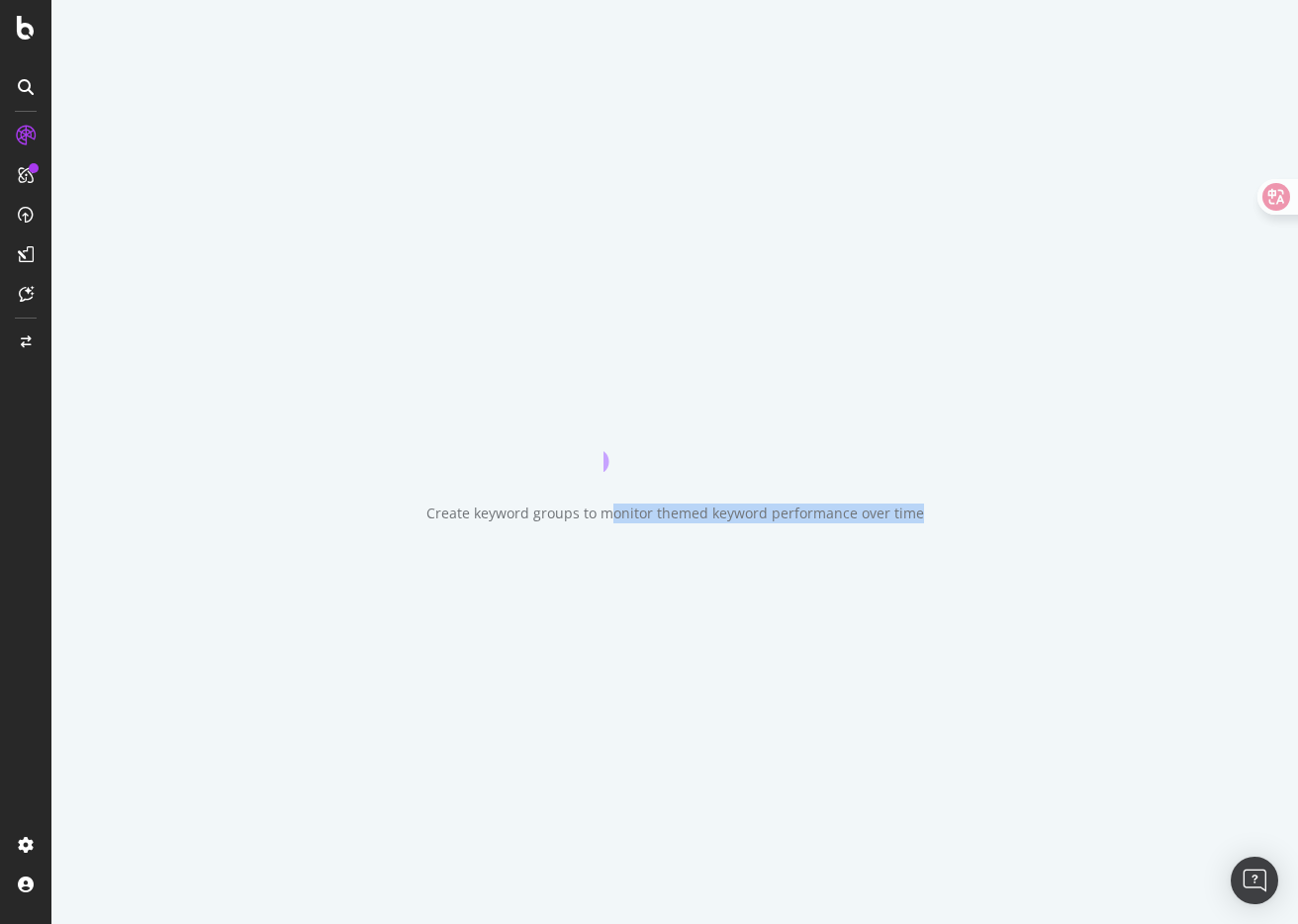 drag, startPoint x: 617, startPoint y: 513, endPoint x: 938, endPoint y: 516, distance: 321.014 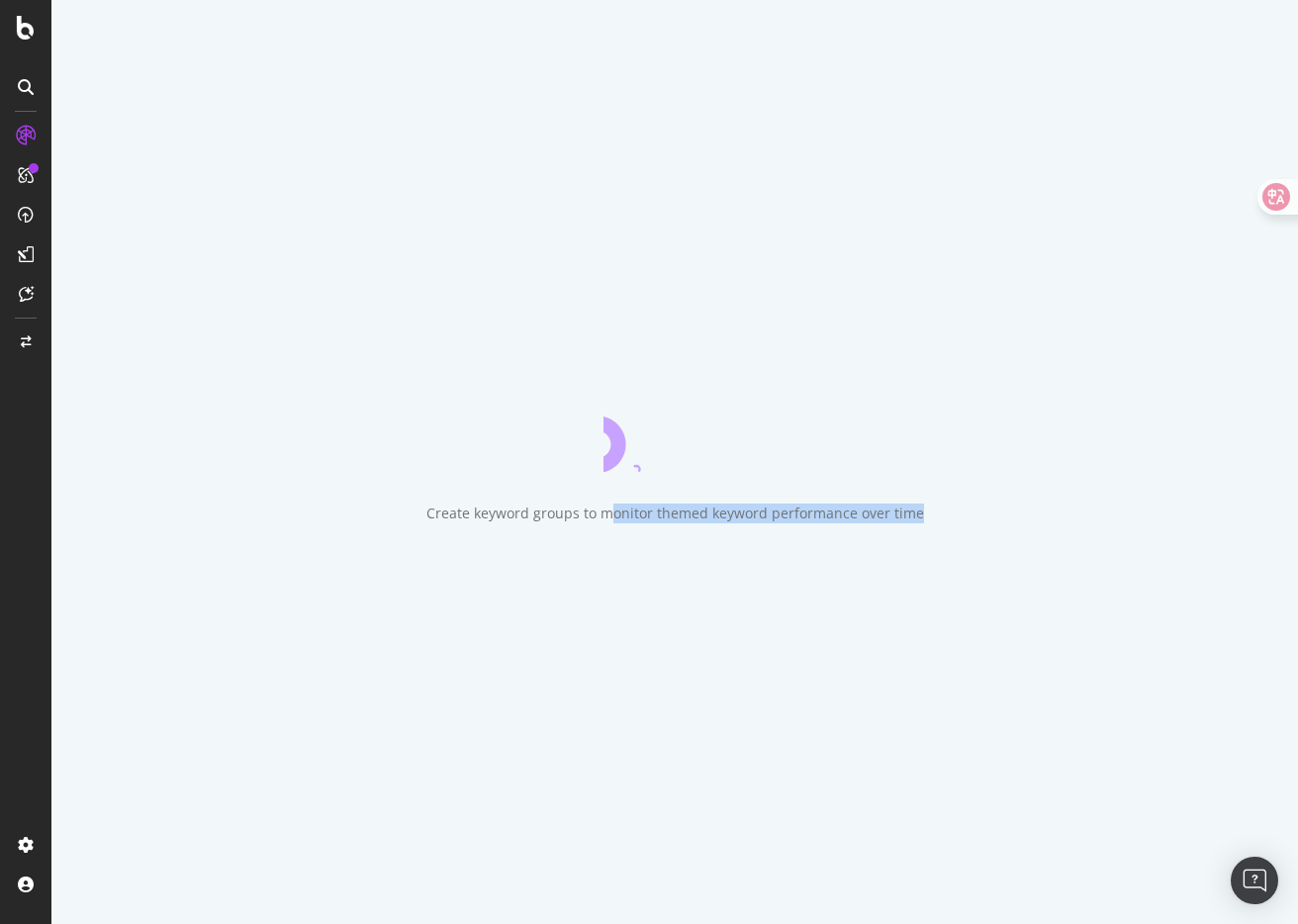 click on "Create keyword groups to monitor themed keyword performance over time" at bounding box center (675, 462) 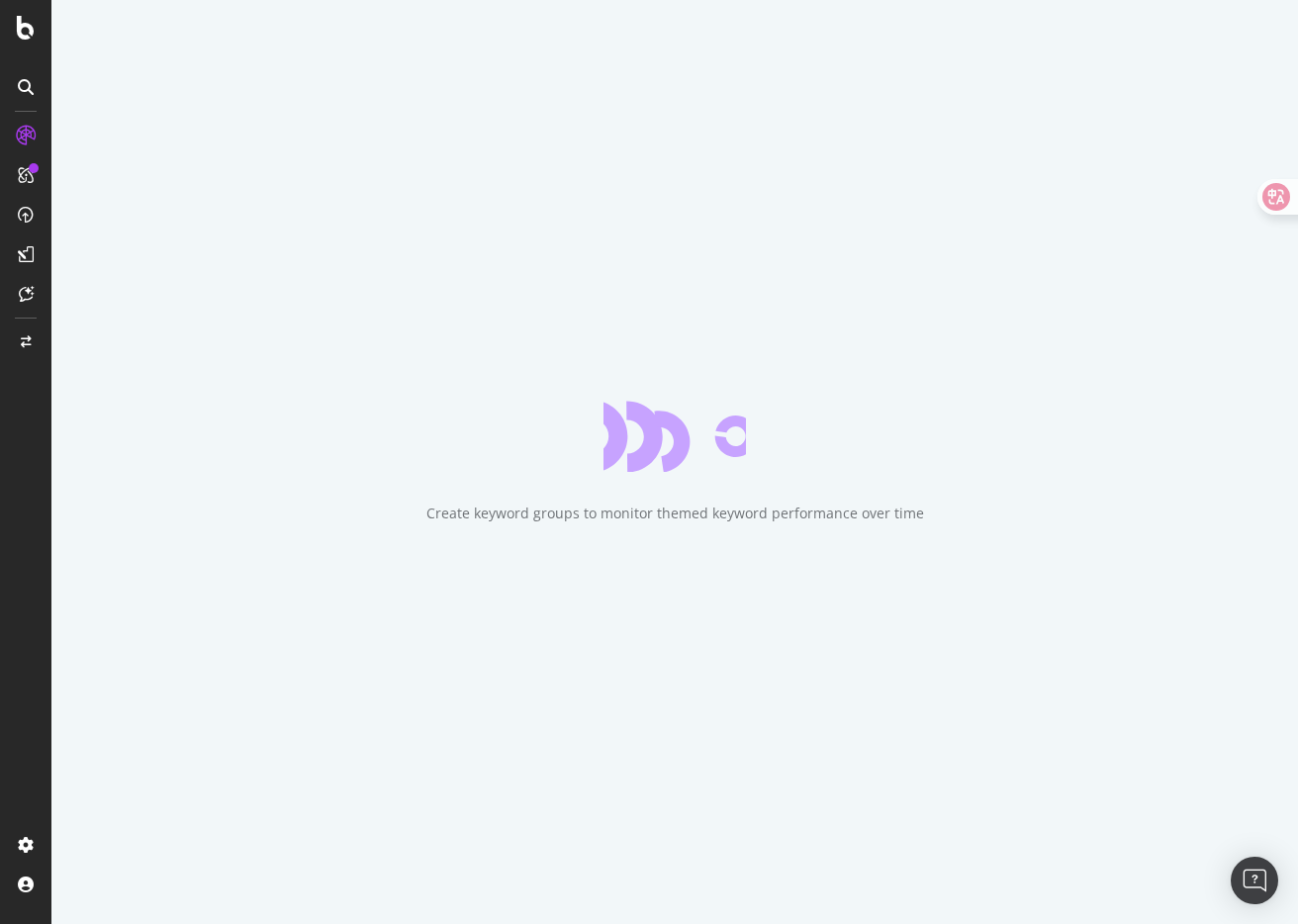 drag, startPoint x: 938, startPoint y: 516, endPoint x: 423, endPoint y: 516, distance: 515 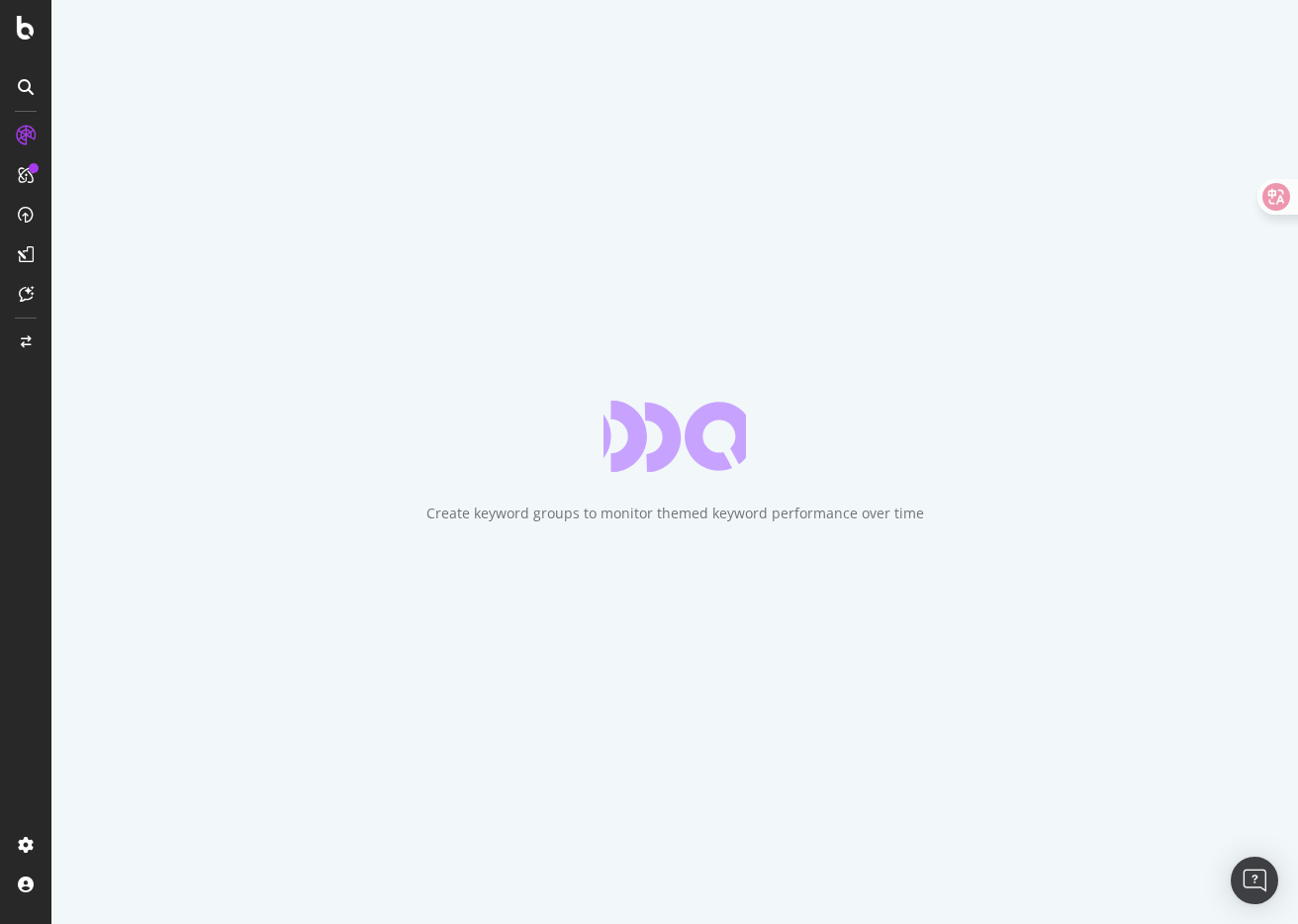 click on "Create keyword groups to monitor themed keyword performance over time" at bounding box center [675, 462] 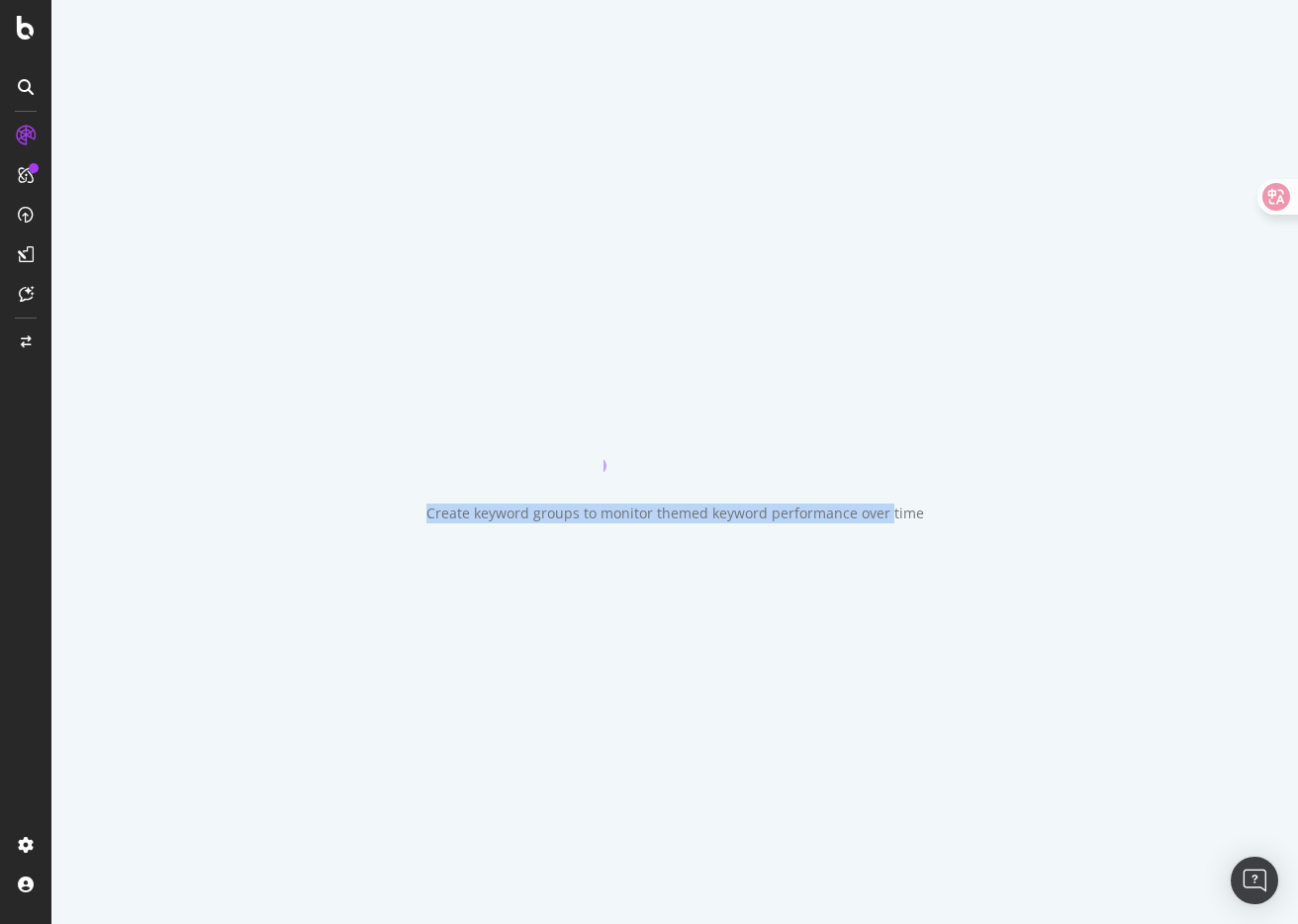 drag, startPoint x: 423, startPoint y: 516, endPoint x: 886, endPoint y: 522, distance: 463.03888 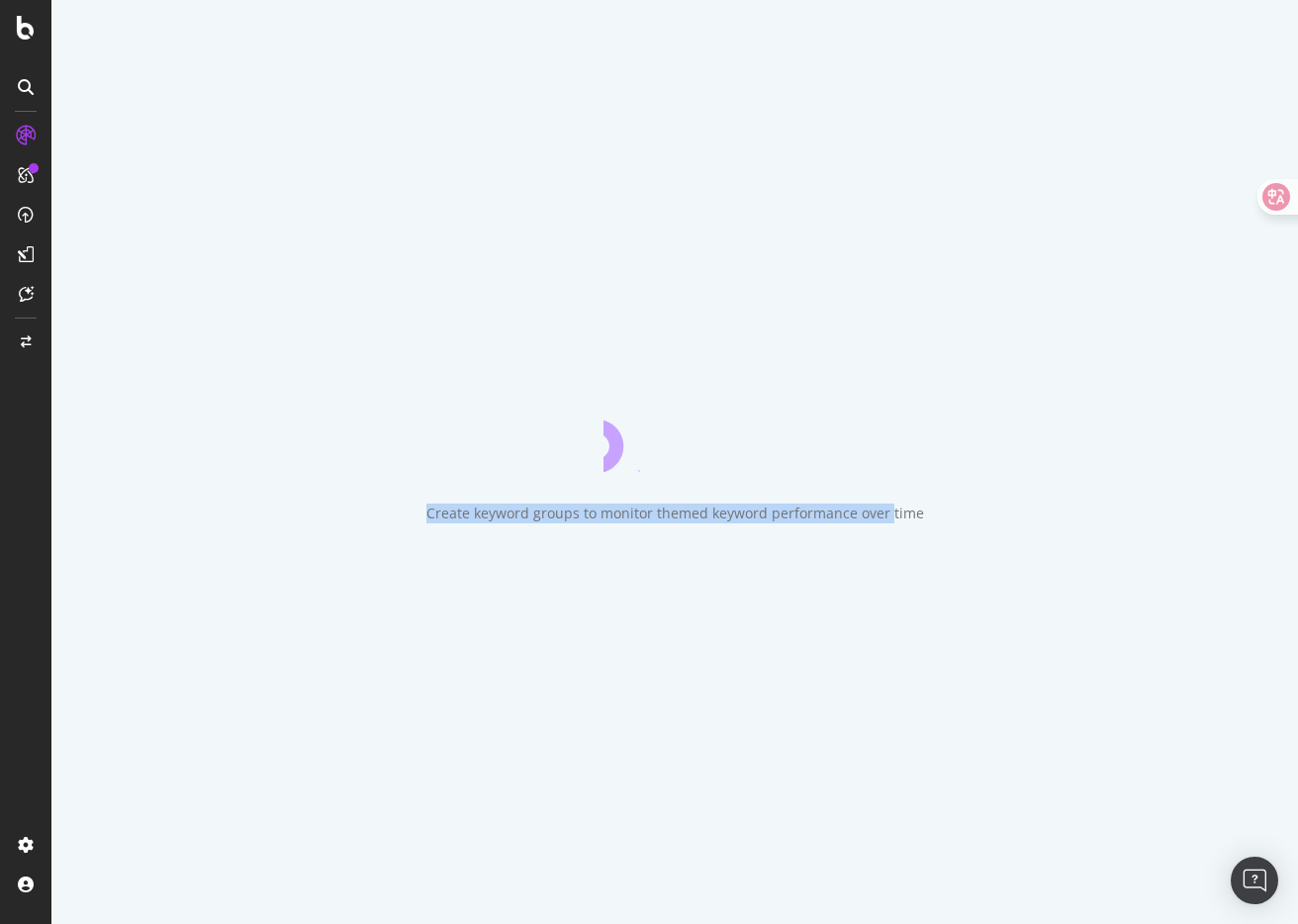 click on "Create keyword groups to monitor themed keyword performance over time" at bounding box center [675, 513] 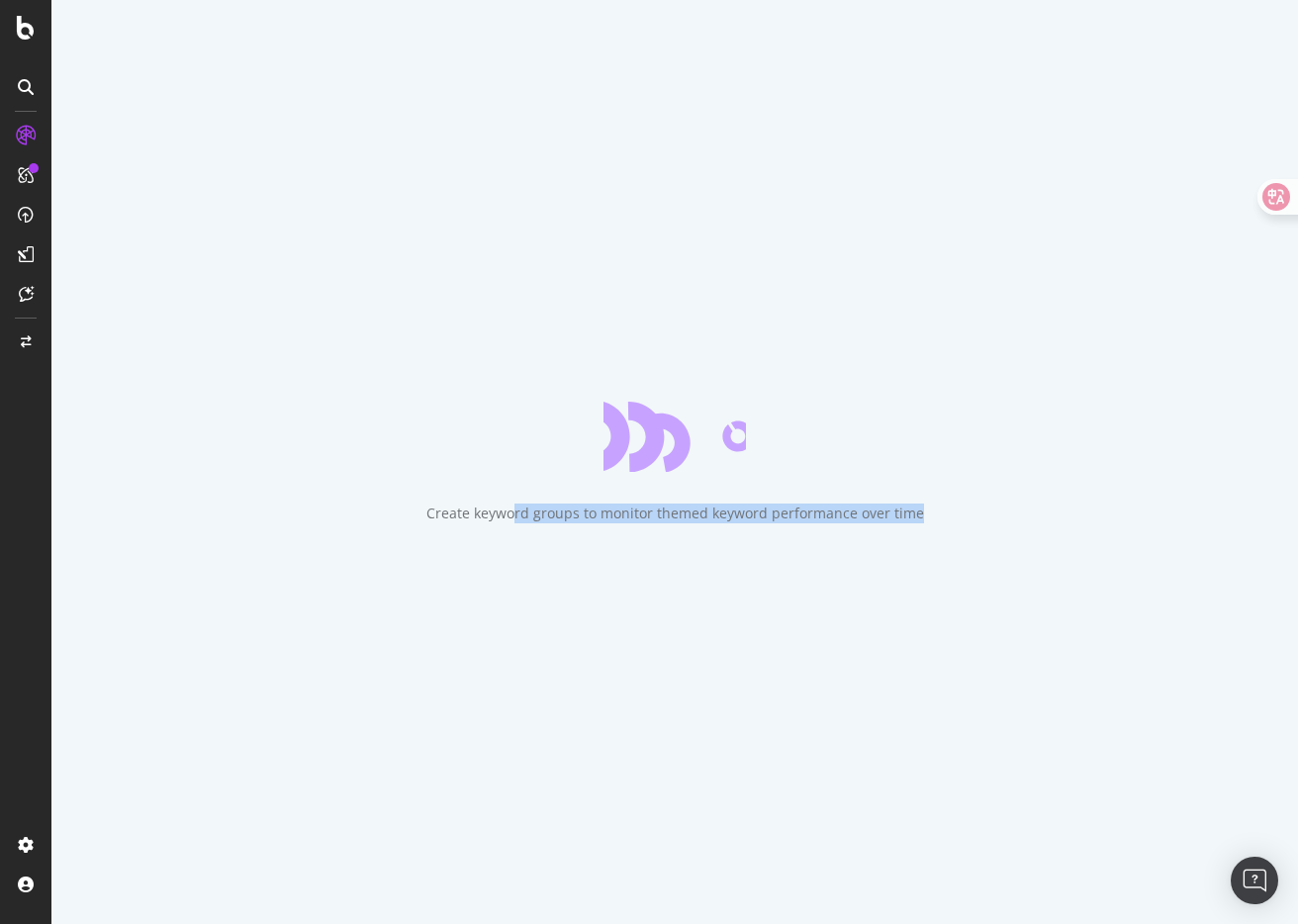drag, startPoint x: 971, startPoint y: 525, endPoint x: 512, endPoint y: 514, distance: 459.13179 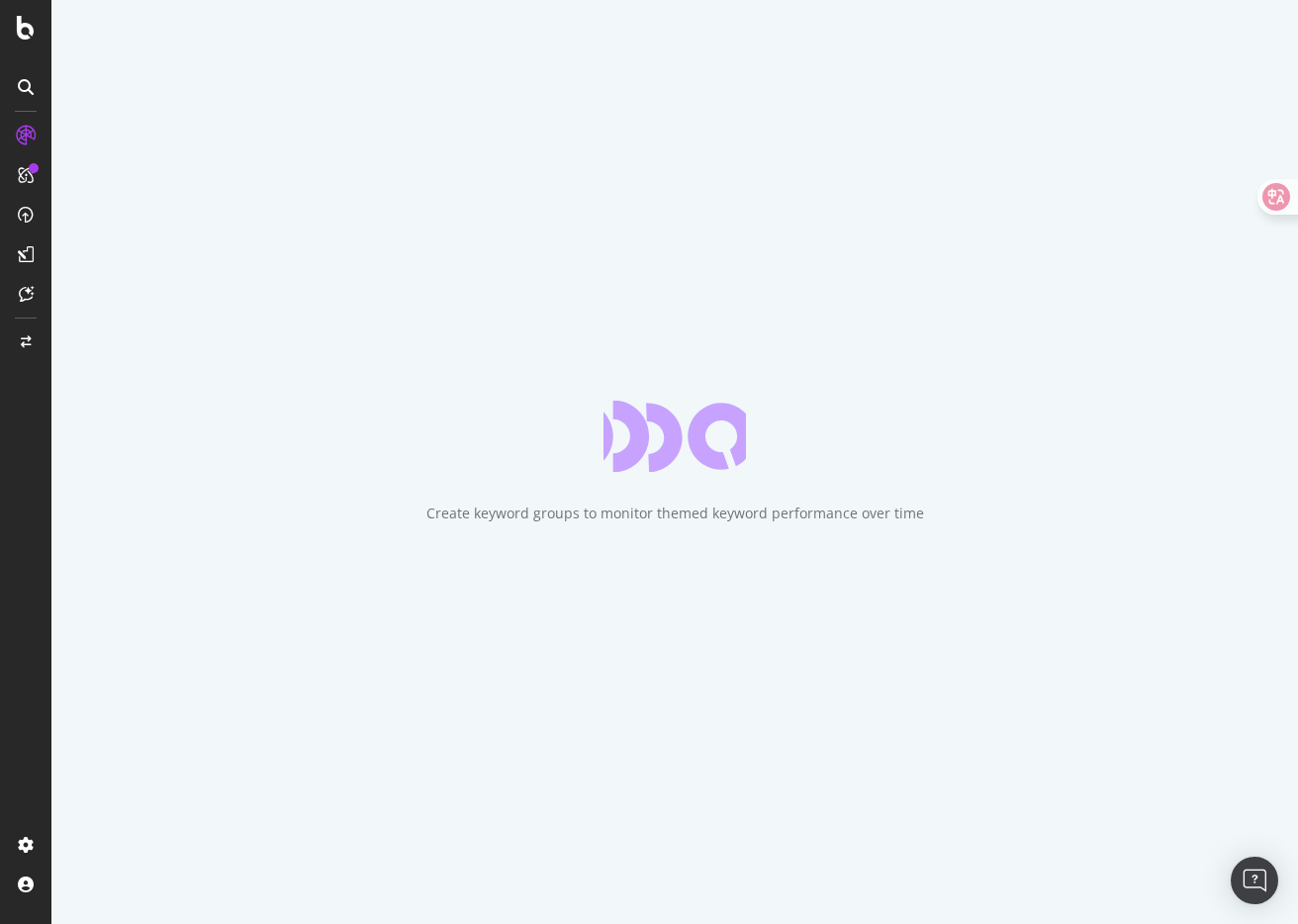 click on "Create keyword groups to monitor themed keyword performance over time" at bounding box center (675, 513) 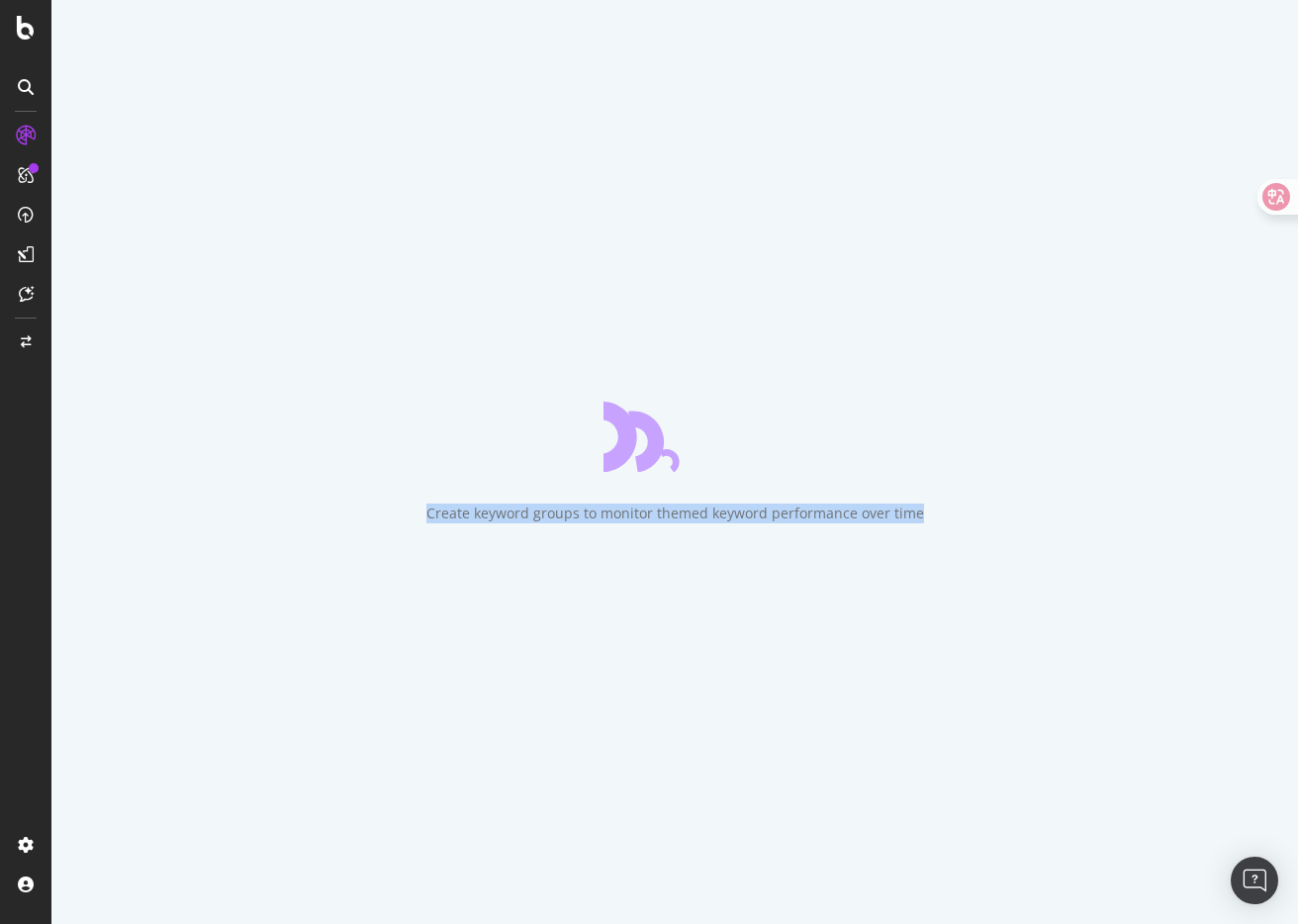 drag, startPoint x: 425, startPoint y: 513, endPoint x: 945, endPoint y: 513, distance: 520 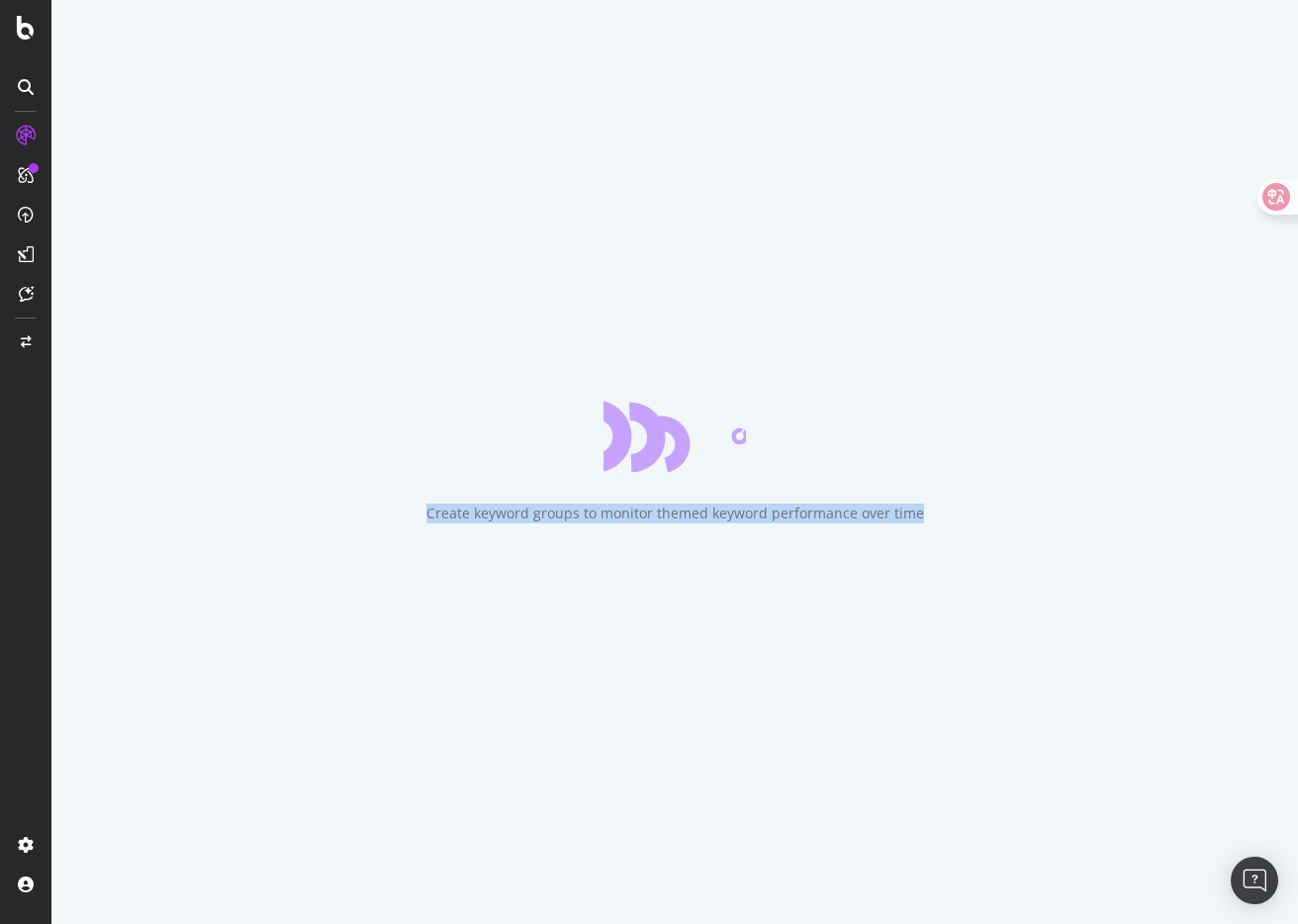 click on "Create keyword groups to monitor themed keyword performance over time" at bounding box center (675, 462) 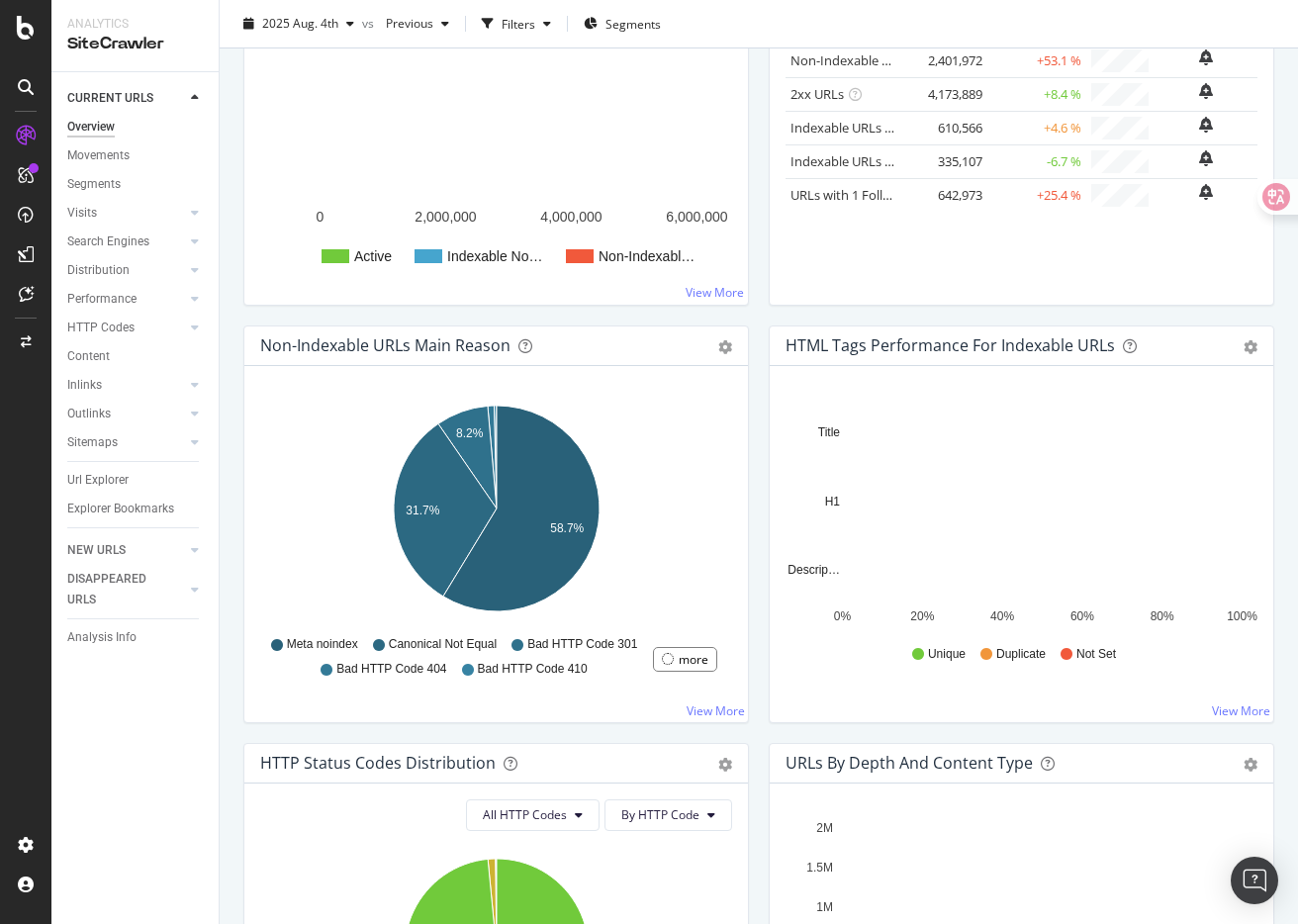scroll, scrollTop: 0, scrollLeft: 0, axis: both 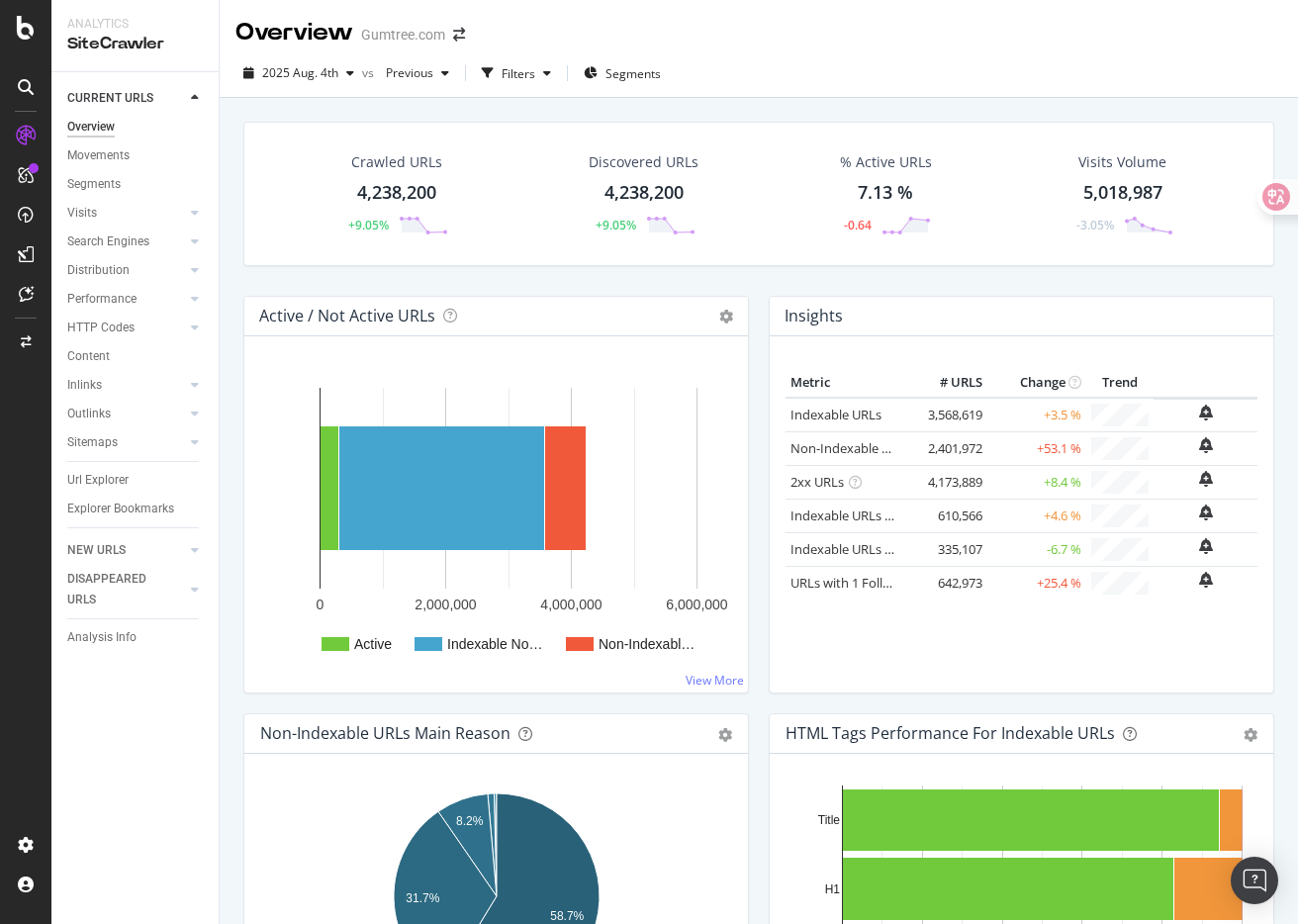 click on "Crawled URLs 4,238,200 +9.05% Discovered URLs 4,238,200 +9.05% % Active URLs 7.13 % -0.64 Visits Volume 5,018,987 -3.05%" at bounding box center (759, 209) 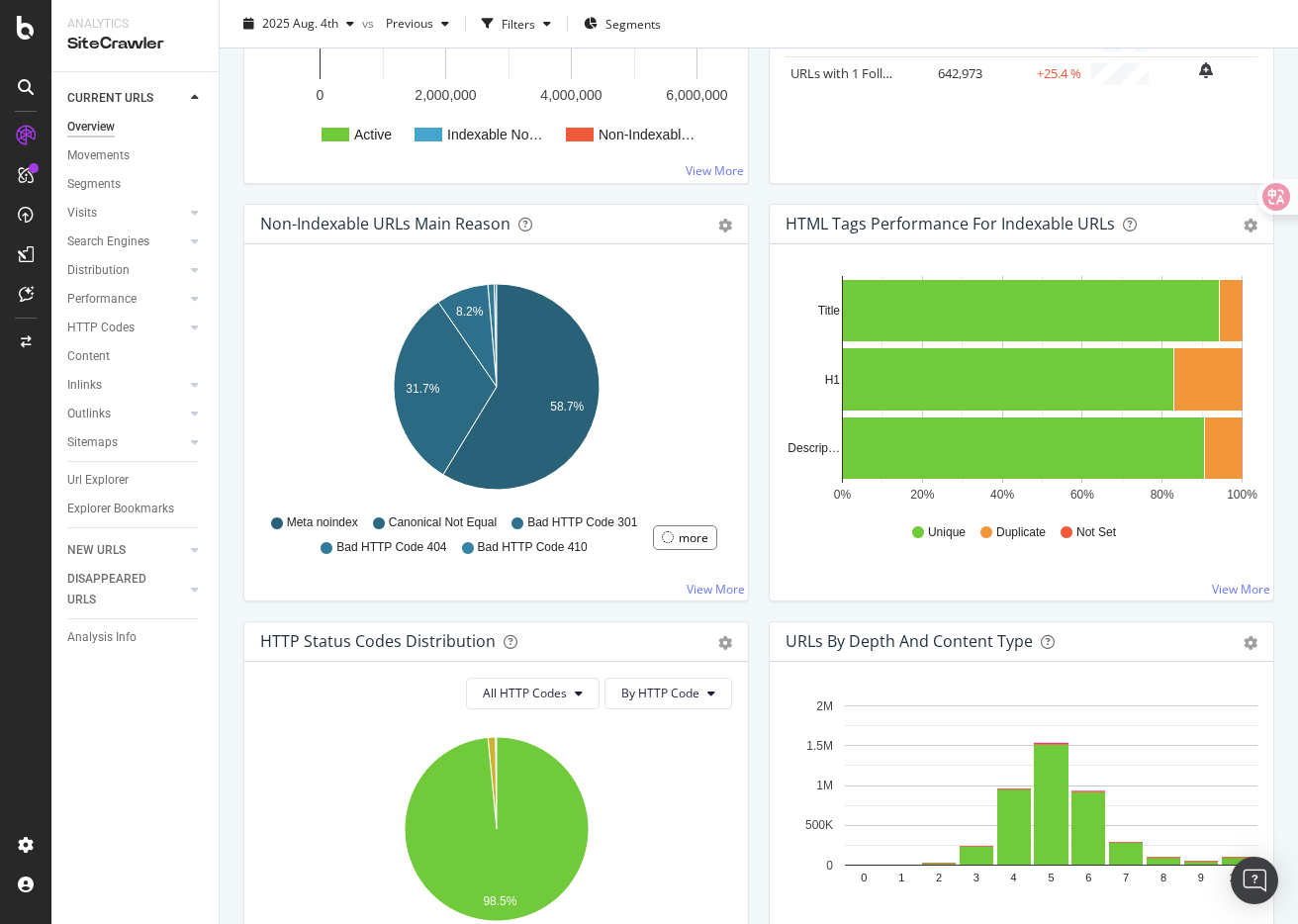 scroll, scrollTop: 0, scrollLeft: 0, axis: both 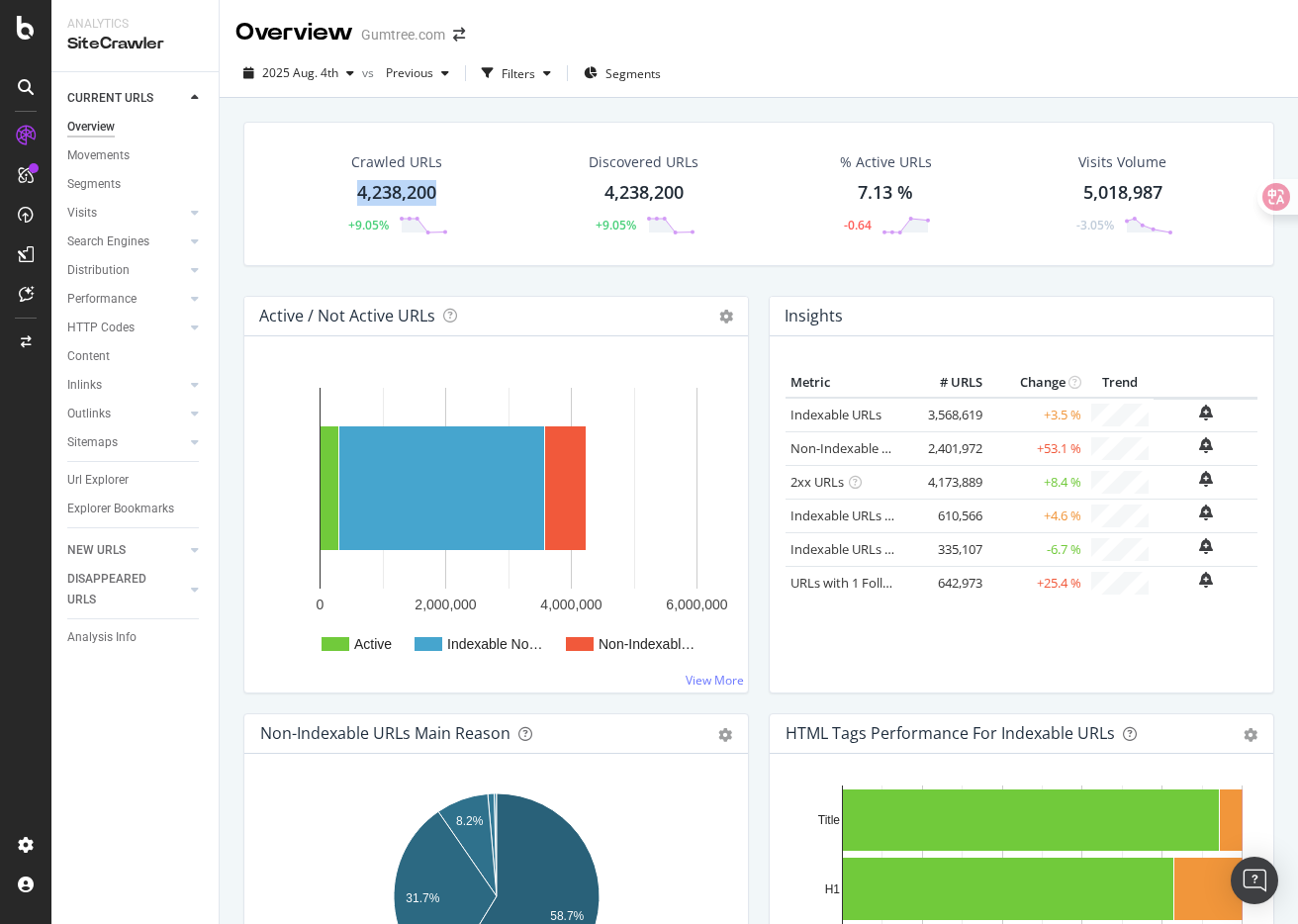 drag, startPoint x: 458, startPoint y: 193, endPoint x: 727, endPoint y: 311, distance: 293.74309 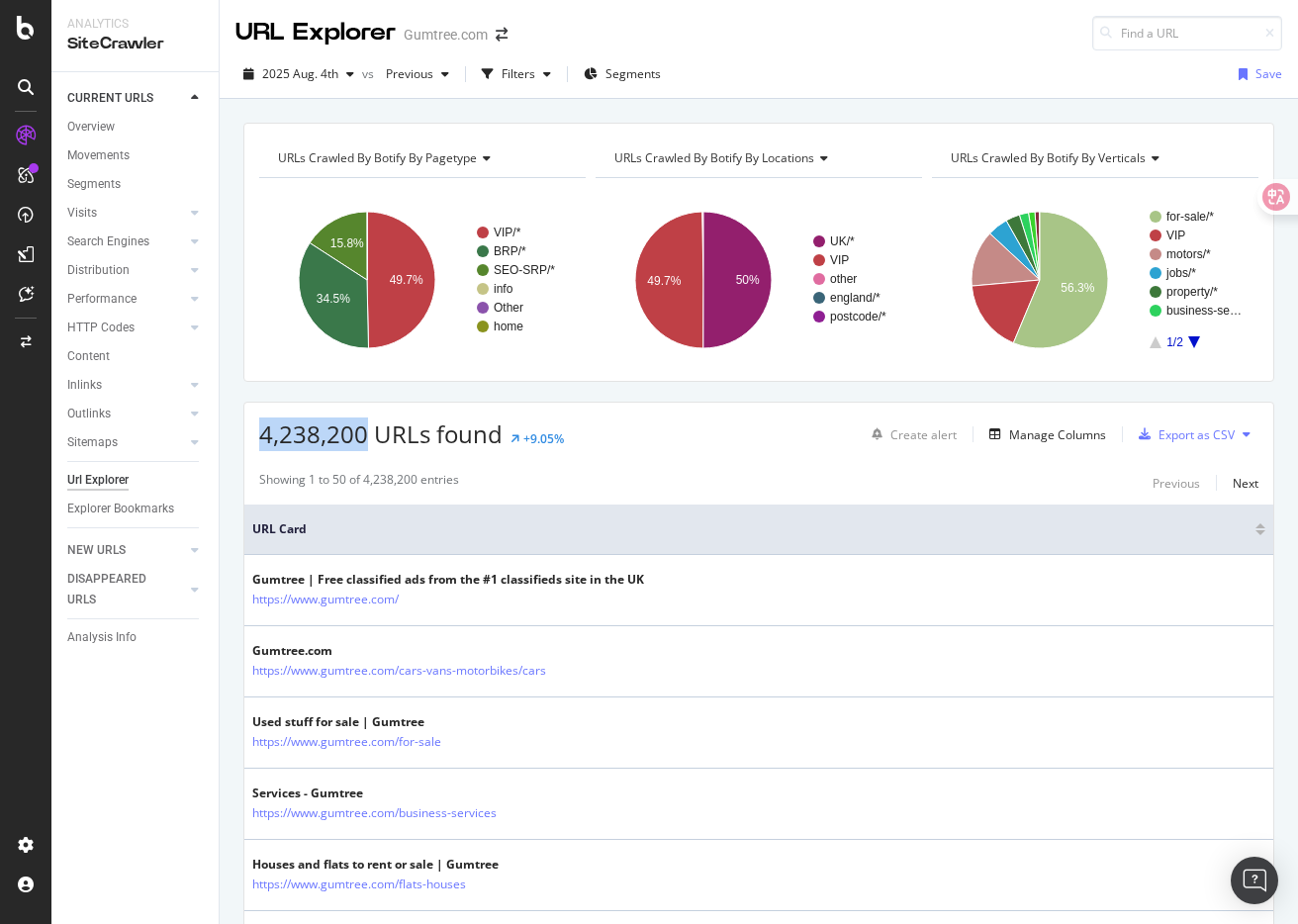 drag, startPoint x: 367, startPoint y: 435, endPoint x: 258, endPoint y: 435, distance: 109 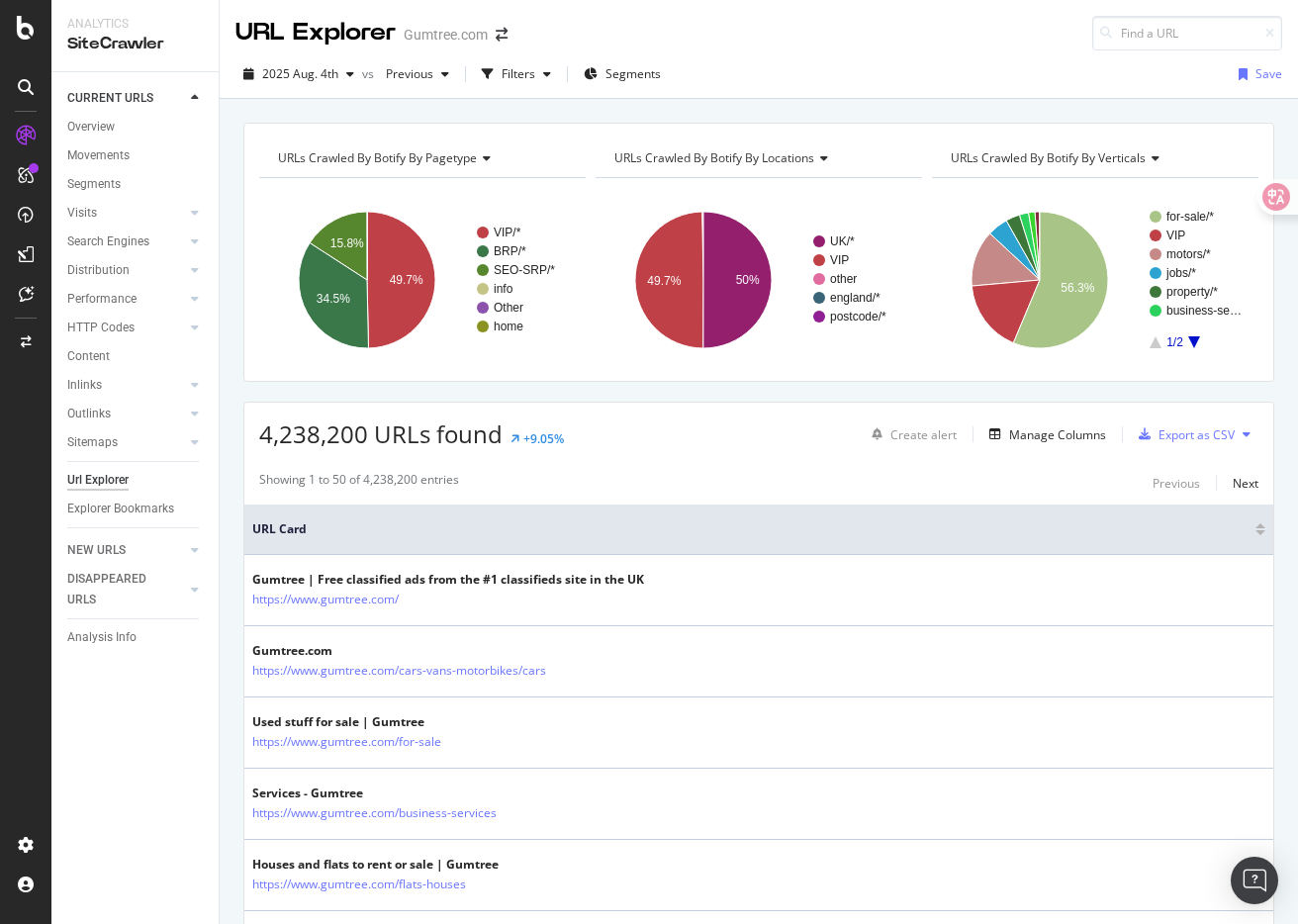 click on "4,238,200 URLs found +9.05% Create alert Manage Columns Export as CSV" at bounding box center (759, 426) 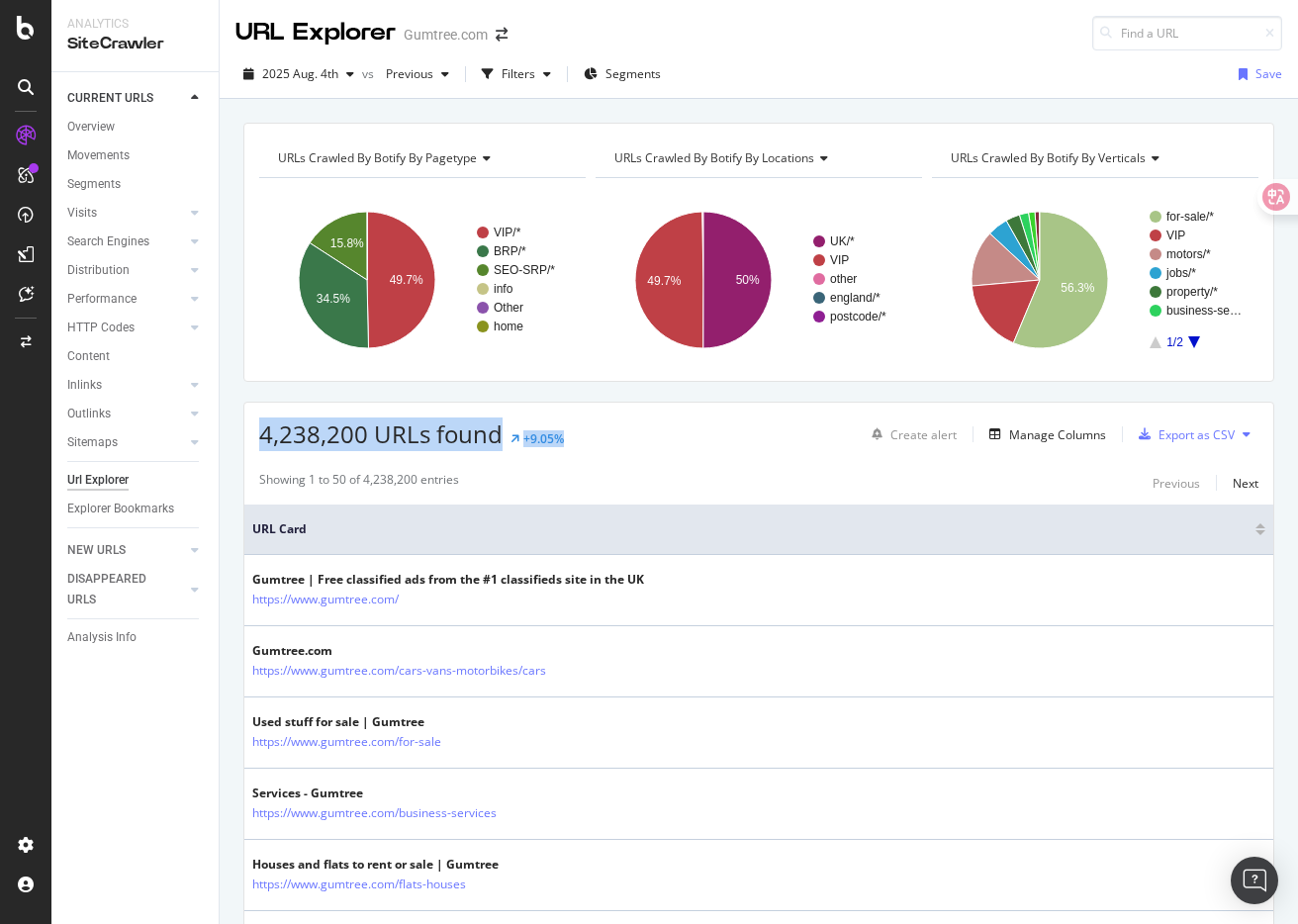 drag, startPoint x: 629, startPoint y: 441, endPoint x: 249, endPoint y: 434, distance: 380.06447 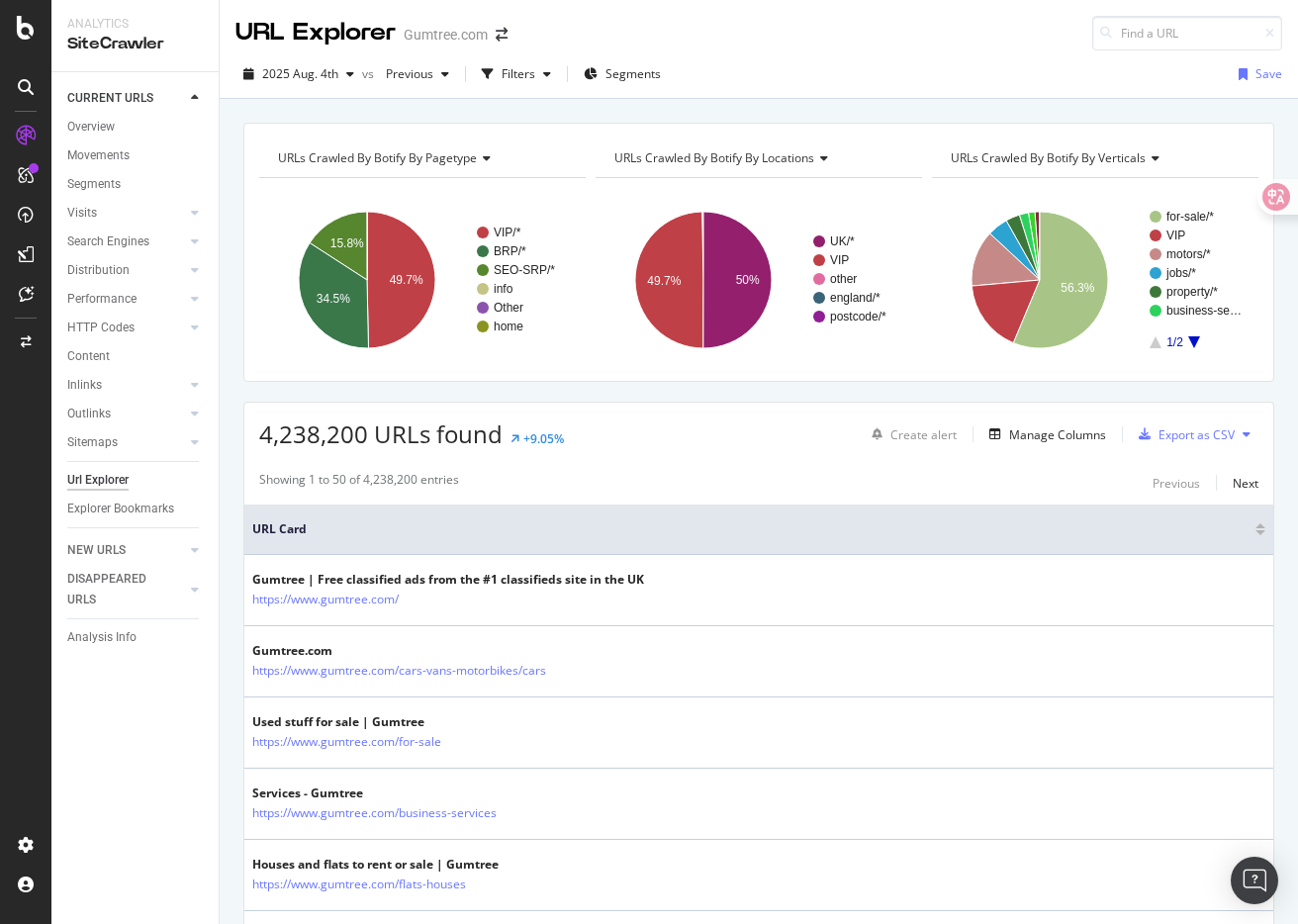 click on "4,238,200 URLs found +9.05% Create alert Manage Columns Export as CSV" at bounding box center (759, 426) 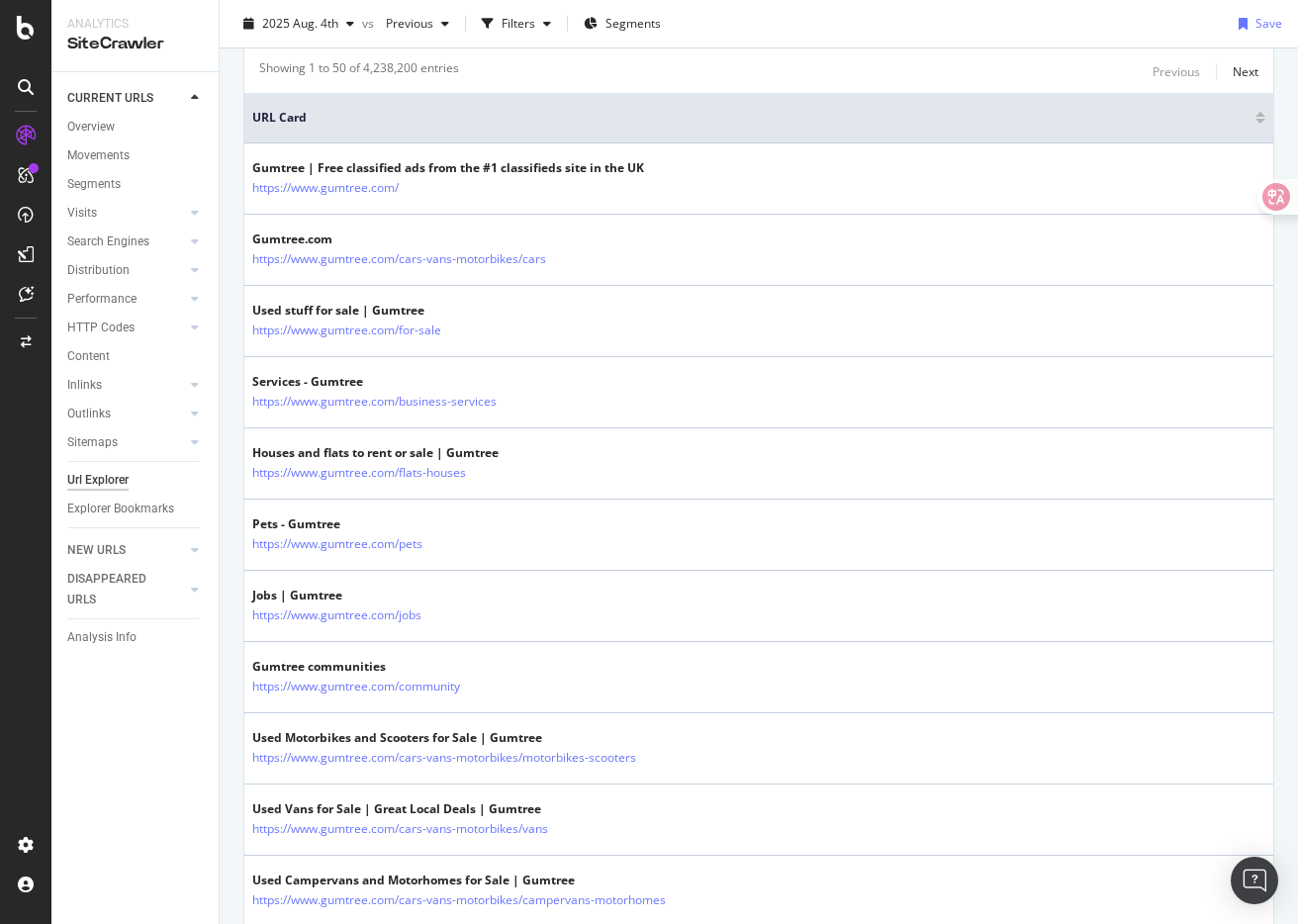 scroll, scrollTop: 0, scrollLeft: 0, axis: both 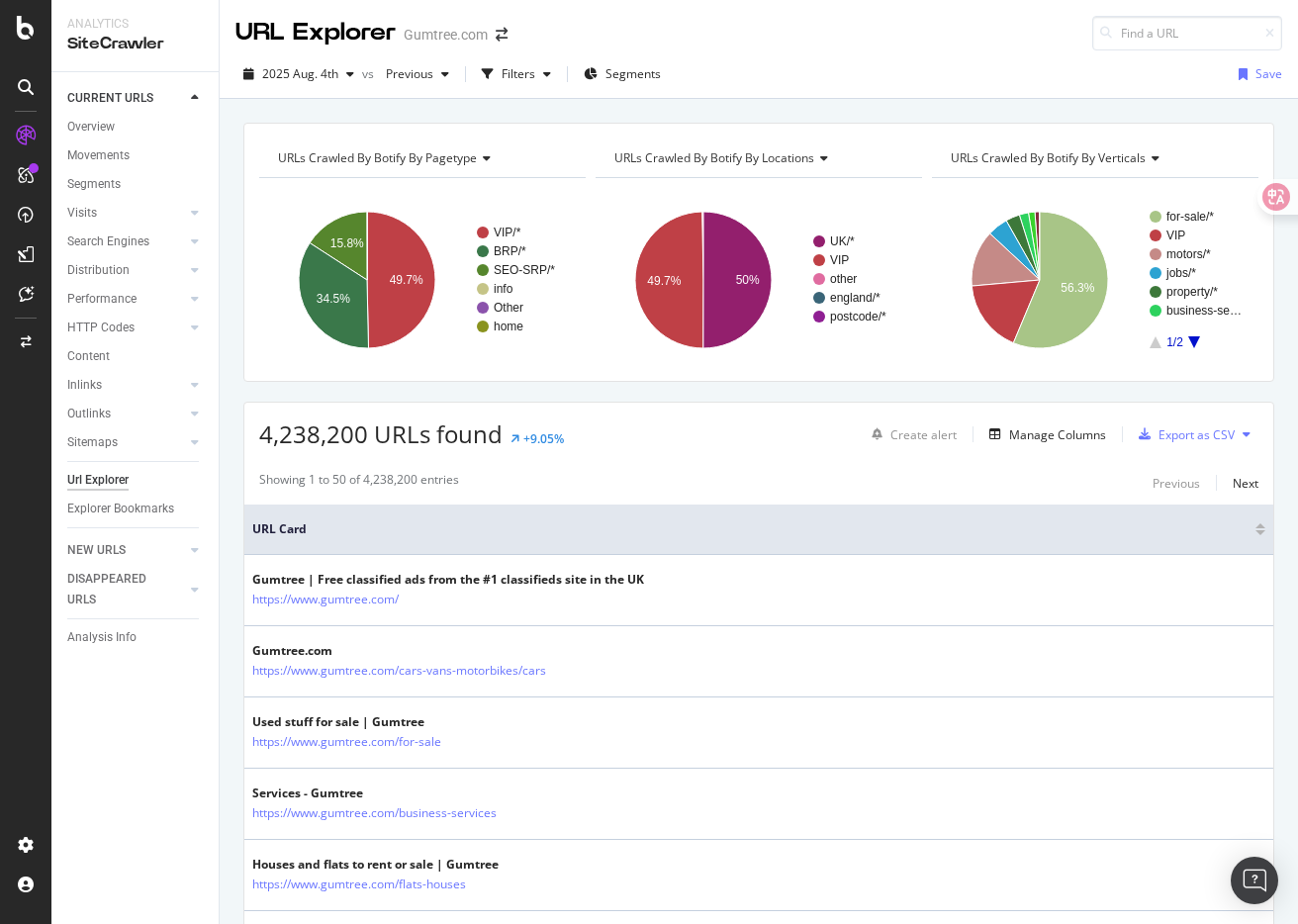 click on "URLs Crawled By Botify By pagetype
Chart (by Value) Table Expand Export as CSV Export as PNG Add to Custom Report
×
VIP/* BRP/* SEO-SRP/* info Other home 49.7% 15.8% 34.5% pagetype Crawled URLs VIP/* 2,104,538 BRP/* 1,461,659 SEO-SRP/* 670,455 info 1,529 Other 17 home 2 home
URLs Crawled By Botify By locations
Chart (by Value) Table Expand Export as CSV Export as PNG Add to Custom Report
×
UK/* VIP other england/* postcode/* 49.7% 50% locations Crawled URLs UK/* 2,120,430 VIP 2,104,534 other 13,216 england/* 16 postcode/* 4 postcode/*
URLs Crawled By Botify By verticals
Chart (by Value) Table Expand" at bounding box center [759, 123] 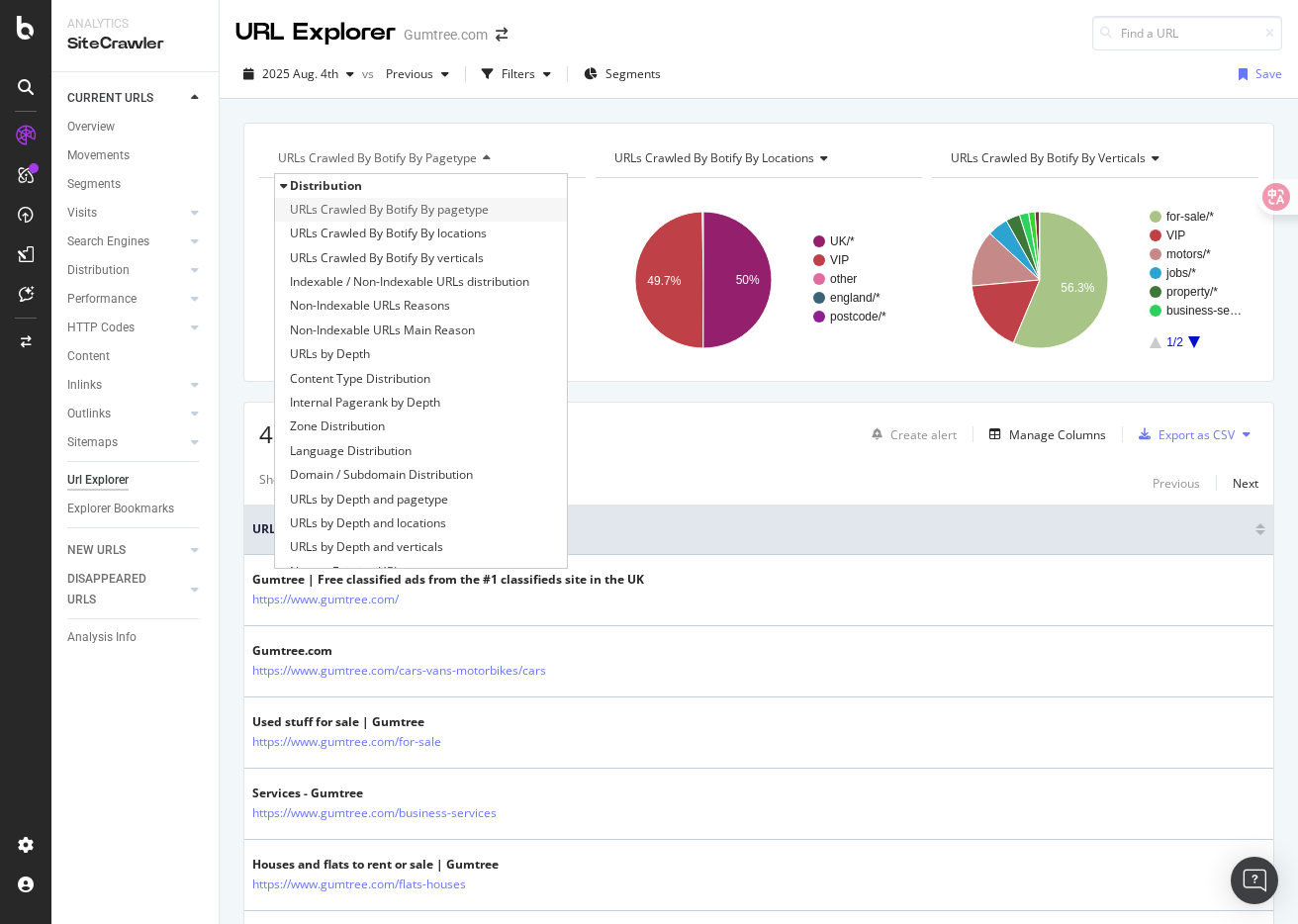 click on "URLs Crawled By Botify By pagetype" at bounding box center [389, 210] 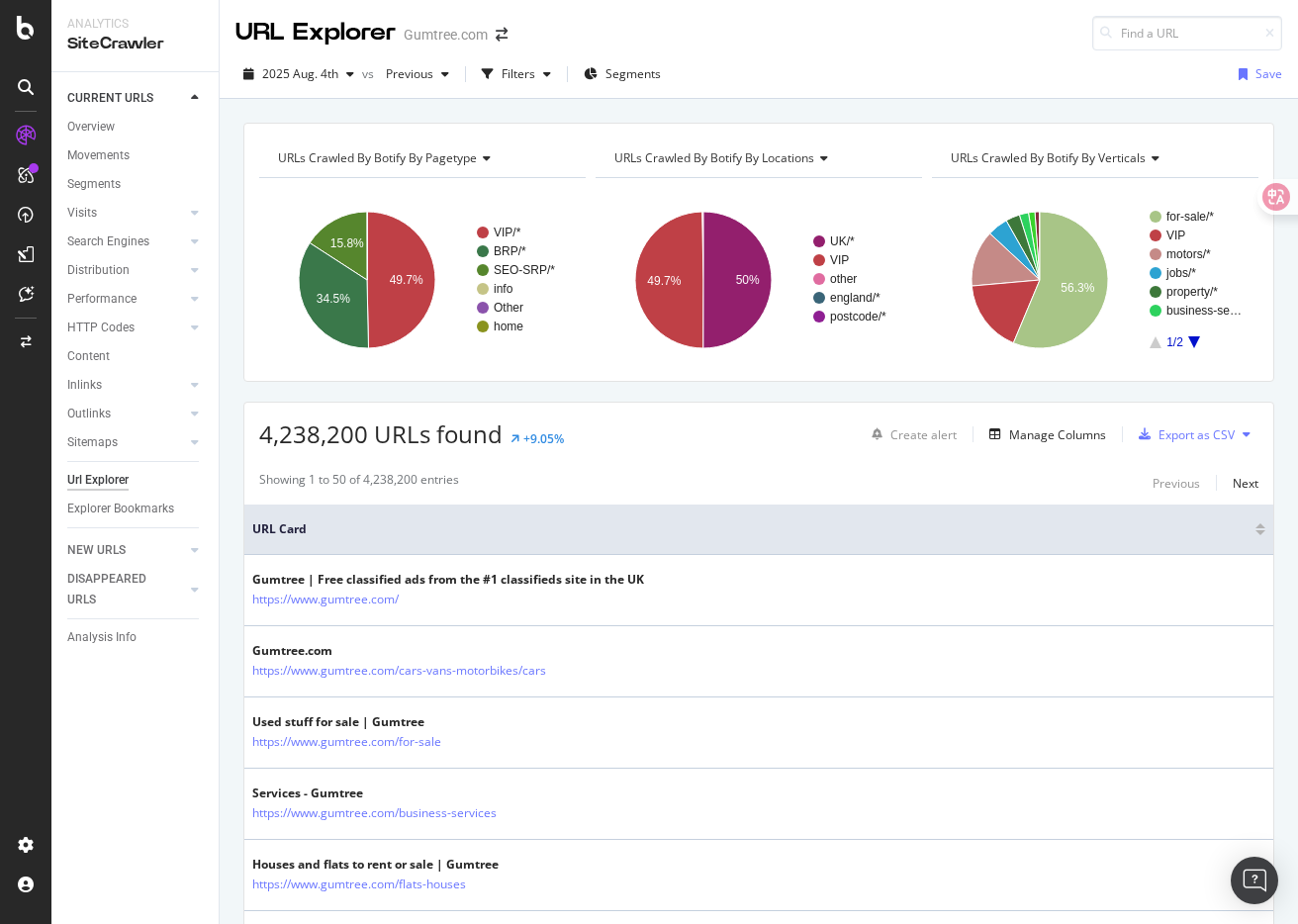 click on "URLs Crawled By Botify By pagetype" at bounding box center (420, 158) 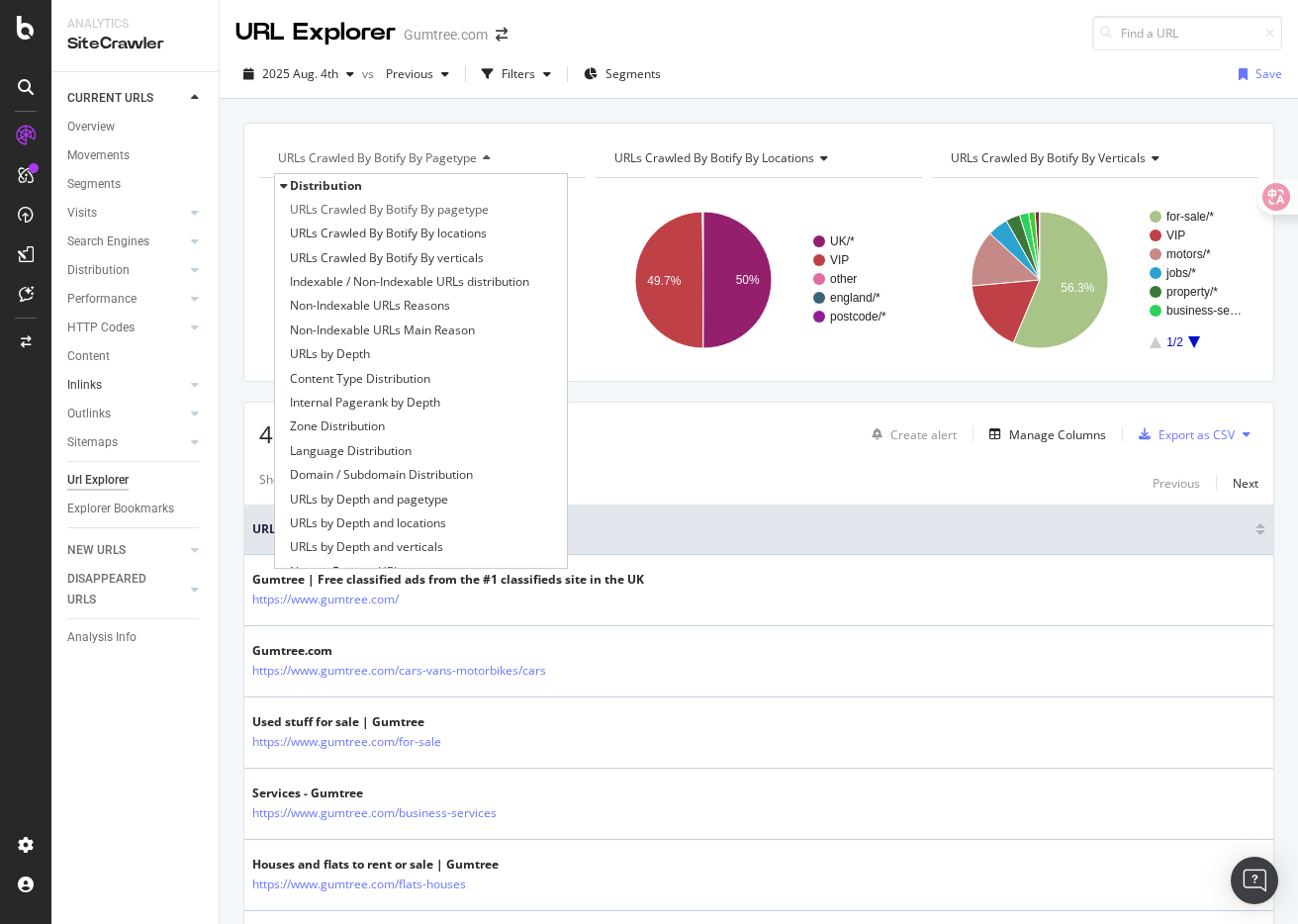 click on "Inlinks" at bounding box center (126, 385) 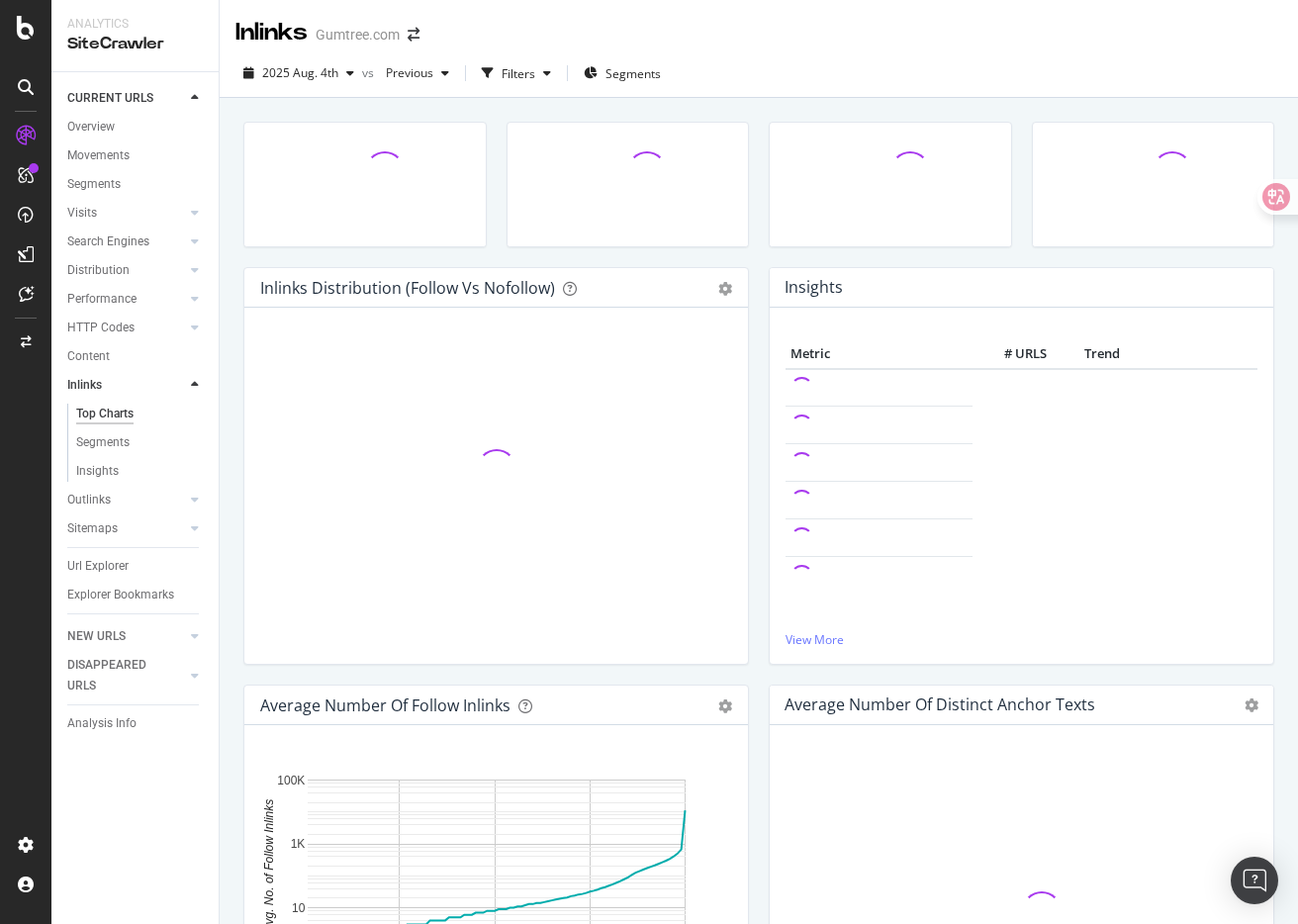 click at bounding box center [628, 194] 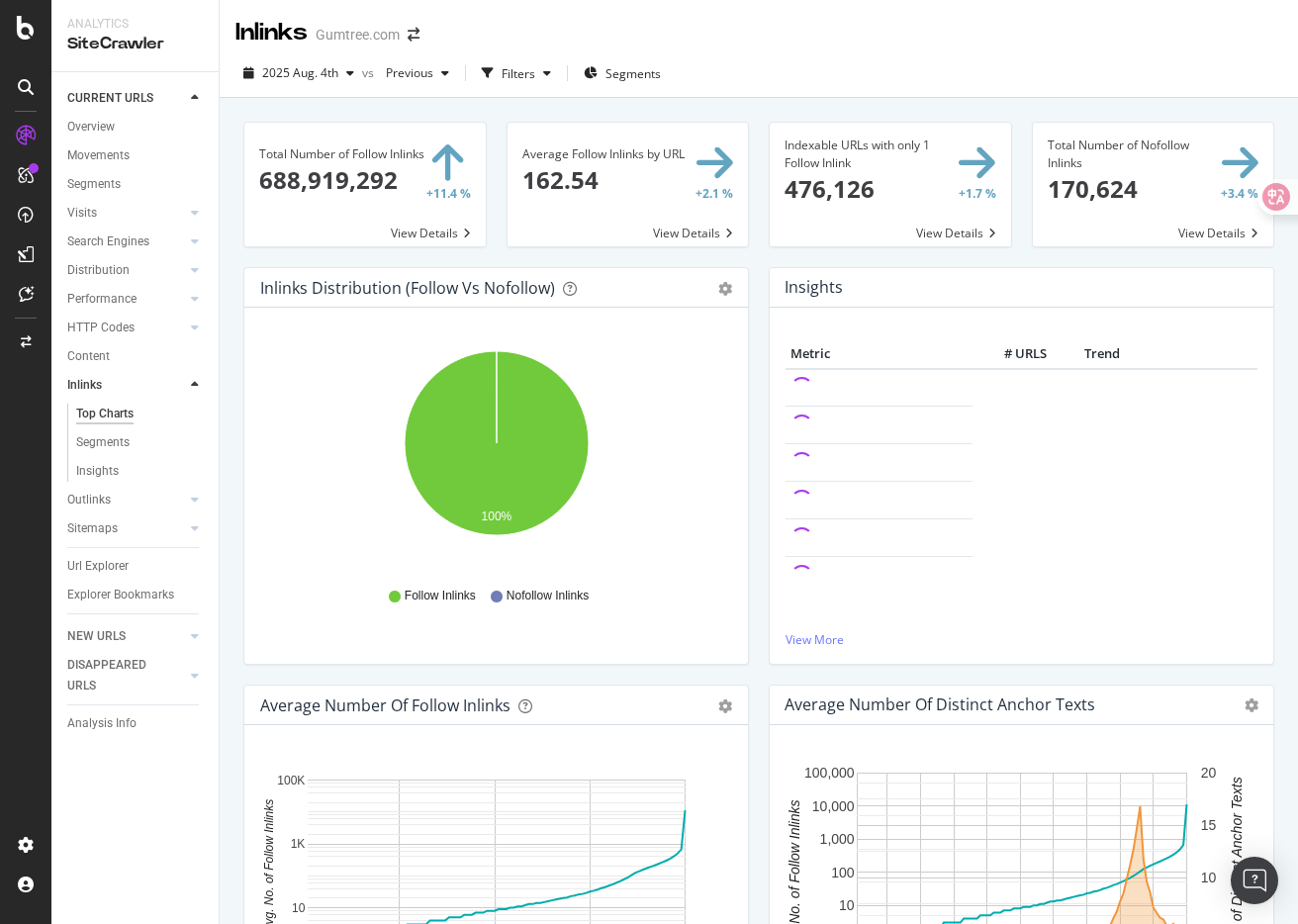 click on "Average Follow Inlinks by URL
162.54
+2.1 %
View Details" at bounding box center [628, 194] 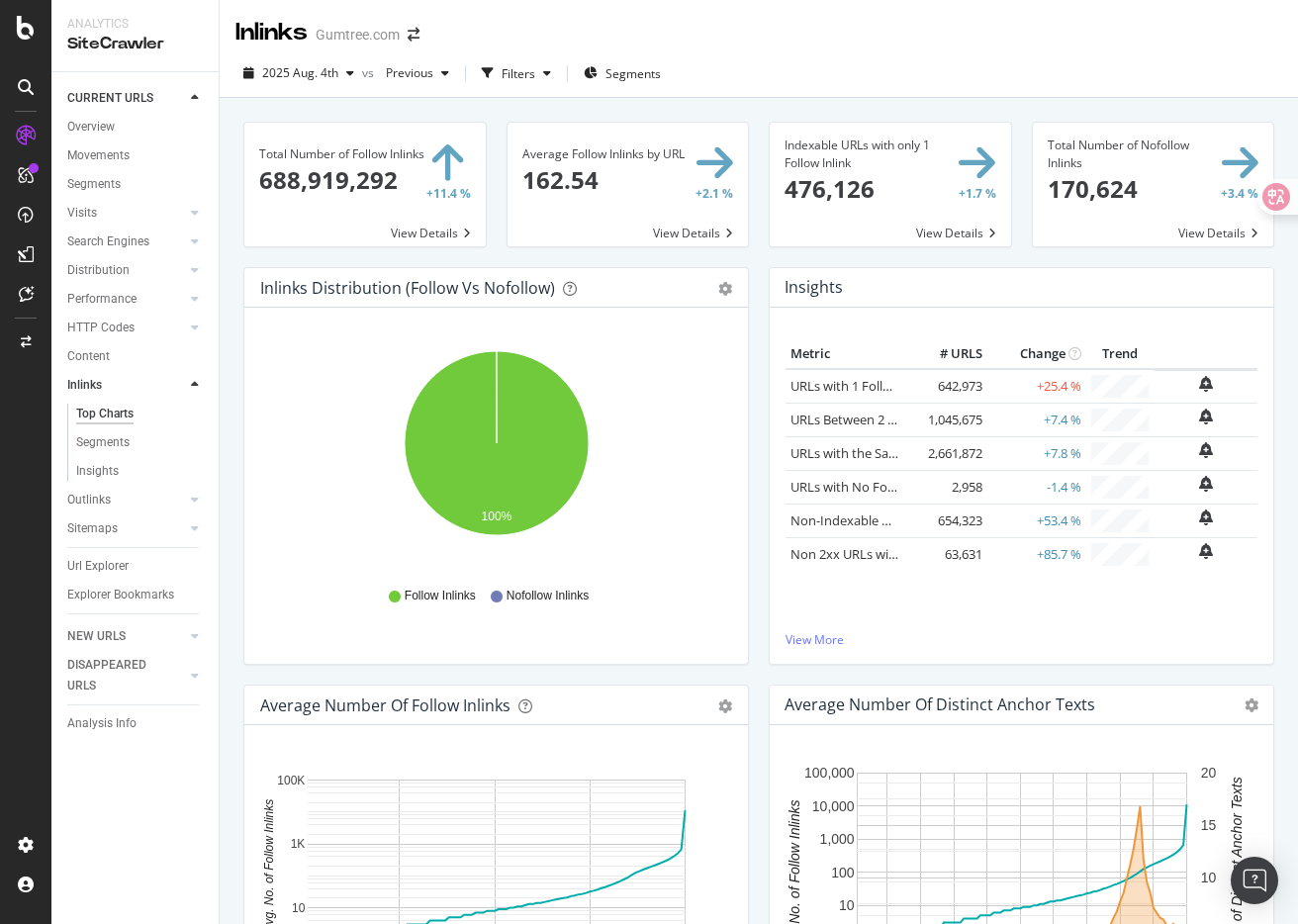 click on "Average Follow Inlinks by URL
162.54
+2.1 %
View Details" at bounding box center [628, 194] 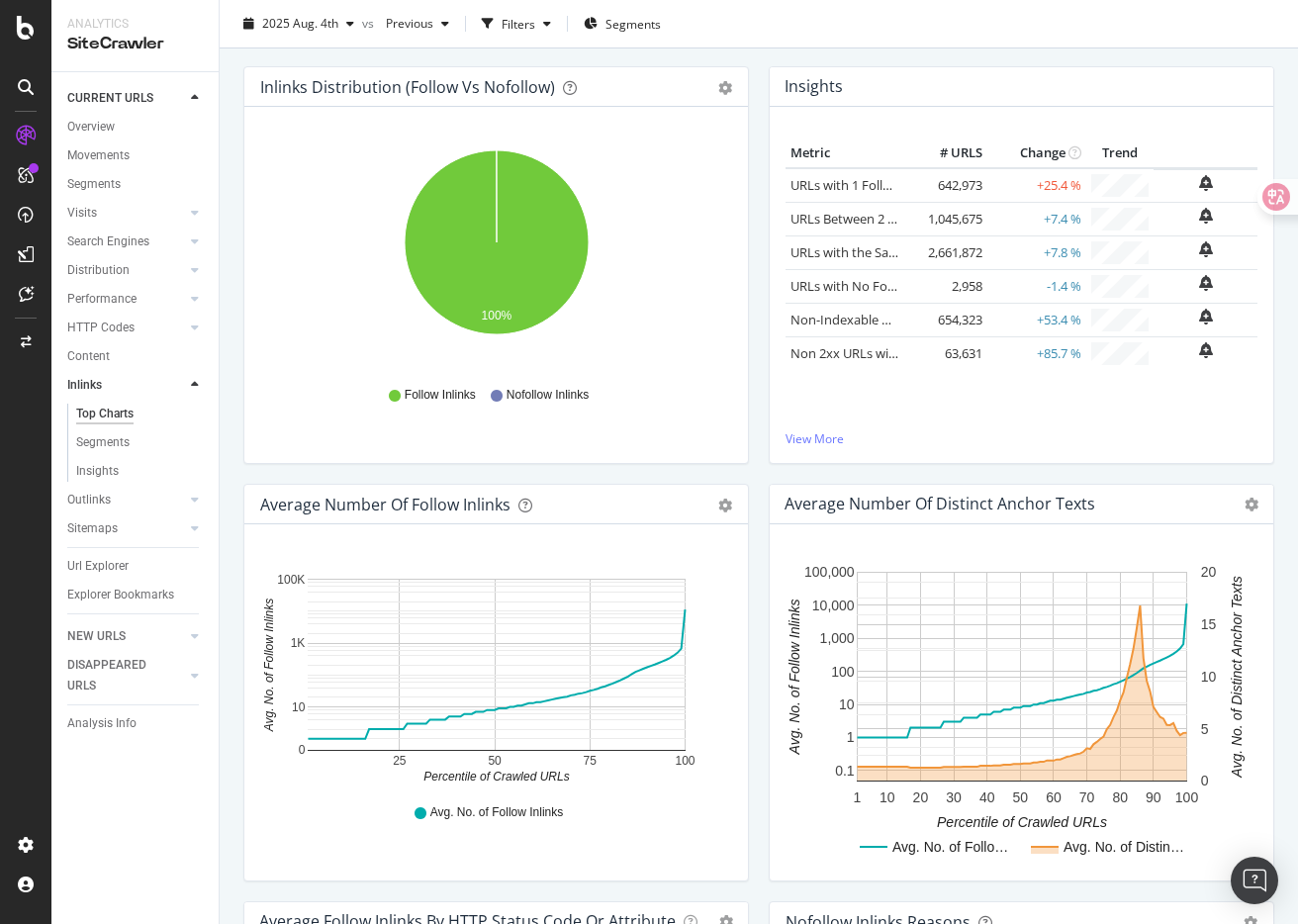 scroll, scrollTop: 212, scrollLeft: 0, axis: vertical 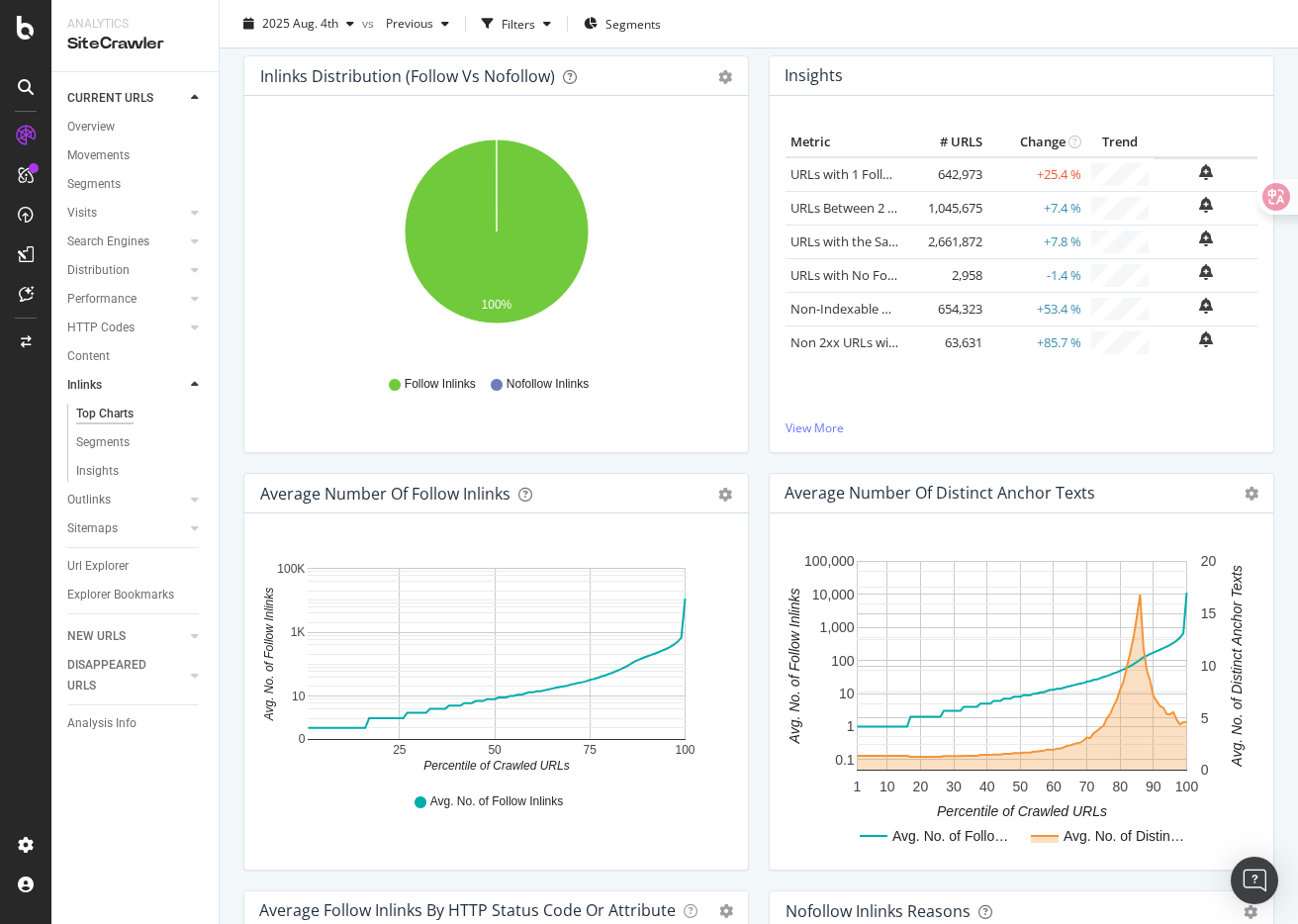 click on "Average Number of Follow Inlinks Chart (by Value) Table Export as CSV Add to Custom Report Hold CMD (⌘) while clicking to filter the report. 25 50 75 100 0 10 1K 100K Percentile of Crawled URLs Avg. No. of Follow Inlinks Percentile Avg. No. of Follow Inlinks 1 to 16 1 1 to 16 1 1 to 16 1 1 to 16 1 1 to 16 1 1 to 16 1 1 to 16 1 1 to 16 1 1 to 16 1 1 to 16 1 1 to 16 1 1 to 16 1 1 to 16 1 1 to 16 1 1 to 16 1 1 to 16 1 17 to 26 2 17 to 26 2 17 to 26 2 17 to 26 2 17 to 26 2 17 to 26 2 17 to 26 2 17 to 26 2 17 to 26 2 17 to 26 2 27 to 32 3 27 to 32 3 27 to 32 3 27 to 32 3 27 to 32 3 27 to 32 3 33 to 37 4 33 to 37 4 33 to 37 4 33 to 37 4 33 to 37 4 38 to 41 5 38 to 41 5 38 to 41 5 38 to 41 5 42 to 44 6 42 to 44 6 42 to 44 6 45 to 47 7 45 to 47 7 45 to 47 7 48 to 50 8 48 to 50 8 48 to 50 8 51 to 53 9 51 to 53 9 51 to 53 9 54 to 55 10 54 to 55 10 56 to 57 11 56 to 57 11 58 12 59 to 60 13 59 to 60 13 61 to 62 14 61 to 62 14 63 15 64 16 65 17 66 18 67 19 68 20 69 21 70 23 71 24 72 26 73 27 74 29 75 32 76 34 77 37 78" at bounding box center (496, 682) 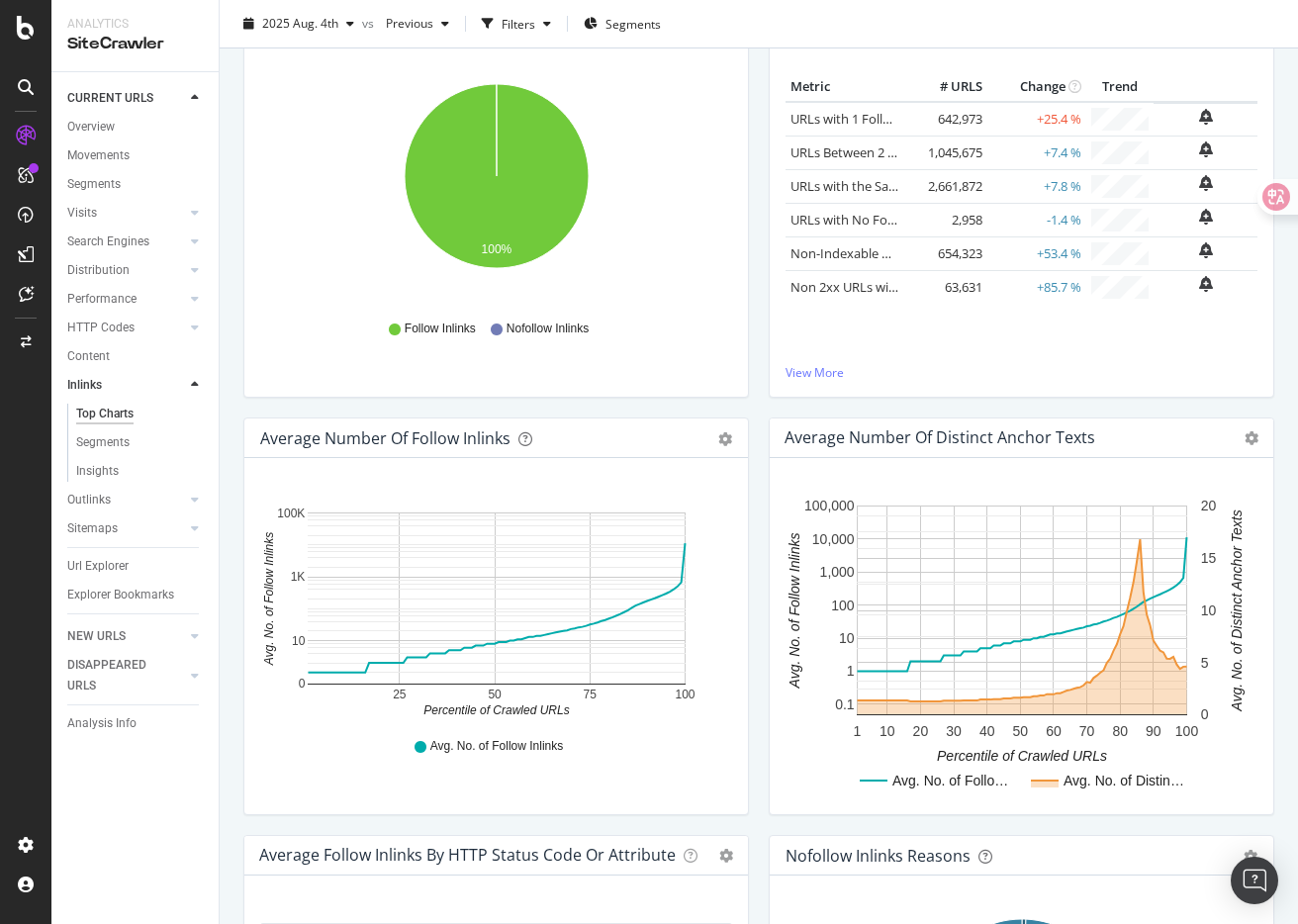 scroll, scrollTop: 272, scrollLeft: 0, axis: vertical 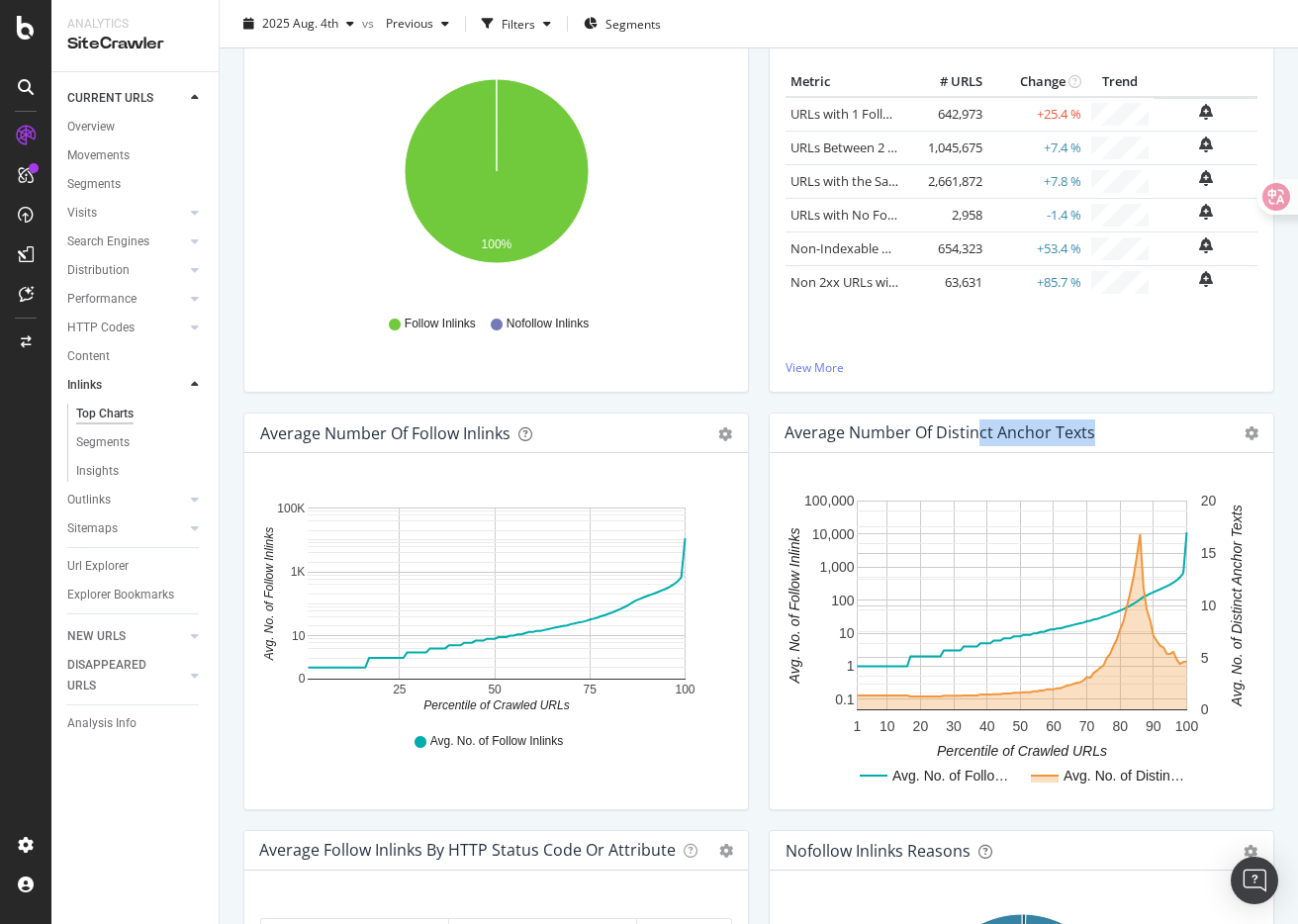 drag, startPoint x: 886, startPoint y: 428, endPoint x: 1107, endPoint y: 428, distance: 221 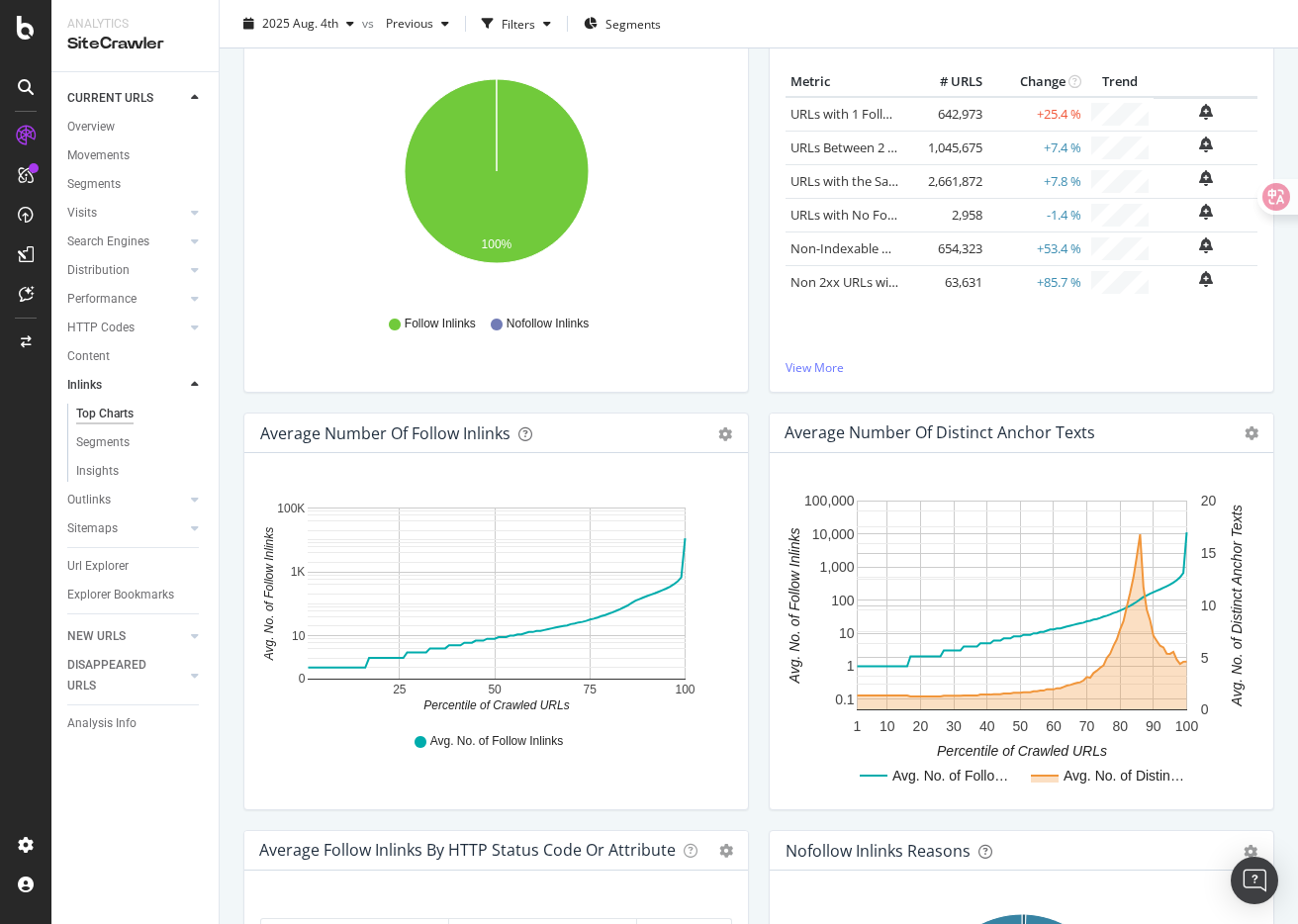 click on "Insights
Metric
# URLS
Change
Trend
URLs with 1 Follow Inlink
642,973
+25.4 %
URLs Between 2 and 5 Follow Inlinks" at bounding box center (1021, 204) 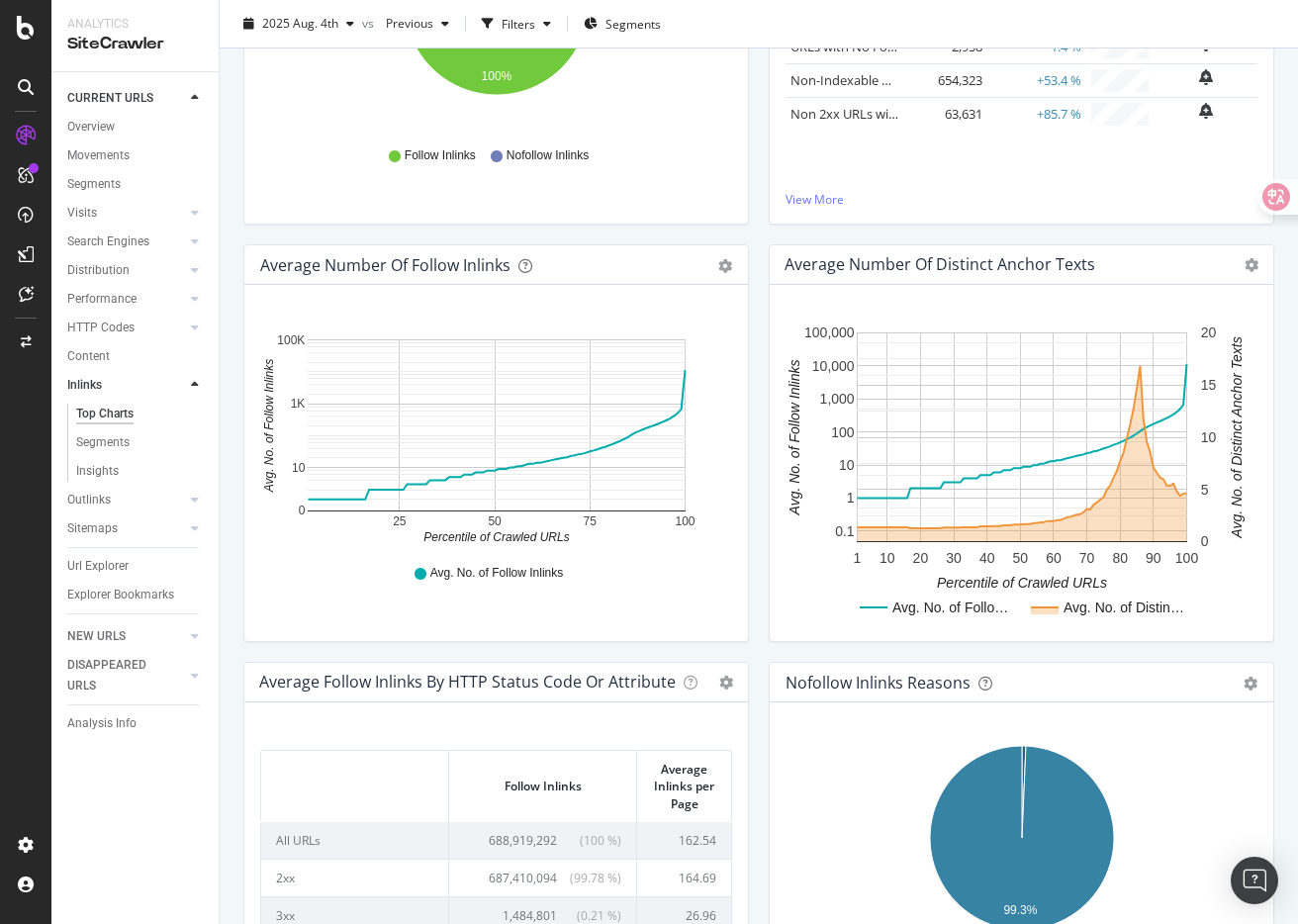 scroll, scrollTop: 453, scrollLeft: 0, axis: vertical 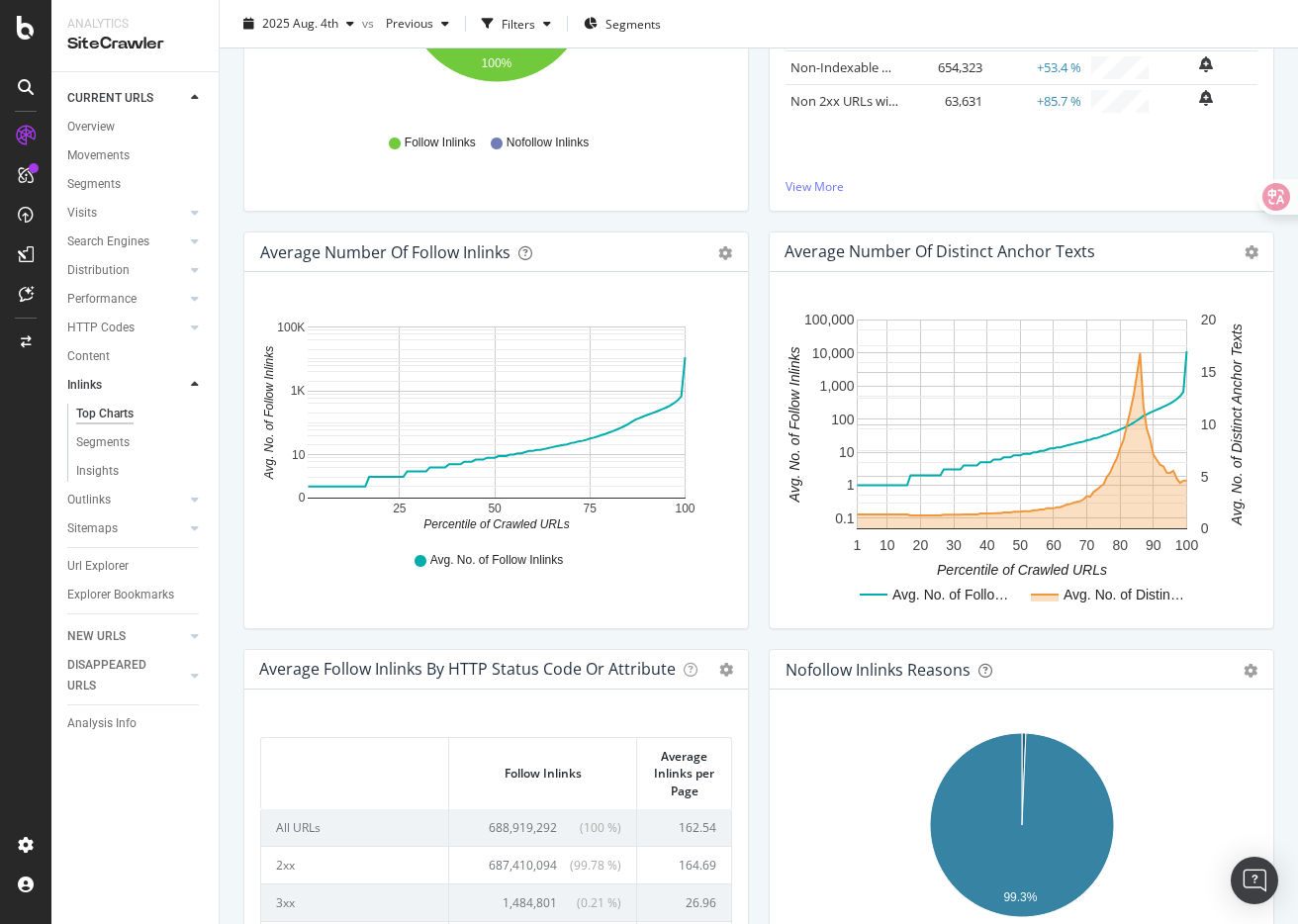 click on "Average Number of Distinct Anchor Texts
Chart (by Value) Table Expand Export as CSV Export as PNG
×
Avg. No. of Follo… Avg. No. of Distin… 1 10 20 30 40 50 60 70 80 90 100 0.1 1 10 100 1,000 10,000 100,000 0 5 10 15 20 Percentile of Crawled URLs Avg. No. of Follow Inlinks Avg. No. of Distinct Anchor Texts Percentile Avg. No. of Follow Inlinks Avg. No. of Distinct Anchor Texts 1 1 1.38 2 1 1.38 3 1 1.38 4 1 1.38 5 1 1.38 6 1 1.38 7 1 1.38 8 1 1.38 9 1 1.38 10 1 1.38 11 1 1.38 12 1 1.38 13 1 1.38 14 1 1.38 15 1 1.38 16 1 1.38 17 2 1.28 18 2 1.28 19 2 1.28 20 2 1.28 21 2 1.28 22 2 1.28 23 2 1.28 24 2 1.28 25 2 1.28 26 2 1.28 27 3 1.35 28 3 1.35 29 3 1.35 30 3 1.35 31 3 1.35 32 3 1.35 33 4 1.36 34 4 1.36 35 4 1.36 36 4 1.36 37 4 1.36 38 5 1.45 39 5 1.45 40 5 1.45 41 5 1.45 42 6 1.5 43 6 1.5 44 6 1.5 45 7 1.56 46 7 1.56 47 7 1.56 8" at bounding box center (1021, 440) 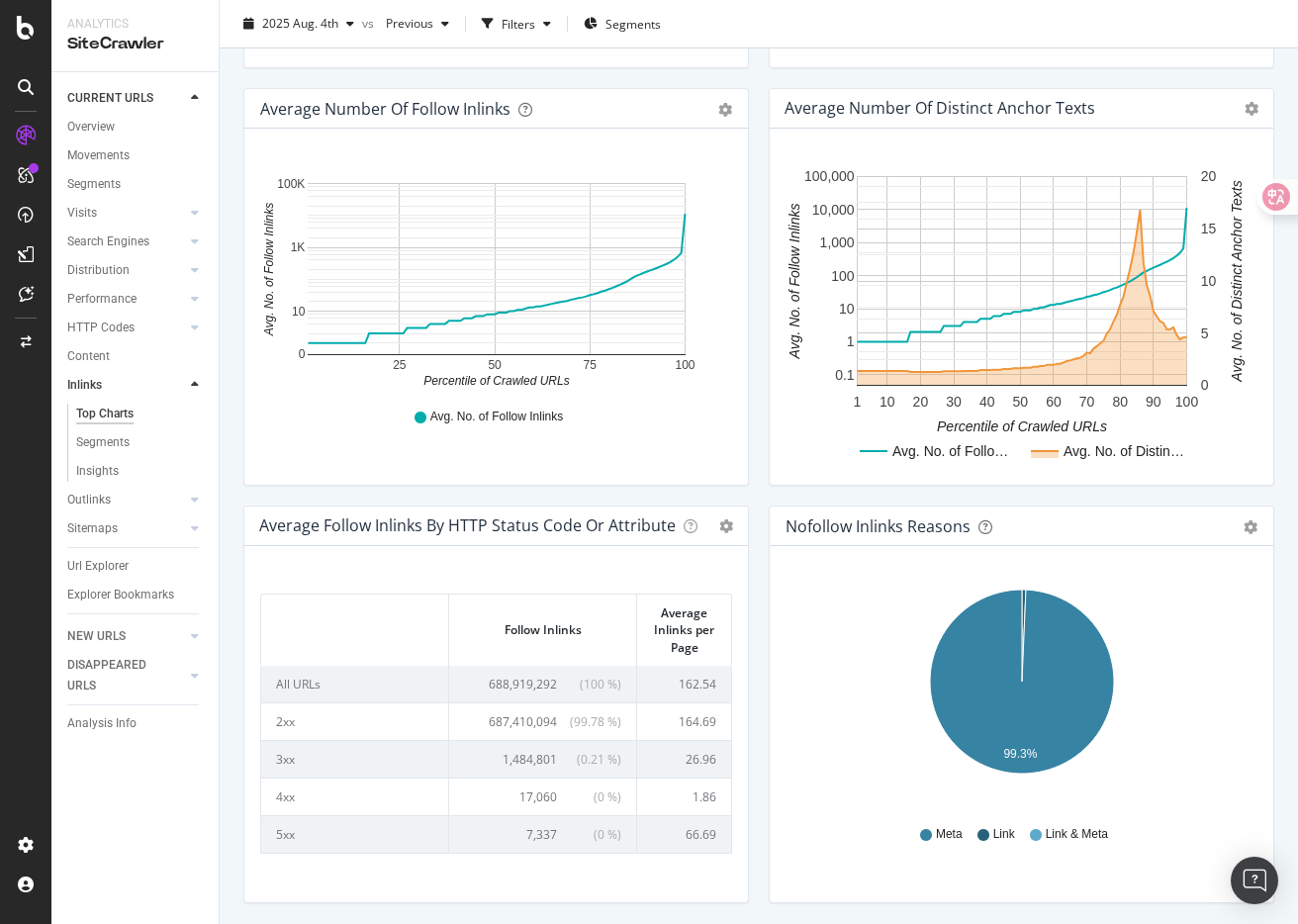 scroll, scrollTop: 598, scrollLeft: 0, axis: vertical 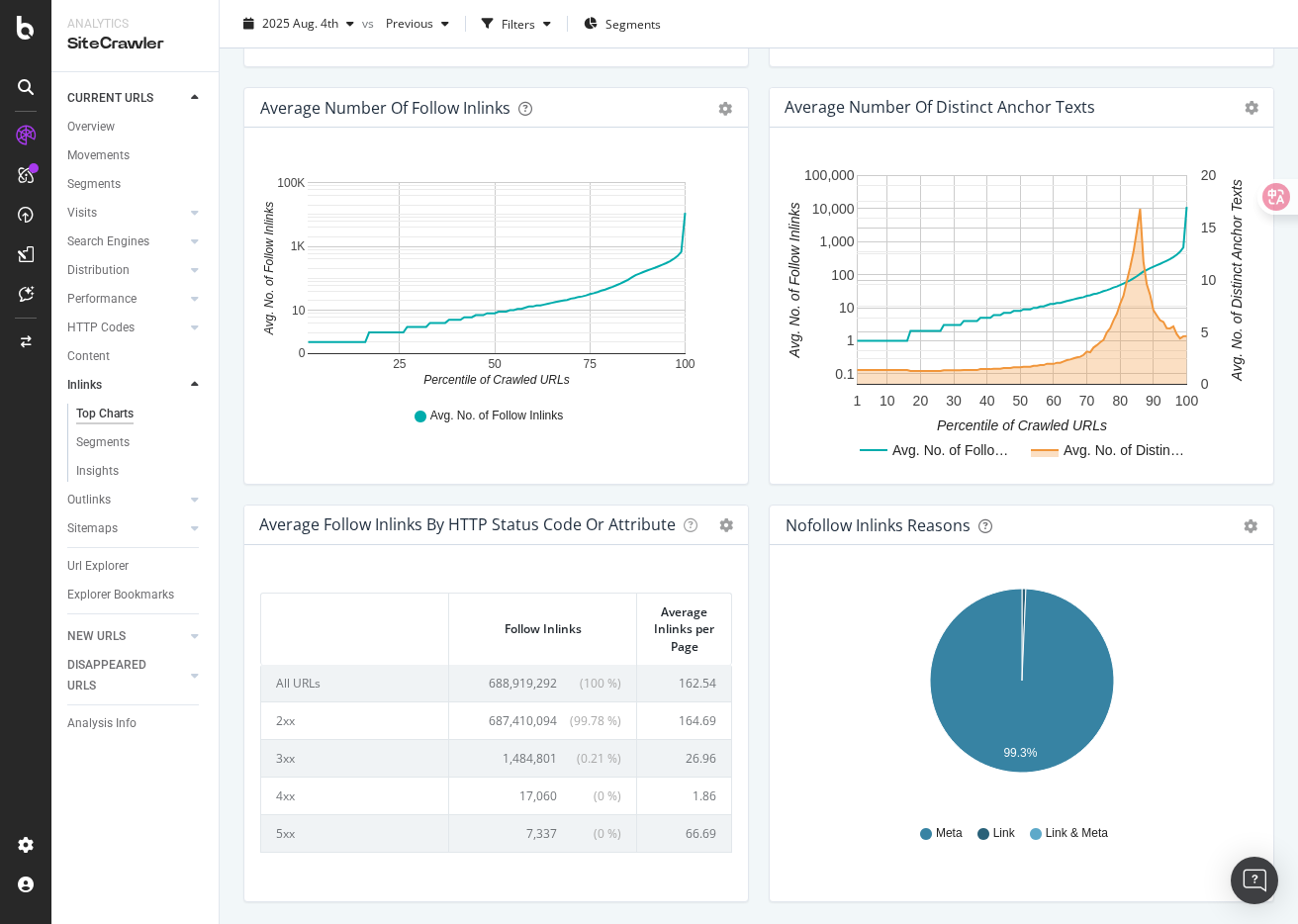 click on "Nofollow Inlinks Reasons Pie Table Export as CSV Add to Custom Report Hold CMD (⌘) while clicking to filter the report. 99.3% Reason for Nofollow status Sum of Inlinks Link 1,189 Meta 174,309 Link & Meta 0 99.3% Meta Link Link & Meta" at bounding box center (1021, 713) 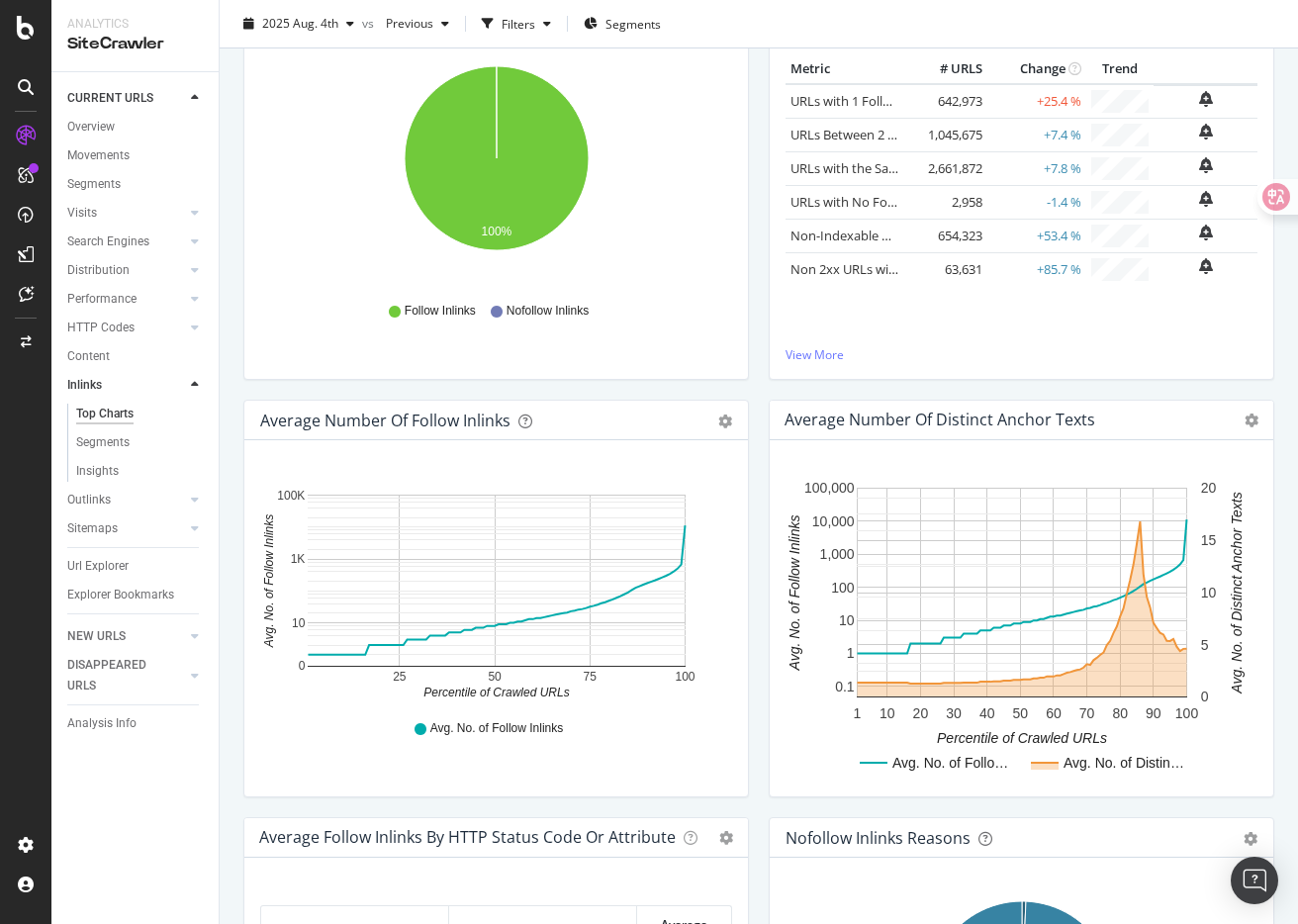 scroll, scrollTop: 284, scrollLeft: 0, axis: vertical 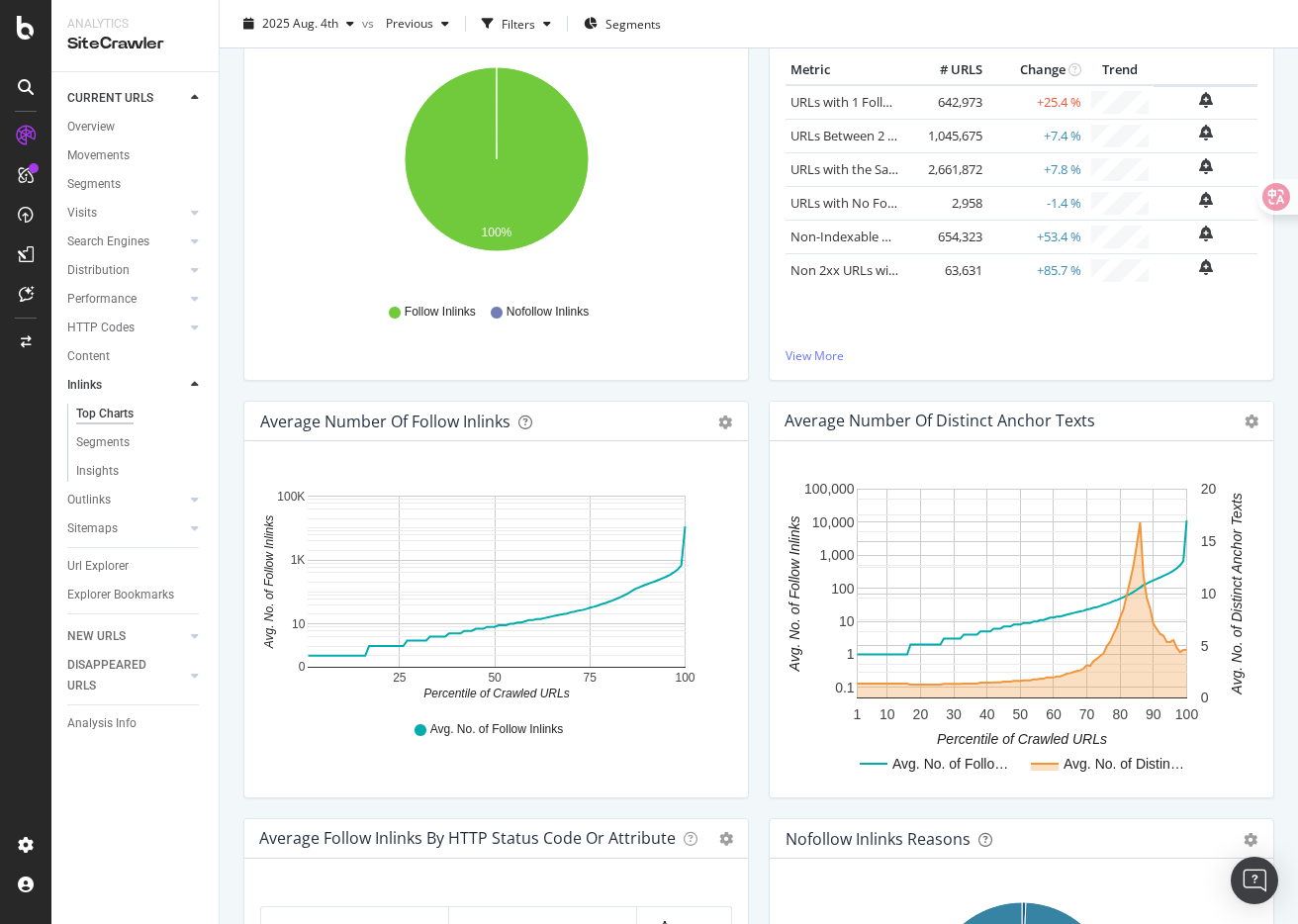 click on "Average Number of Distinct Anchor Texts
Chart (by Value) Table Expand Export as CSV Export as PNG" at bounding box center [1021, 421] 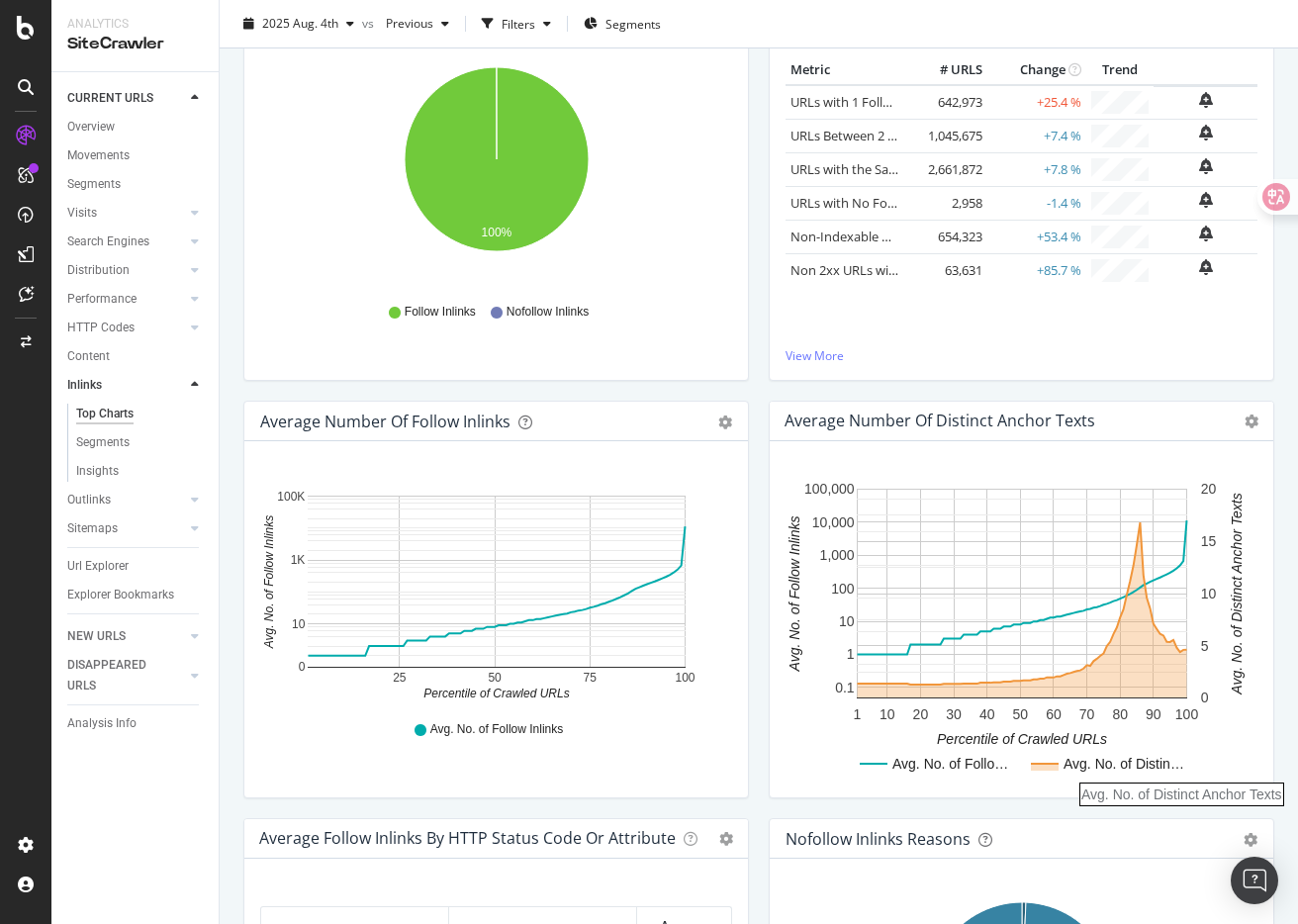 click on "Avg. No. of Distinct Anchor Texts" at bounding box center (1181, 794) 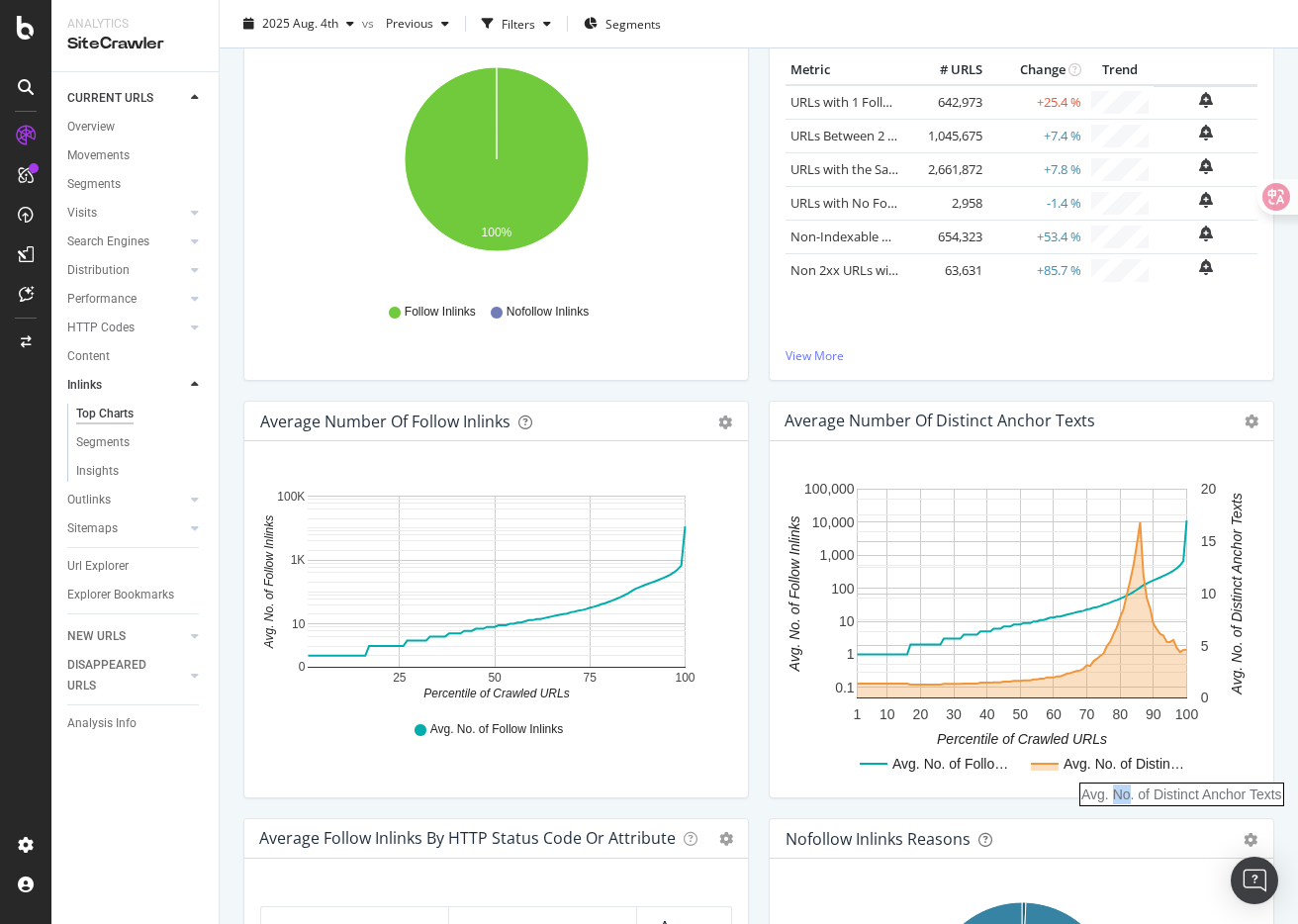 click on "Avg. No. of Distinct Anchor Texts" at bounding box center (1181, 794) 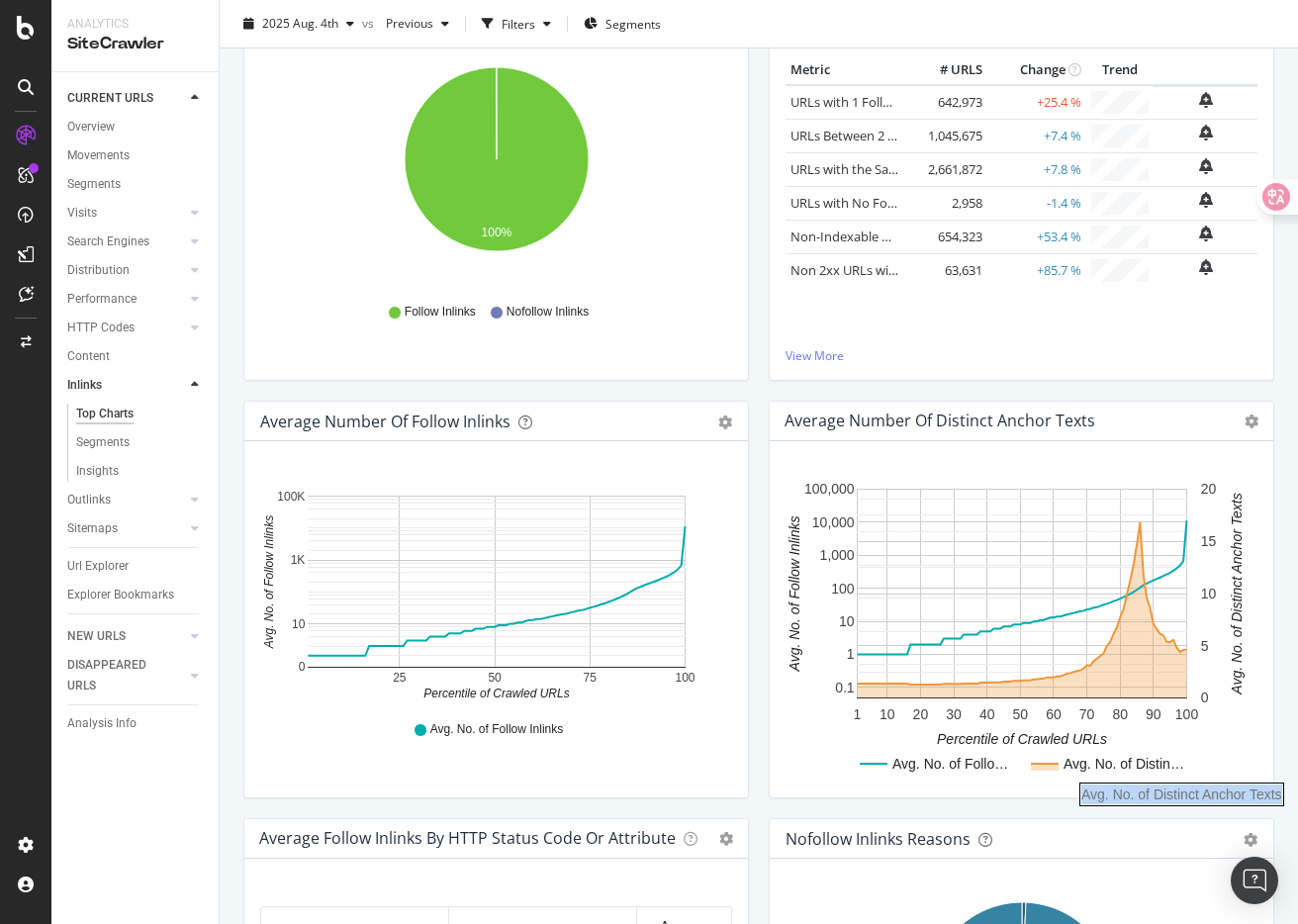click on "Avg. No. of Distinct Anchor Texts" at bounding box center (1181, 794) 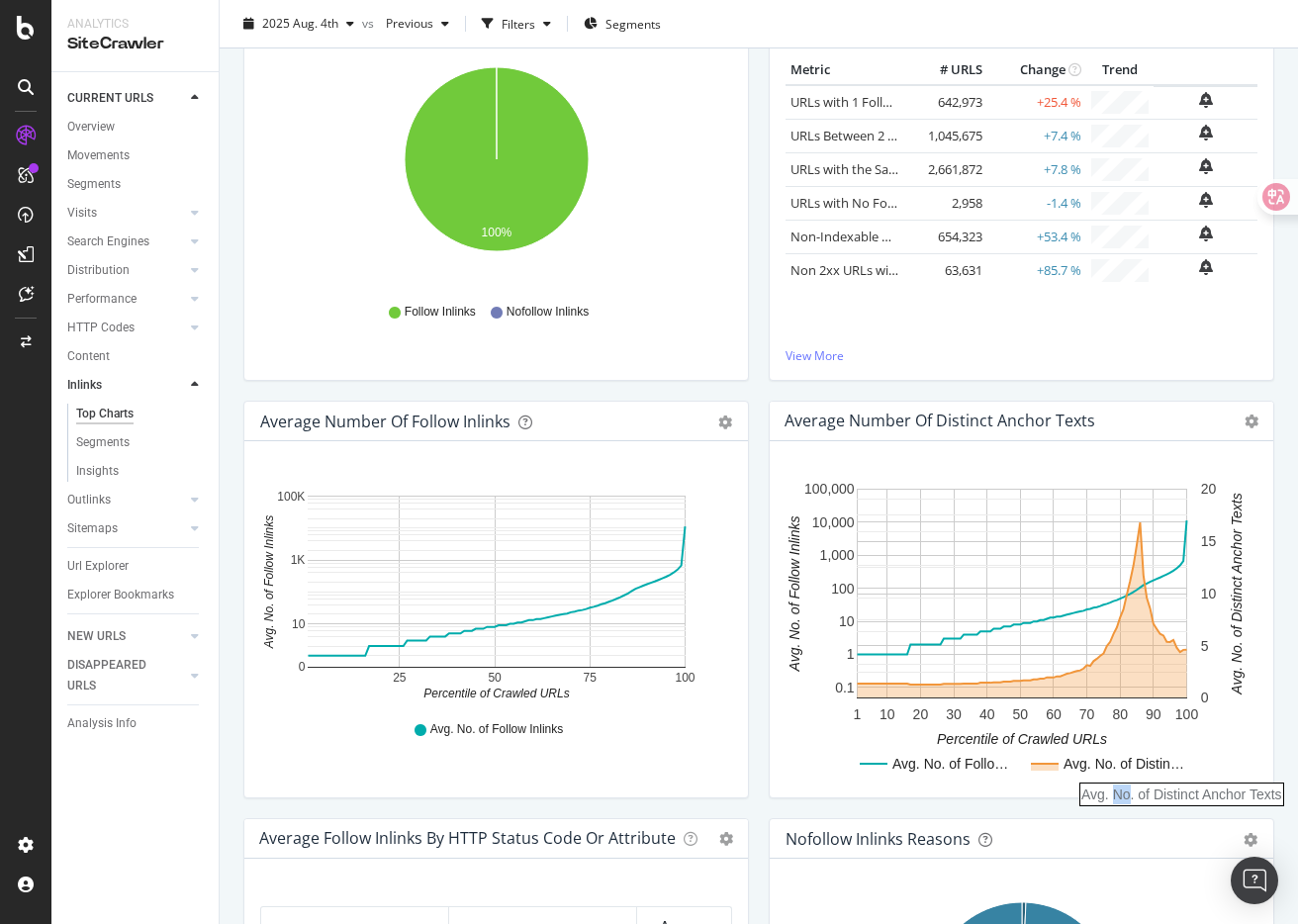 click on "Avg. No. of Distinct Anchor Texts" at bounding box center [1181, 794] 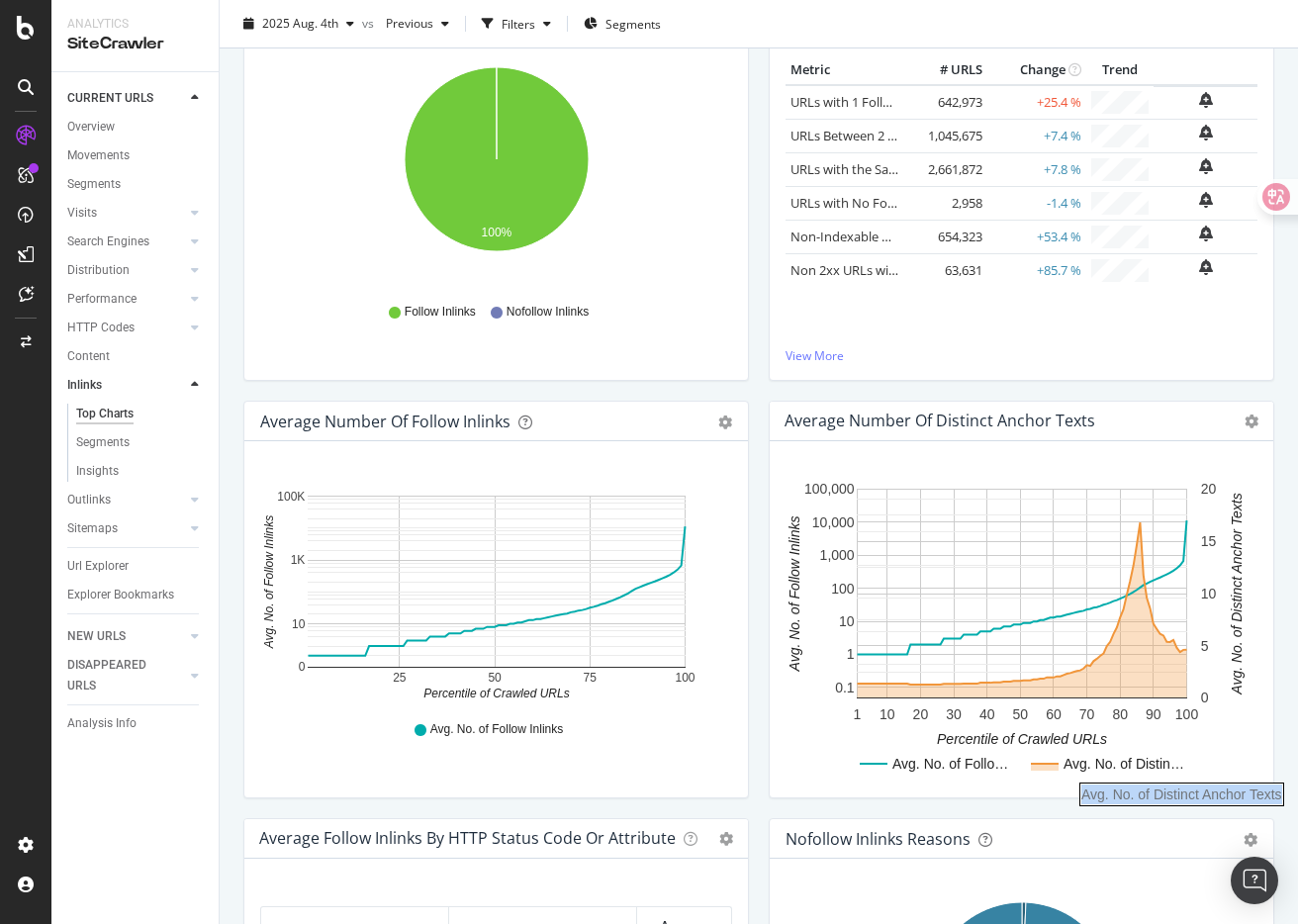 click on "Avg. No. of Distinct Anchor Texts" at bounding box center [1181, 794] 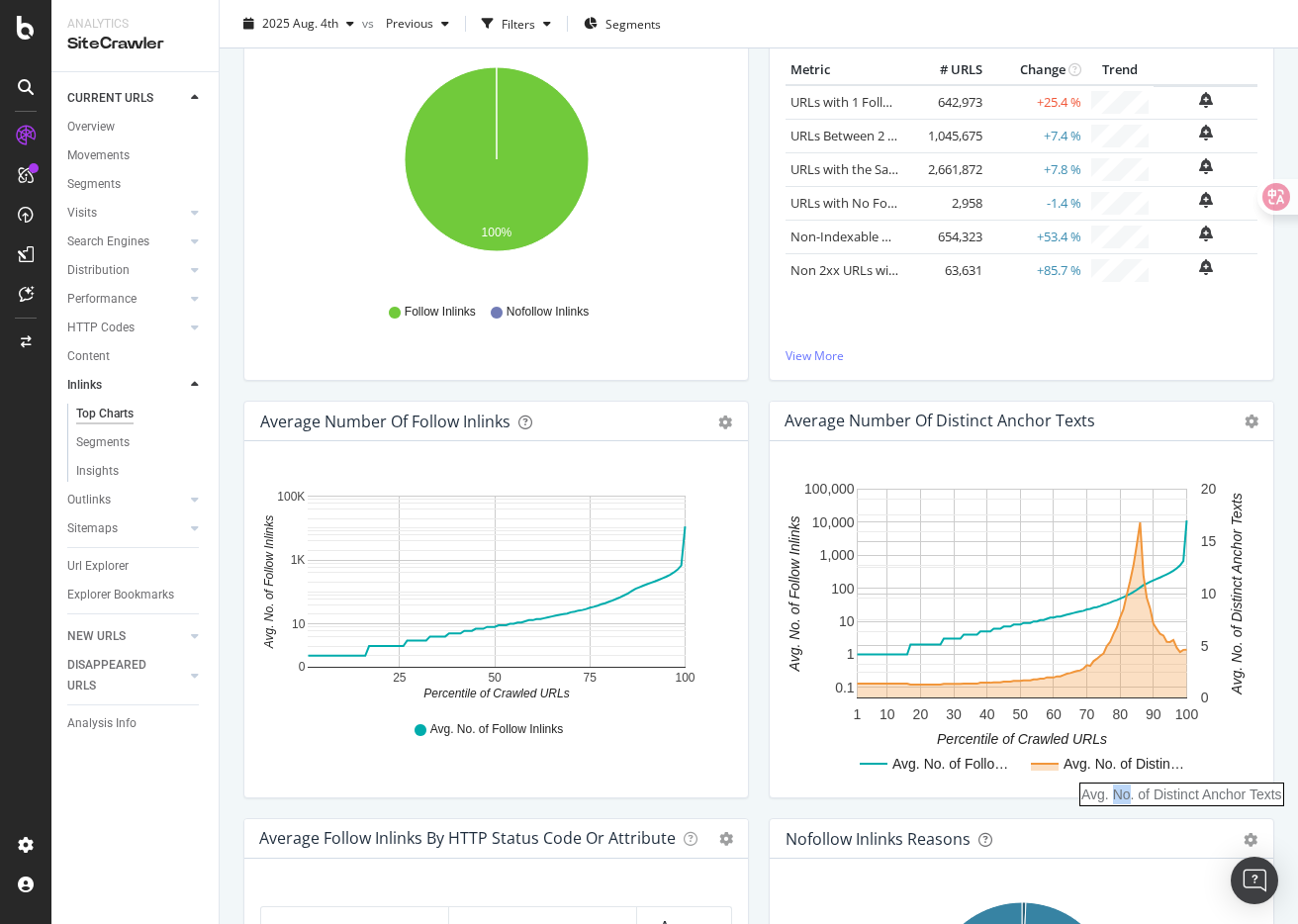 click on "Avg. No. of Distinct Anchor Texts" at bounding box center (1181, 794) 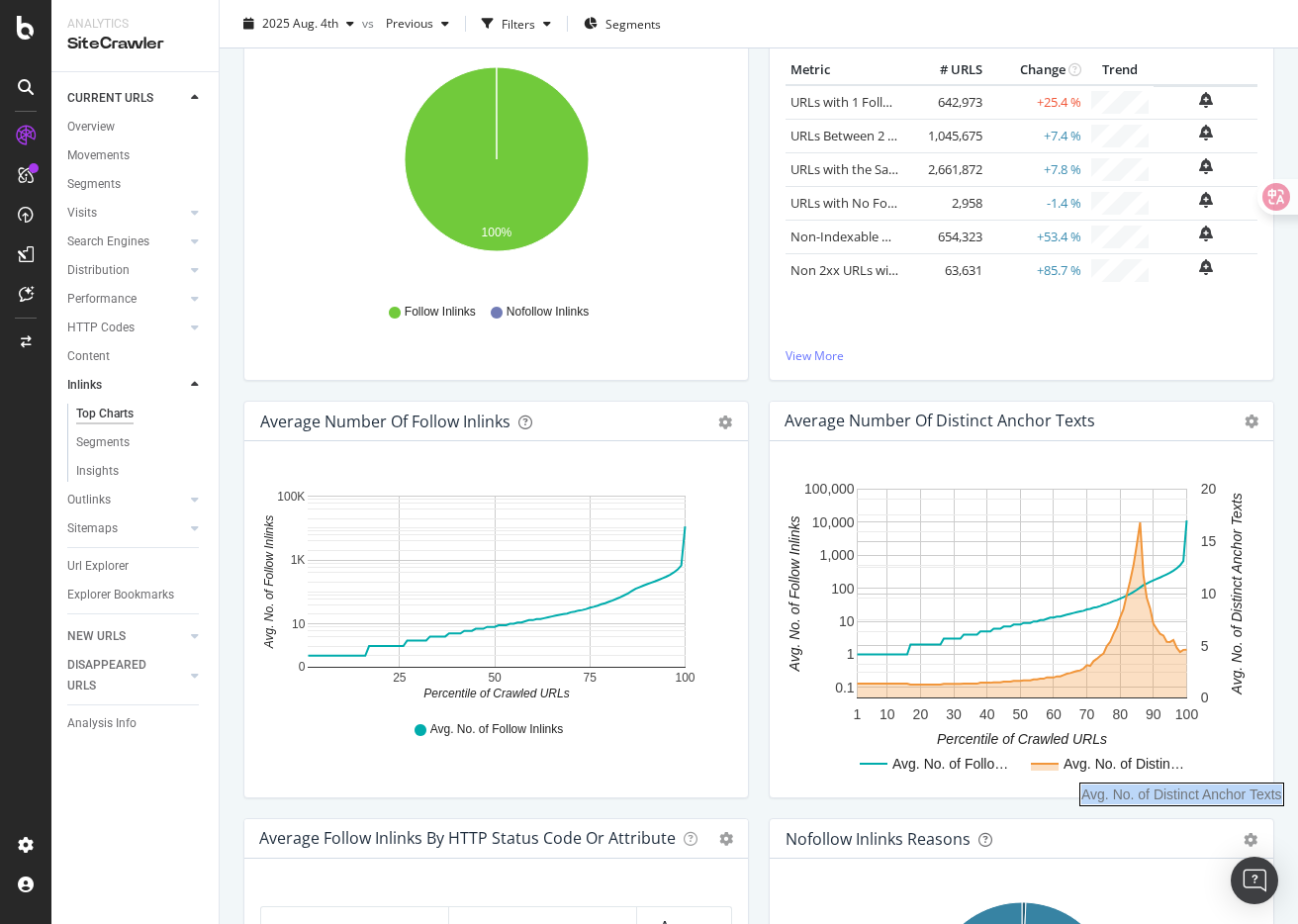 click on "Avg. No. of Distinct Anchor Texts" at bounding box center [1181, 794] 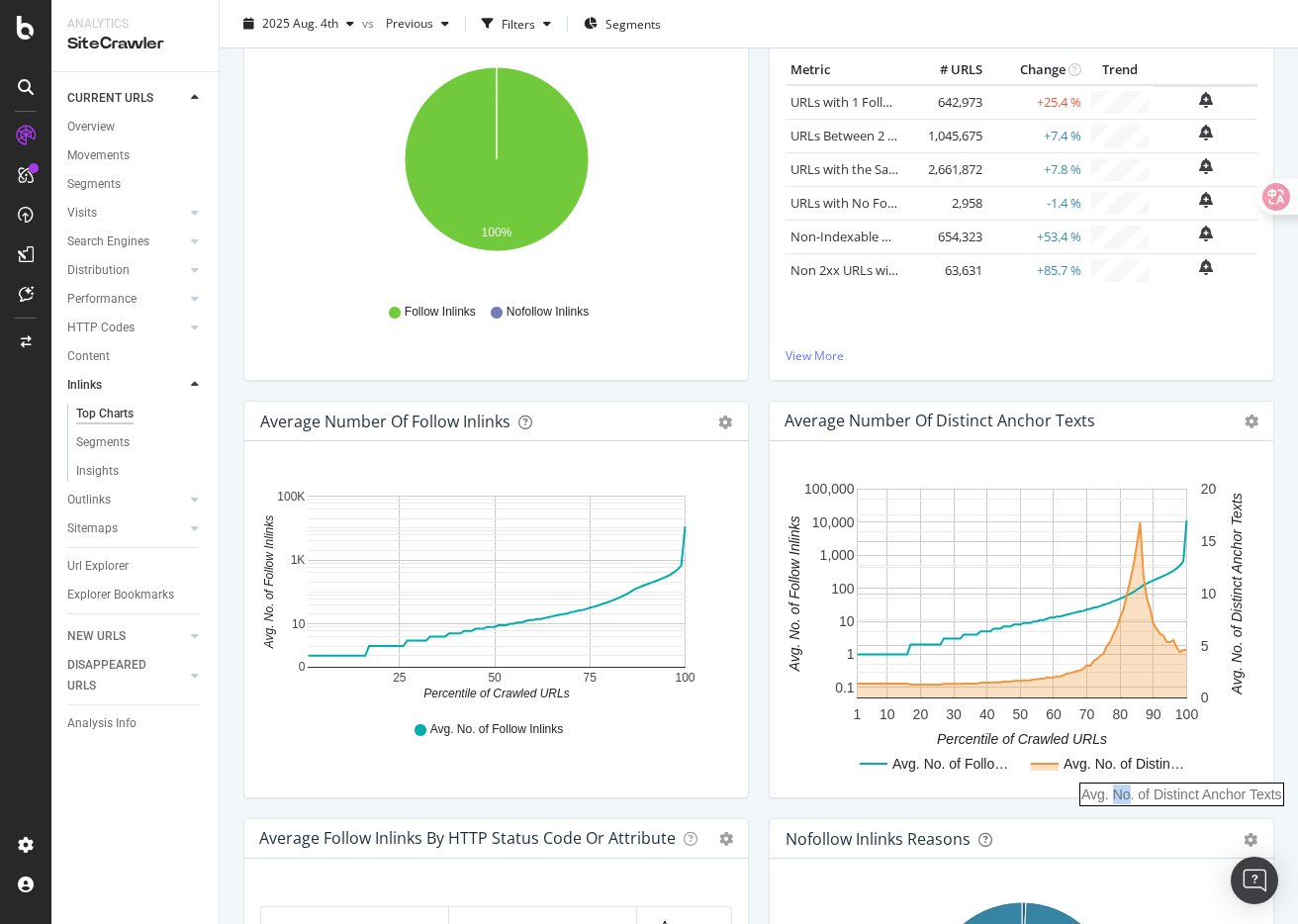 click on "Avg. No. of Distinct Anchor Texts" at bounding box center [1181, 794] 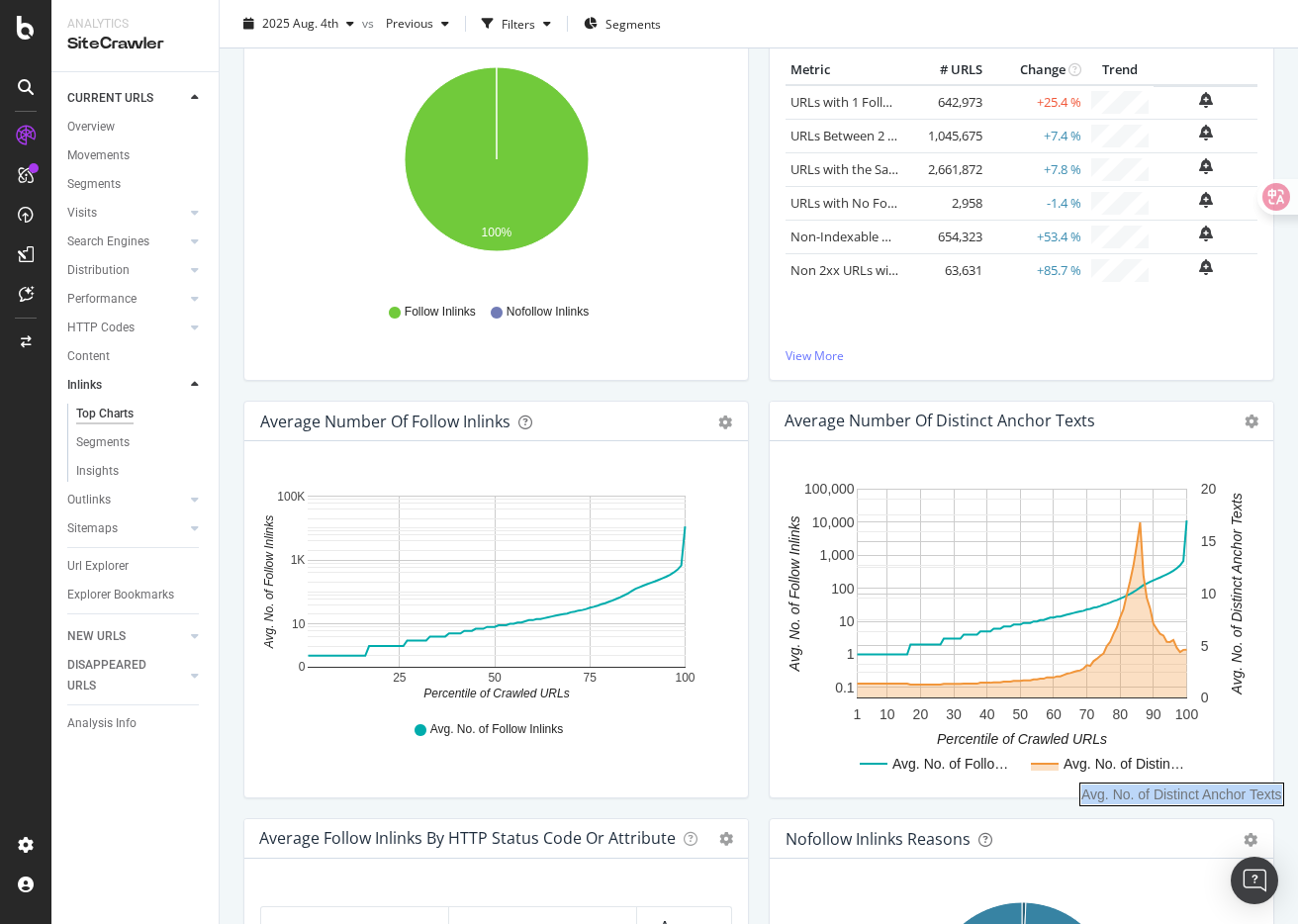 click on "Avg. No. of Distinct Anchor Texts" at bounding box center [1181, 794] 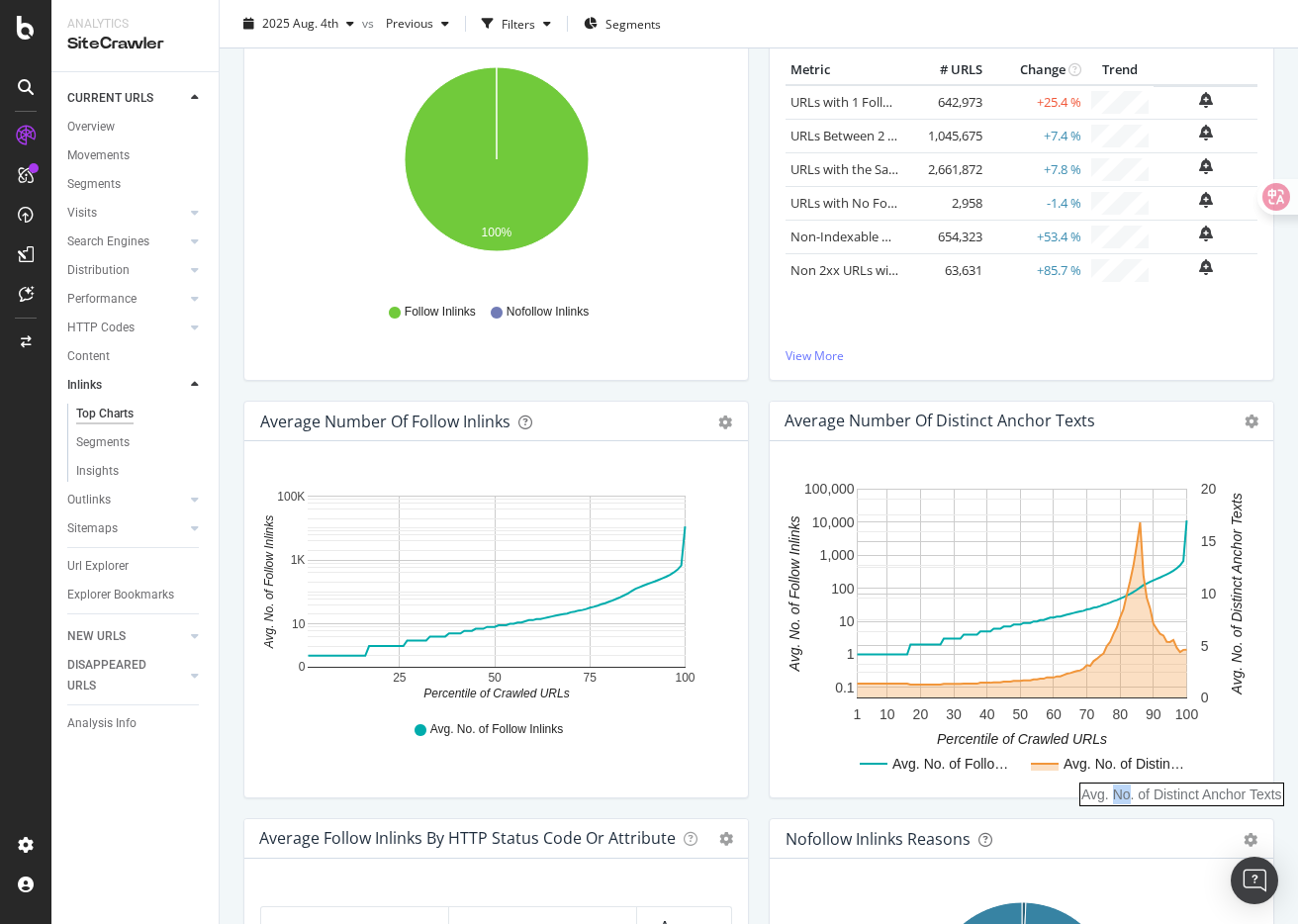 click on "Avg. No. of Distinct Anchor Texts" at bounding box center [1181, 794] 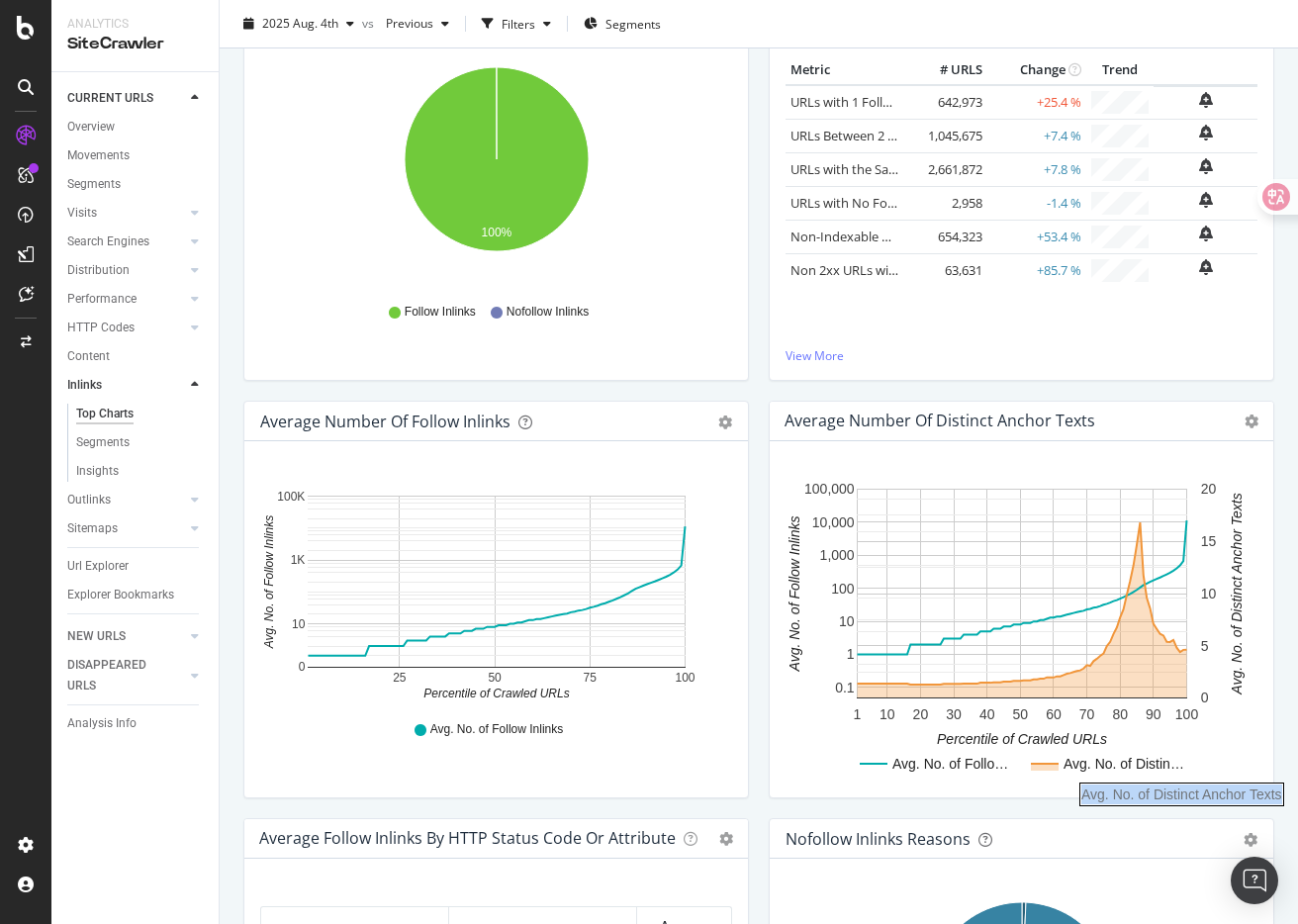 click on "Avg. No. of Distinct Anchor Texts" at bounding box center [1181, 794] 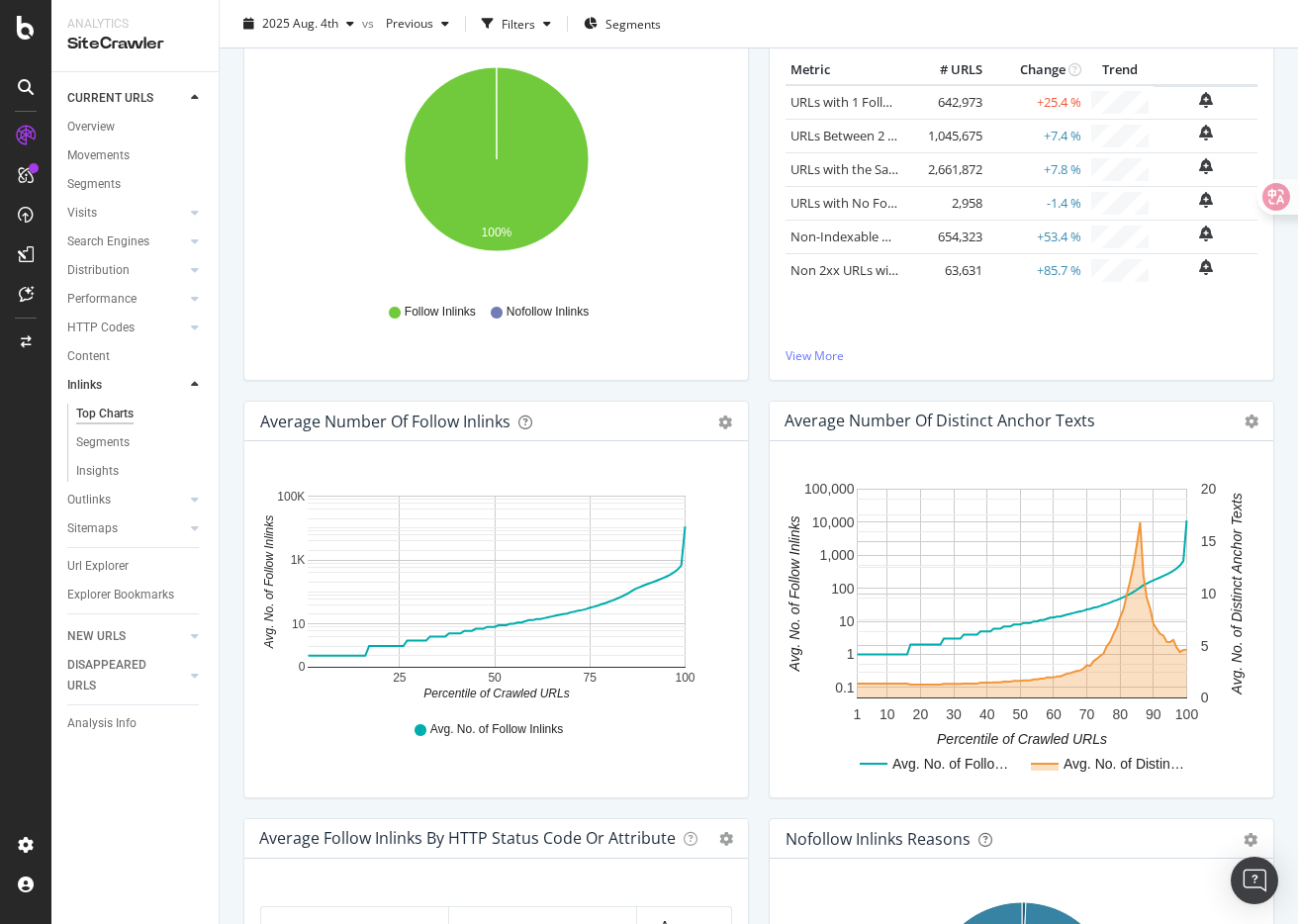 click on "Average Number of Distinct Anchor Texts
Chart (by Value) Table Expand Export as CSV Export as PNG
×
Avg. No. of Follo… Avg. No. of Distin… 1 10 20 30 40 50 60 70 80 90 100 0.1 1 10 100 1,000 10,000 100,000 0 5 10 15 20 Percentile of Crawled URLs Avg. No. of Follow Inlinks Avg. No. of Distinct Anchor Texts Percentile Avg. No. of Follow Inlinks Avg. No. of Distinct Anchor Texts 1 1 1.38 2 1 1.38 3 1 1.38 4 1 1.38 5 1 1.38 6 1 1.38 7 1 1.38 8 1 1.38 9 1 1.38 10 1 1.38 11 1 1.38 12 1 1.38 13 1 1.38 14 1 1.38 15 1 1.38 16 1 1.38 17 2 1.28 18 2 1.28 19 2 1.28 20 2 1.28 21 2 1.28 22 2 1.28 23 2 1.28 24 2 1.28 25 2 1.28 26 2 1.28 27 3 1.35 28 3 1.35 29 3 1.35 30 3 1.35 31 3 1.35 32 3 1.35 33 4 1.36 34 4 1.36 35 4 1.36 36 4 1.36 37 4 1.36 38 5 1.45 39 5 1.45 40 5 1.45 41 5 1.45 42 6 1.5 43 6 1.5 44 6 1.5 45 7 1.56 46 7 1.56 47 7 1.56 8" at bounding box center [1021, 609] 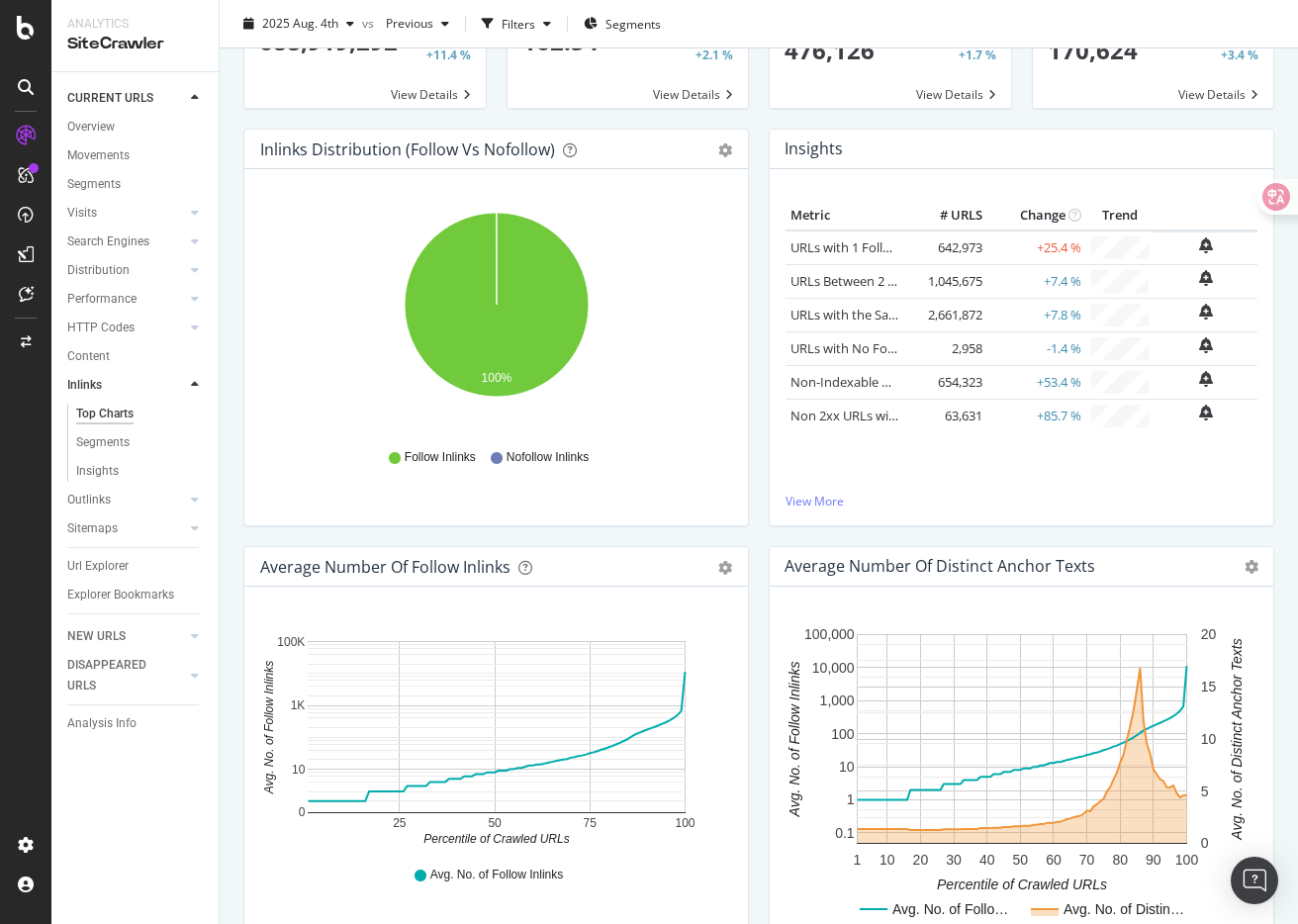 scroll, scrollTop: 144, scrollLeft: 0, axis: vertical 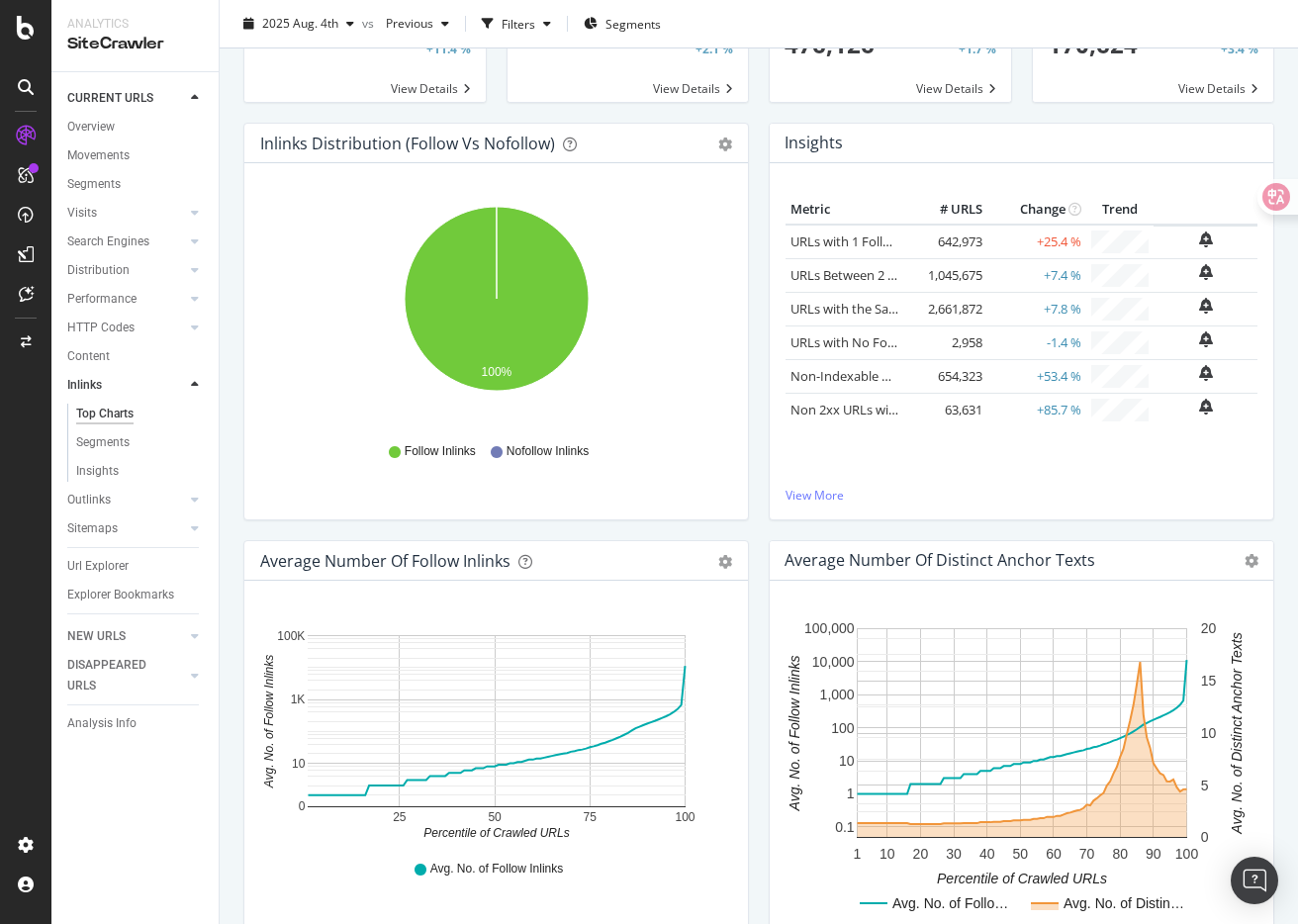 click on "Average Number of Distinct Anchor Texts" at bounding box center [940, 560] 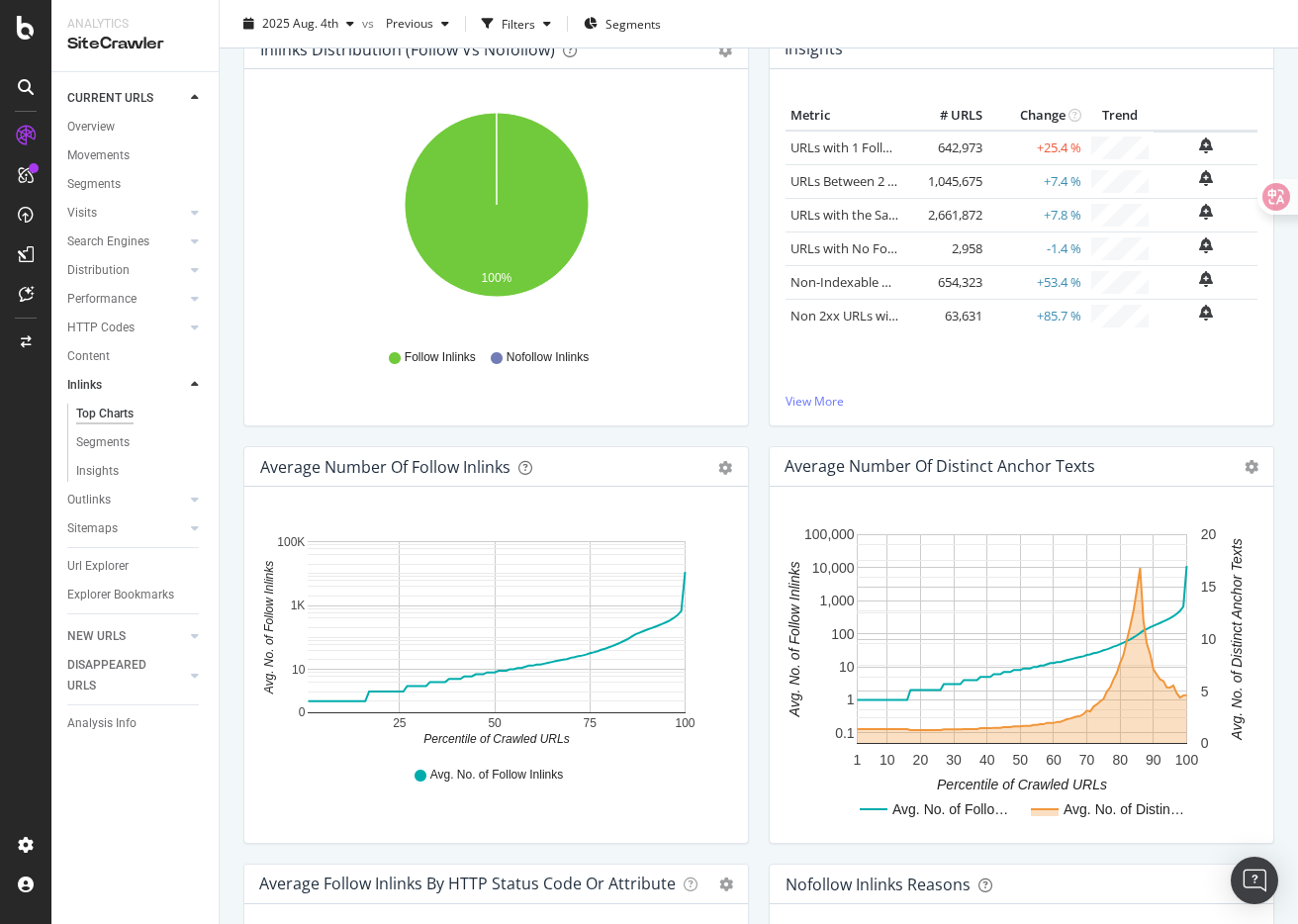 scroll, scrollTop: 239, scrollLeft: 0, axis: vertical 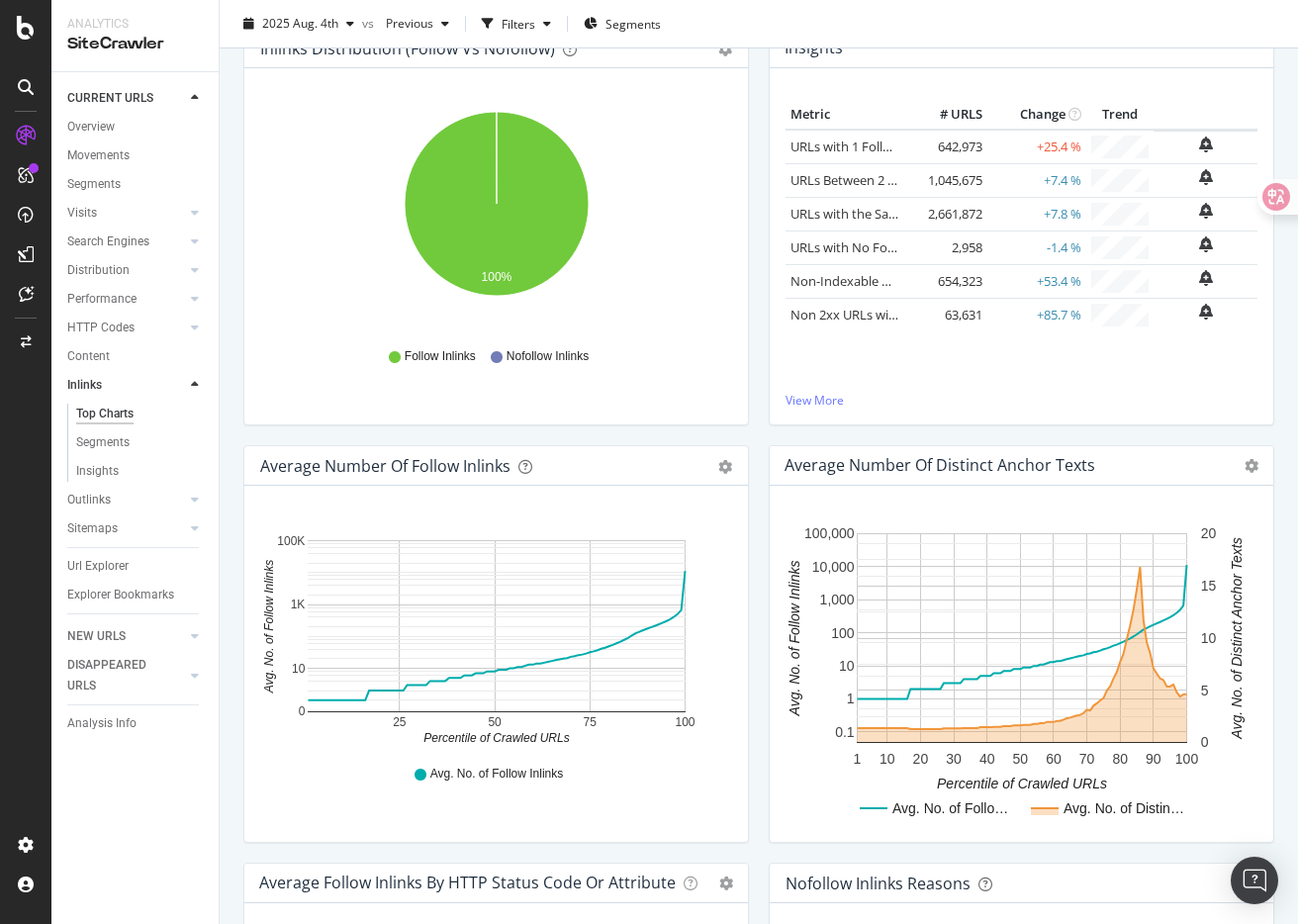 click on "Insights
Metric
# URLS
Change
Trend
URLs with 1 Follow Inlink
642,973
+25.4 %
URLs Between 2 and 5 Follow Inlinks" at bounding box center (1021, 236) 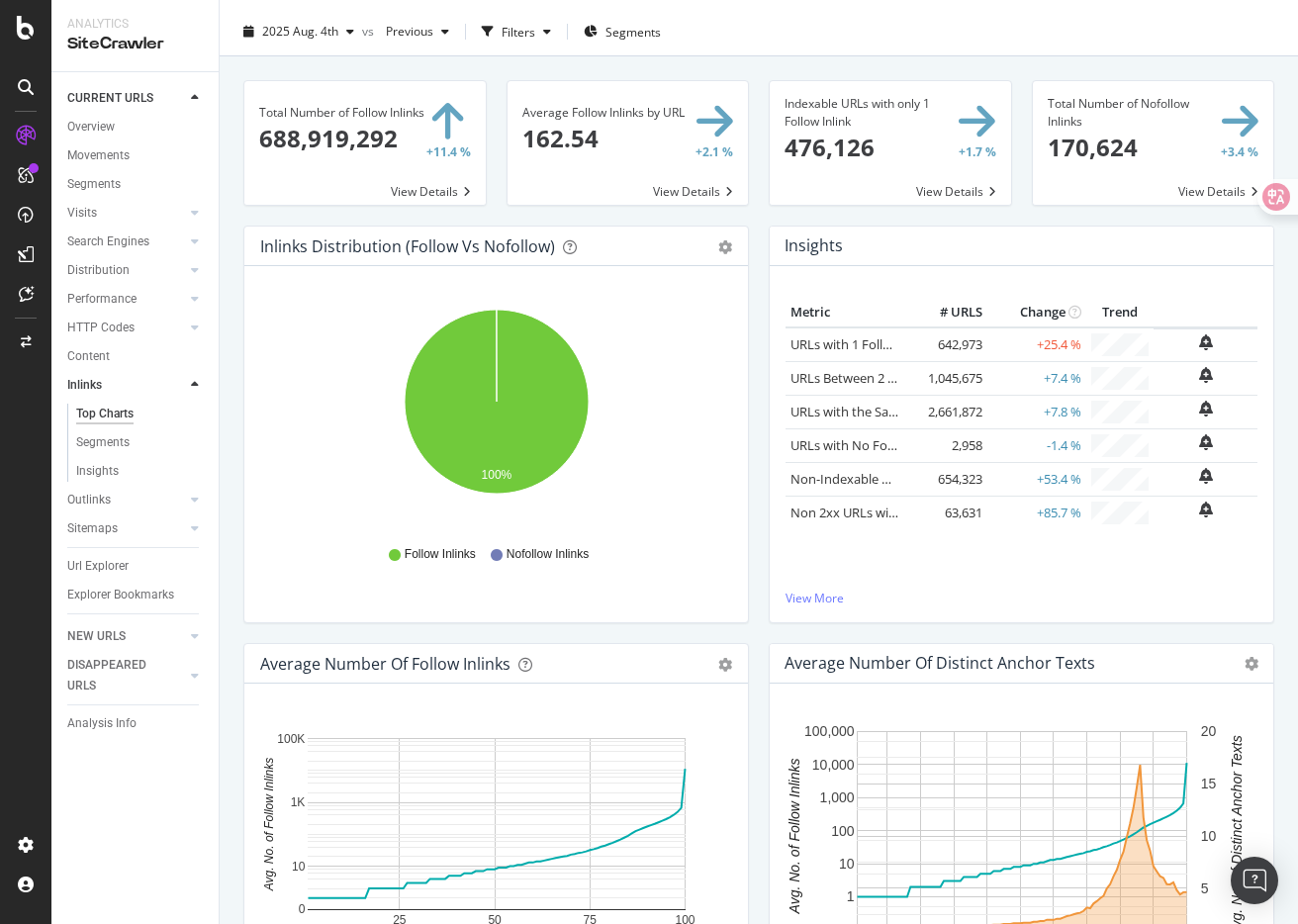 scroll, scrollTop: 0, scrollLeft: 0, axis: both 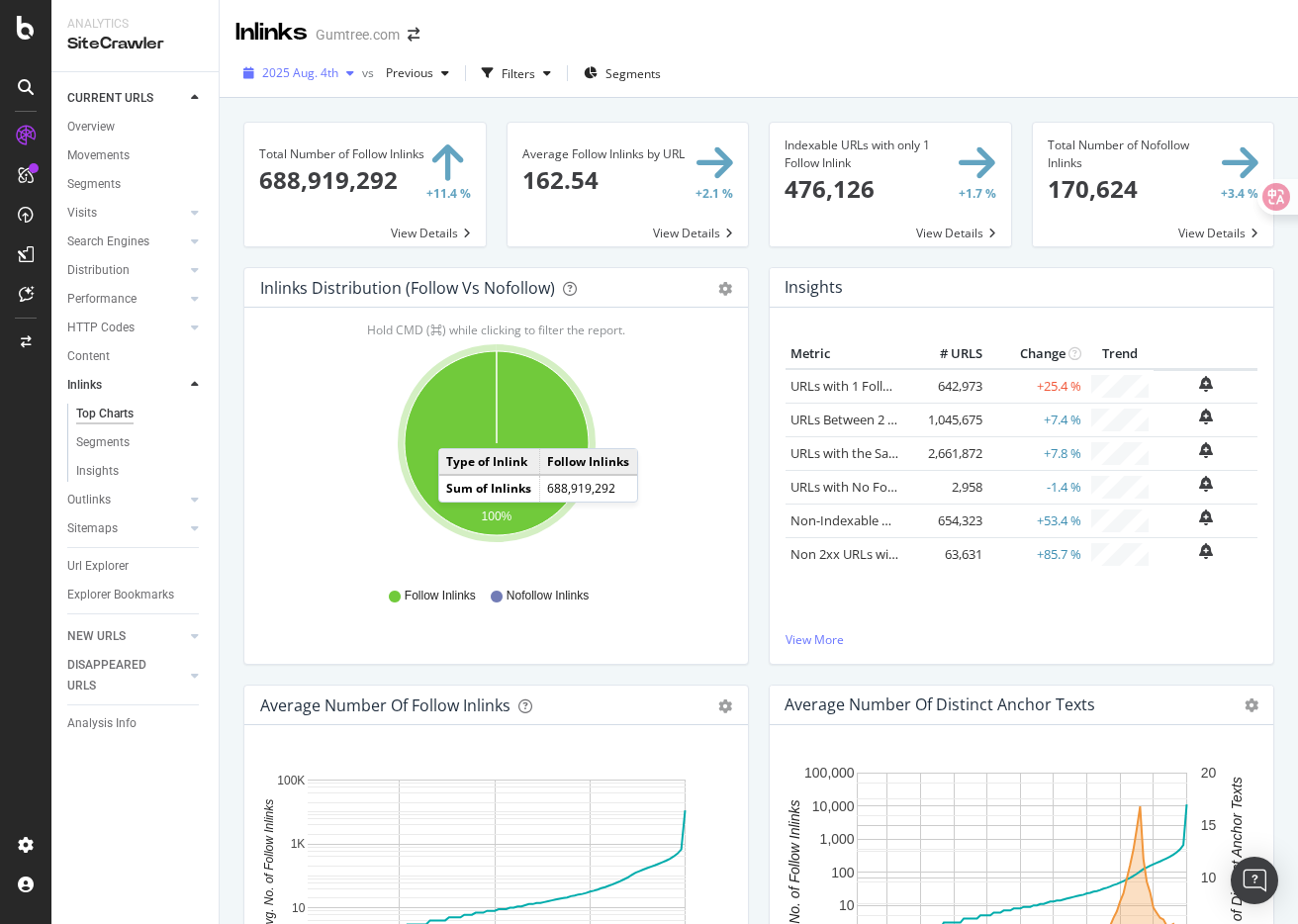 click on "2025 Aug. 4th" at bounding box center [300, 72] 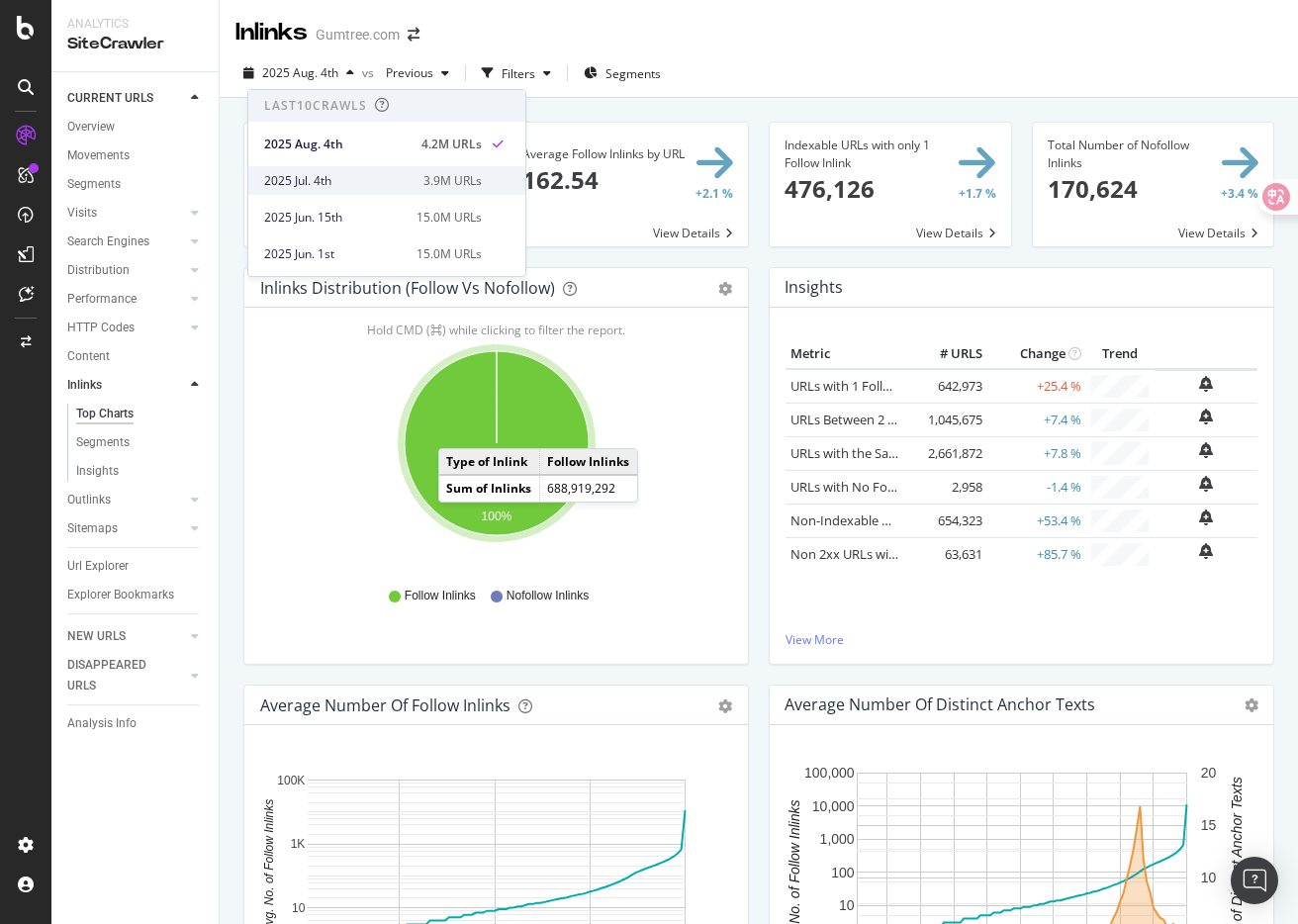 click on "2025 Jul. 4th" at bounding box center [337, 181] 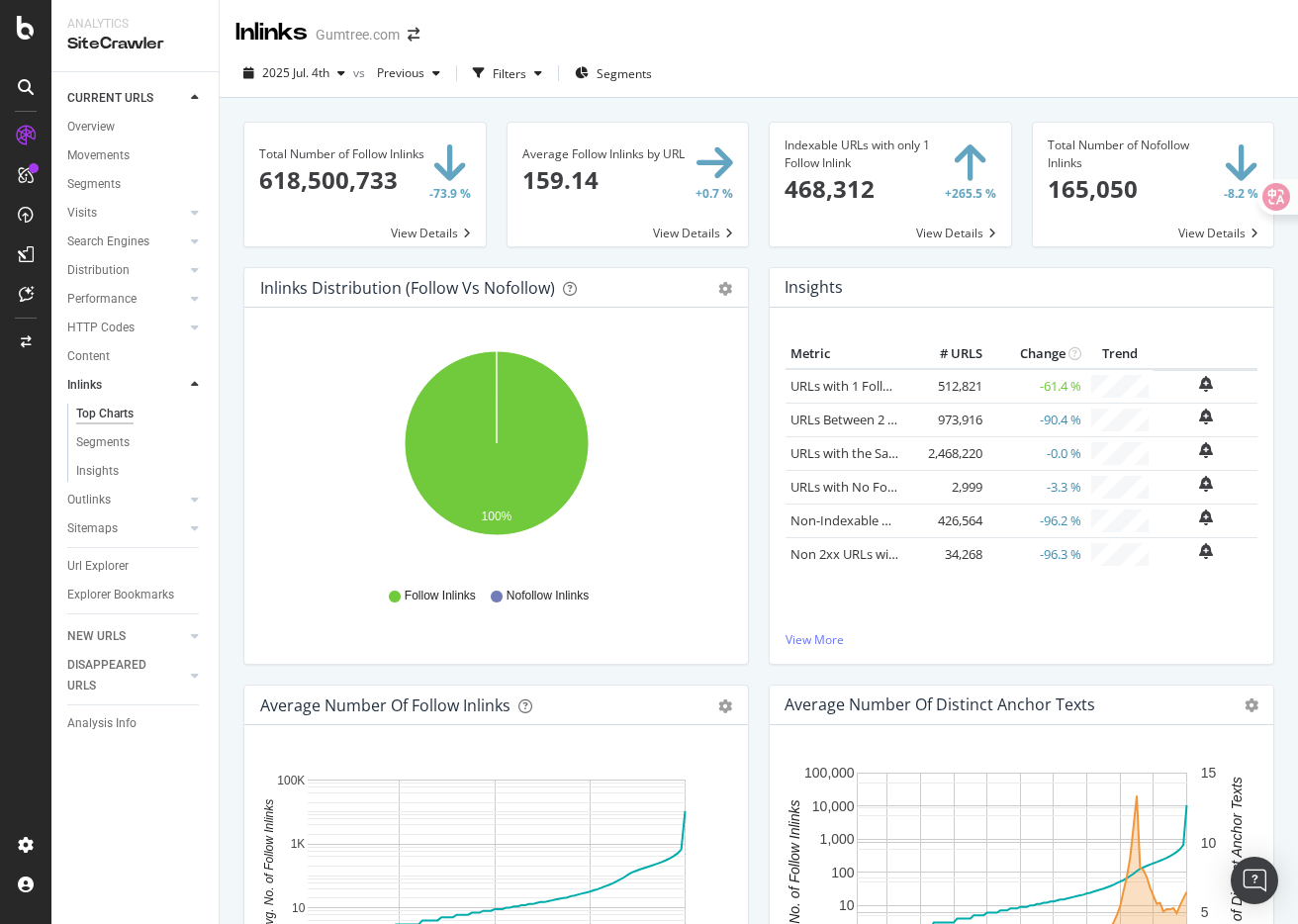 click on "Inlinks Distribution (Follow vs Nofollow) Pie Table Export as CSV Add to Custom Report Hold CMD (⌘) while clicking to filter the report. 100% Type of Inlink Sum of Inlinks Follow Inlinks 618,500,733 Nofollow Inlinks 165,050 0% Follow Inlinks Nofollow Inlinks" at bounding box center (496, 476) 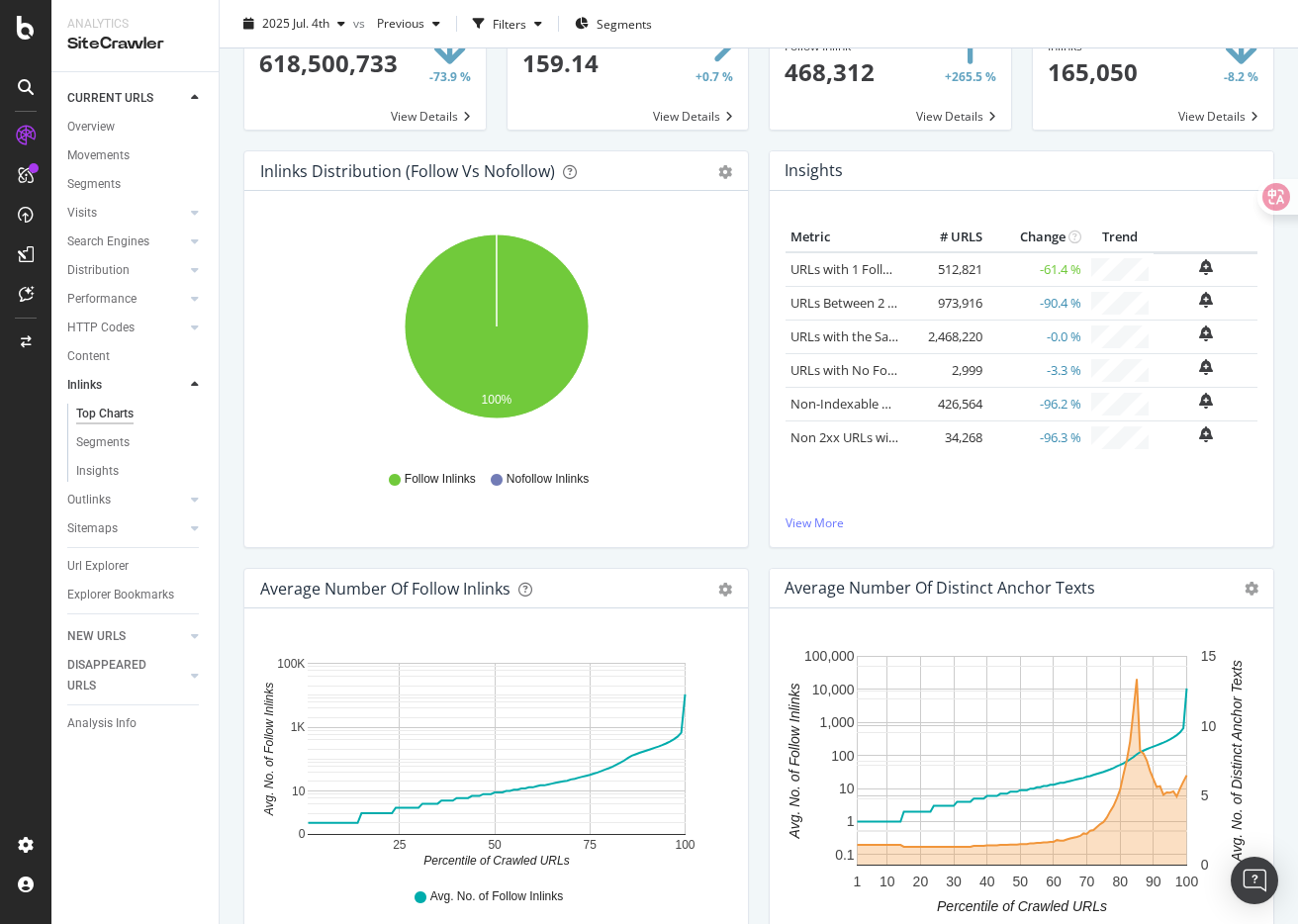 scroll, scrollTop: 0, scrollLeft: 0, axis: both 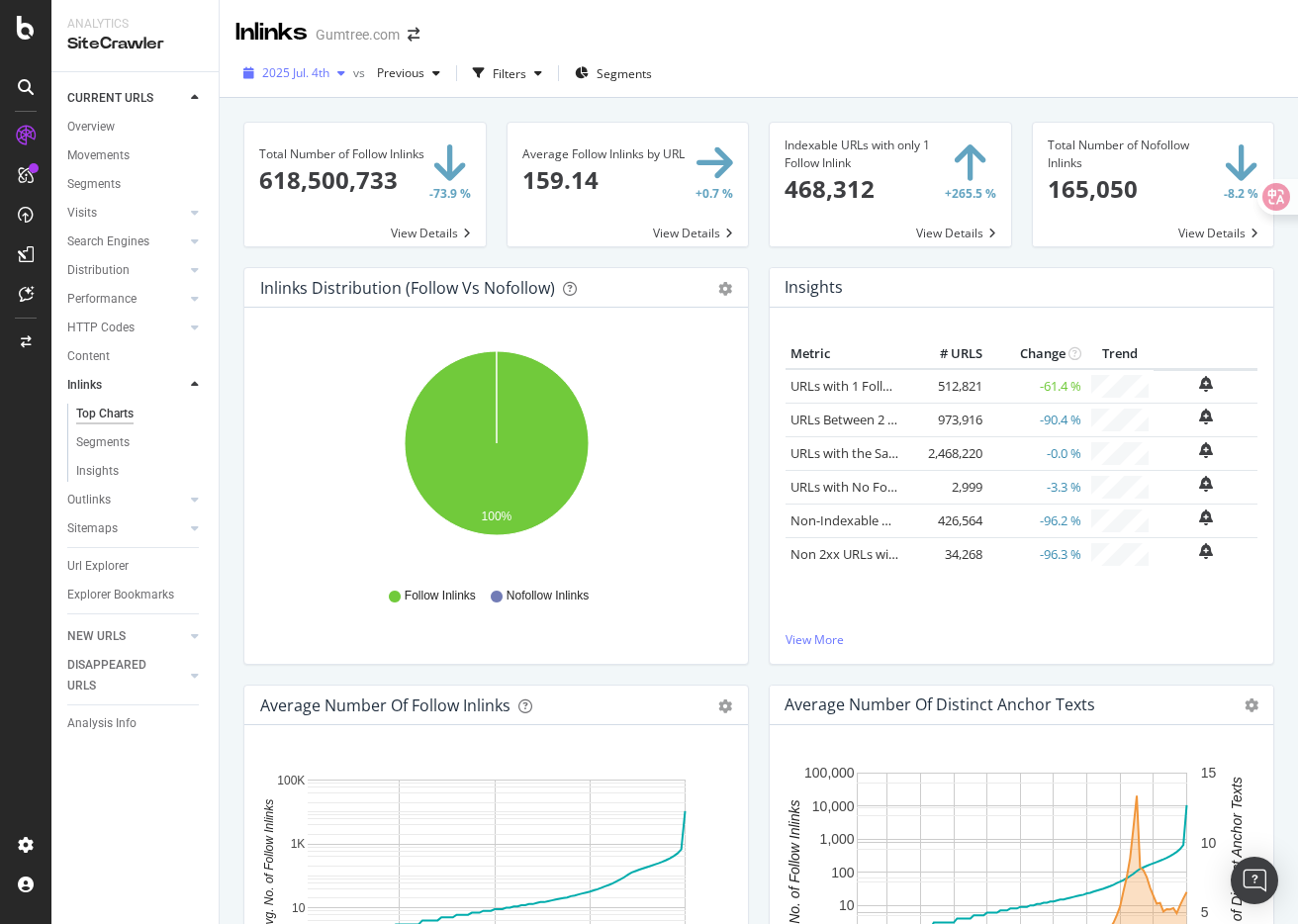 click on "2025 Jul. 4th" at bounding box center (296, 72) 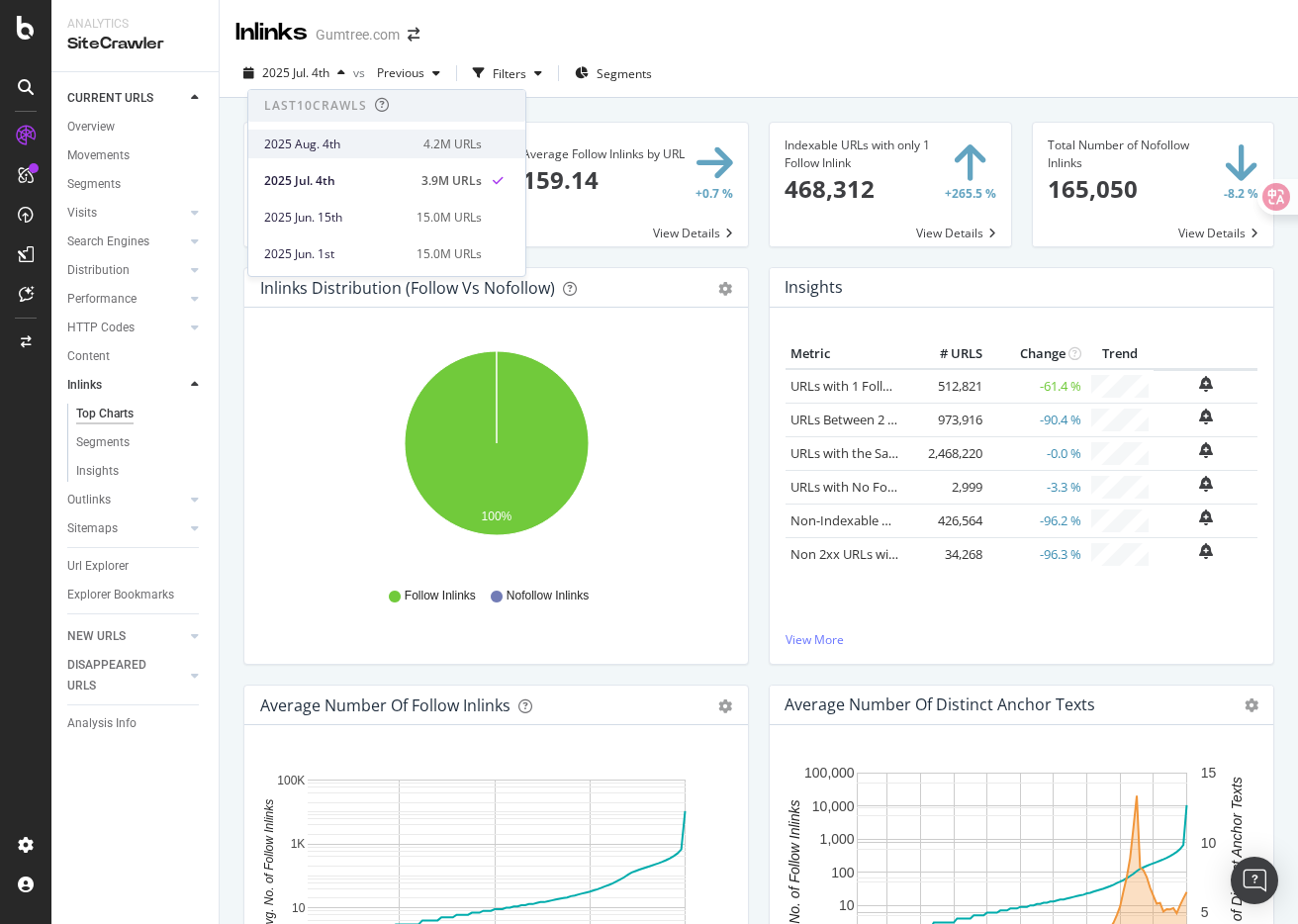 click on "2025 Aug. 4th" at bounding box center (337, 144) 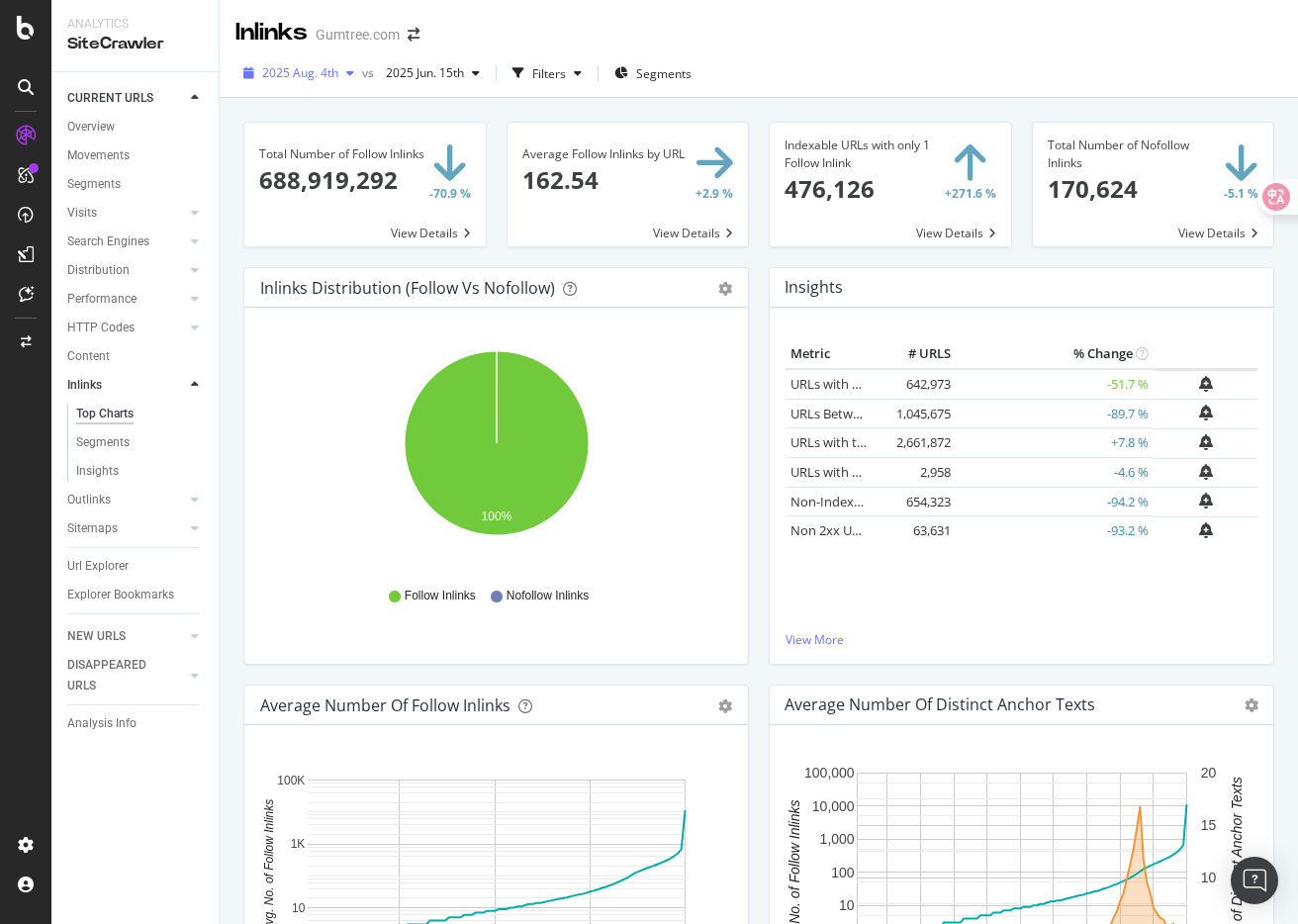 click on "2025 Aug. 4th" at bounding box center (300, 72) 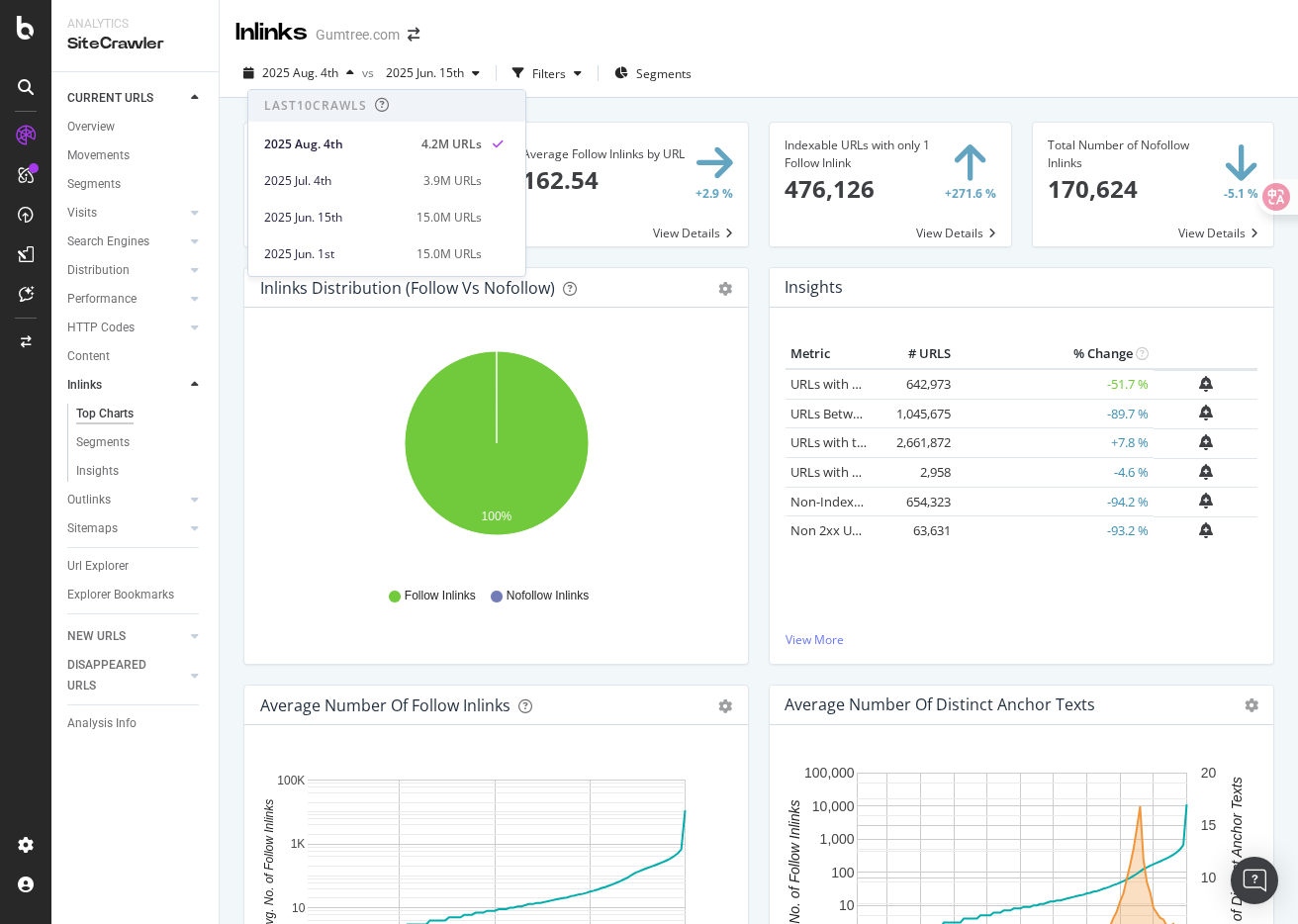 click on "Total Number of Follow Inlinks
688,919,292
-70.9 %
View Details
Average Follow Inlinks by URL
162.54
+2.9 %
View Details
Indexable URLs with only 1 Follow Inlink
476,126
+271.6 %
View Details" at bounding box center [759, 848] 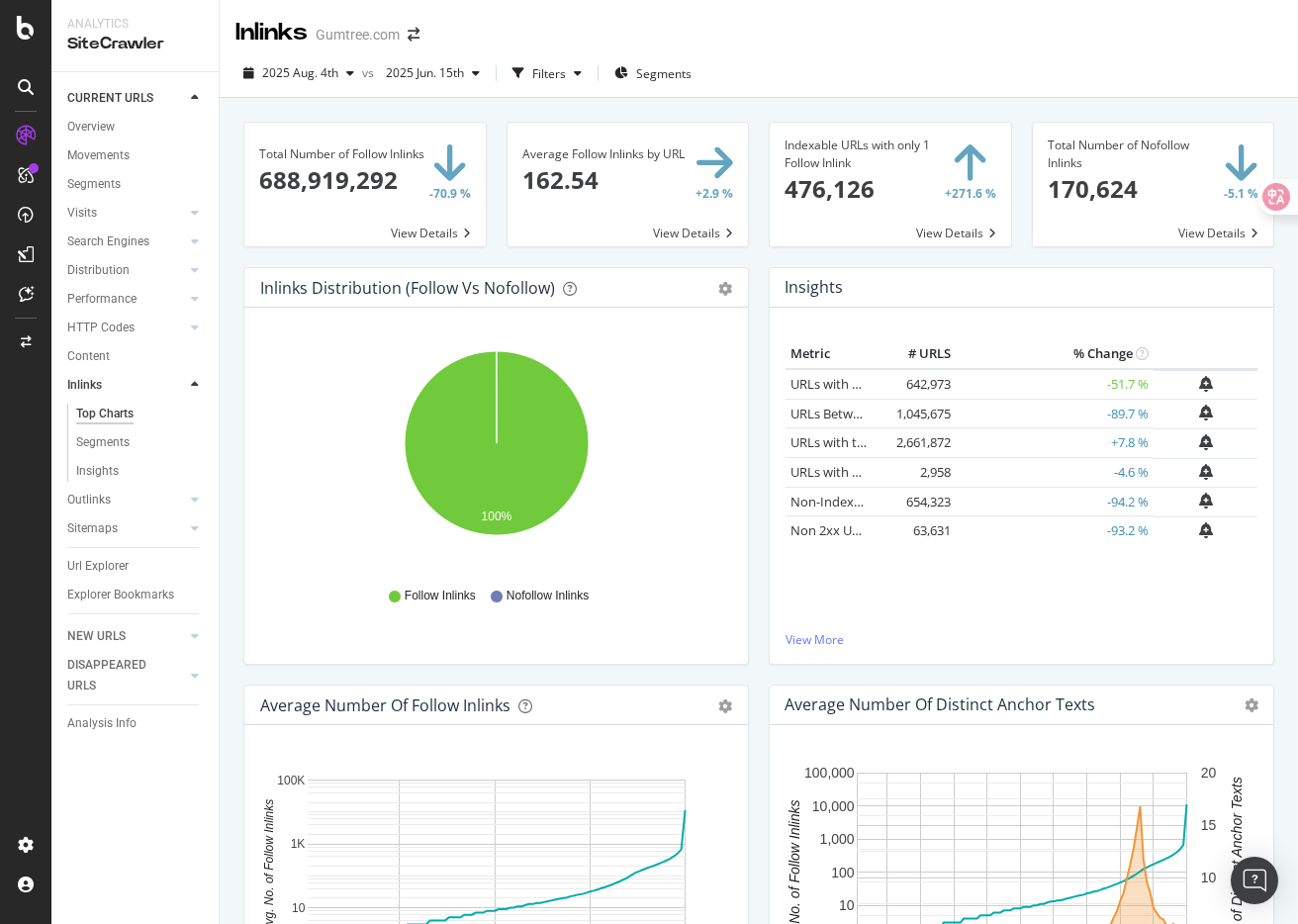 click on "Insights
Metric
# URLS
%
Change
URLs with 1 Follow Inlink
642,973
-51.7 %
URLs Between 2 and 5 Follow Inlinks
1,045,675" at bounding box center [1021, 476] 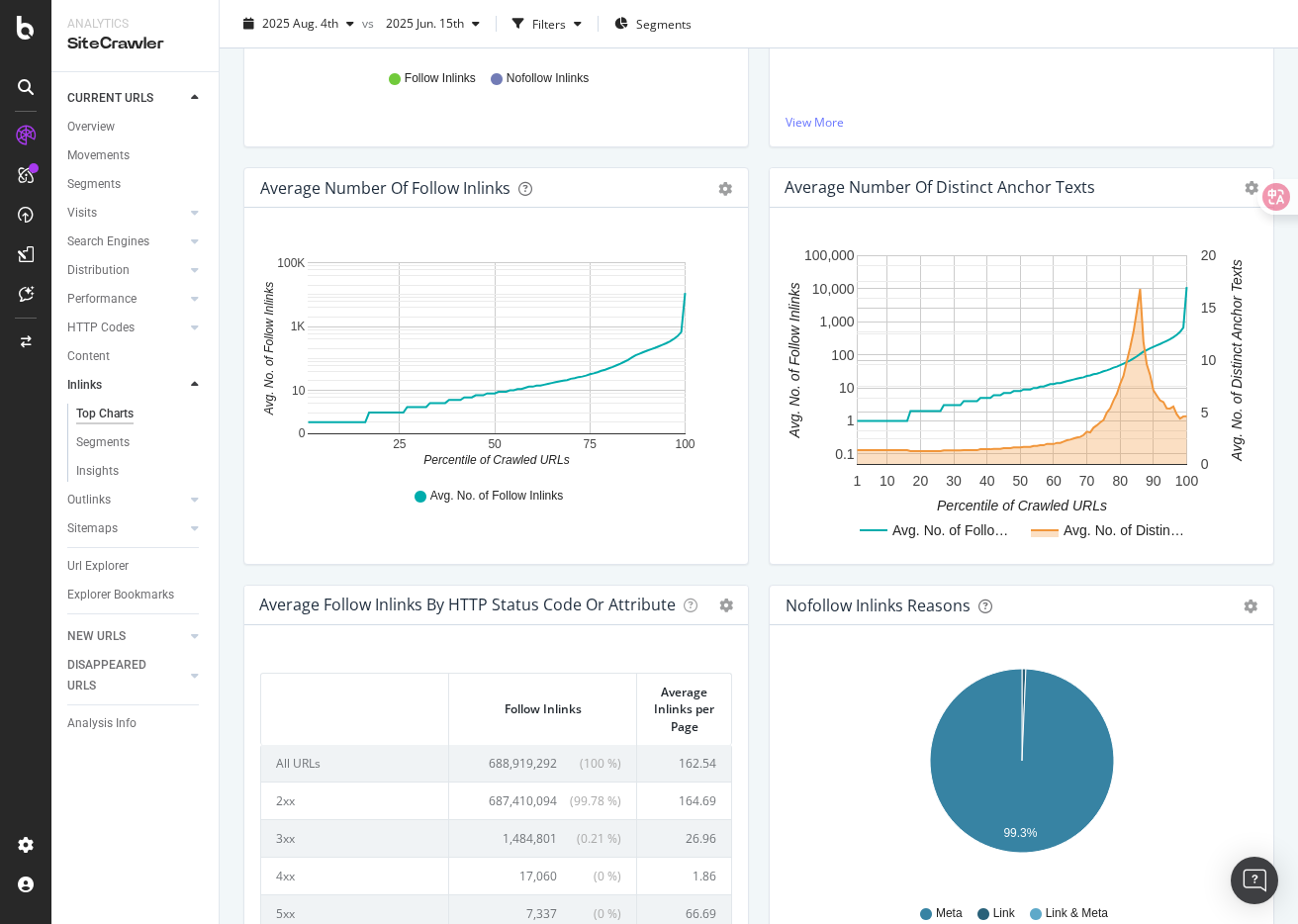 scroll, scrollTop: 665, scrollLeft: 0, axis: vertical 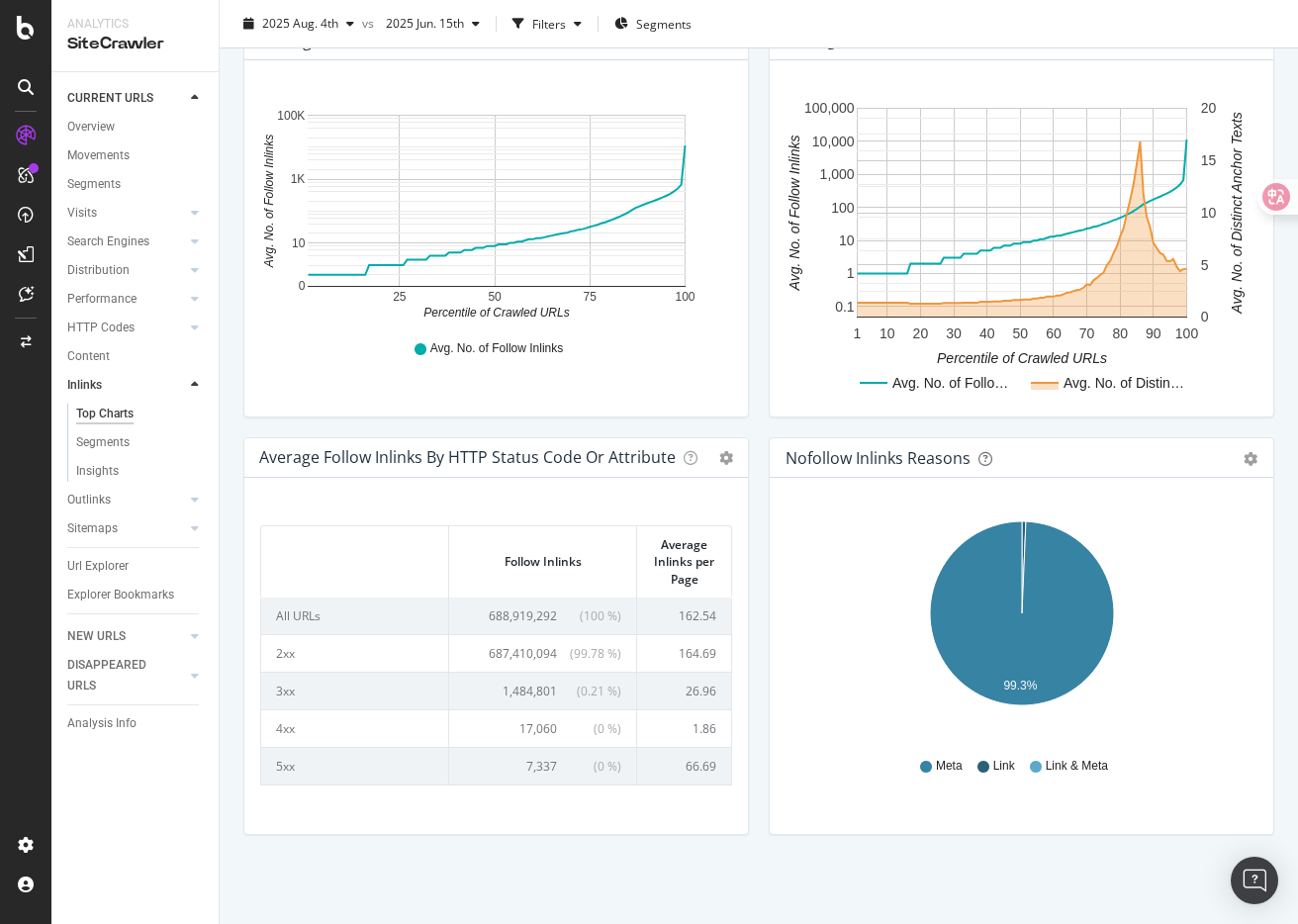 click on "Average Follow Inlinks by HTTP Status Code or Attribute
Table Expand Export as CSV
×
Average number of follow incoming links by HTTP status code, also for noindex pages and non-canonical pages (canonical tag to a different page). The idea is to identify where link juice might be wasted: noindex pages for instance don't deserve to receive many links, same goes for duplicate content identified by canonical tags. The number of links to bad HTTP status codes provides an idea of the internal linking benefits that could result from correcting these bad links.
Follow Inlinks Average Inlinks per Page Follow Inlinks Average Inlinks per Page All URLs 688,919,292 ( 100 % ) 162.54 2xx 687,410,094 ( 99.78 % ) 164.69 3xx 1,484,801 ( 0.21 % ) 26.96 4xx 17,060 ( 0 % ) 1.86 5xx 7,337 ( 0 % ) 66.69 noindex 119,111,381 ( 17.28 % ) 303.05 (" at bounding box center (496, 646) 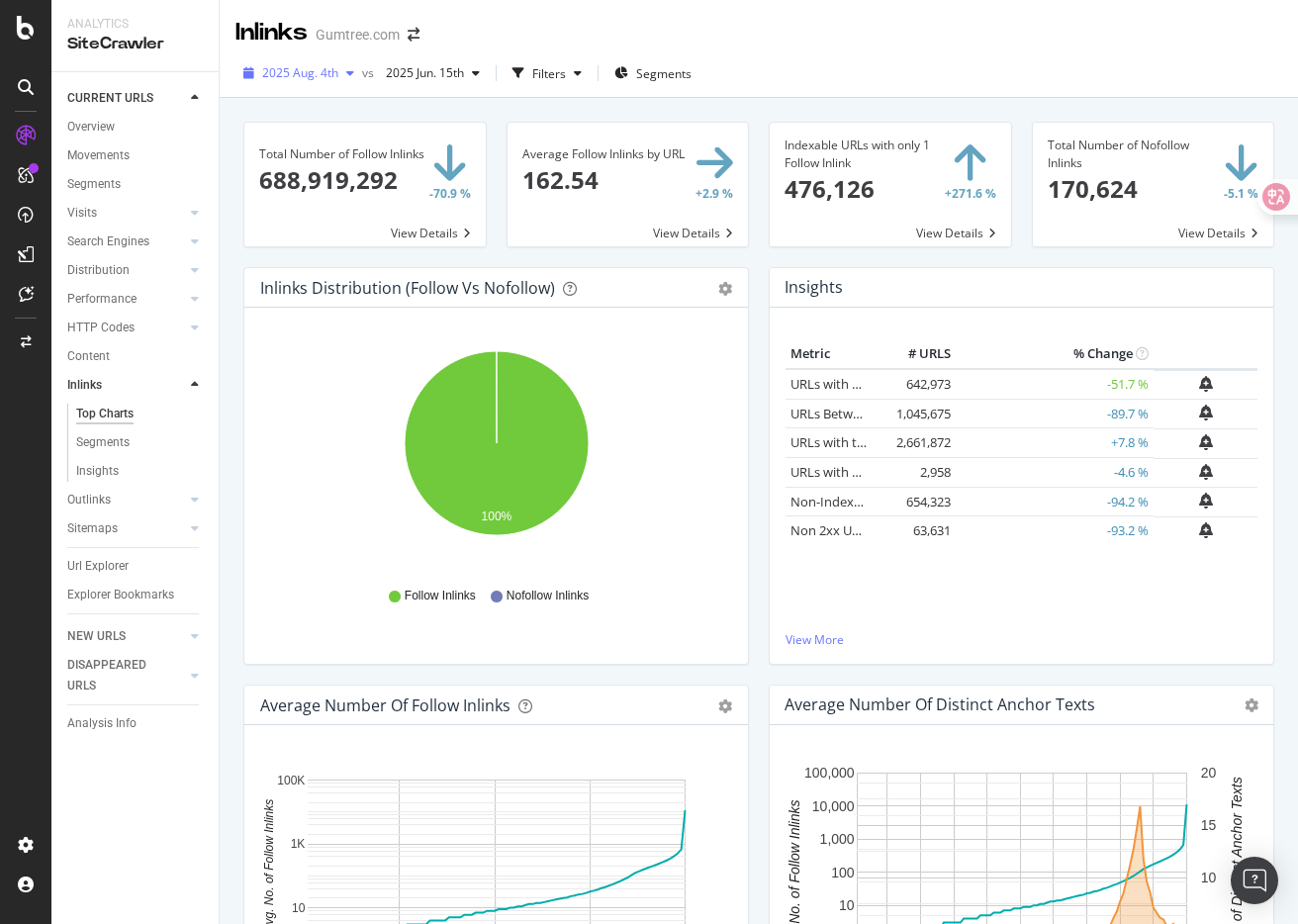 click on "2025 Aug. 4th" at bounding box center (300, 72) 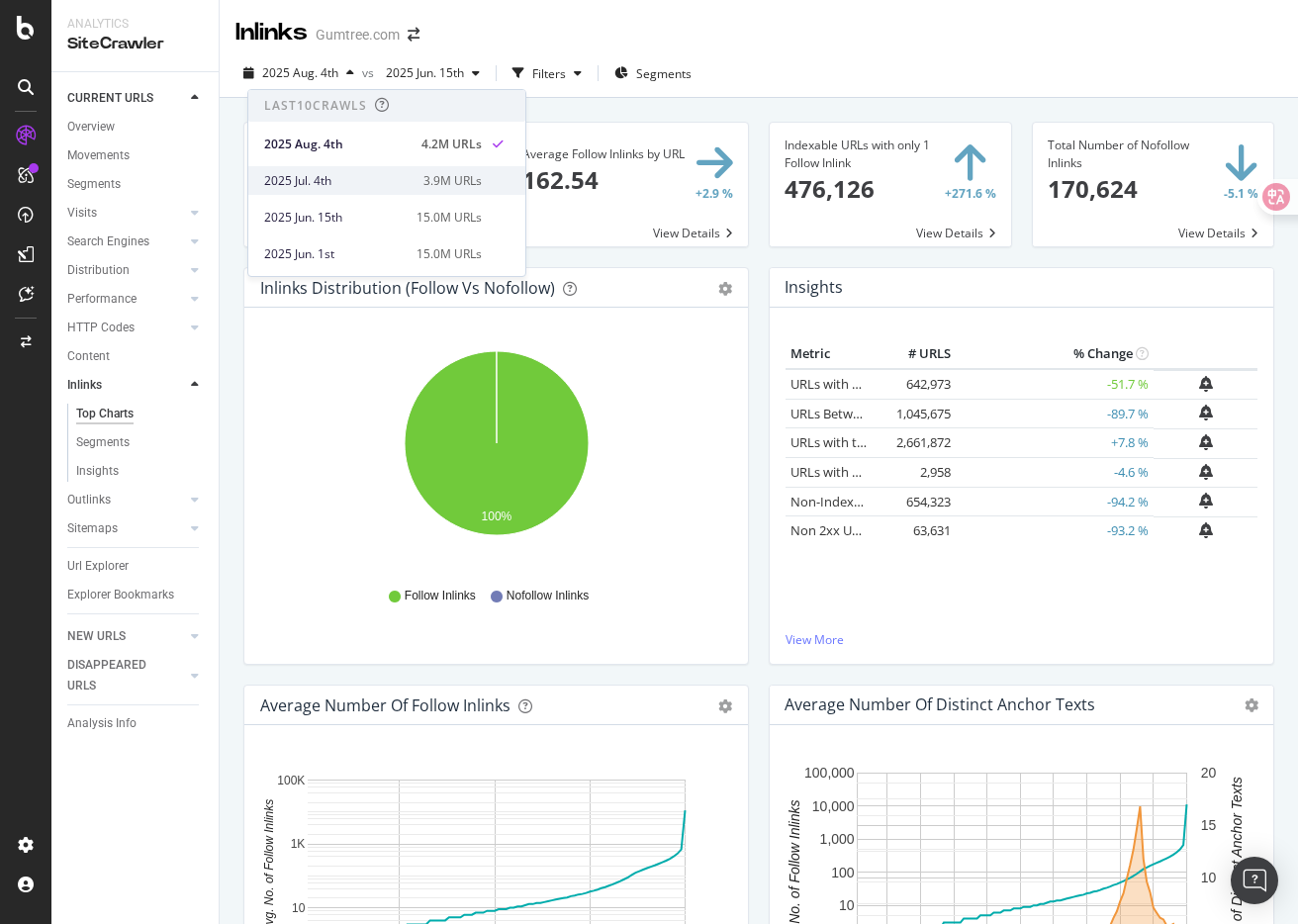 click on "2025 Jul. 4th" at bounding box center [337, 181] 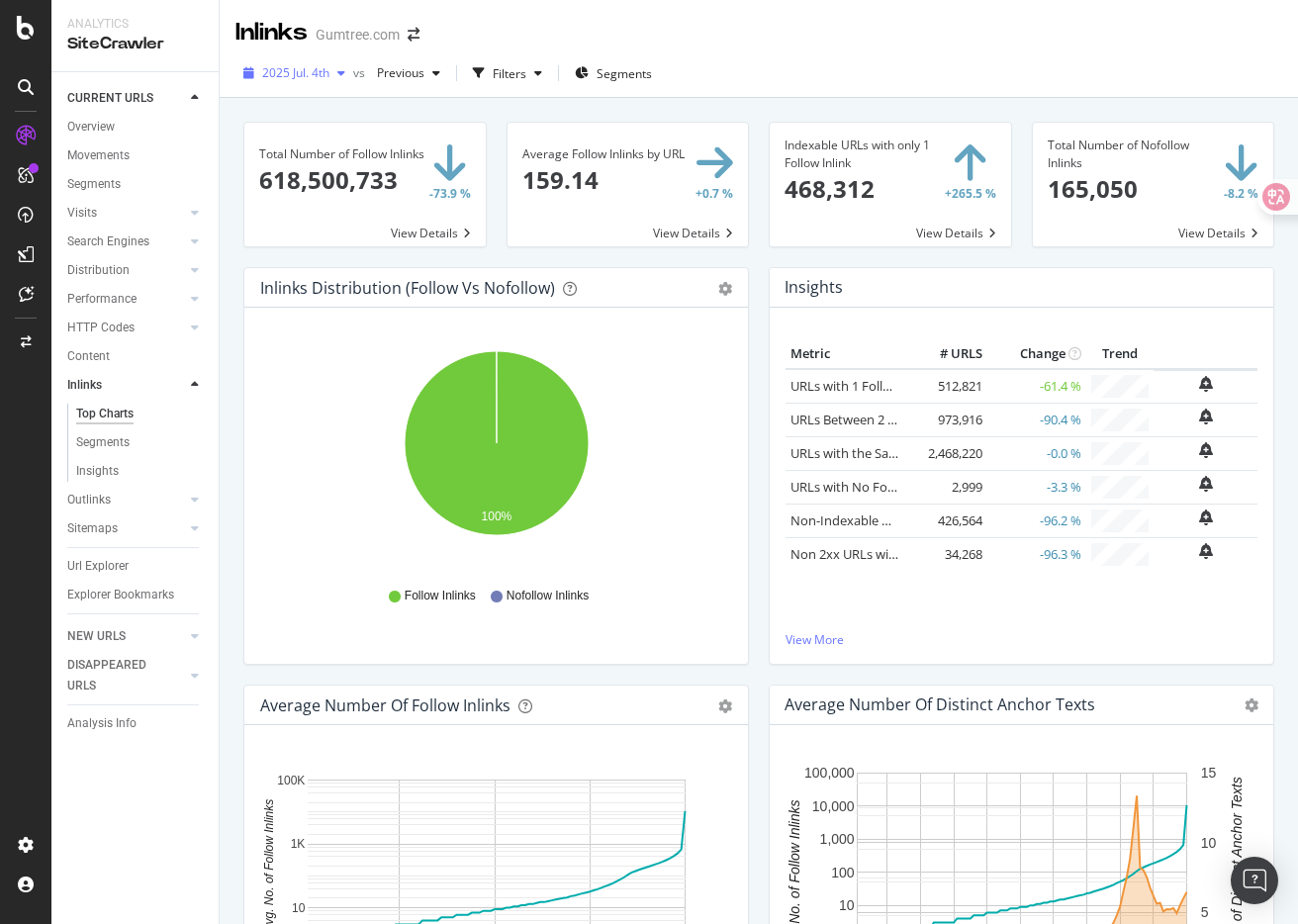 click on "2025 Jul. 4th" at bounding box center [296, 72] 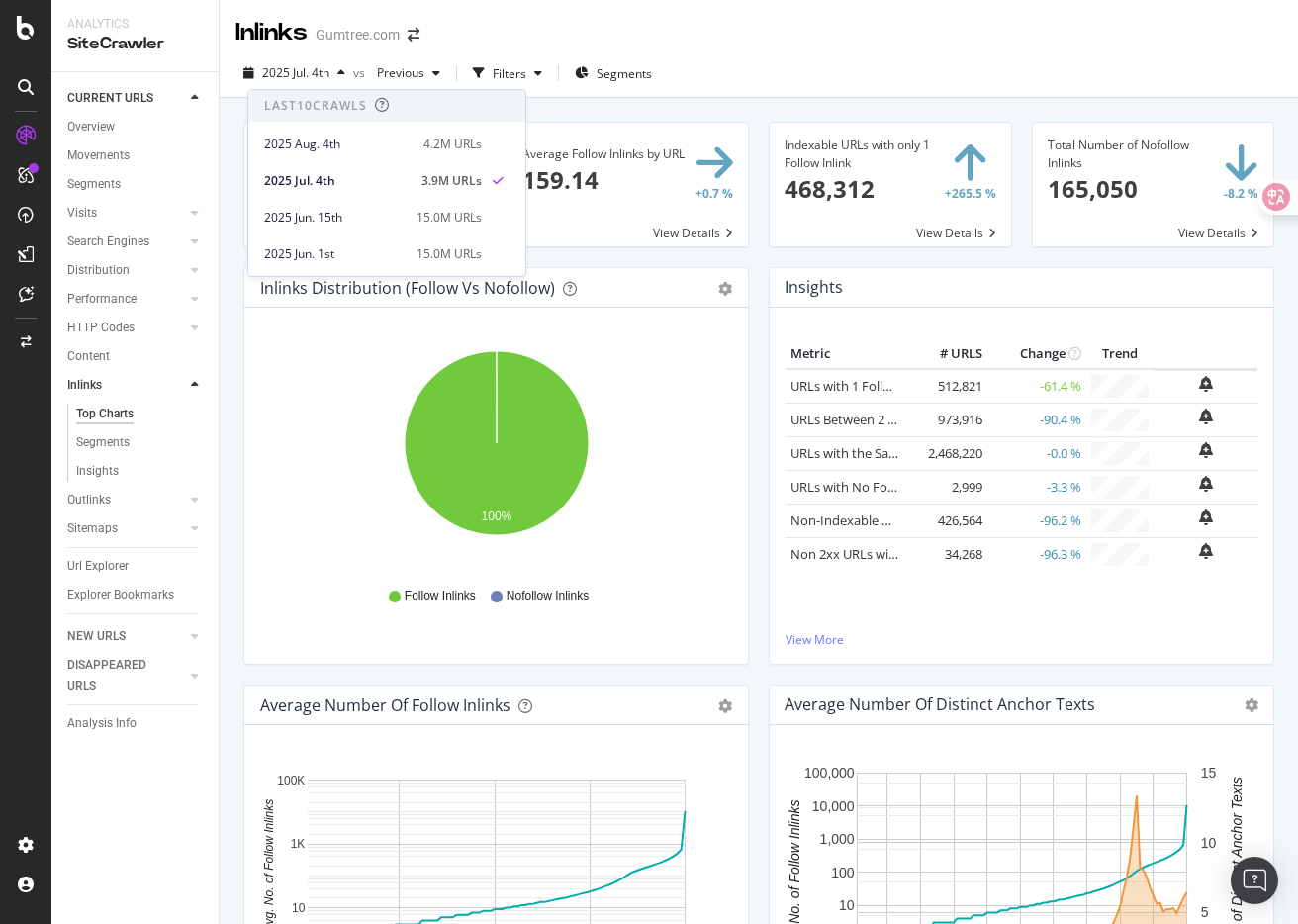 click on "Last  10  Crawls" at bounding box center [316, 105] 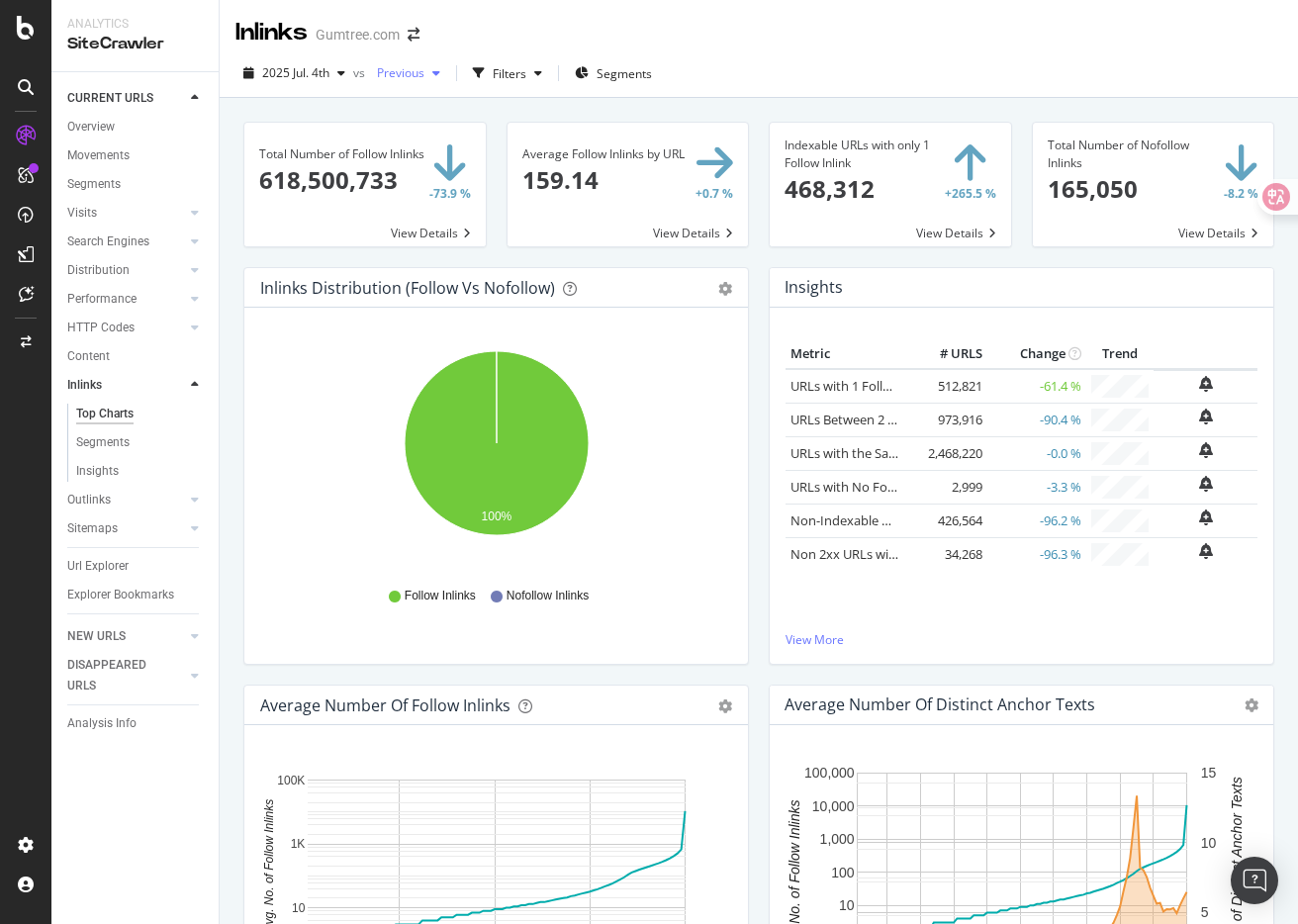 click on "Previous" at bounding box center [397, 72] 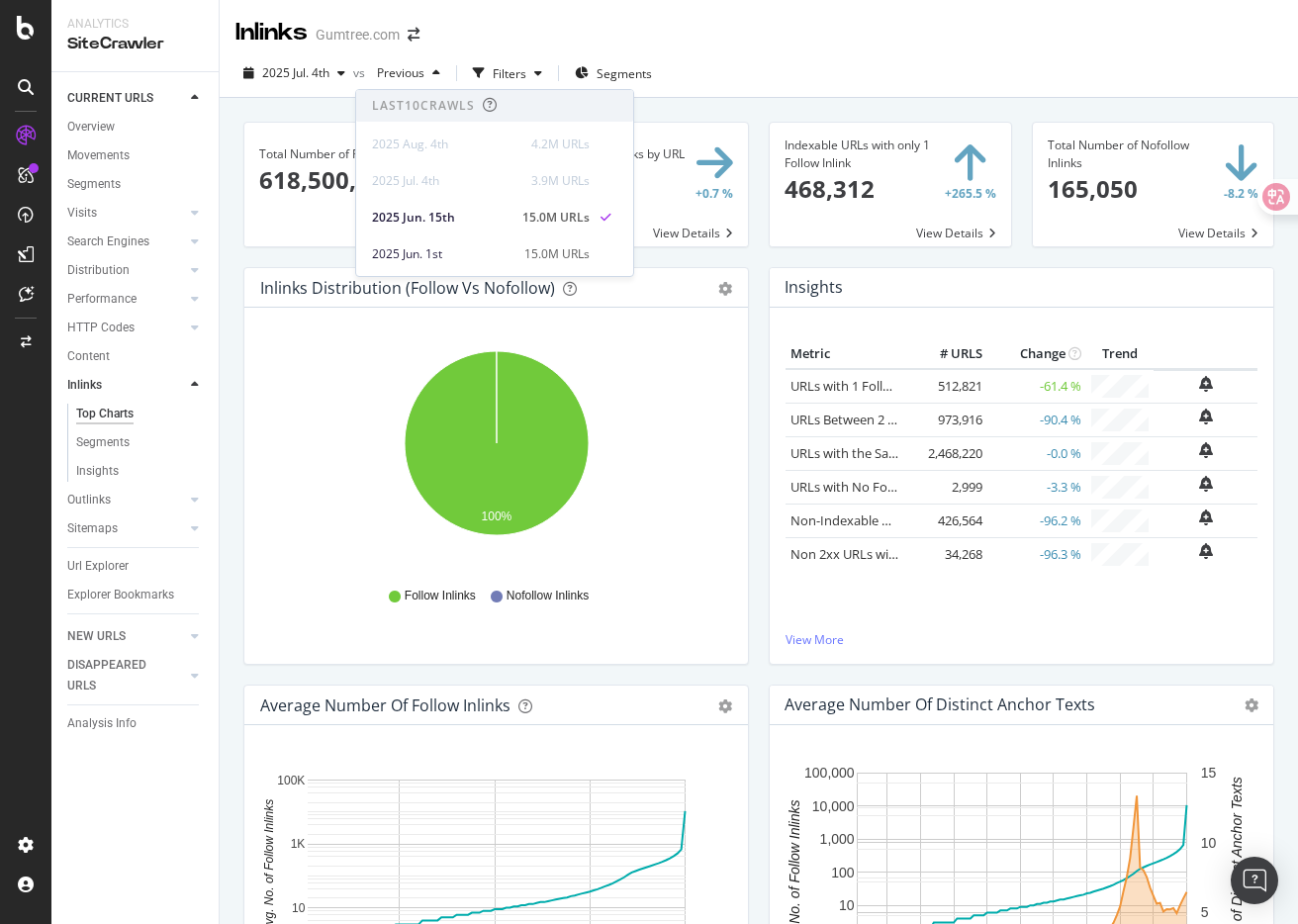 click on "Total Number of Follow Inlinks
618,500,733
-73.9 %
View Details
Average Follow Inlinks by URL
159.14
+0.7 %
View Details
Indexable URLs with only 1 Follow Inlink
468,312
+265.5 %
View Details" at bounding box center (759, 560) 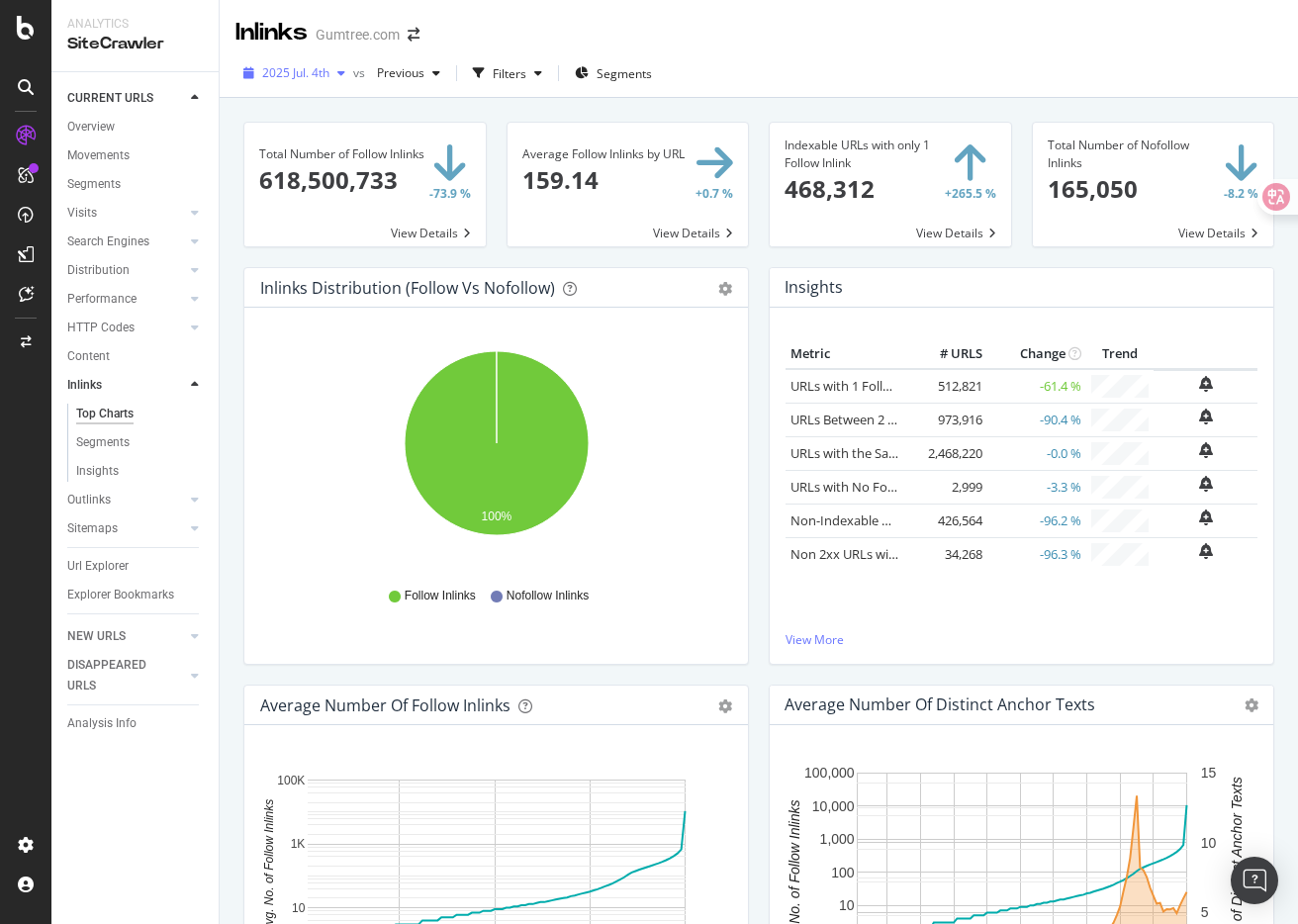 click on "2025 Jul. 4th" at bounding box center [296, 72] 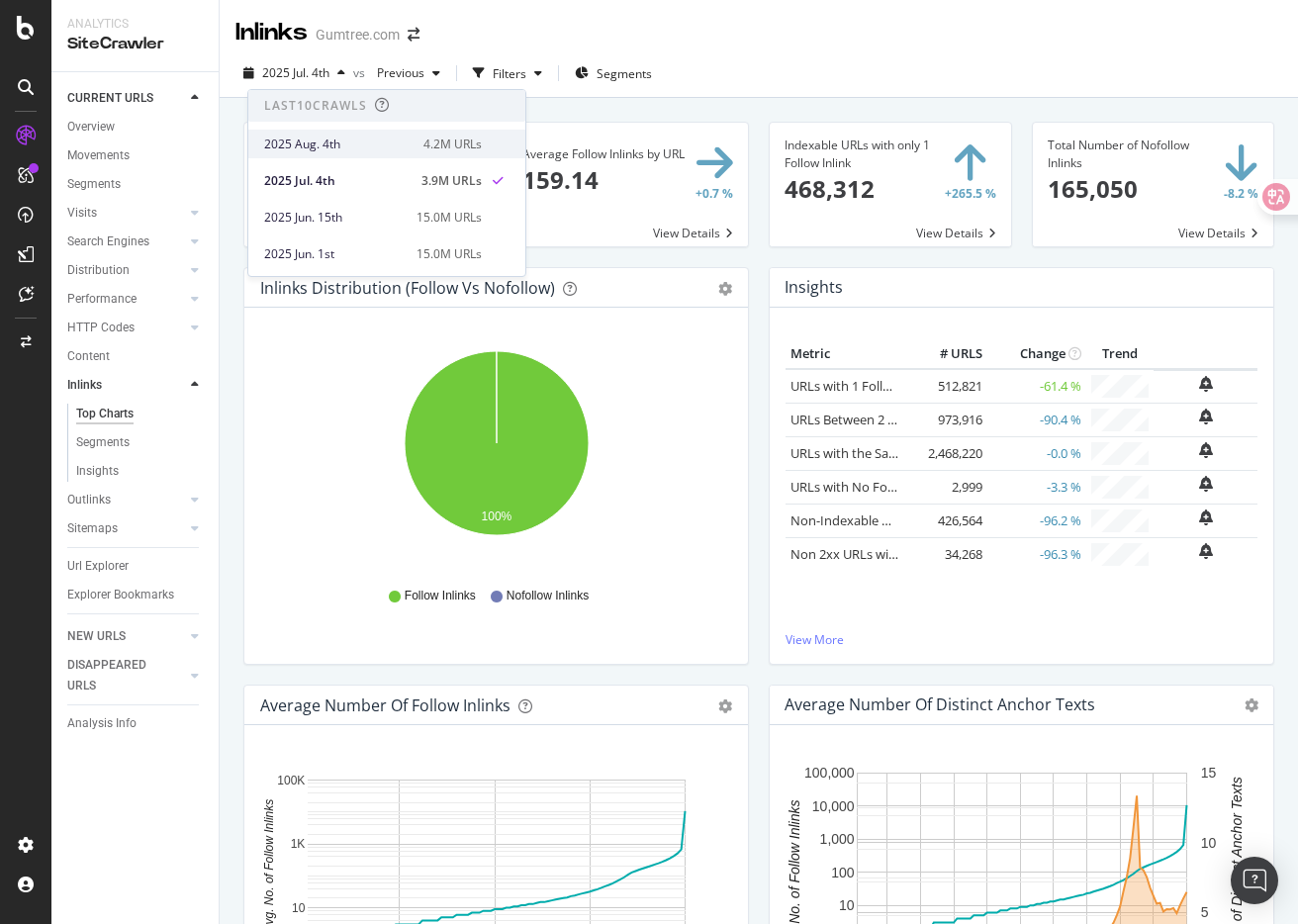 click on "2025 Aug. 4th" at bounding box center (337, 144) 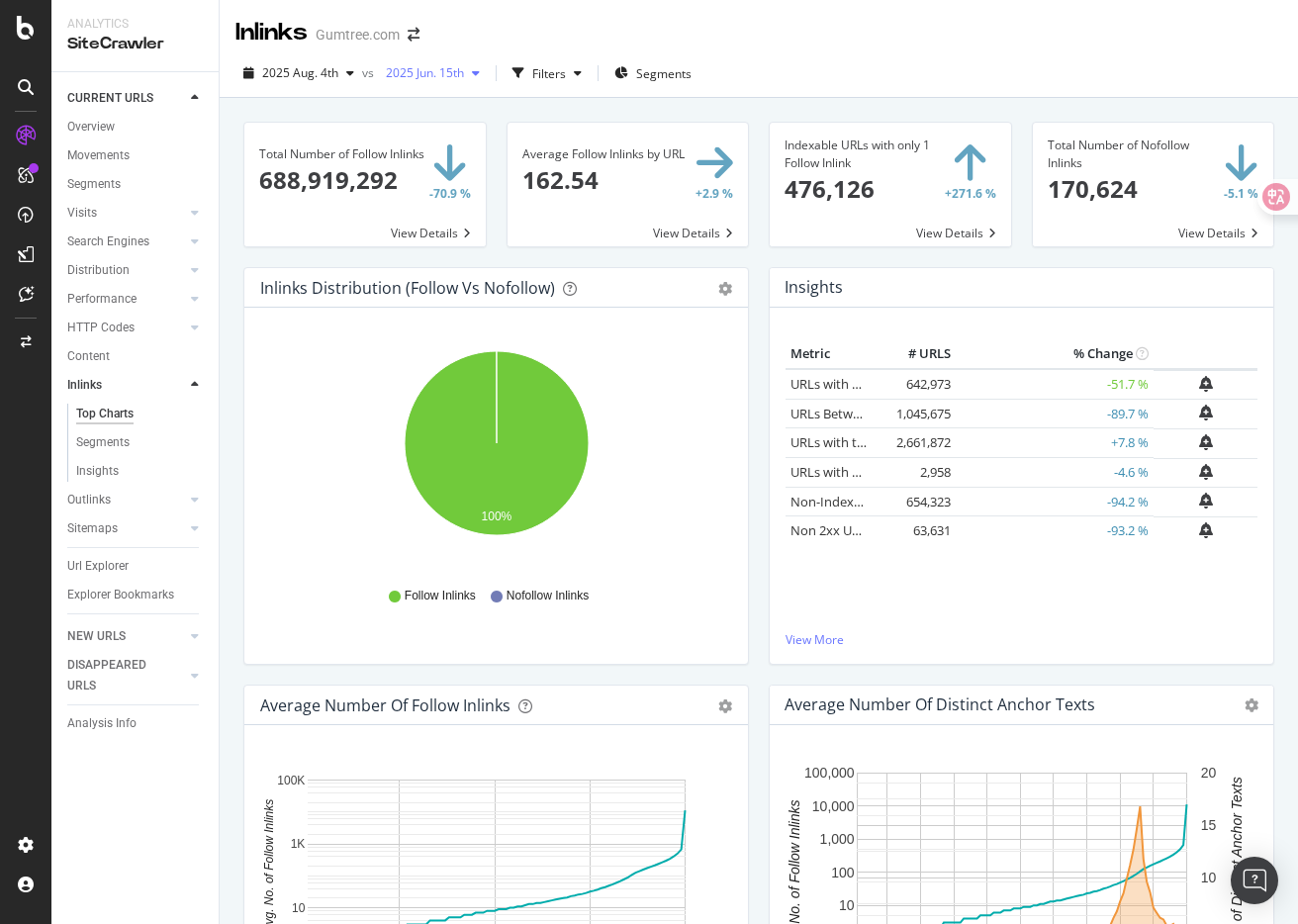 click on "2025 Jun. 15th" at bounding box center [420, 72] 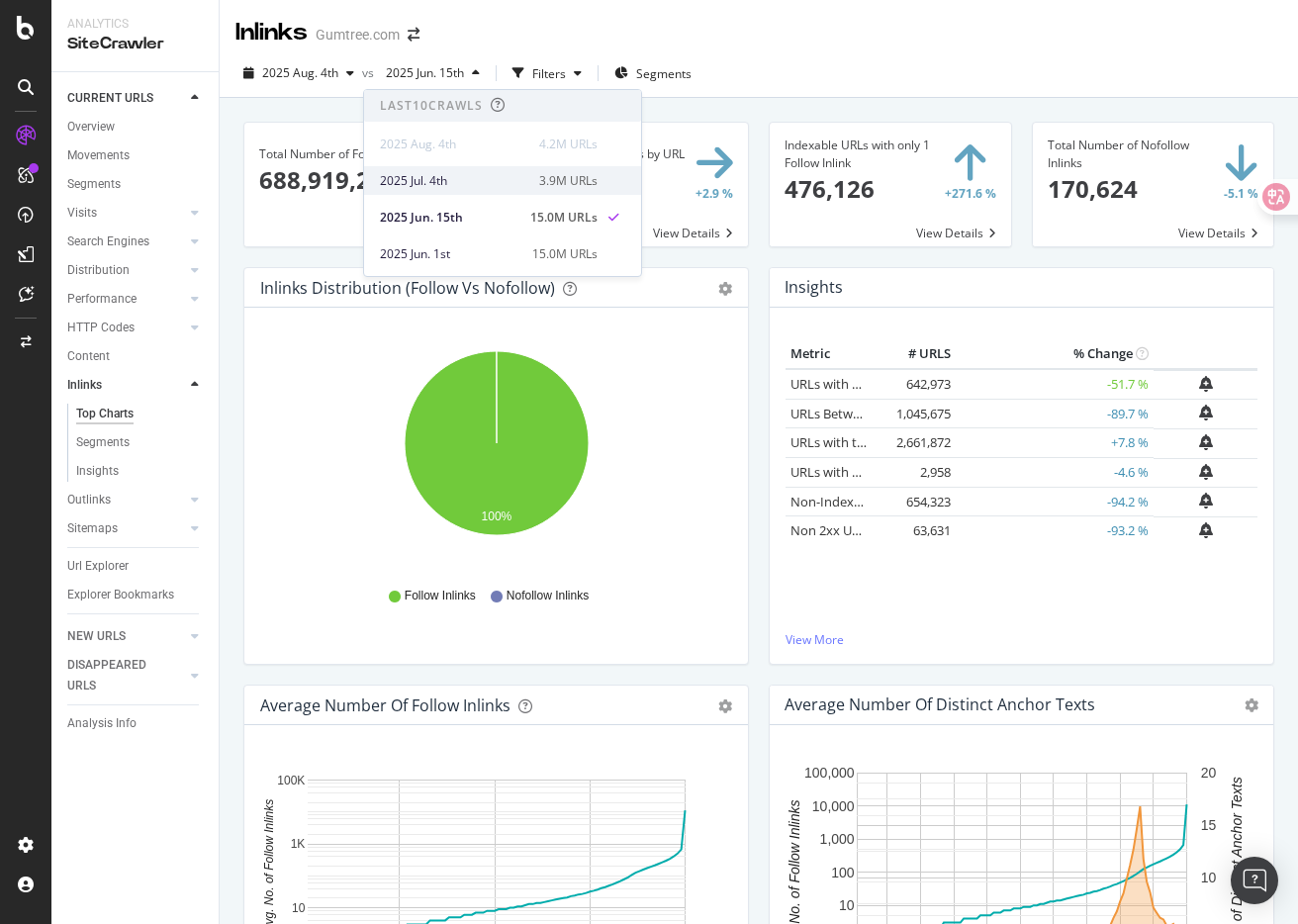 click on "2025 Jul. 4th" at bounding box center [453, 181] 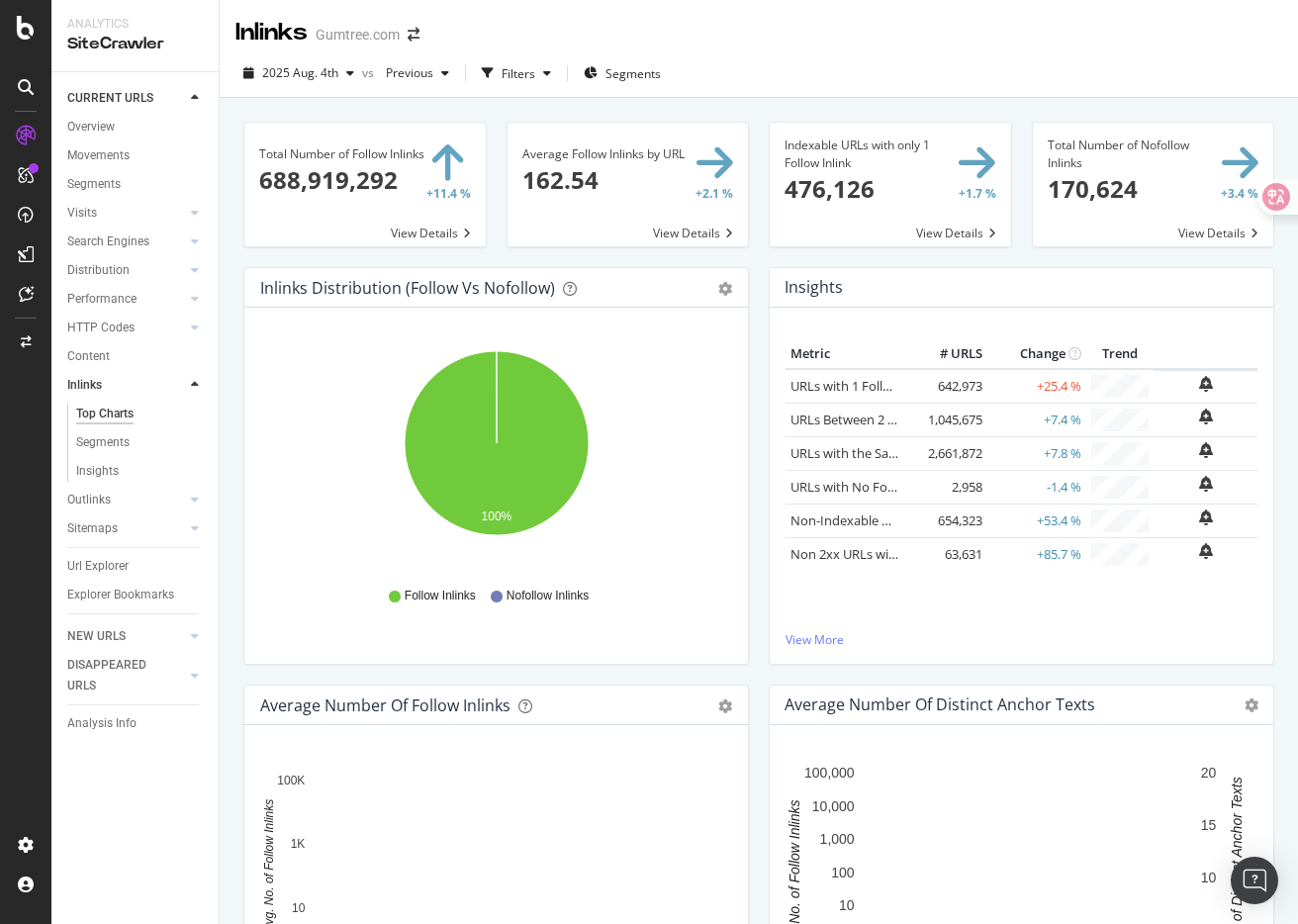 click on "Average Follow Inlinks by URL
162.54
+2.1 %
View Details" at bounding box center (628, 194) 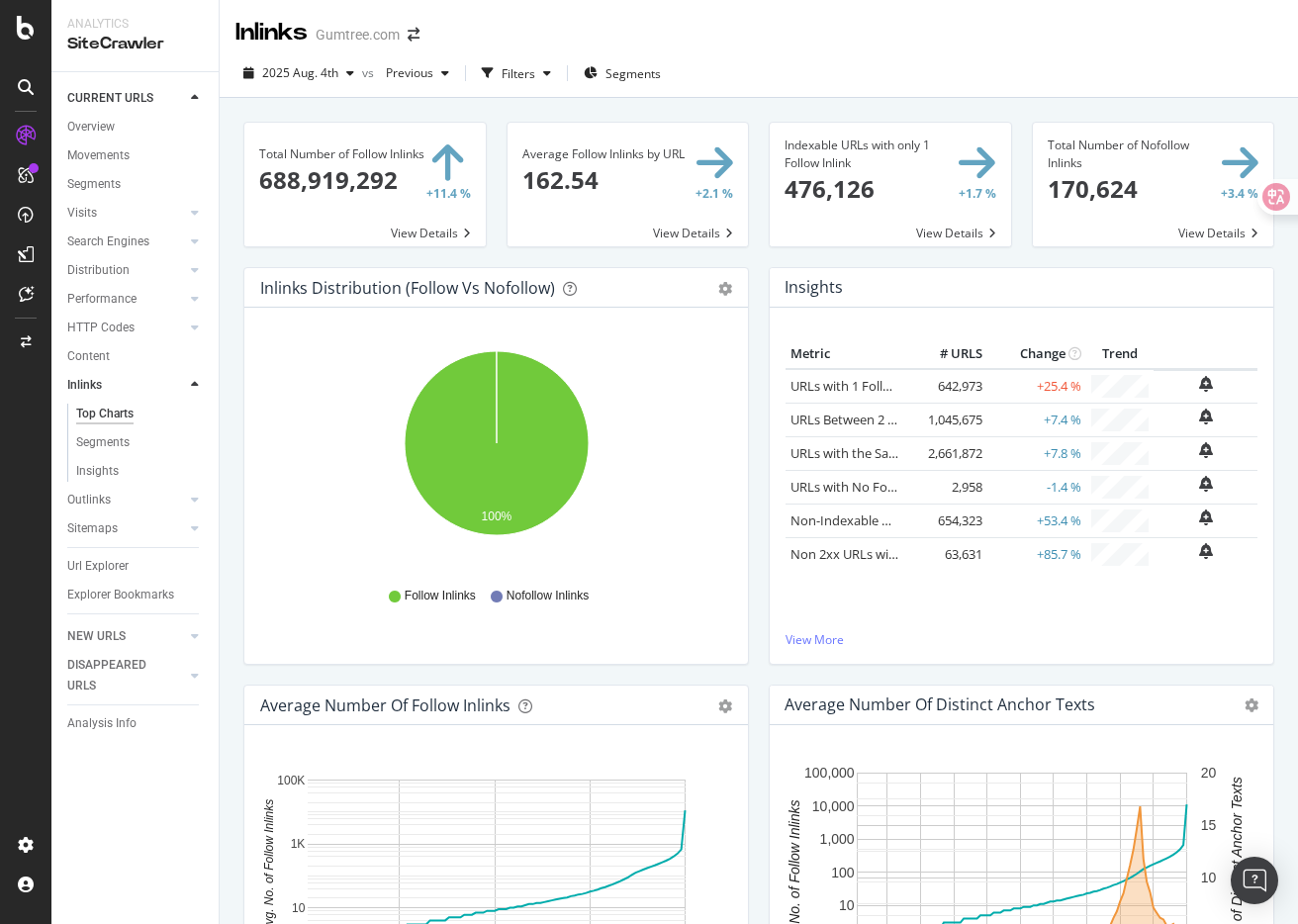click on "Average Follow Inlinks by URL
162.54
+2.1 %
View Details" at bounding box center (628, 194) 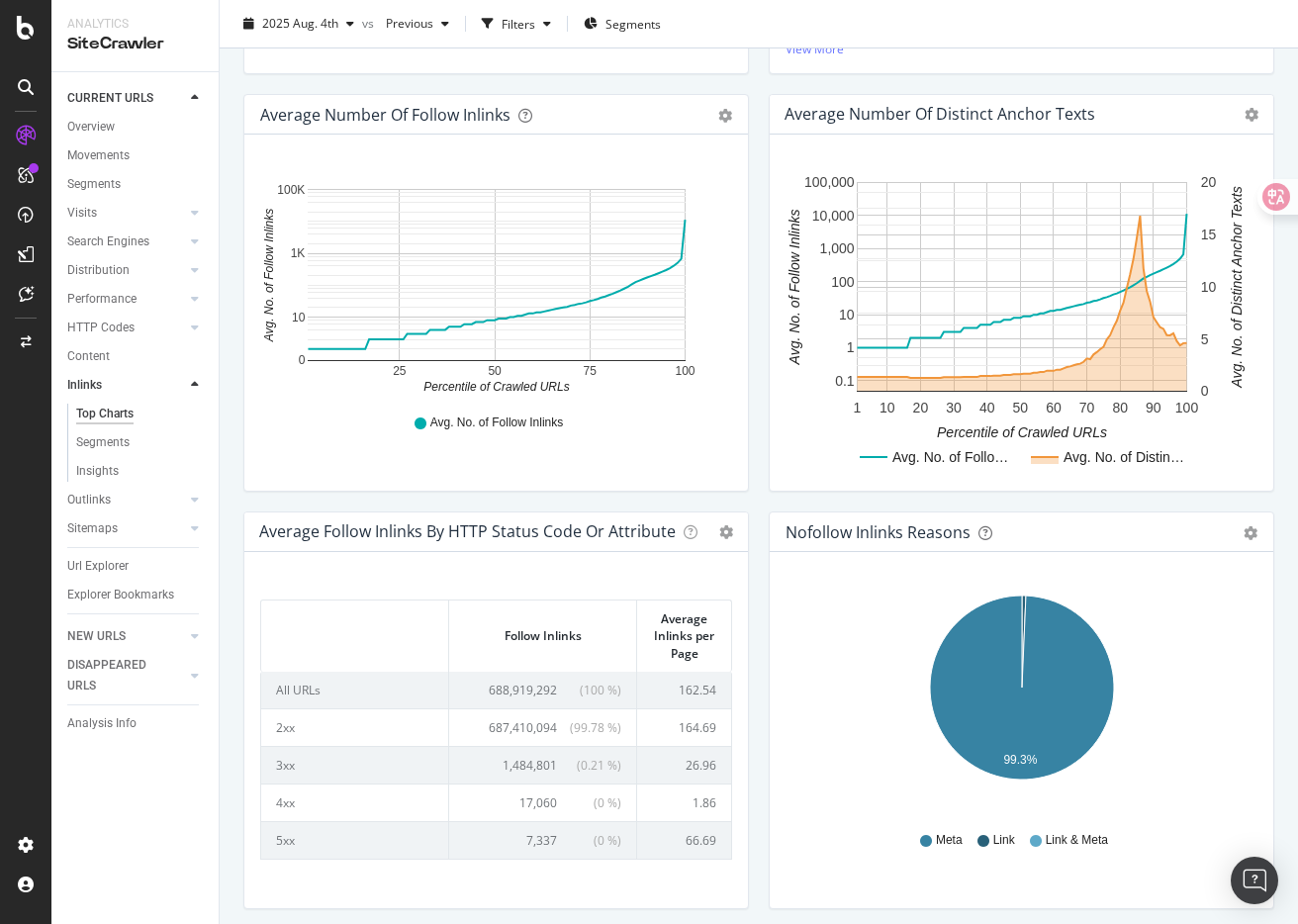 scroll, scrollTop: 665, scrollLeft: 0, axis: vertical 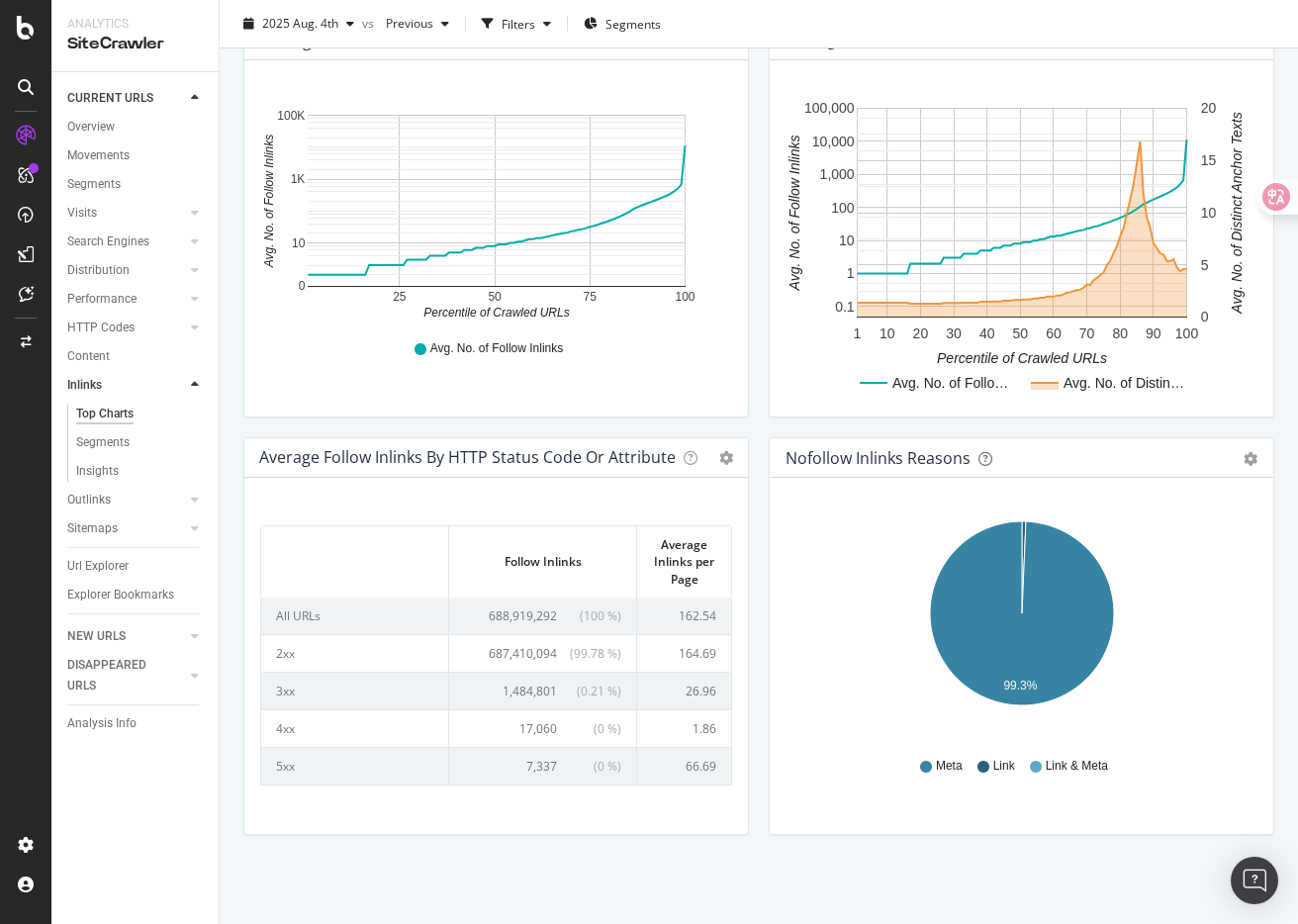 click on "Average Follow Inlinks by HTTP Status Code or Attribute
Table Expand Export as CSV
×
Average number of follow incoming links by HTTP status code, also for noindex pages and non-canonical pages (canonical tag to a different page). The idea is to identify where link juice might be wasted: noindex pages for instance don't deserve to receive many links, same goes for duplicate content identified by canonical tags. The number of links to bad HTTP status codes provides an idea of the internal linking benefits that could result from correcting these bad links.
Follow Inlinks Average Inlinks per Page Follow Inlinks Average Inlinks per Page All URLs 688,919,292 ( 100 % ) 162.54 2xx 687,410,094 ( 99.78 % ) 164.69 3xx 1,484,801 ( 0.21 % ) 26.96 4xx 17,060 ( 0 % ) 1.86 5xx 7,337 ( 0 % ) 66.69 noindex 119,111,381 ( 17.28 % ) 303.05 (" at bounding box center (496, 646) 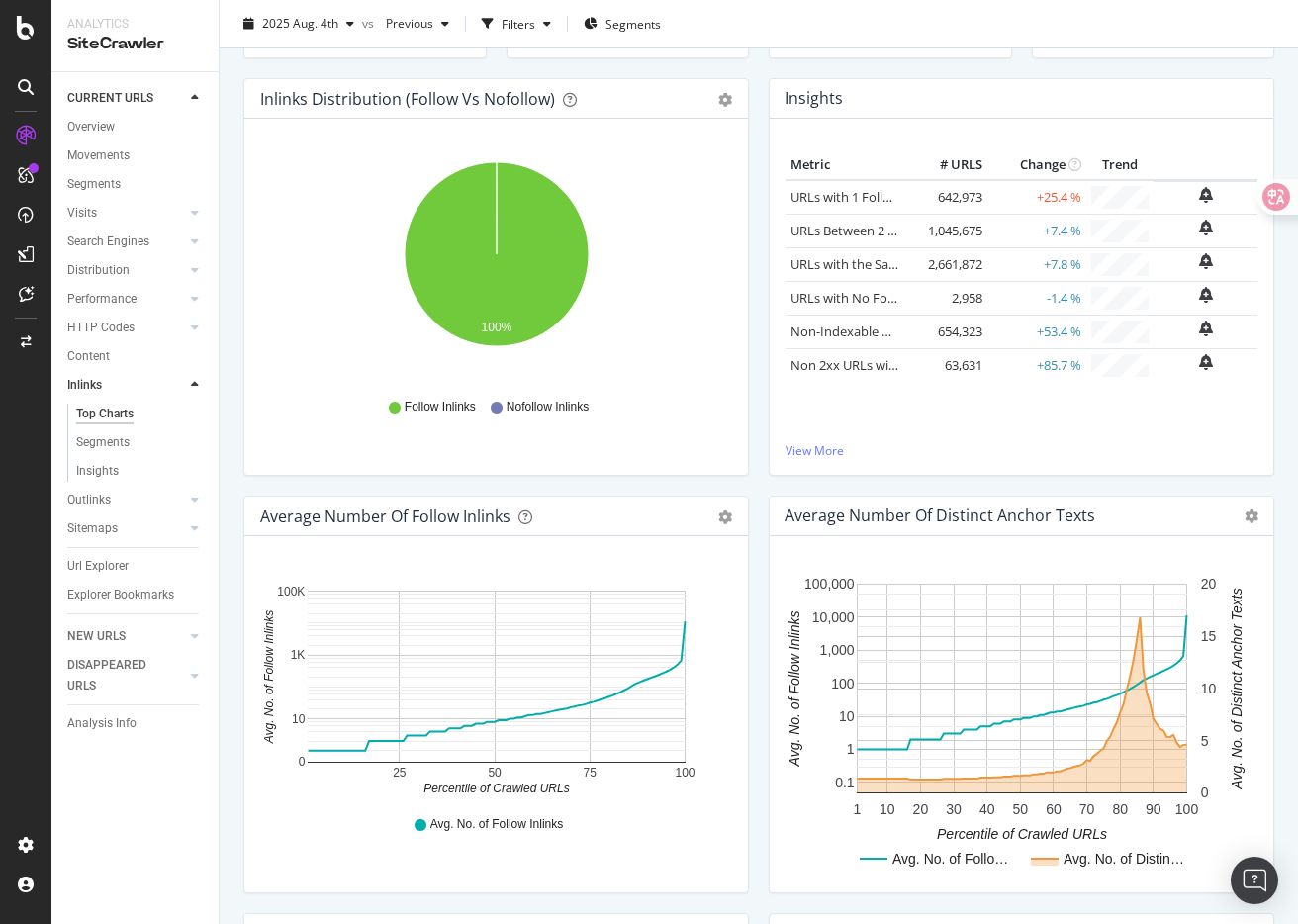 scroll, scrollTop: 182, scrollLeft: 0, axis: vertical 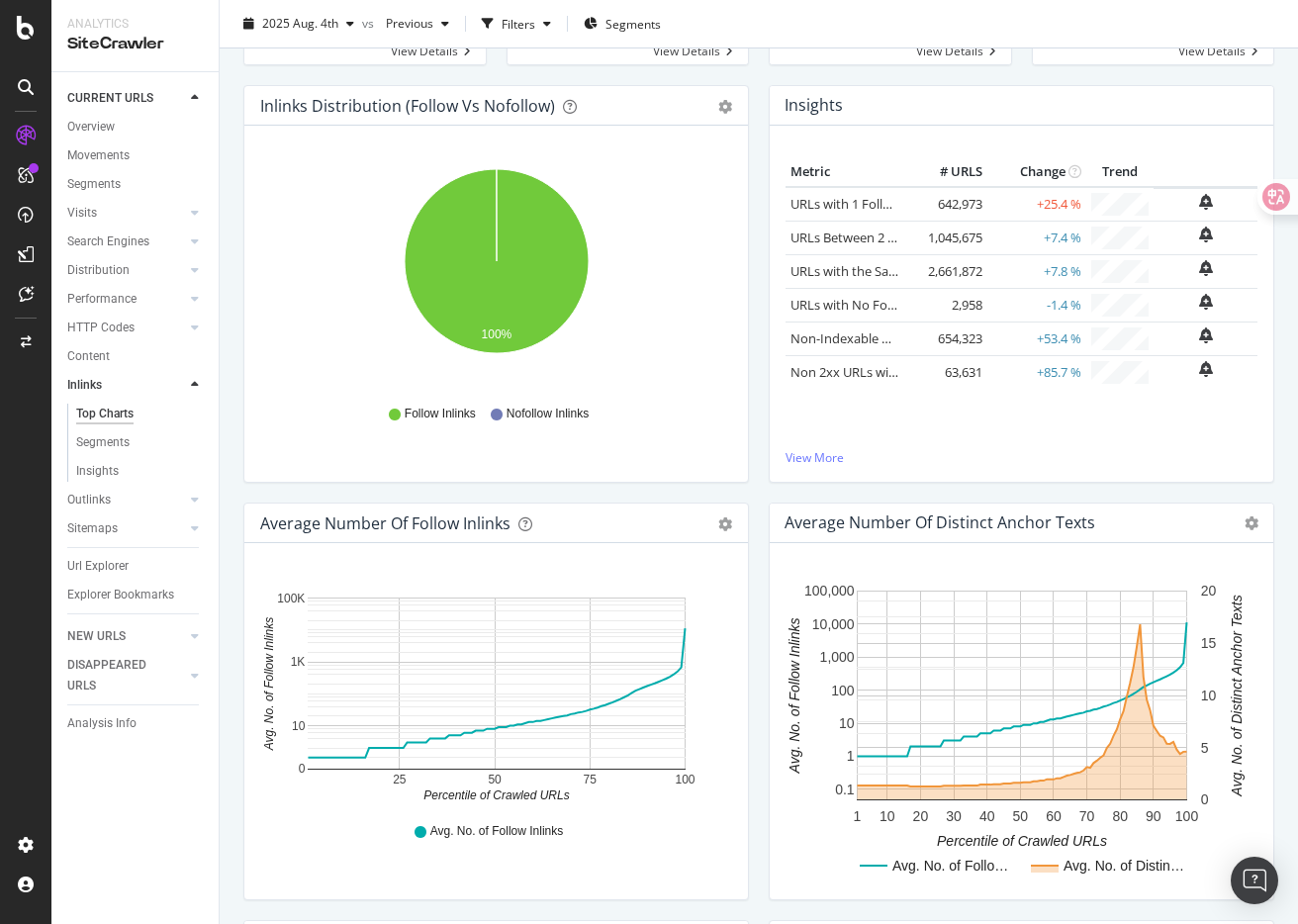 click on "Inlinks Distribution (Follow vs Nofollow) Pie Table Export as CSV Add to Custom Report Hold CMD (⌘) while clicking to filter the report. 100% Type of Inlink Sum of Inlinks Follow Inlinks 688,919,292 Nofollow Inlinks 170,624 0% Follow Inlinks Nofollow Inlinks" at bounding box center (496, 294) 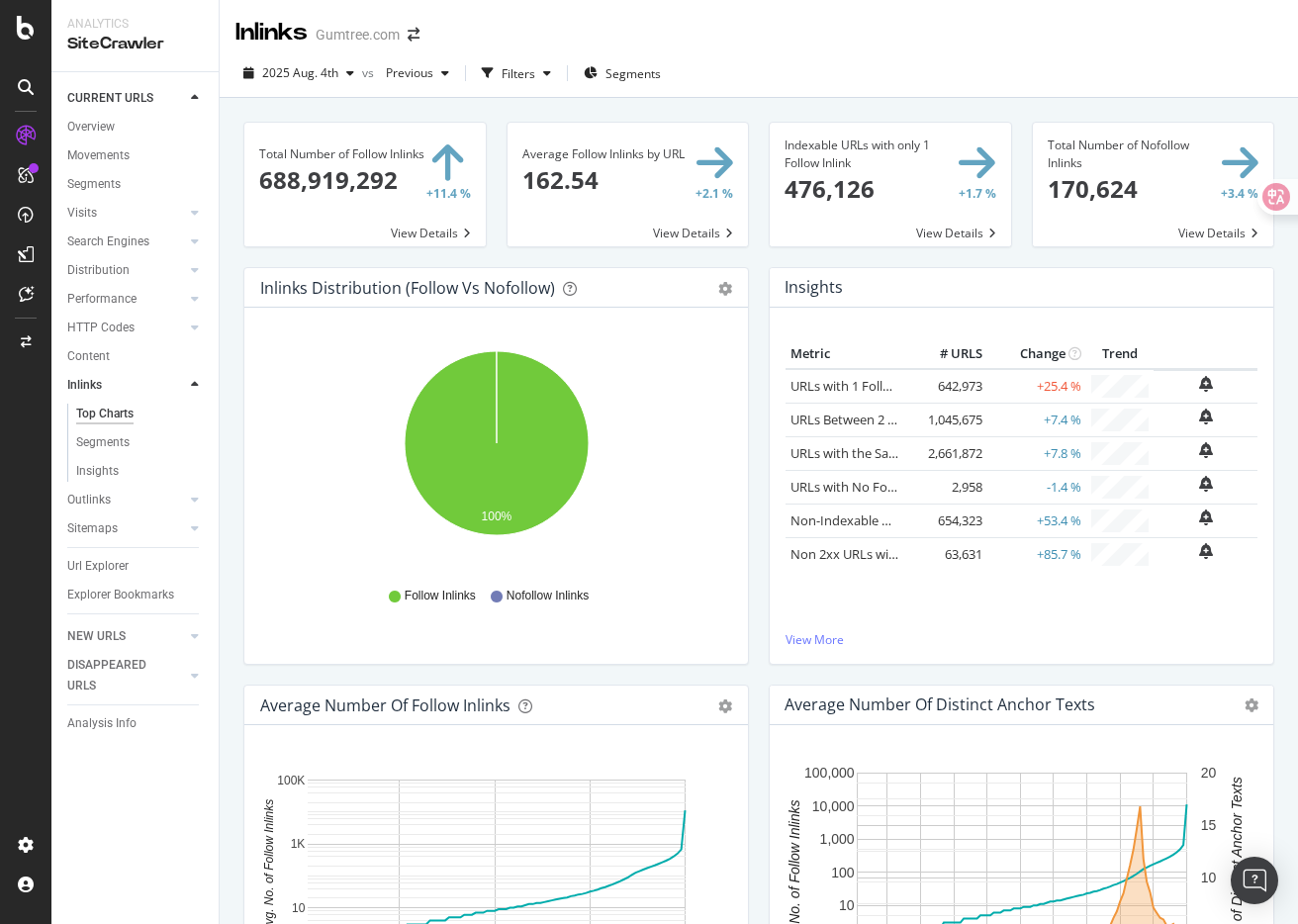 click on "Inlinks Distribution (Follow vs Nofollow) Pie Table Export as CSV Add to Custom Report Hold CMD (⌘) while clicking to filter the report. 100% Type of Inlink Sum of Inlinks Follow Inlinks 688,919,292 Nofollow Inlinks 170,624 0% Follow Inlinks Nofollow Inlinks" at bounding box center [496, 476] 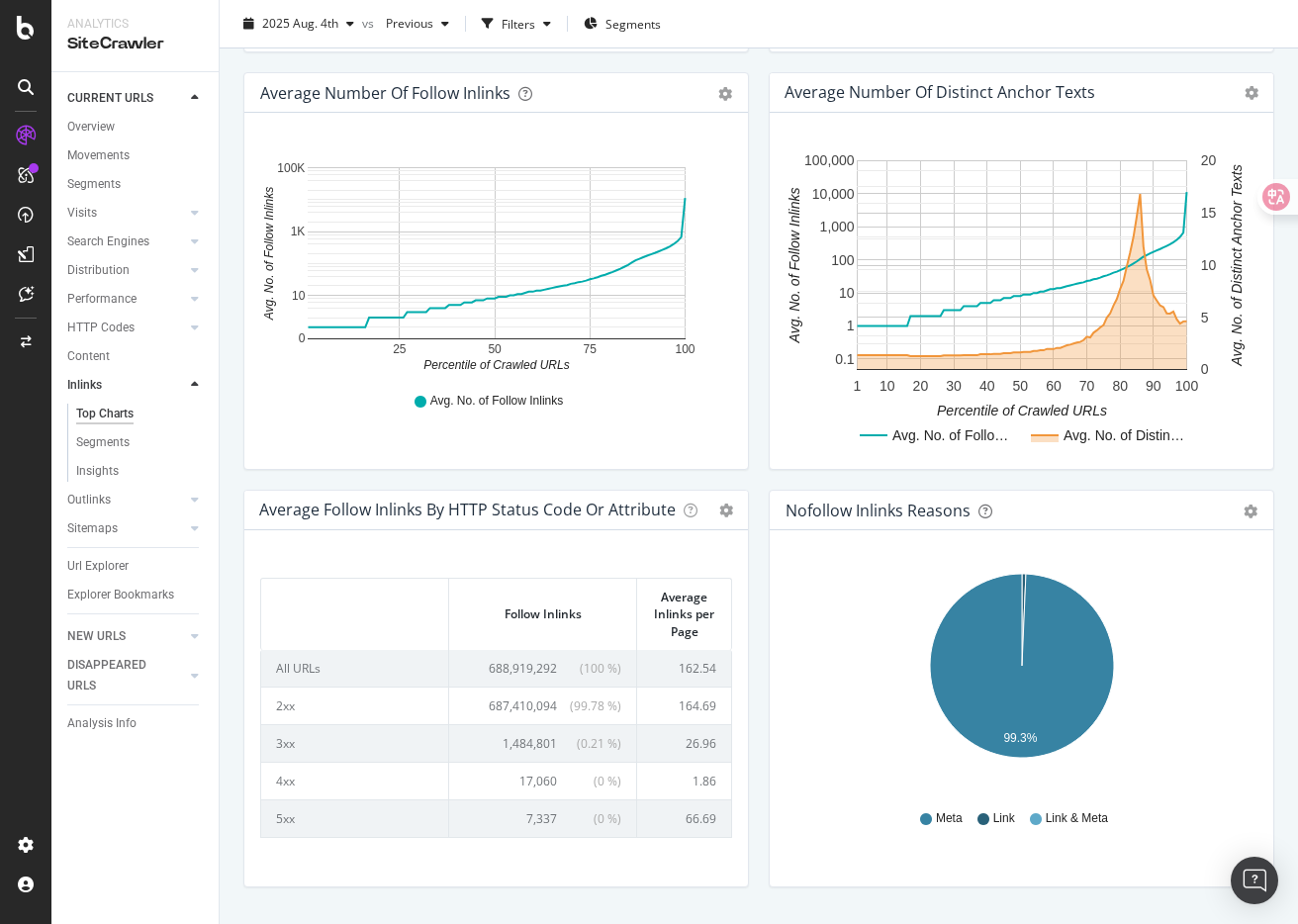 scroll, scrollTop: 665, scrollLeft: 0, axis: vertical 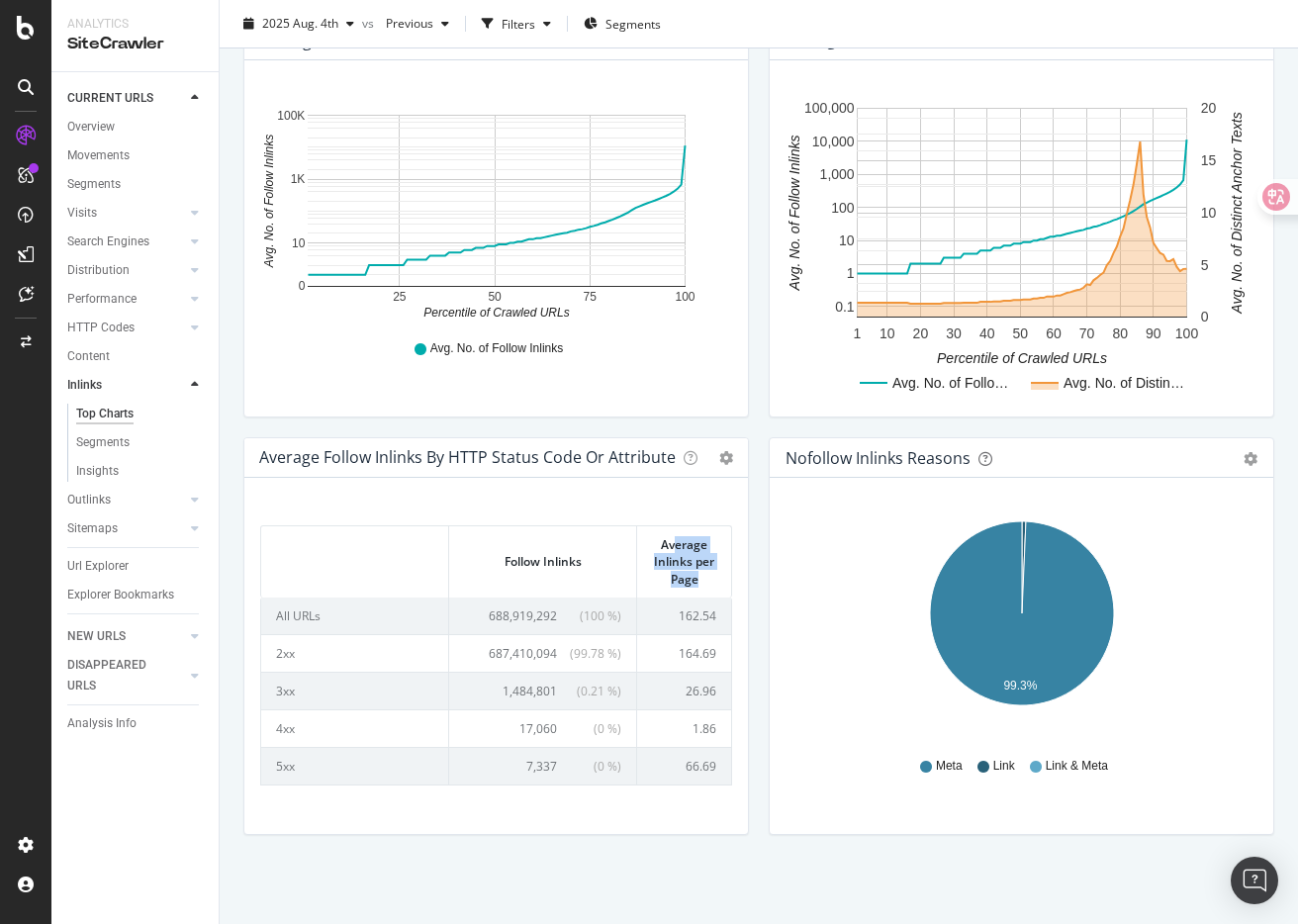 drag, startPoint x: 673, startPoint y: 547, endPoint x: 704, endPoint y: 581, distance: 46.01087 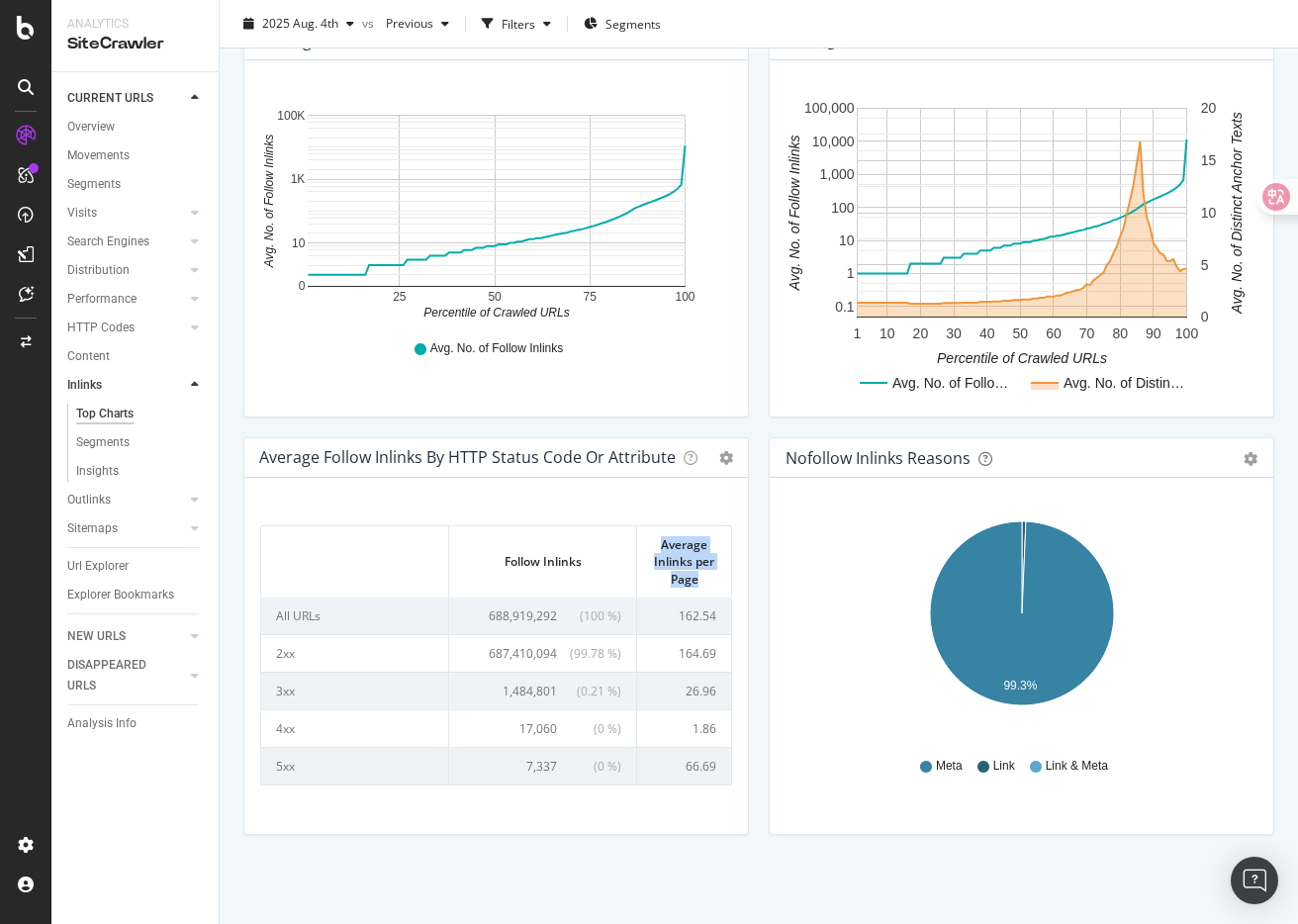 drag, startPoint x: 704, startPoint y: 581, endPoint x: 669, endPoint y: 547, distance: 48.795492 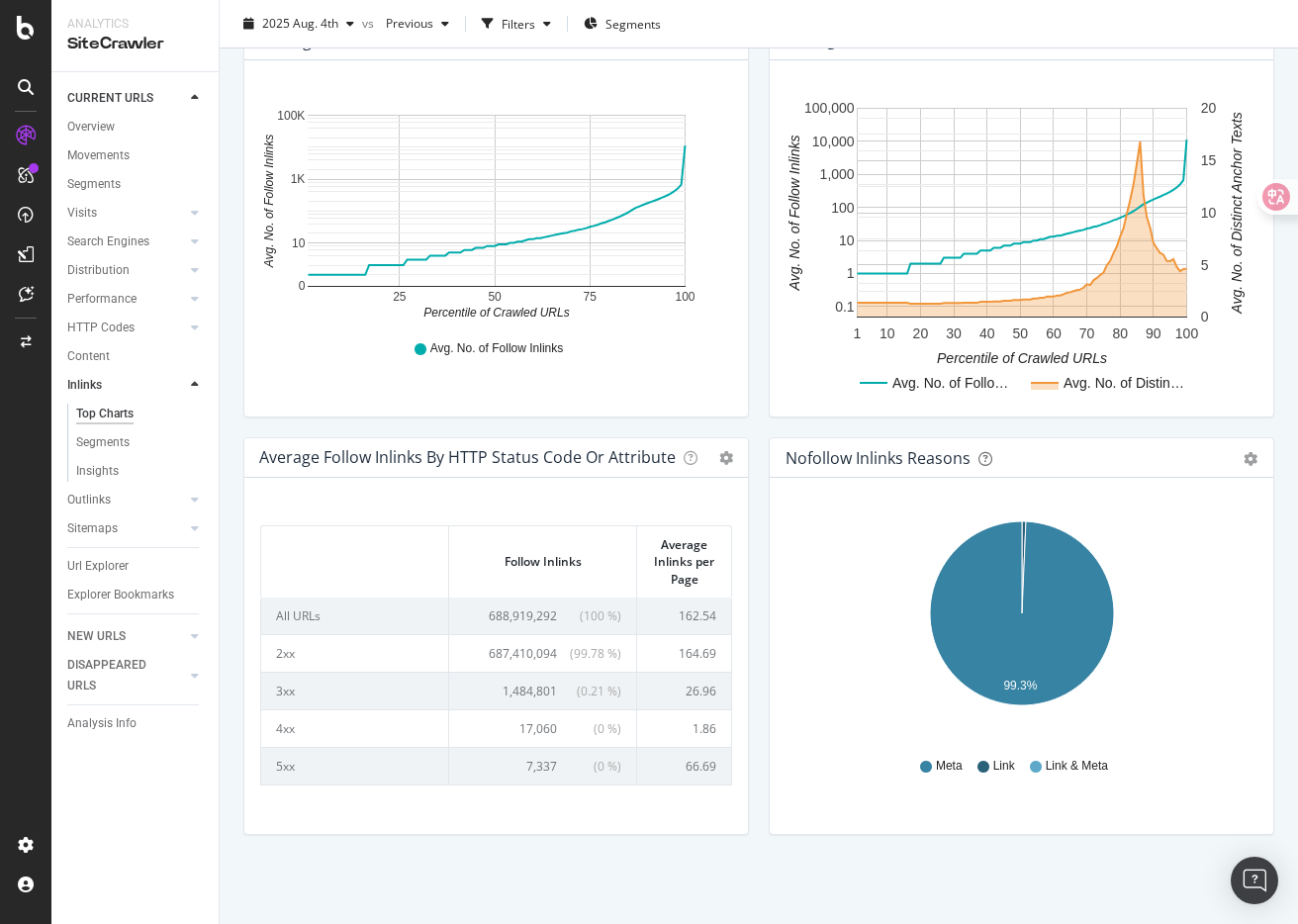 click on "Nofollow Inlinks Reasons Pie Table Export as CSV Add to Custom Report Hold CMD (⌘) while clicking to filter the report. 99.3% Reason for Nofollow status Sum of Inlinks Link 1,189 Meta 174,309 Link & Meta 0 99.3% Meta Link Link & Meta" at bounding box center (1021, 646) 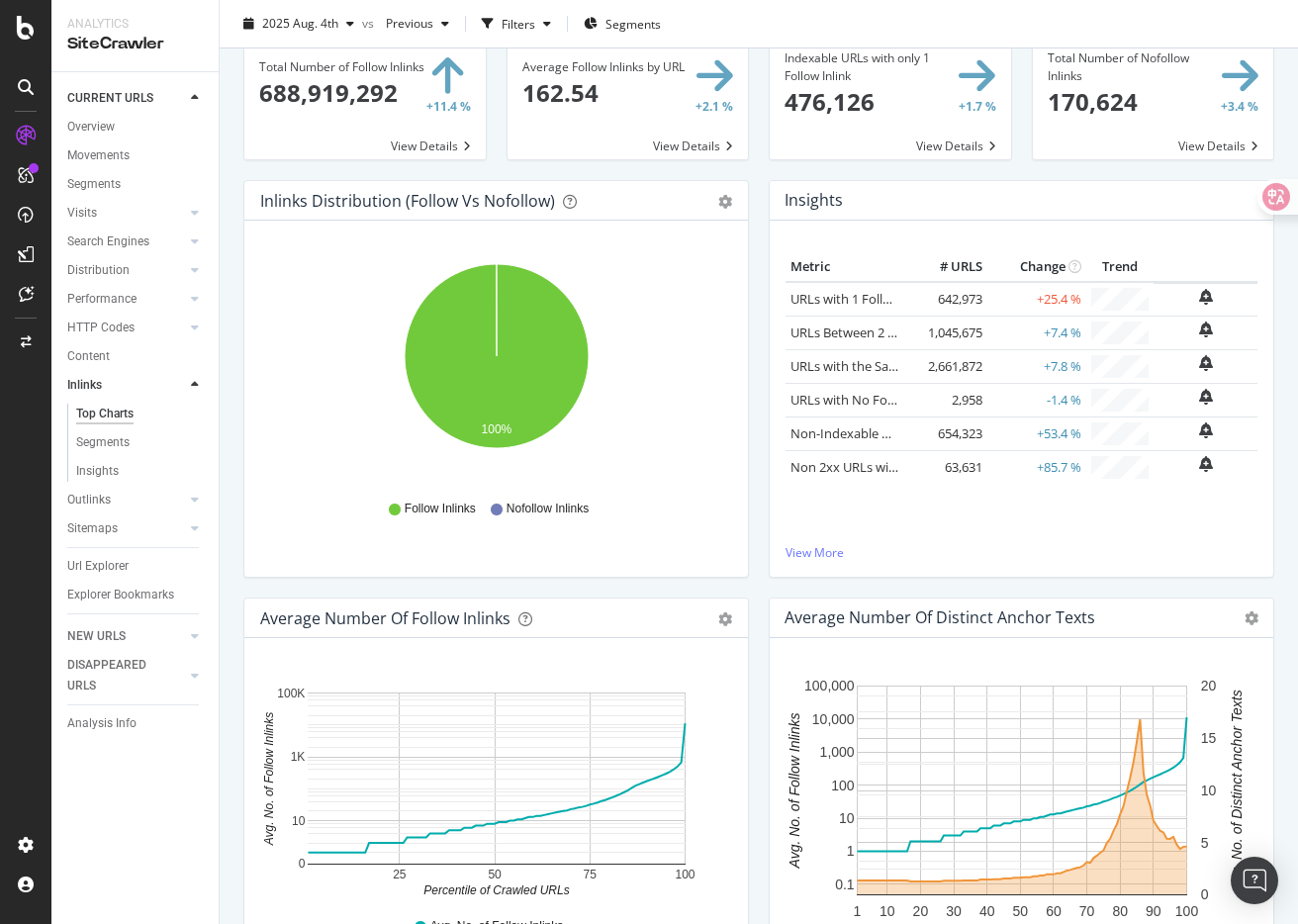 scroll, scrollTop: 0, scrollLeft: 0, axis: both 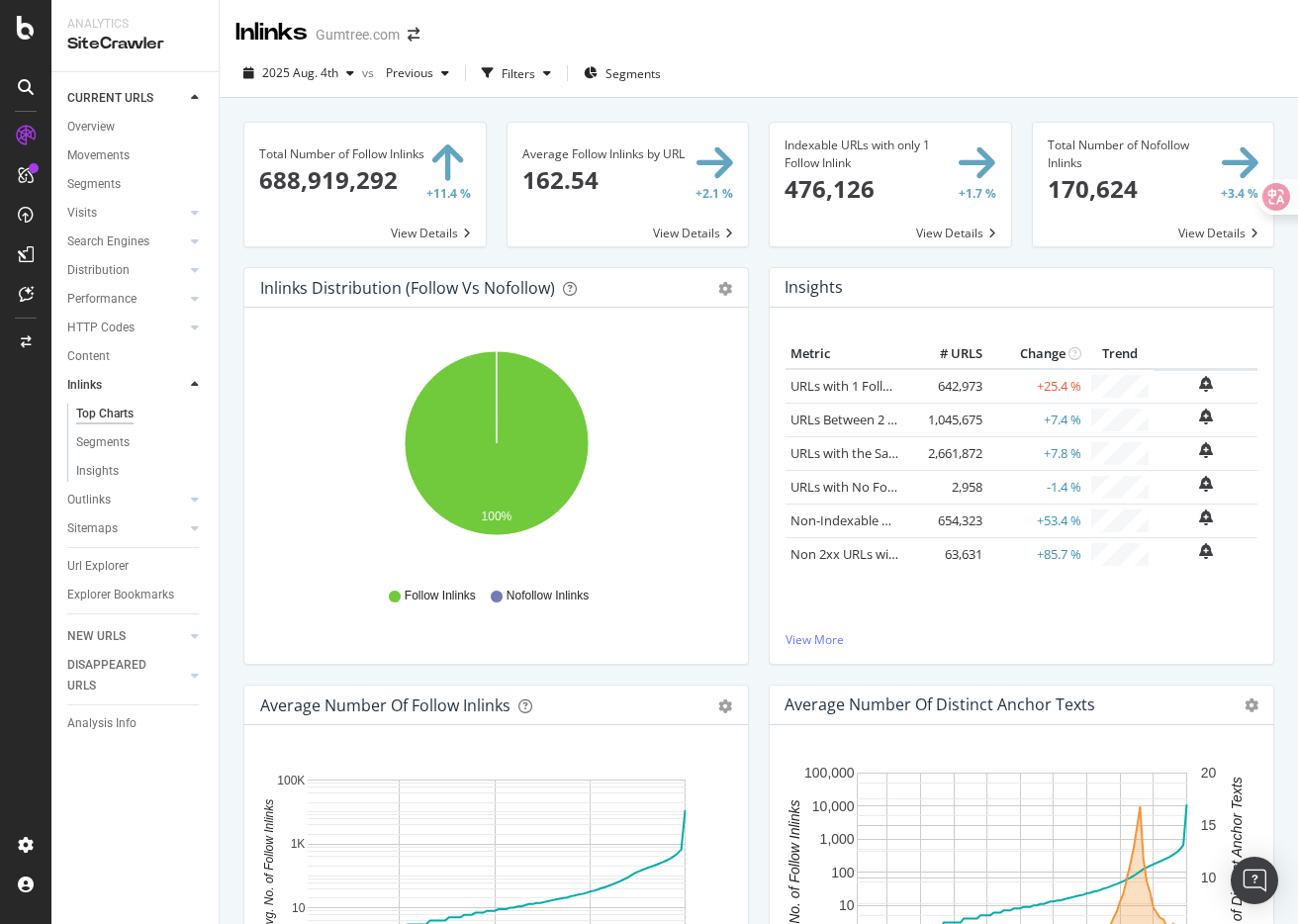 click at bounding box center [365, 184] 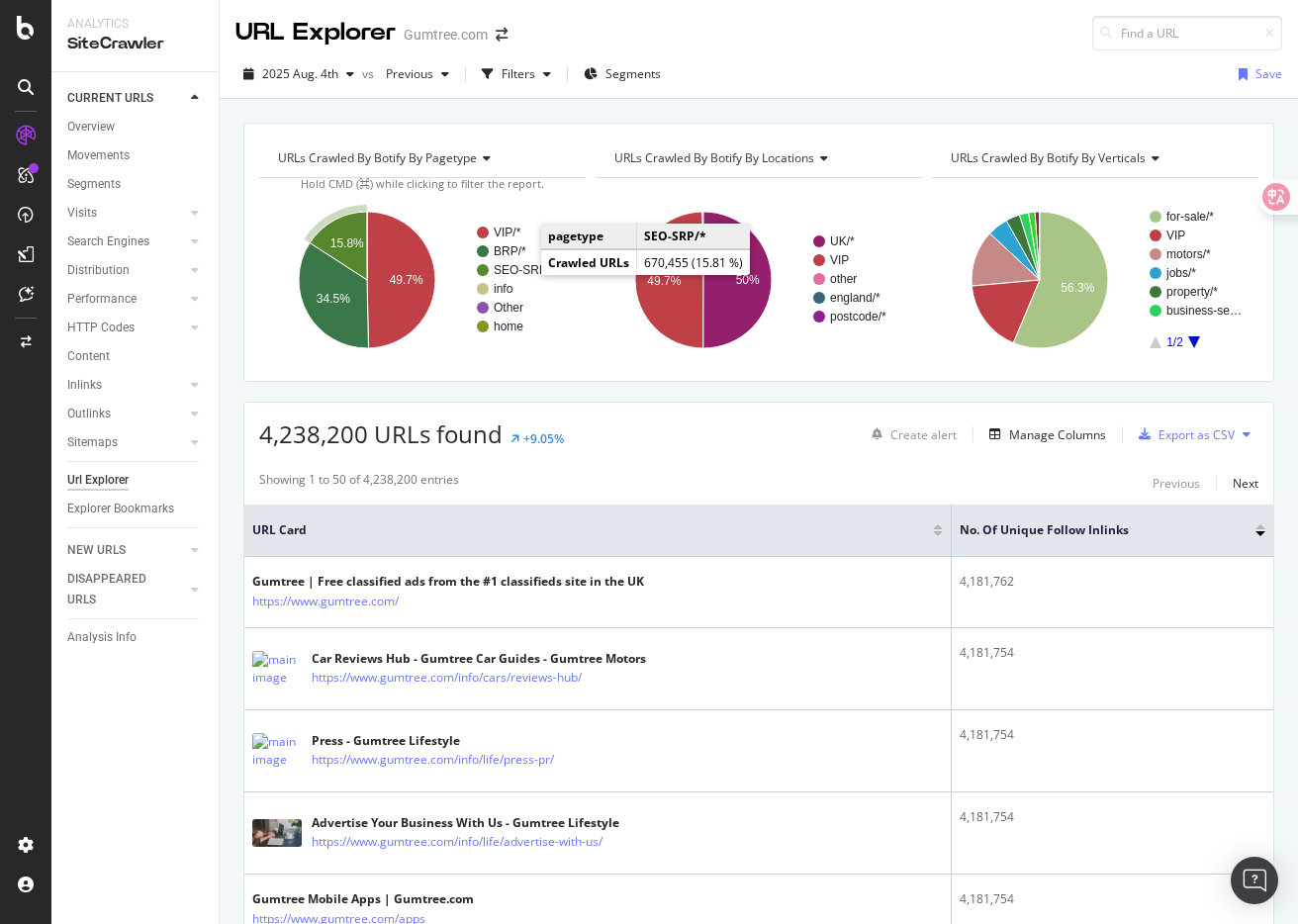 click on "SEO-SRP/*" 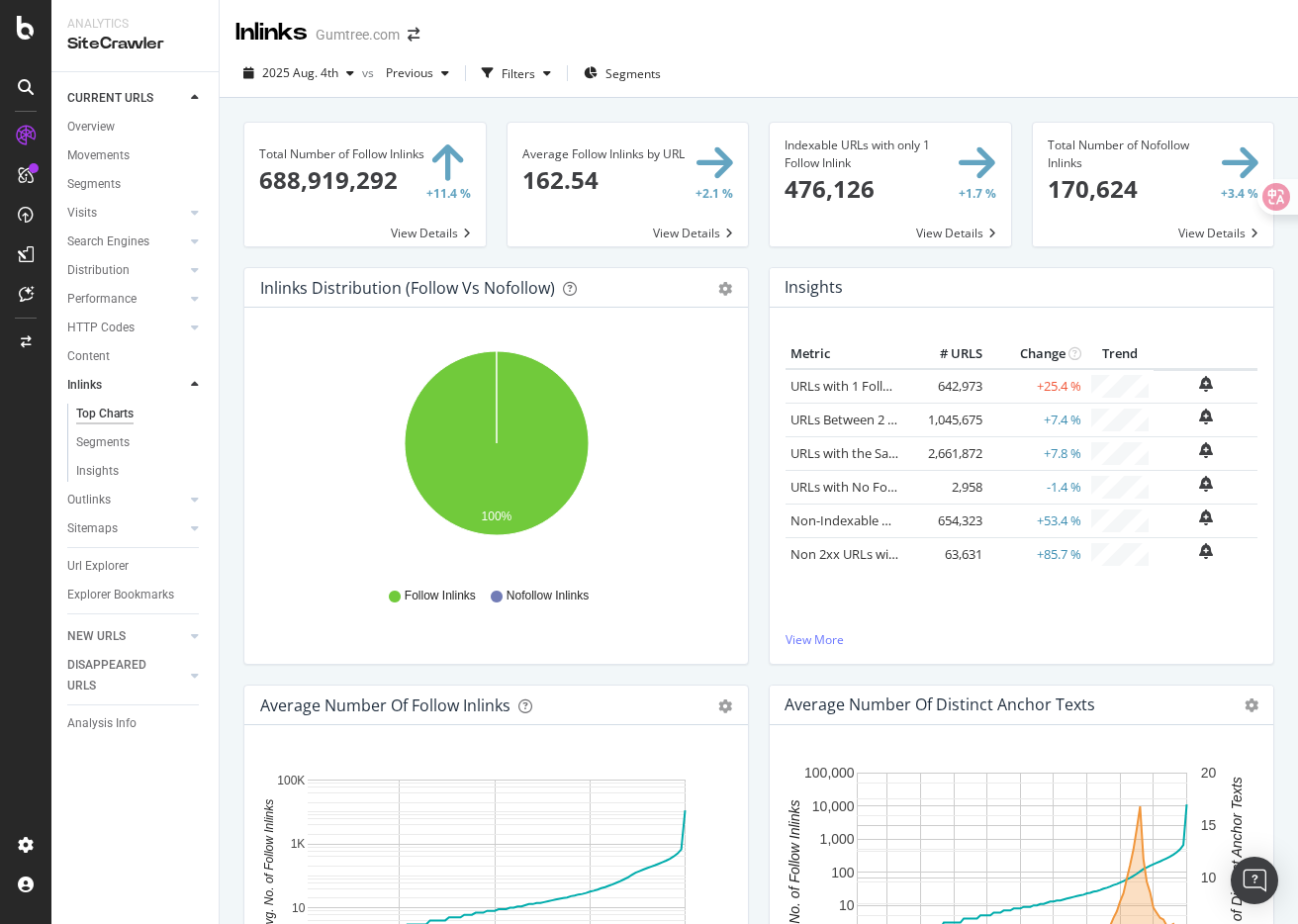 click on "Insights" at bounding box center [1021, 288] 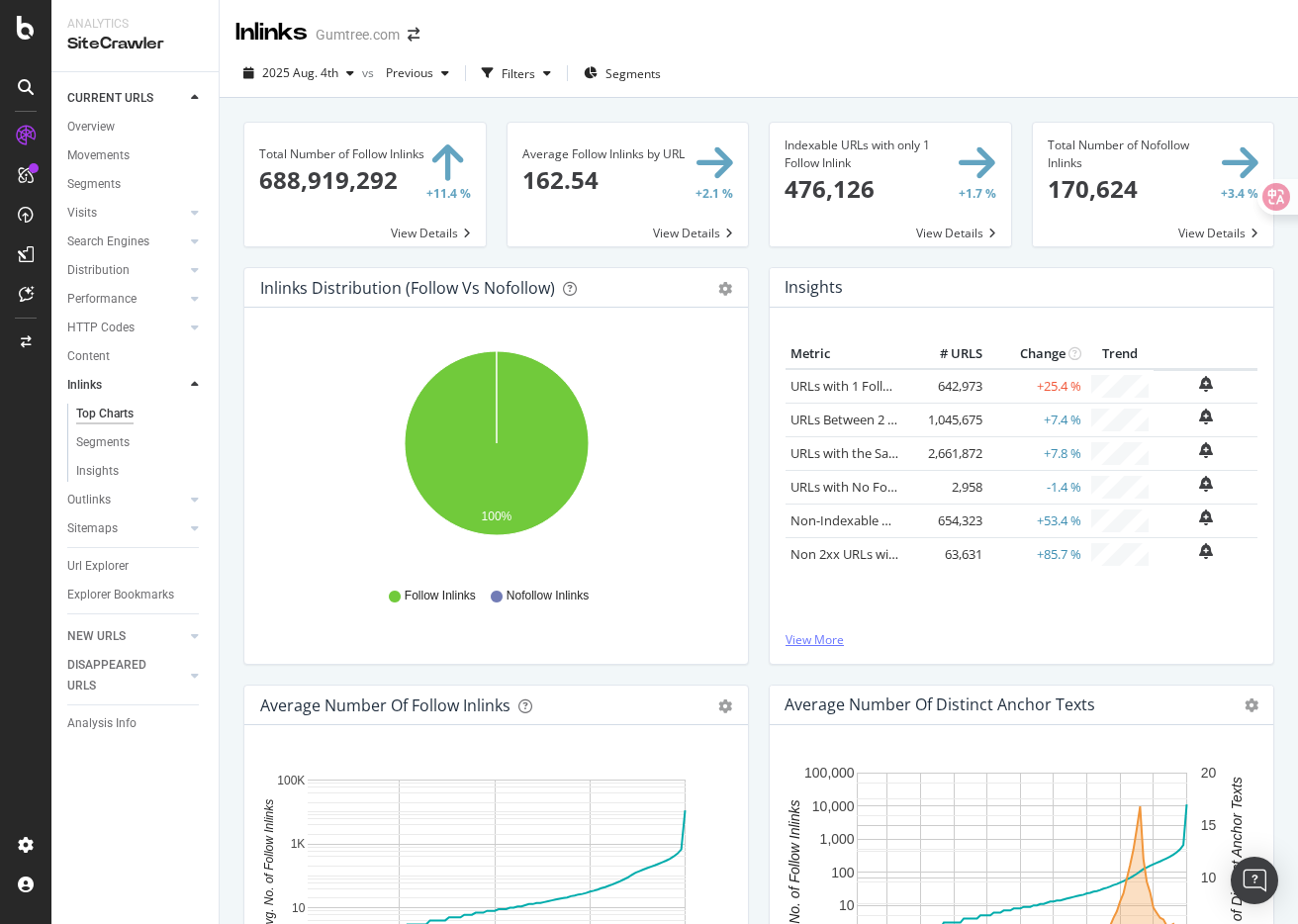 click on "View More" at bounding box center (1021, 639) 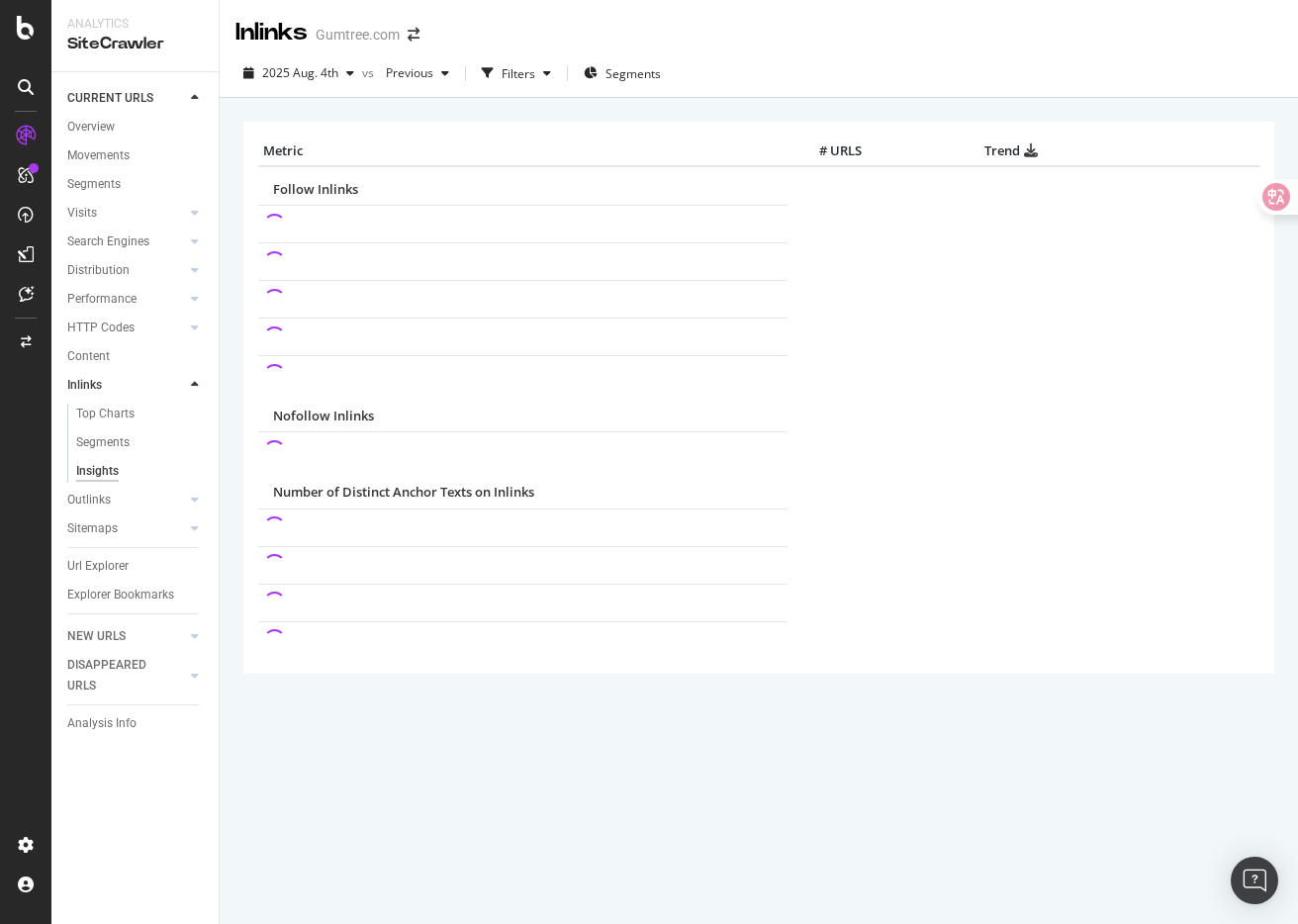 click on "×
Metric
# URLS
Trend
Follow Inlinks
Nofollow Inlinks
Number of Distinct Anchor Texts on Inlinks" at bounding box center (759, 424) 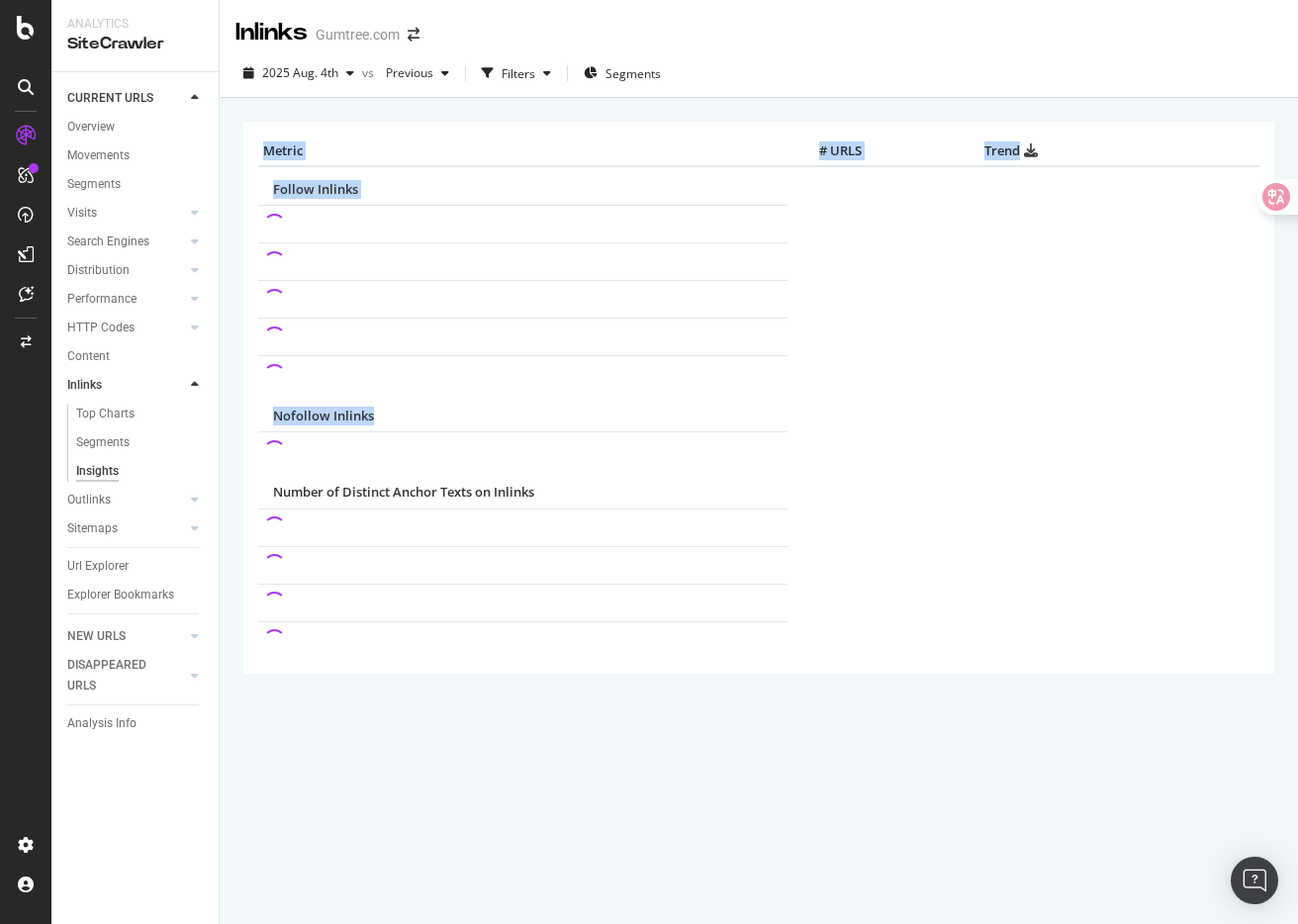 drag, startPoint x: 820, startPoint y: 94, endPoint x: 840, endPoint y: 421, distance: 327.61105 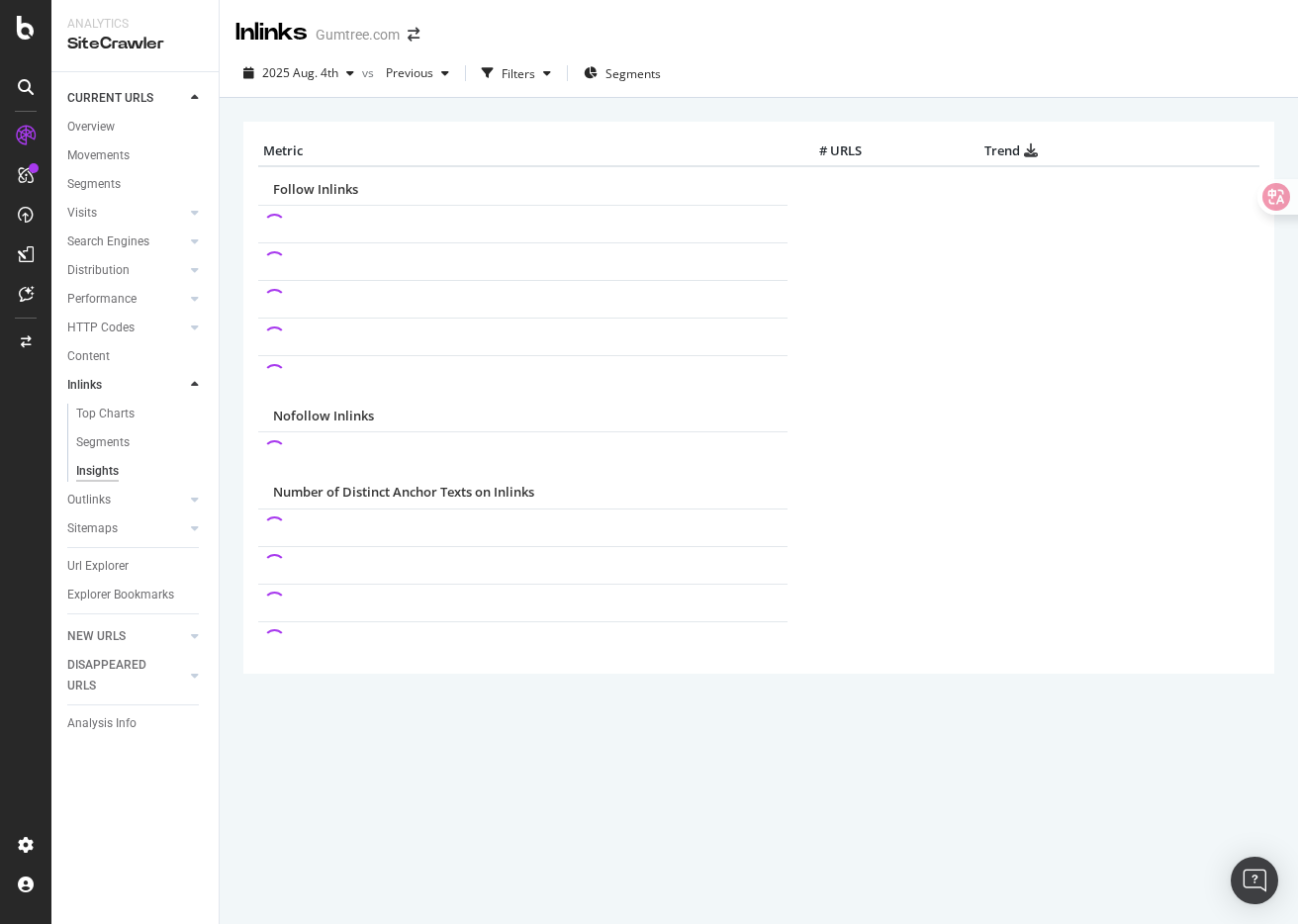 click on "Nofollow Inlinks" at bounding box center (759, 416) 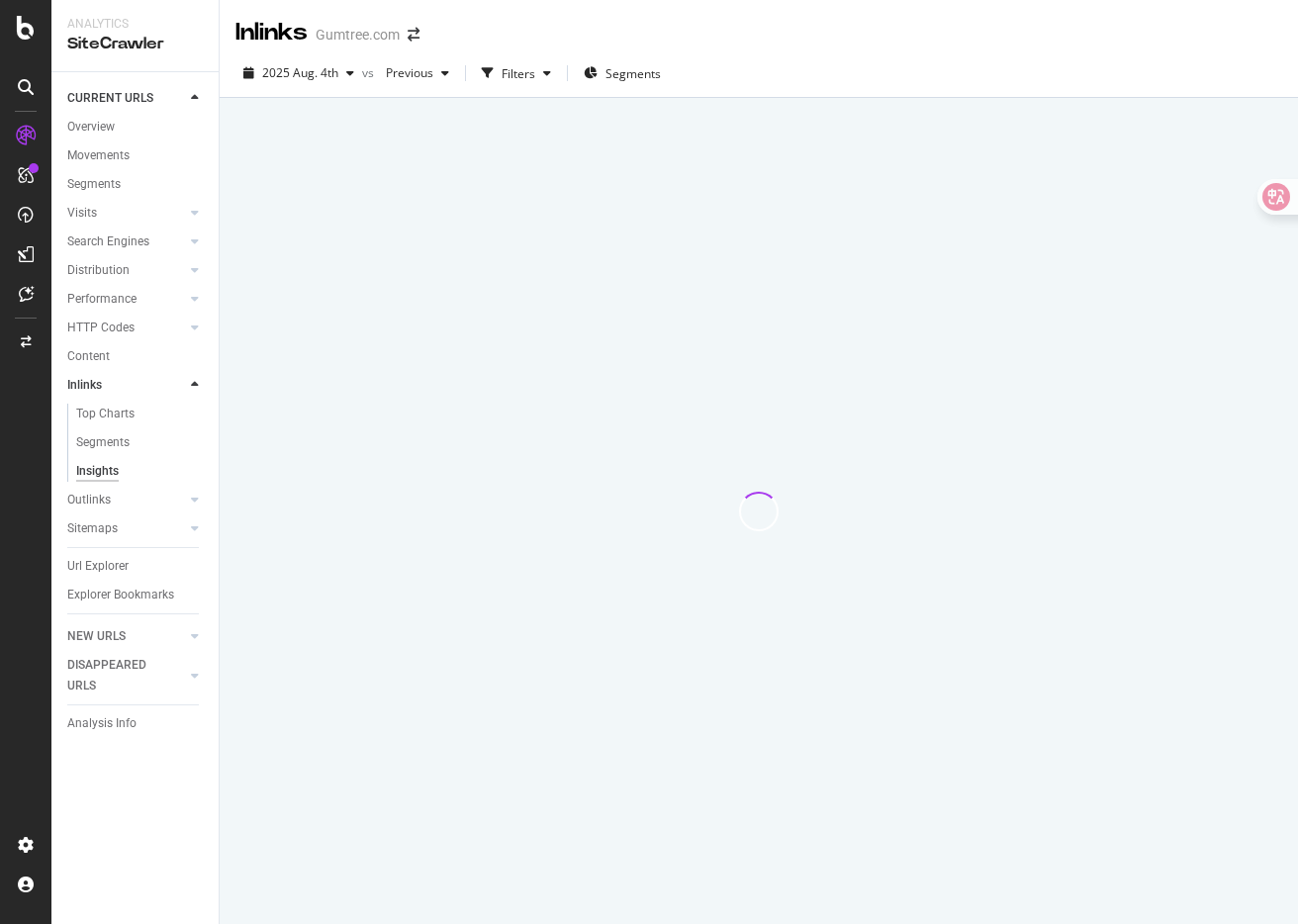 scroll, scrollTop: 0, scrollLeft: 0, axis: both 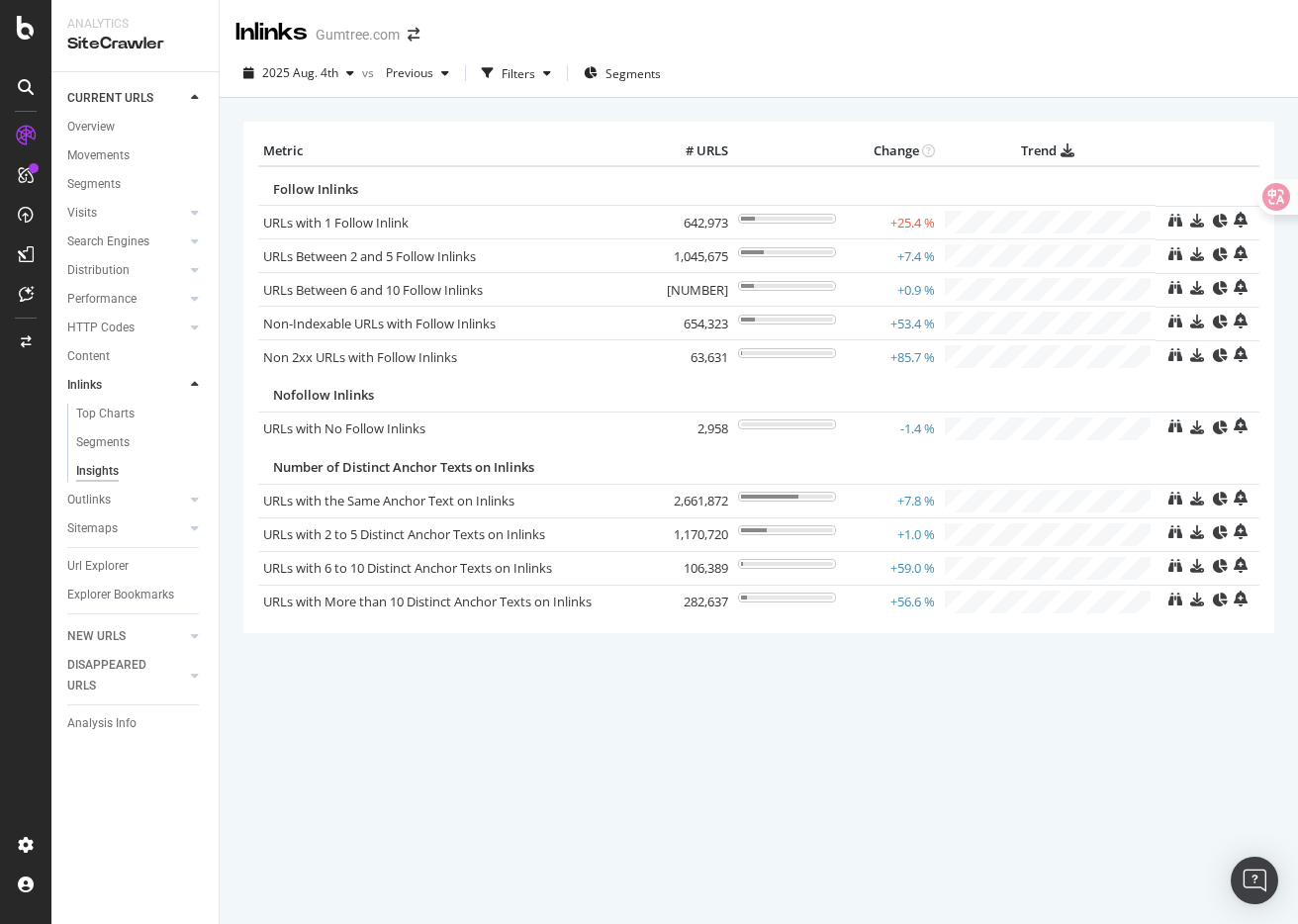 click on "Metric
# URLS
Change
Trend
Follow Inlinks
URLs with 1 Follow Inlink
642,973
+25.4 %
URLs Between 2 and 5 Follow Inlinks
1,045,675" at bounding box center [759, 404] 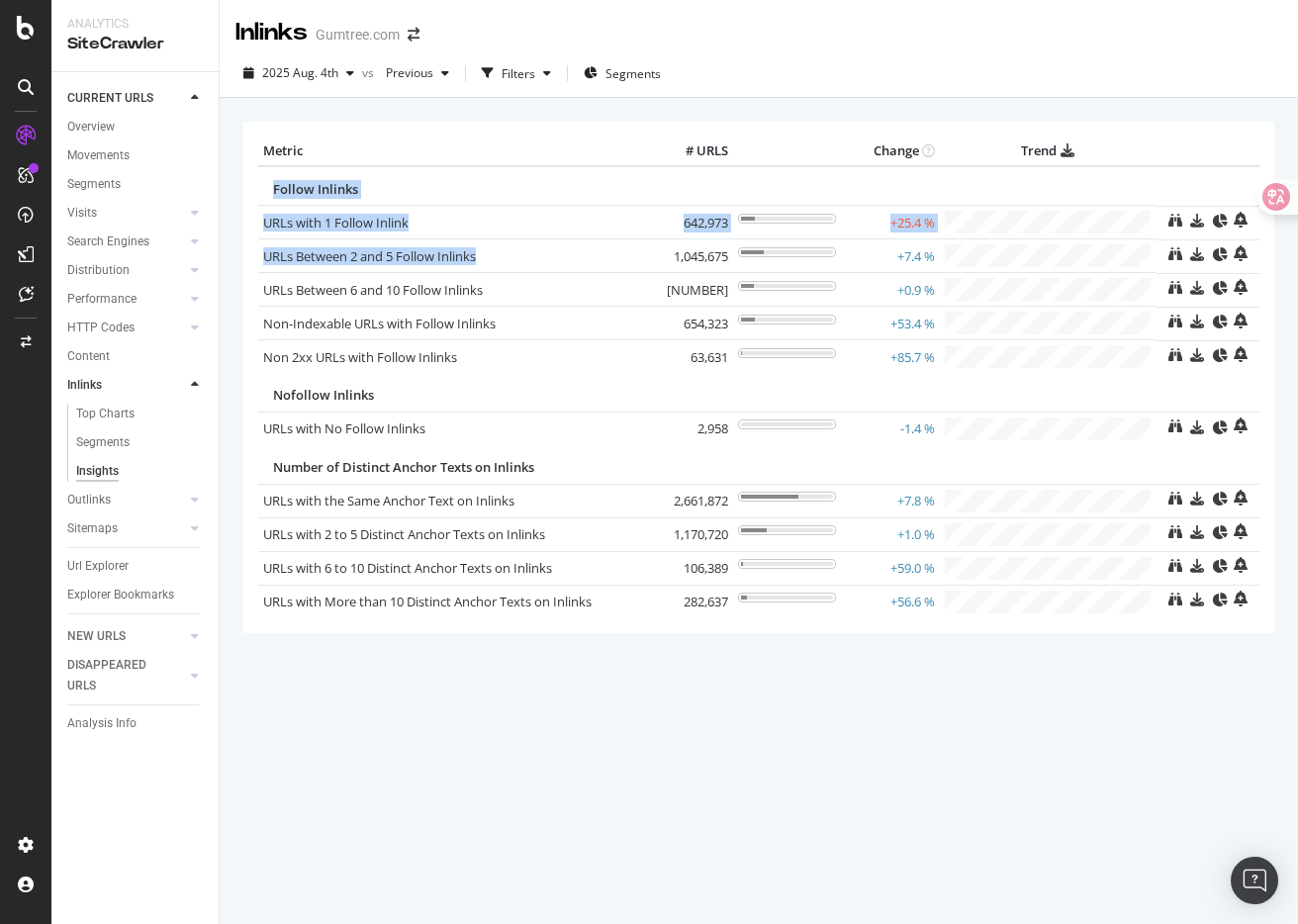 drag, startPoint x: 263, startPoint y: 178, endPoint x: 512, endPoint y: 268, distance: 264.76593 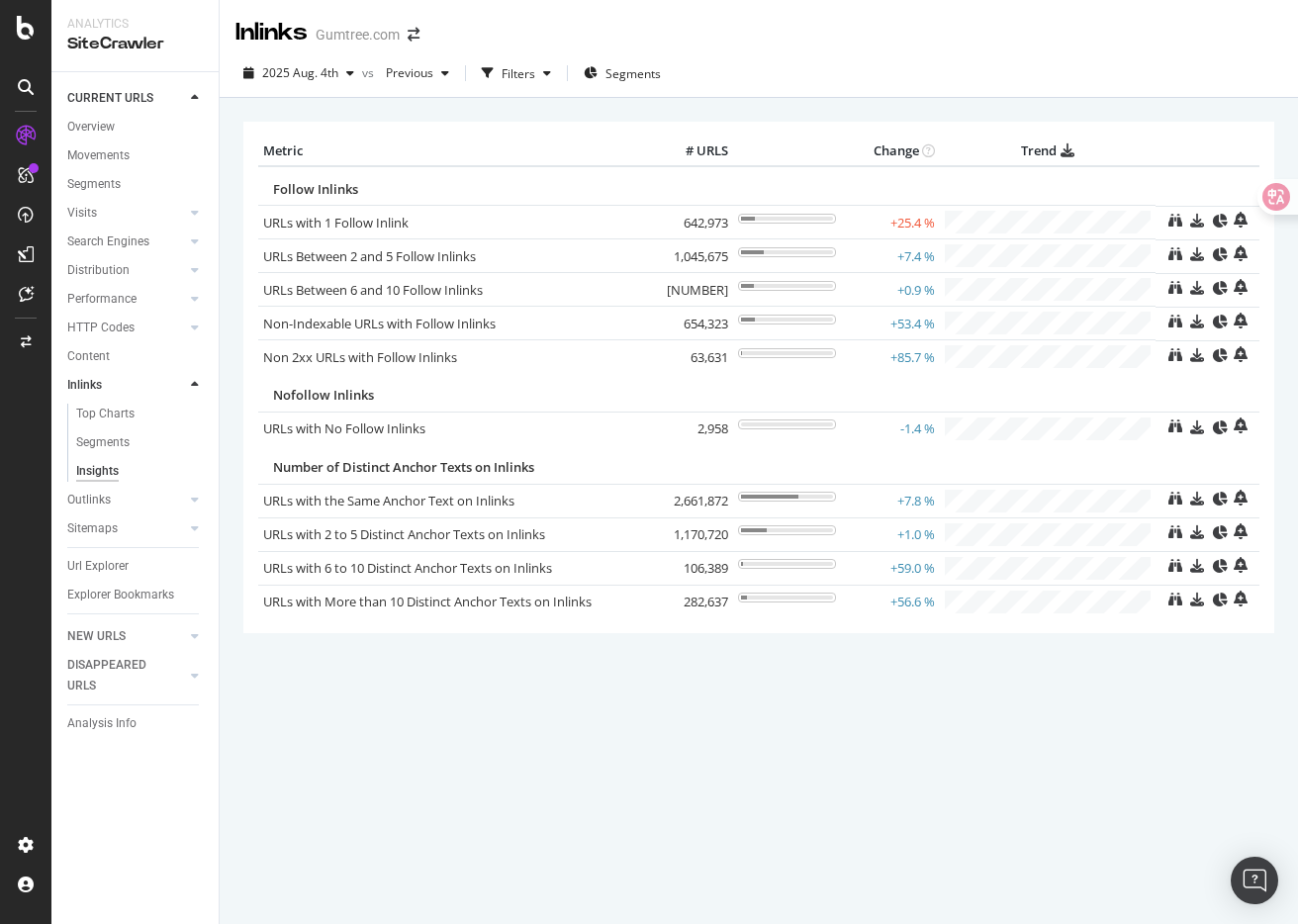 click on "Metric
# URLS
Change
Trend
Follow Inlinks
URLs with 1 Follow Inlink
642,973
+25.4 %
URLs Between 2 and 5 Follow Inlinks
1,045,675" at bounding box center [759, 404] 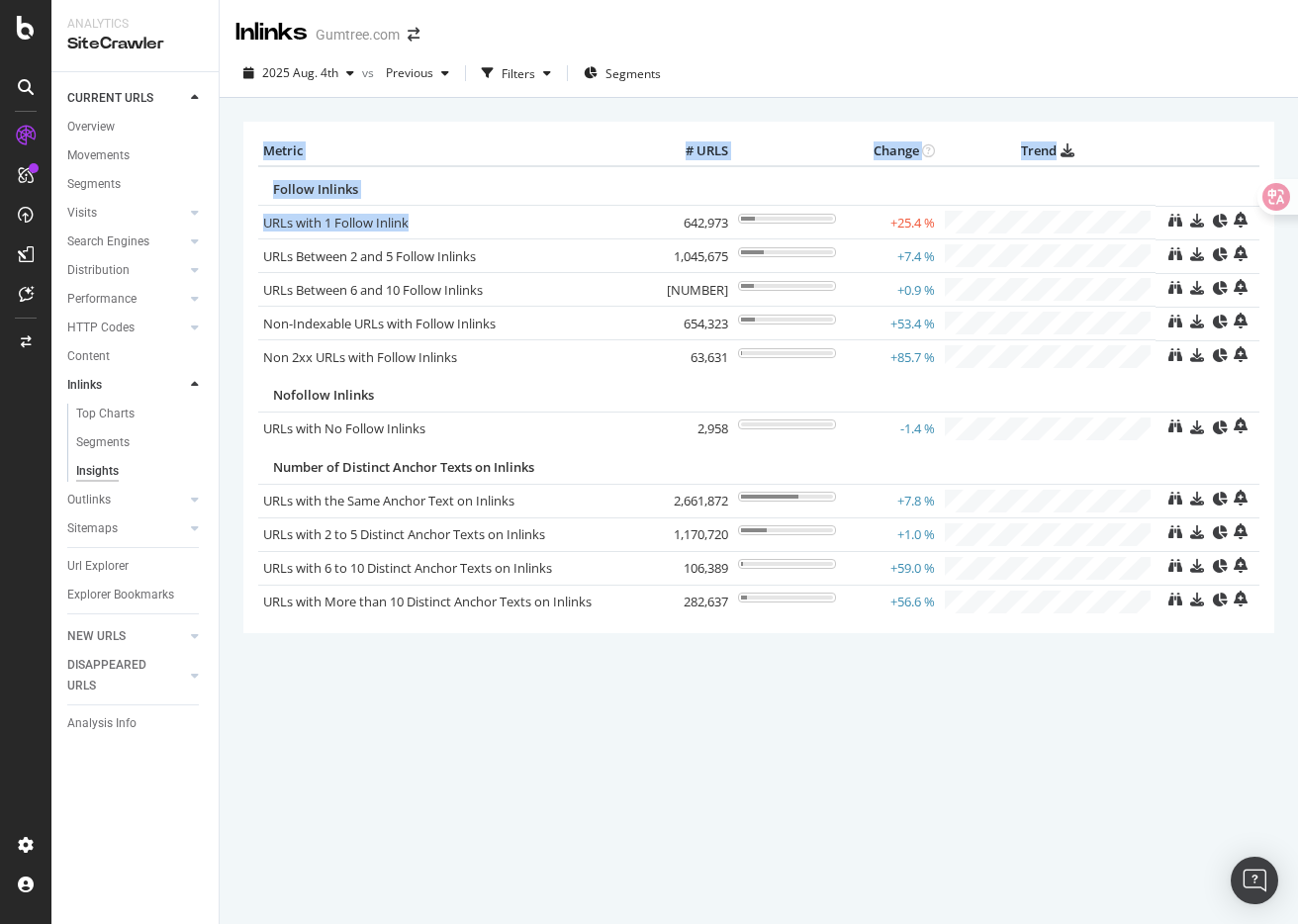 drag, startPoint x: 455, startPoint y: 224, endPoint x: 253, endPoint y: 223, distance: 202.00248 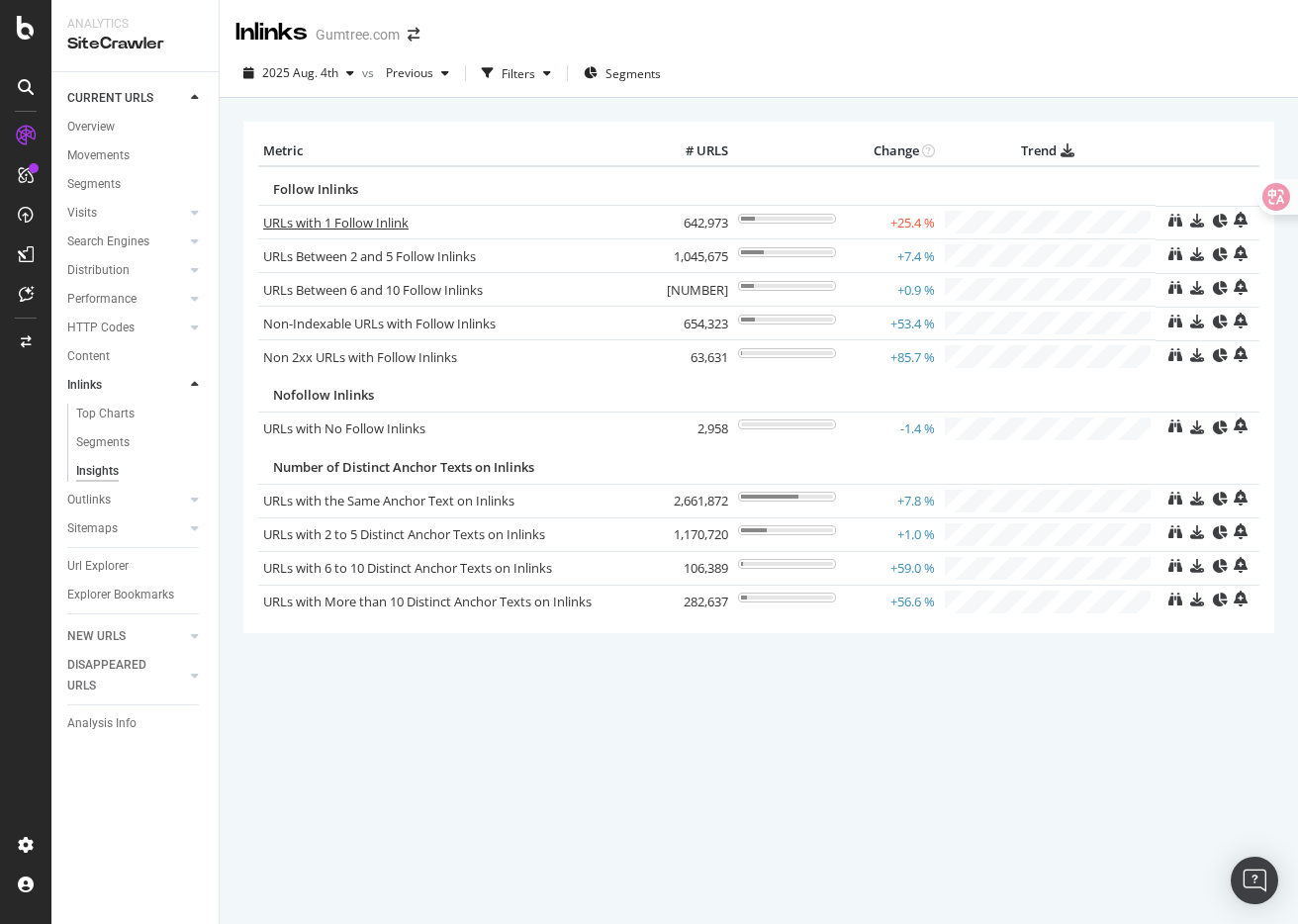 click on "URLs with 1 Follow Inlink" at bounding box center (335, 223) 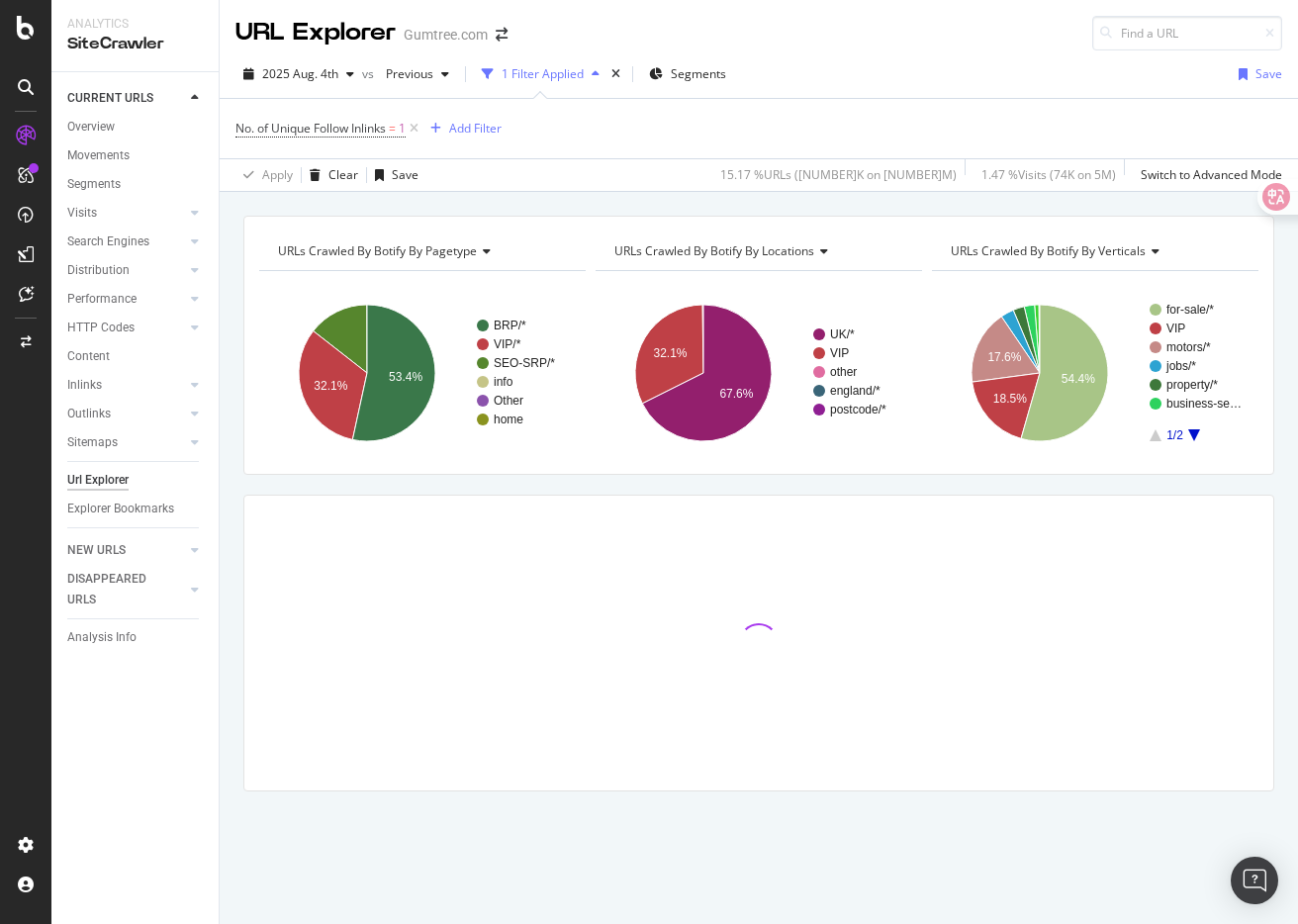 click on "URLs Crawled By Botify By pagetype
Chart (by Value) Table Expand Export as CSV Export as PNG Add to Custom Report
×
BRP/* VIP/* SEO-SRP/* Other home 32.1% 53.4% pagetype Crawled URLs BRP/* 343,386 VIP/* 206,676 SEO-SRP/* 92,725 Other 180 home 1 home
URLs Crawled By Botify By locations
Chart (by Value) Table Expand Export as CSV Export as PNG Add to Custom Report
×
UK/* VIP other england/* postcode/* 32.1% 67.6% locations Crawled URLs UK/* 434,731 VIP 206,675 other 1,555 england/* 11 postcode/* 1 postcode/*
URLs Crawled By Botify By verticals
Chart (by Value) Table Expand Export as CSV ×" at bounding box center (759, 216) 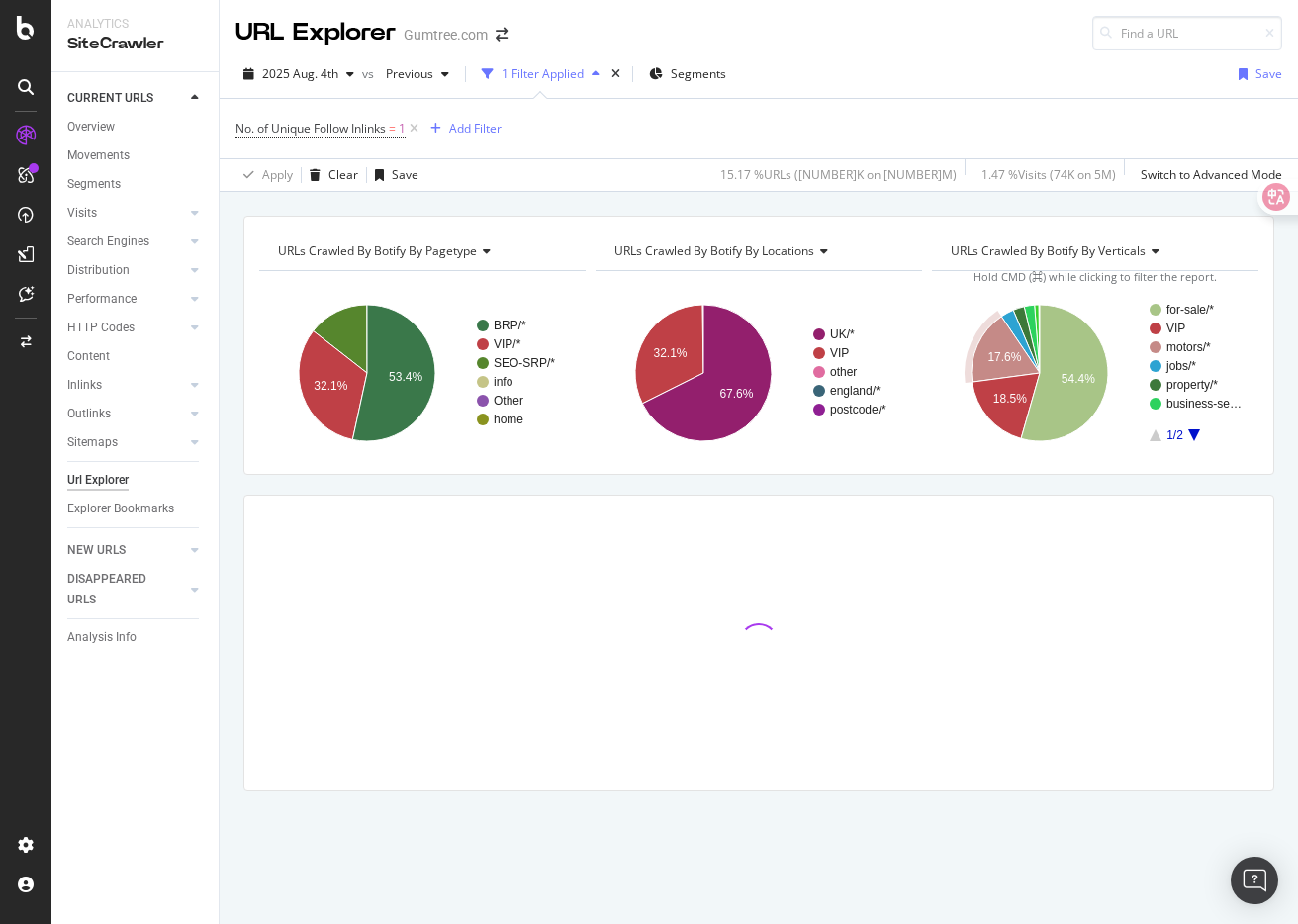 click on "URLs Crawled By Botify By pagetype
Chart (by Value) Table Expand Export as CSV Export as PNG Add to Custom Report
×
BRP/* VIP/* SEO-SRP/* Other home 32.1% 53.4% pagetype Crawled URLs BRP/* 343,386 VIP/* 206,676 SEO-SRP/* 92,725 Other 180 home 1 home
URLs Crawled By Botify By locations
Chart (by Value) Table Expand Export as CSV Export as PNG Add to Custom Report
×
UK/* VIP other england/* postcode/* 32.1% 67.6% locations Crawled URLs UK/* 434,731 VIP 206,675 other 1,555 england/* 11 postcode/* 1 postcode/*
URLs Crawled By Botify By verticals
Chart (by Value) Table Expand Export as CSV ×" at bounding box center (759, 216) 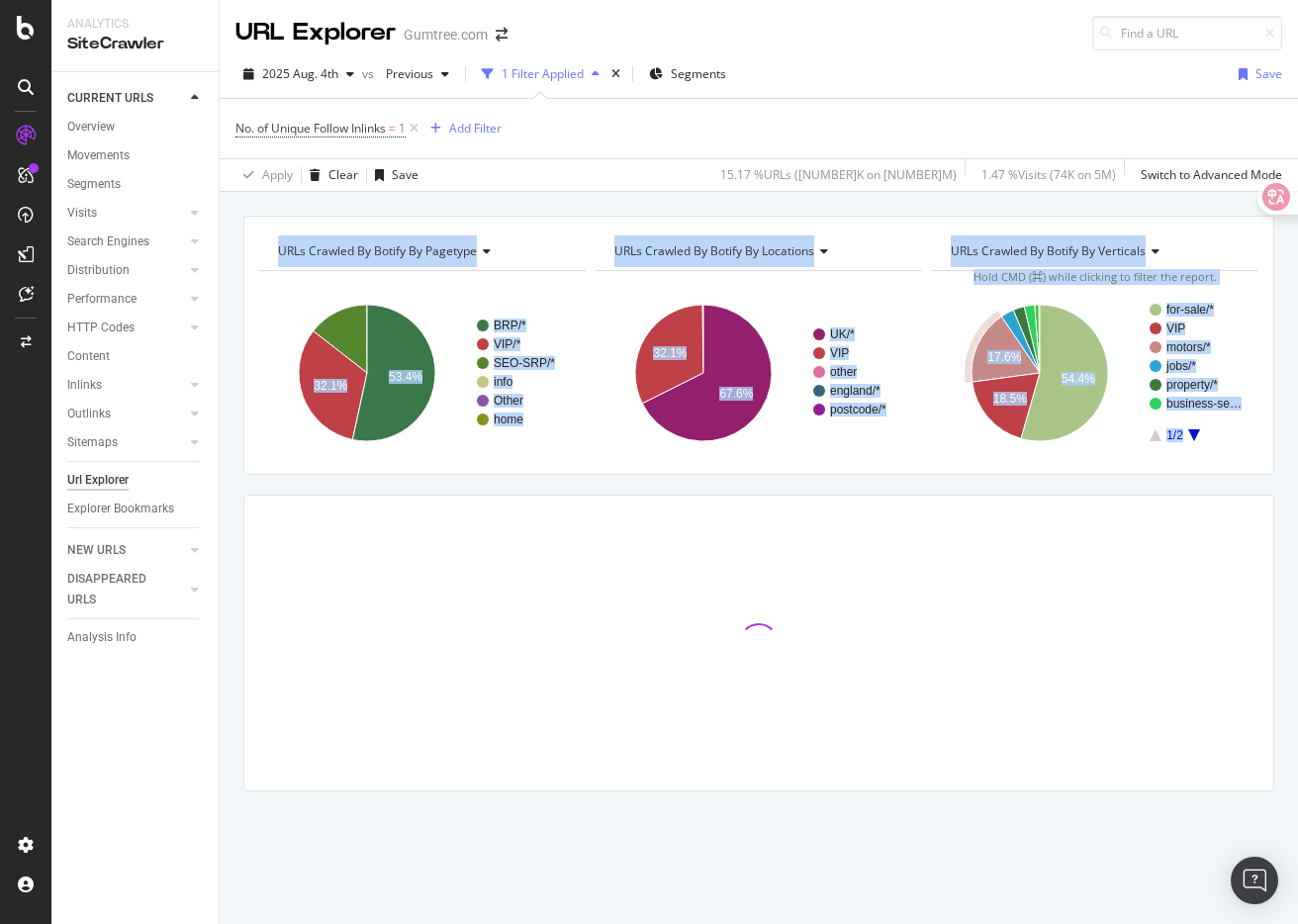 drag, startPoint x: 545, startPoint y: 195, endPoint x: 763, endPoint y: 688, distance: 539.05 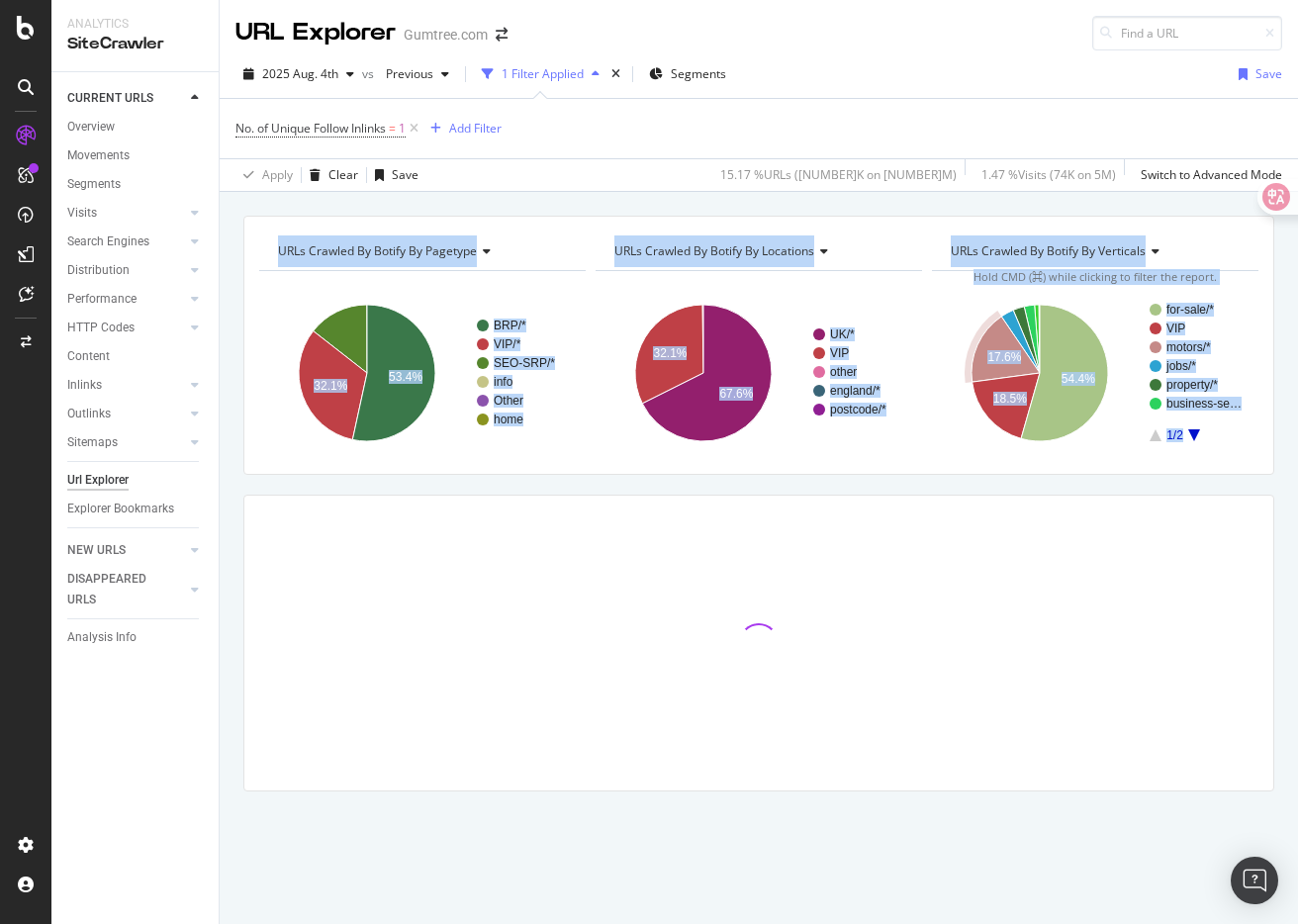 click at bounding box center [759, 643] 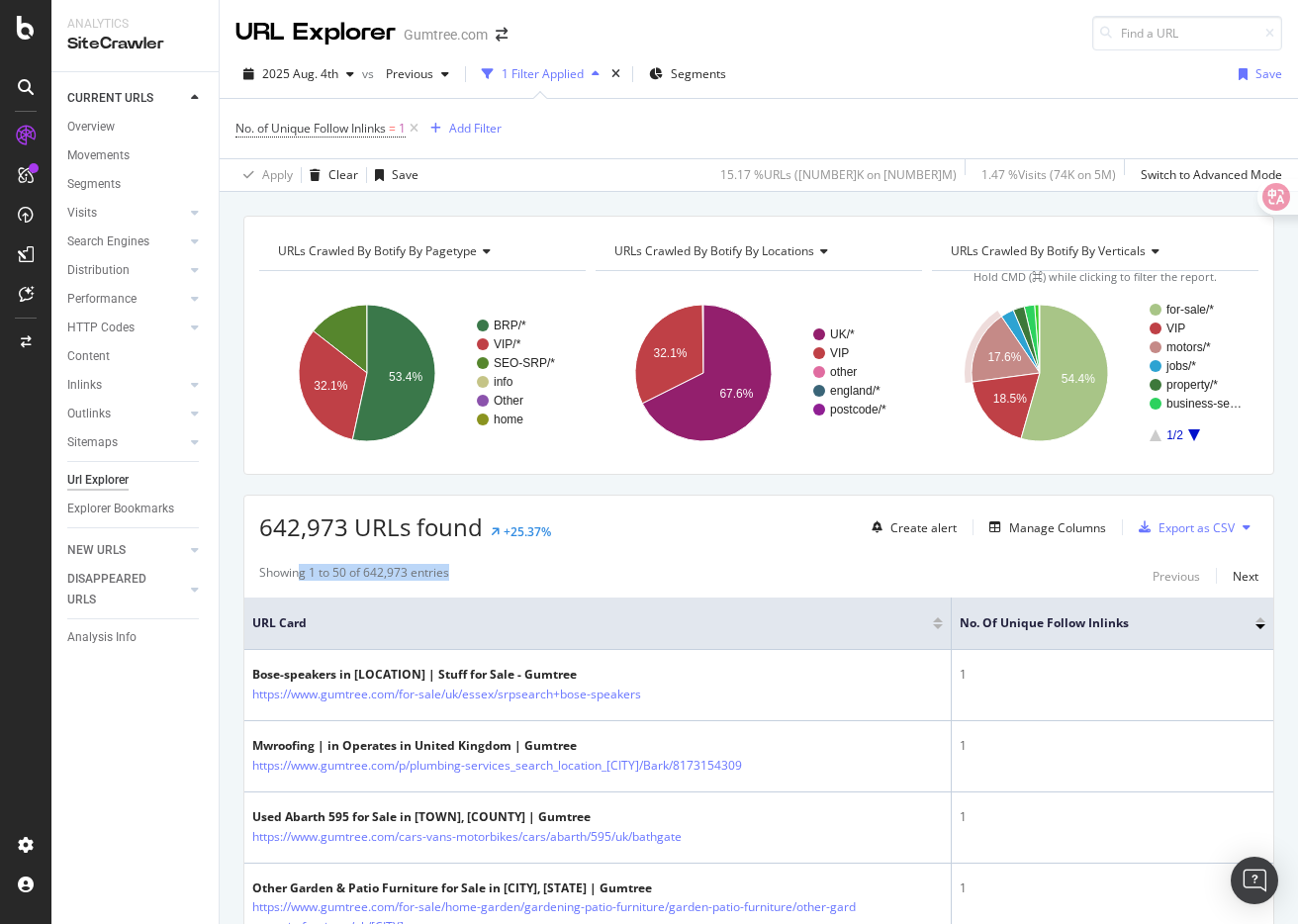 drag, startPoint x: 302, startPoint y: 574, endPoint x: 477, endPoint y: 566, distance: 175.1828 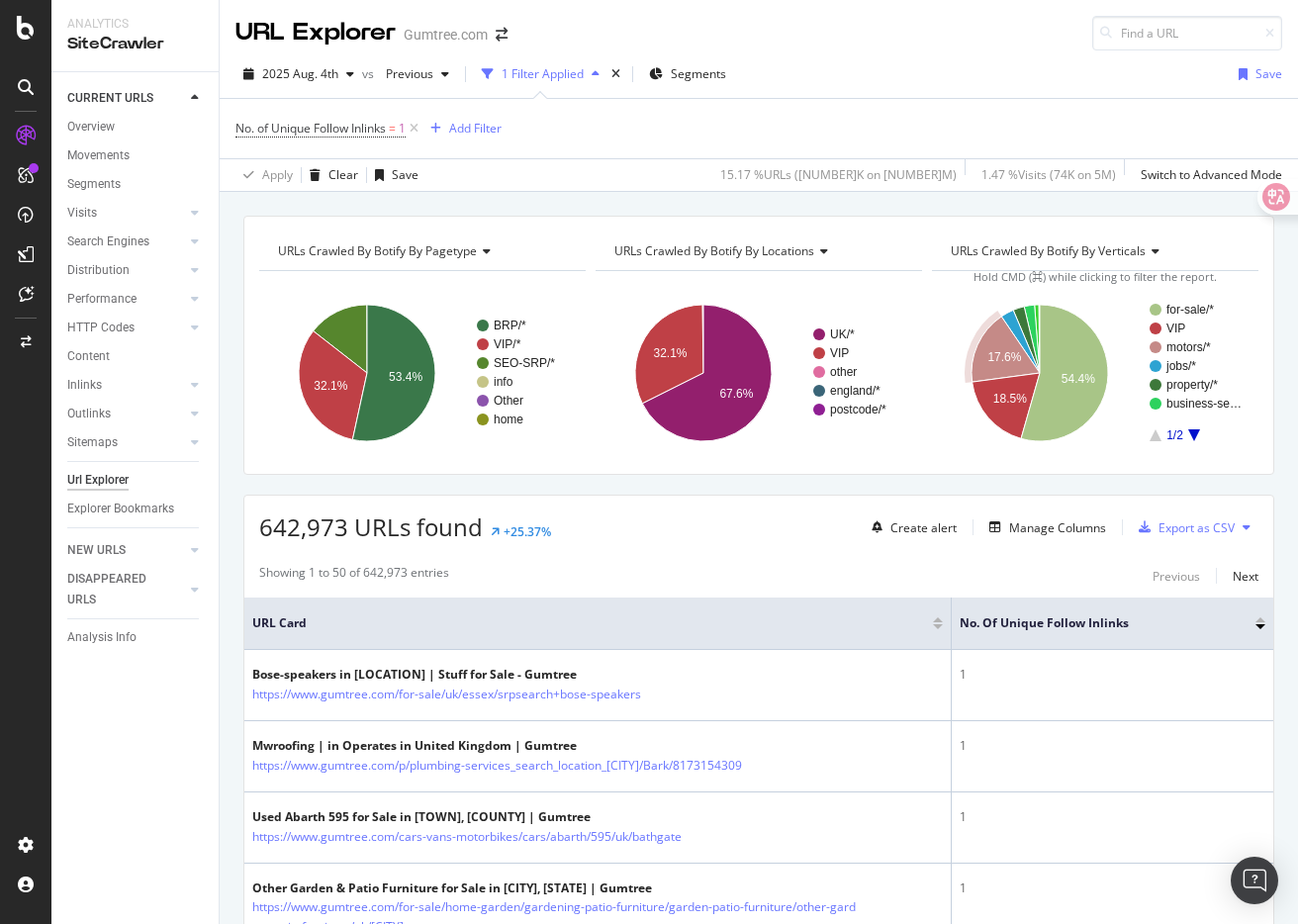 click on "Ikea box in [CITY] | Stuff for Sale - Gumtree" at bounding box center (759, 2518) 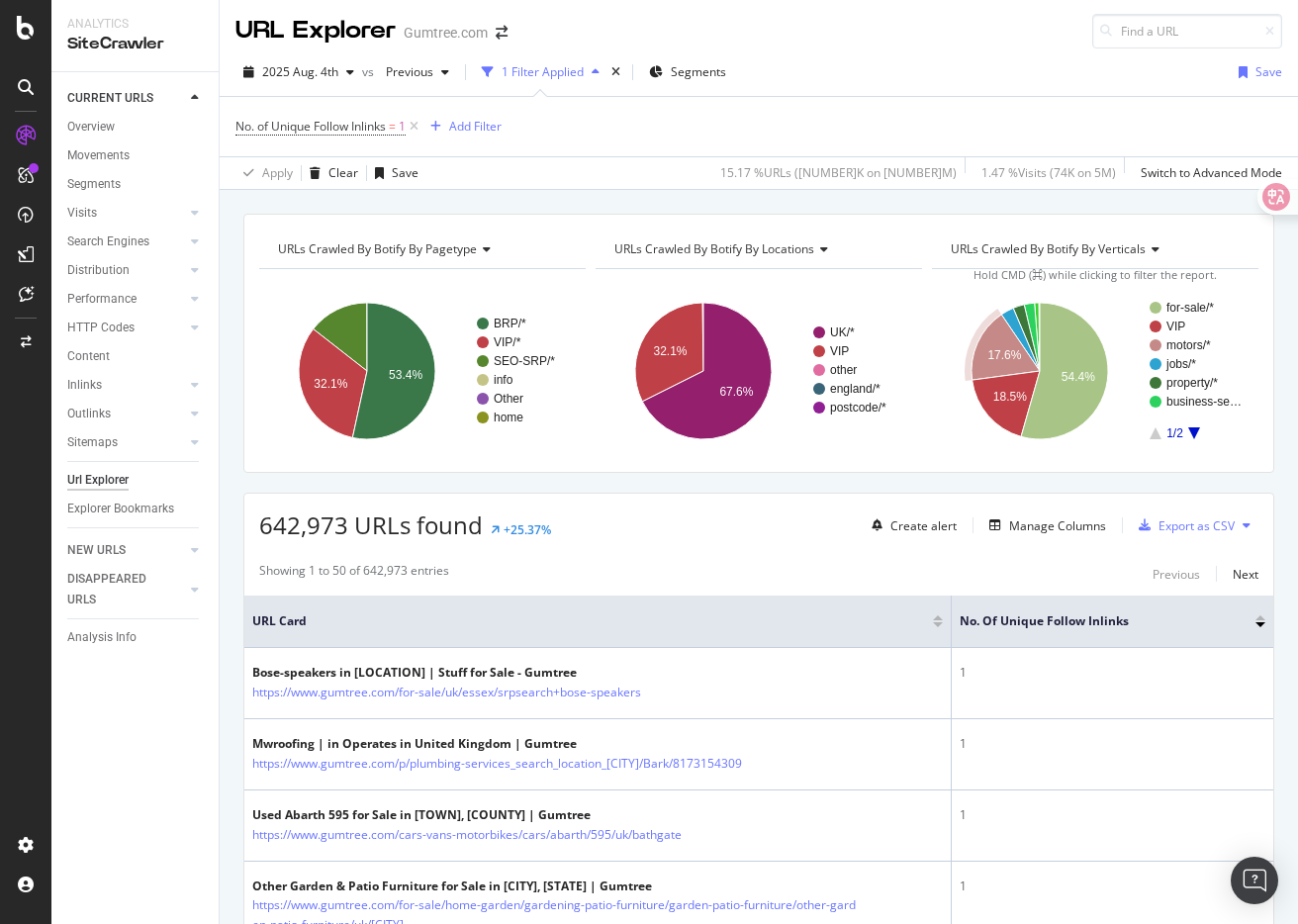 click on "642,973 URLs found +25.37% Create alert Manage Columns Export as CSV" at bounding box center (759, 517) 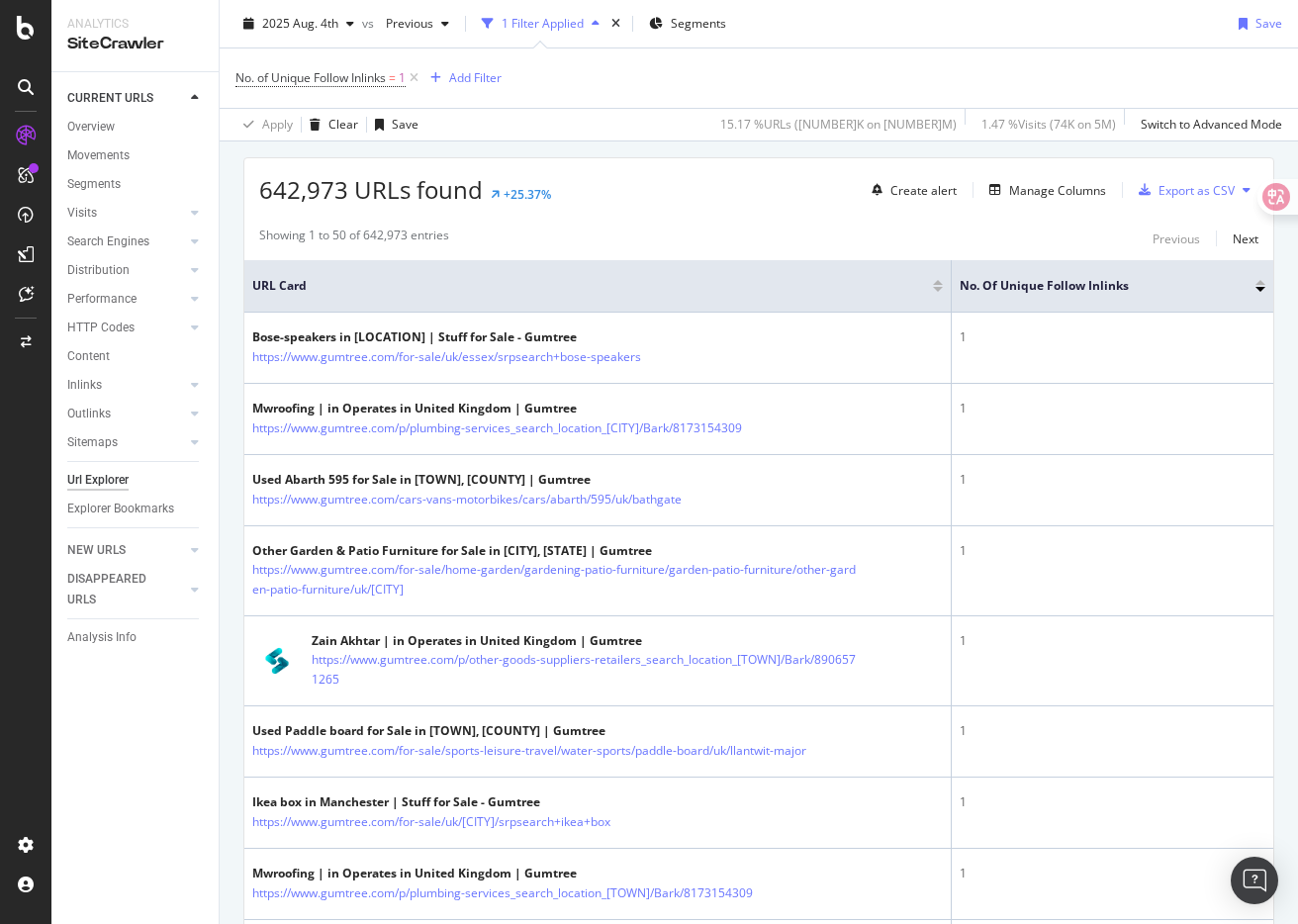 scroll, scrollTop: 338, scrollLeft: 0, axis: vertical 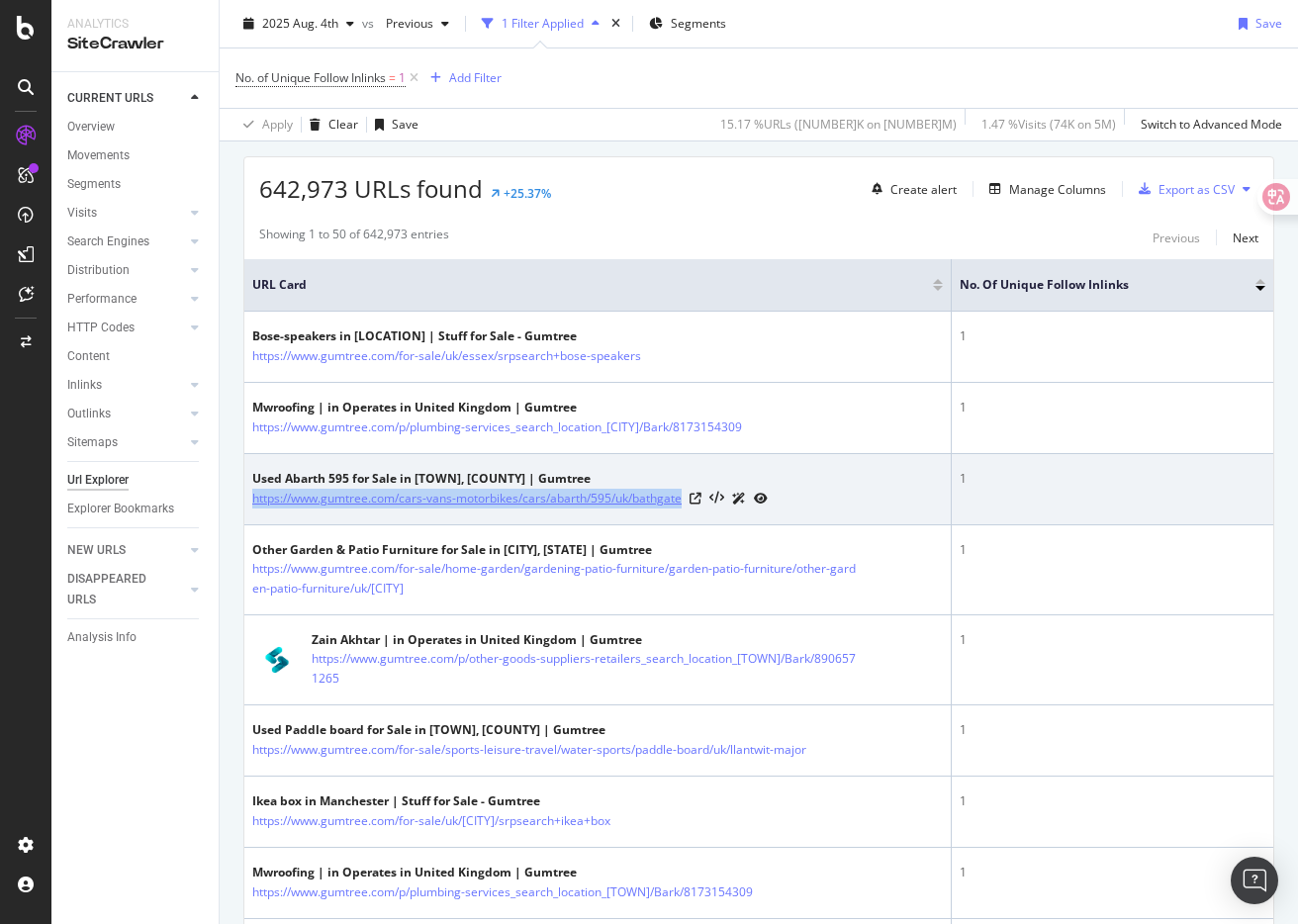 drag, startPoint x: 687, startPoint y: 499, endPoint x: 252, endPoint y: 498, distance: 435.00115 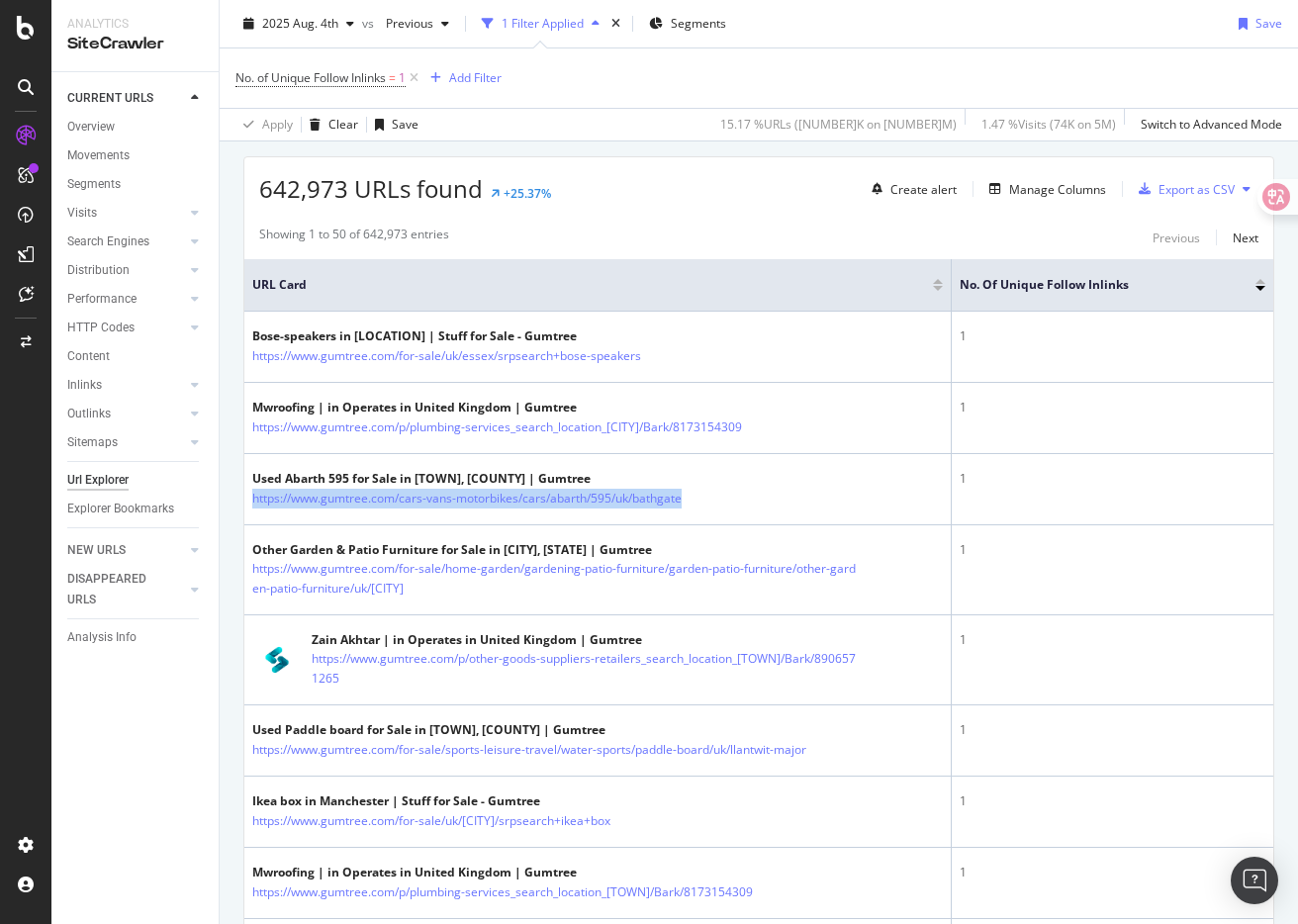 copy on "https://www.gumtree.com/cars-vans-motorbikes/cars/abarth/595/uk/bathgate" 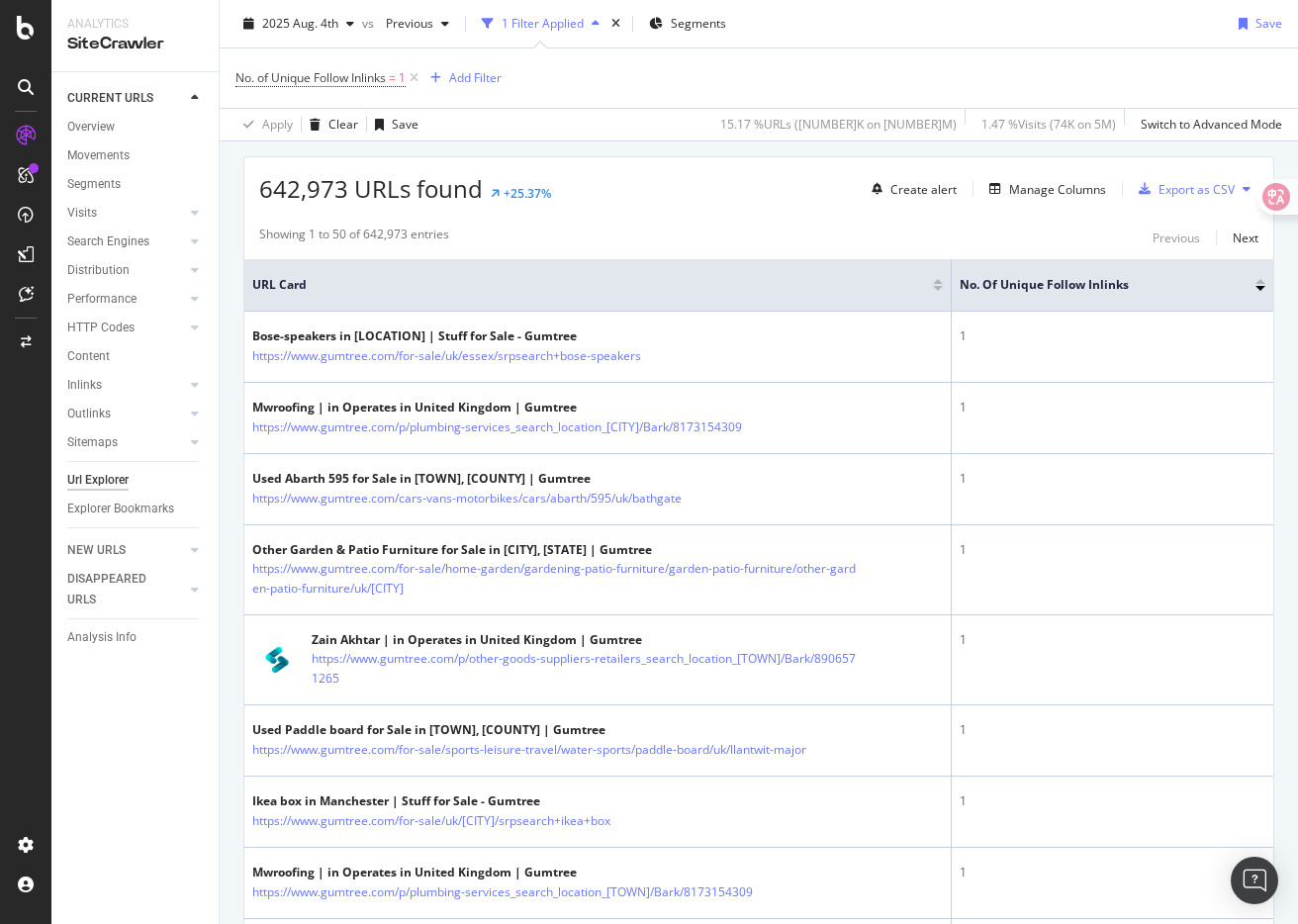 click on "No. of Unique Follow Inlinks   =     1 Add Filter" at bounding box center (759, 78) 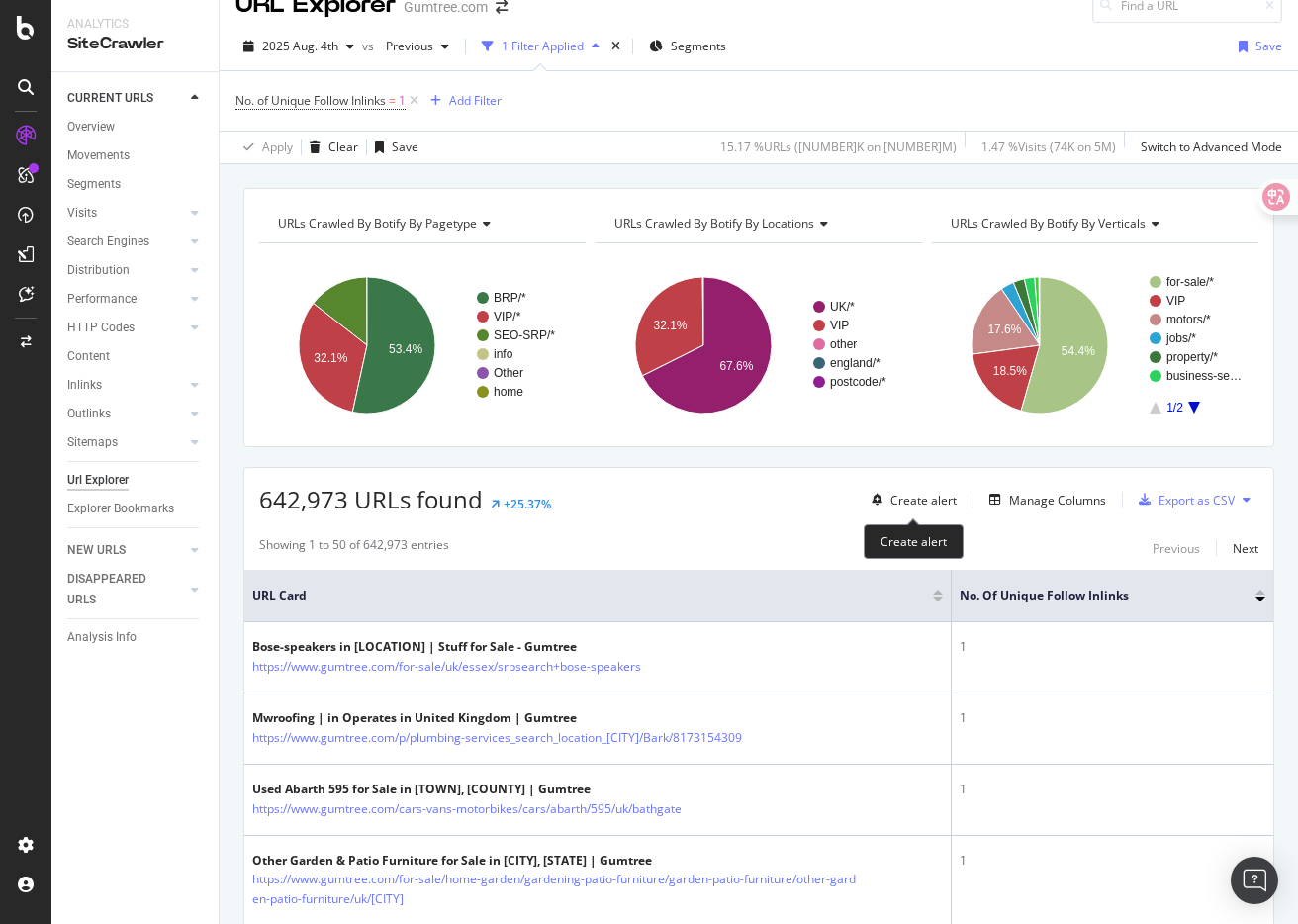 scroll, scrollTop: 27, scrollLeft: 0, axis: vertical 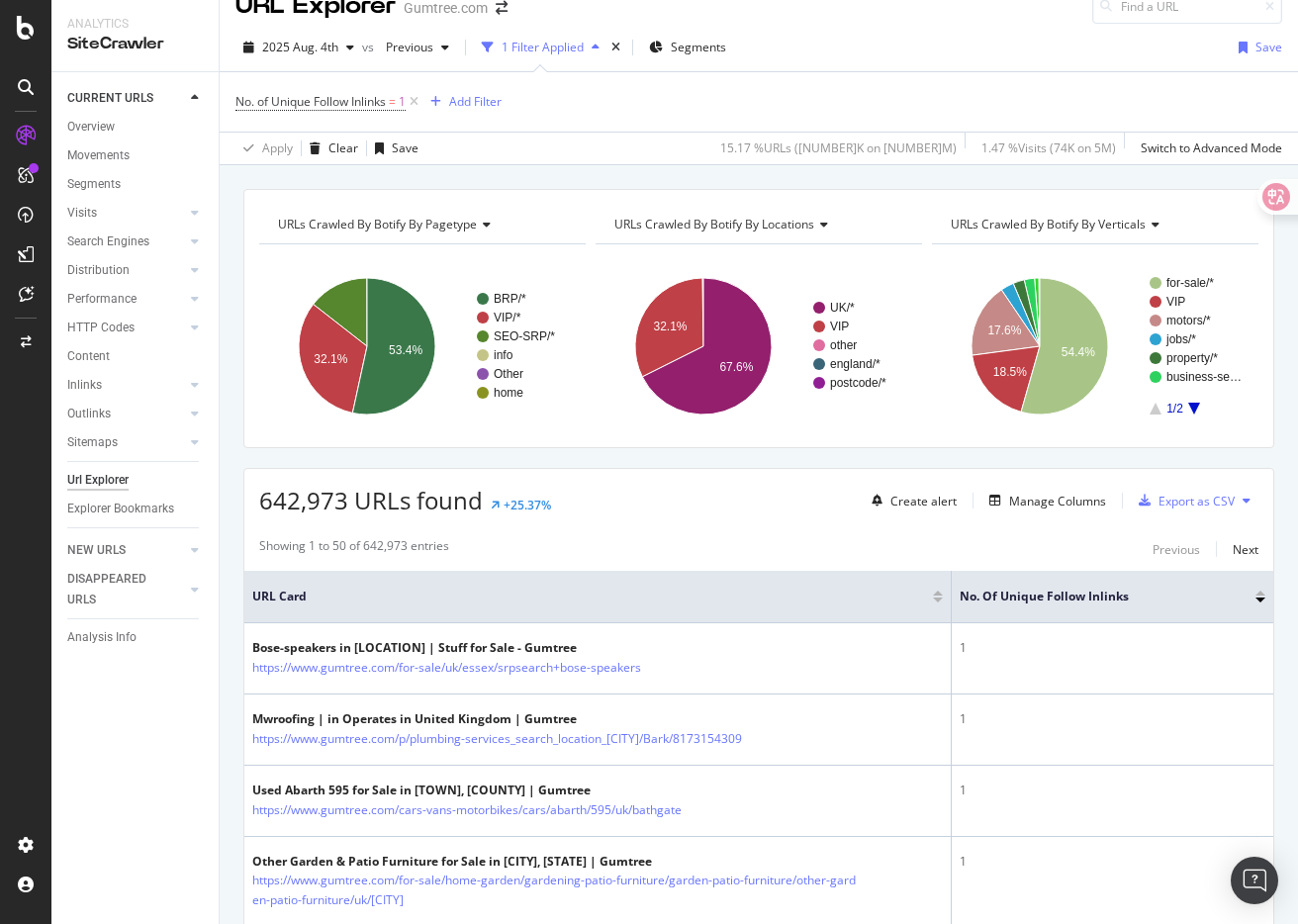 click on "URLs Crawled By Botify By pagetype
Chart (by Value) Table Expand Export as CSV Export as PNG Add to Custom Report
×
BRP/* VIP/* SEO-SRP/* Other home 32.1% 53.4% pagetype Crawled URLs BRP/* 343,386 VIP/* 206,676 SEO-SRP/* 92,725 Other 180 home 1 home
URLs Crawled By Botify By locations
Chart (by Value) Table Expand Export as CSV Export as PNG Add to Custom Report
×
UK/* VIP other england/* postcode/* 32.1% 67.6% locations Crawled URLs UK/* 434,731 VIP 206,675 other 1,555 england/* 11 postcode/* 1 postcode/*
URLs Crawled By Botify By verticals
Chart (by Value) Table Expand Export as CSV ×" at bounding box center [759, 319] 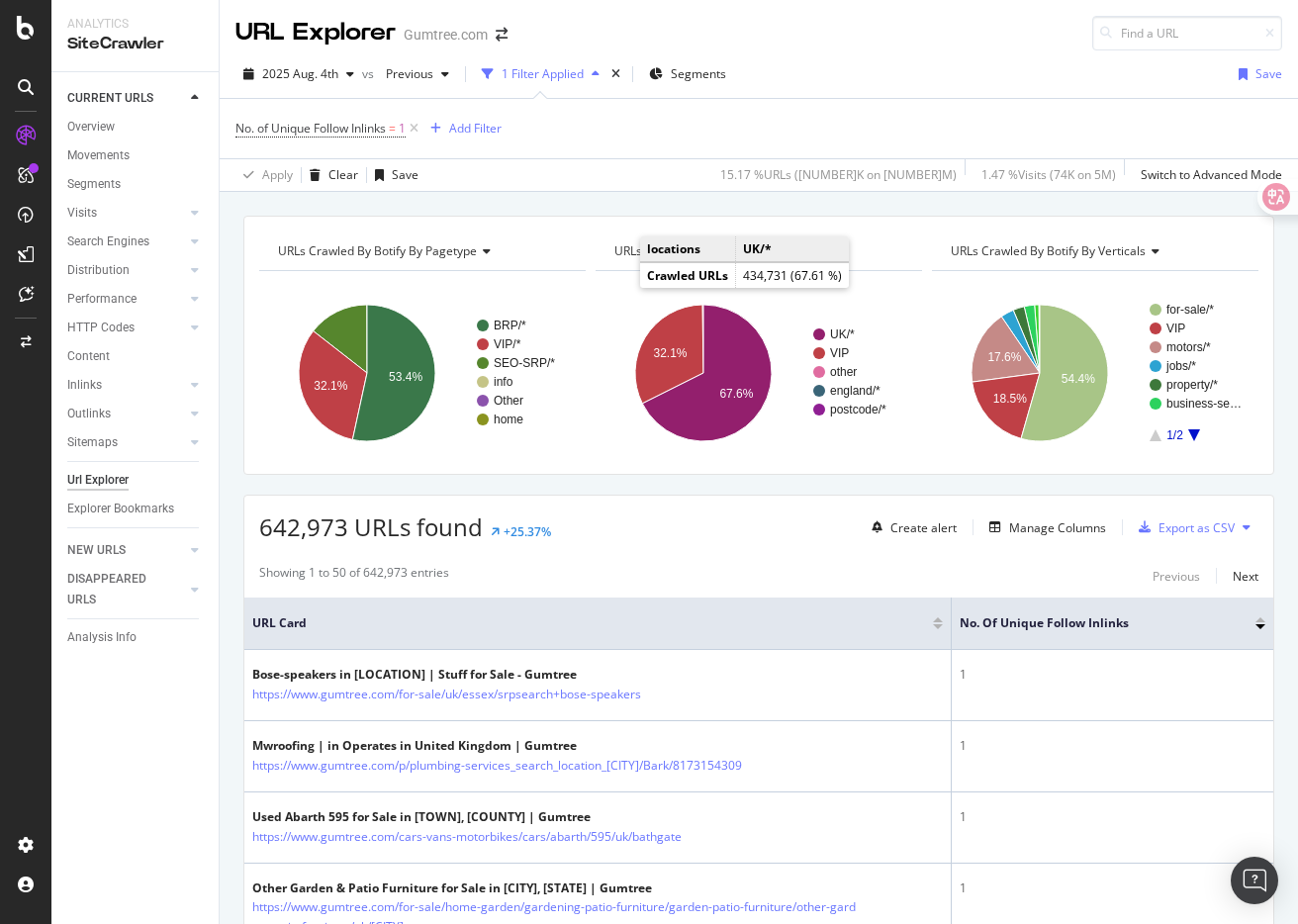 click on "URLs Crawled By Botify By pagetype
Chart (by Value) Table Expand Export as CSV Export as PNG Add to Custom Report
×
BRP/* VIP/* SEO-SRP/* Other home 32.1% 53.4% pagetype Crawled URLs BRP/* 343,386 VIP/* 206,676 SEO-SRP/* 92,725 Other 180 home 1 home
URLs Crawled By Botify By locations
Chart (by Value) Table Expand Export as CSV Export as PNG Add to Custom Report
×
UK/* VIP other england/* postcode/* 32.1% 67.6% locations Crawled URLs UK/* 434,731 VIP 206,675 other 1,555 england/* 11 postcode/* 1 postcode/*
URLs Crawled By Botify By verticals
Chart (by Value) Table Expand Export as CSV ×" at bounding box center (759, 216) 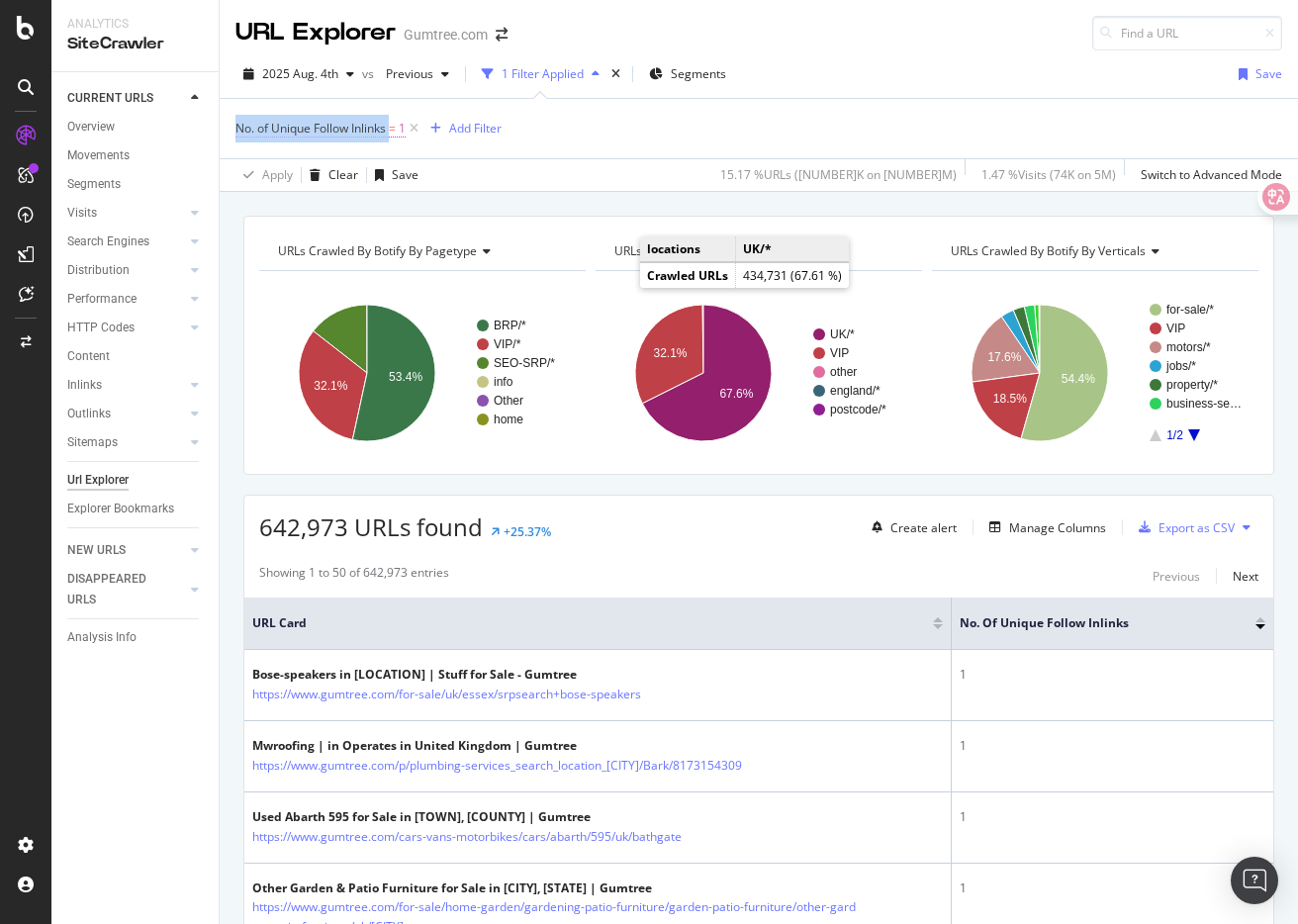 drag, startPoint x: 392, startPoint y: 128, endPoint x: 235, endPoint y: 129, distance: 157.00318 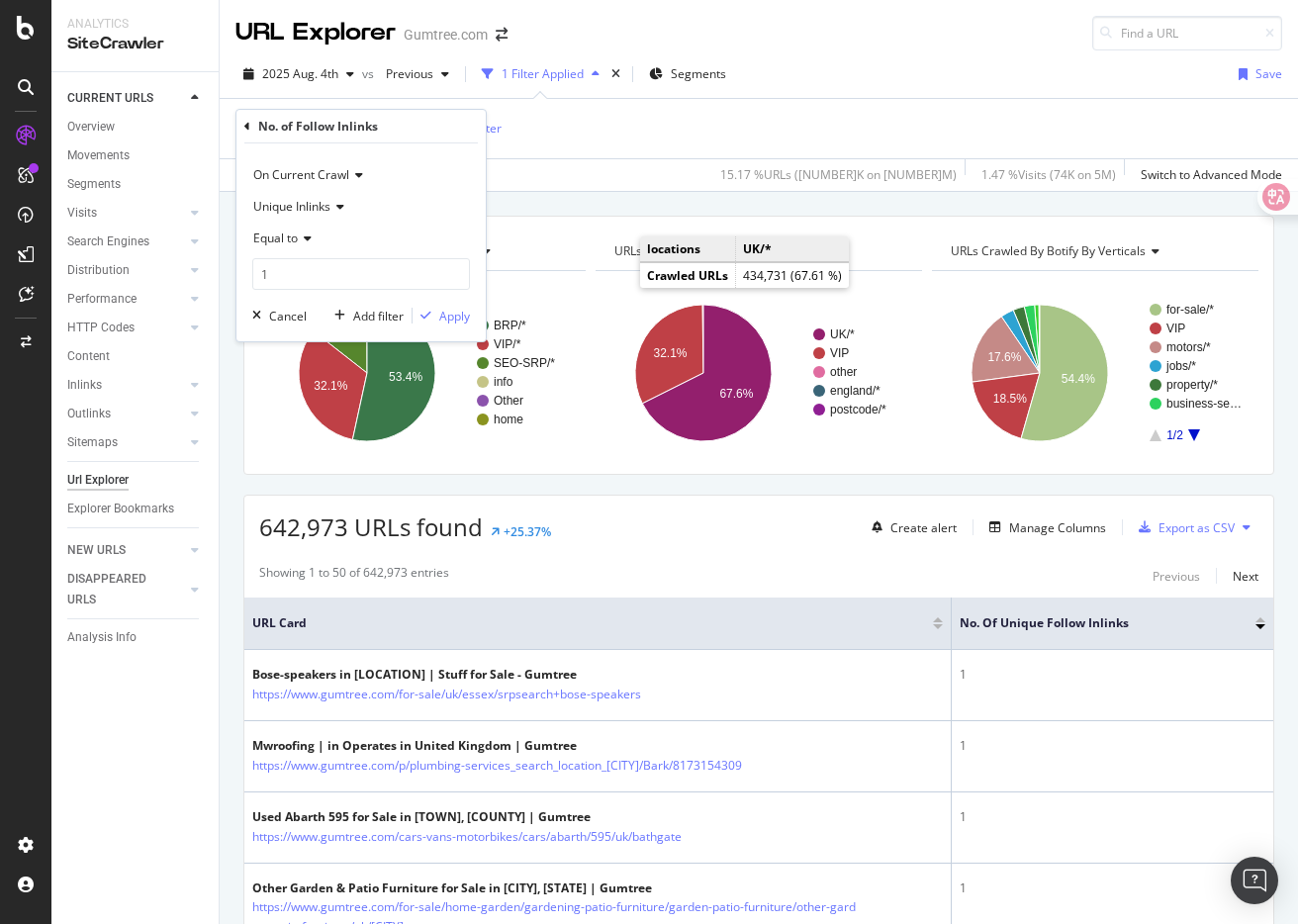 copy on "No. of Unique Follow Inlinks" 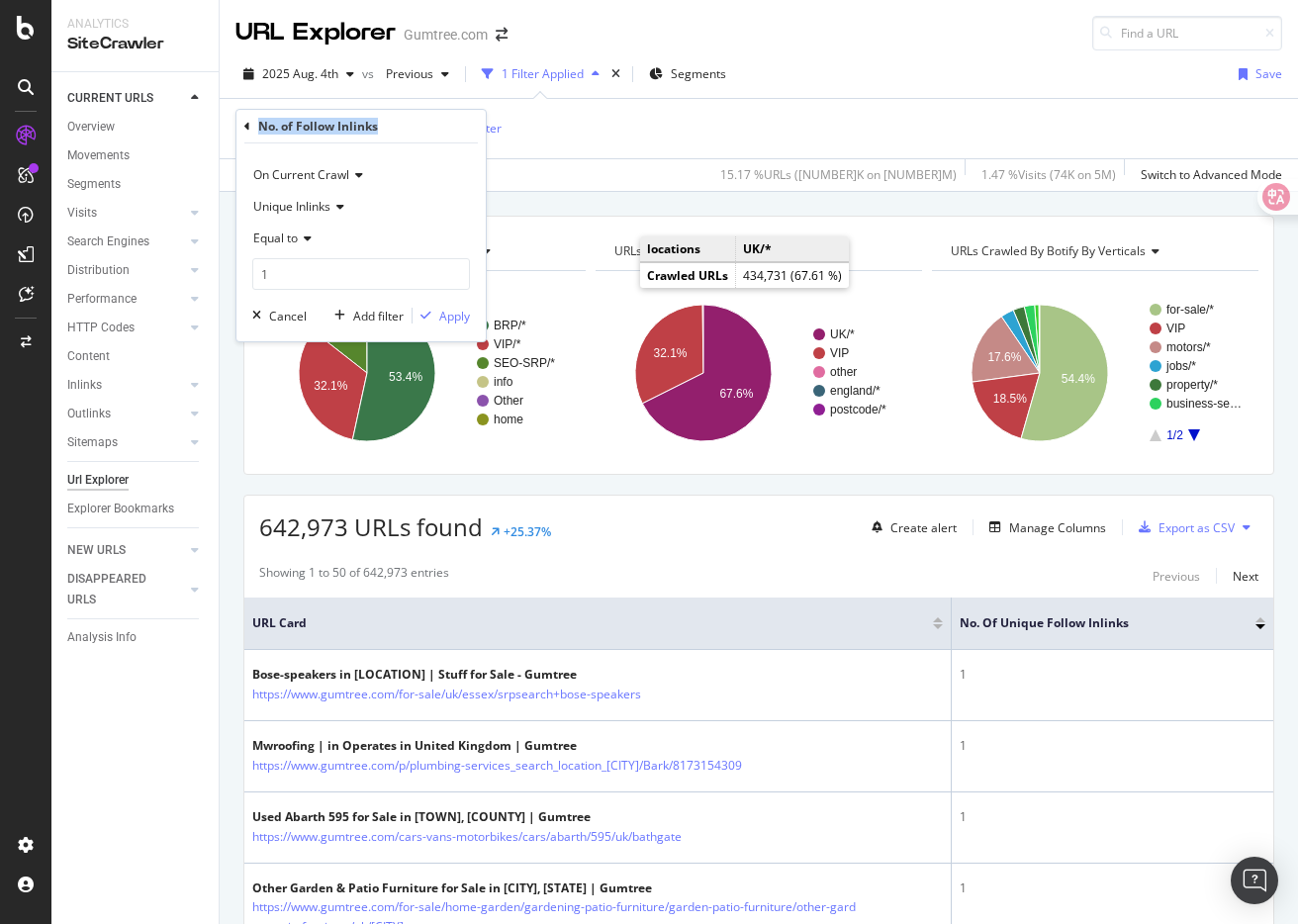 drag, startPoint x: 398, startPoint y: 121, endPoint x: 259, endPoint y: 128, distance: 139.1761 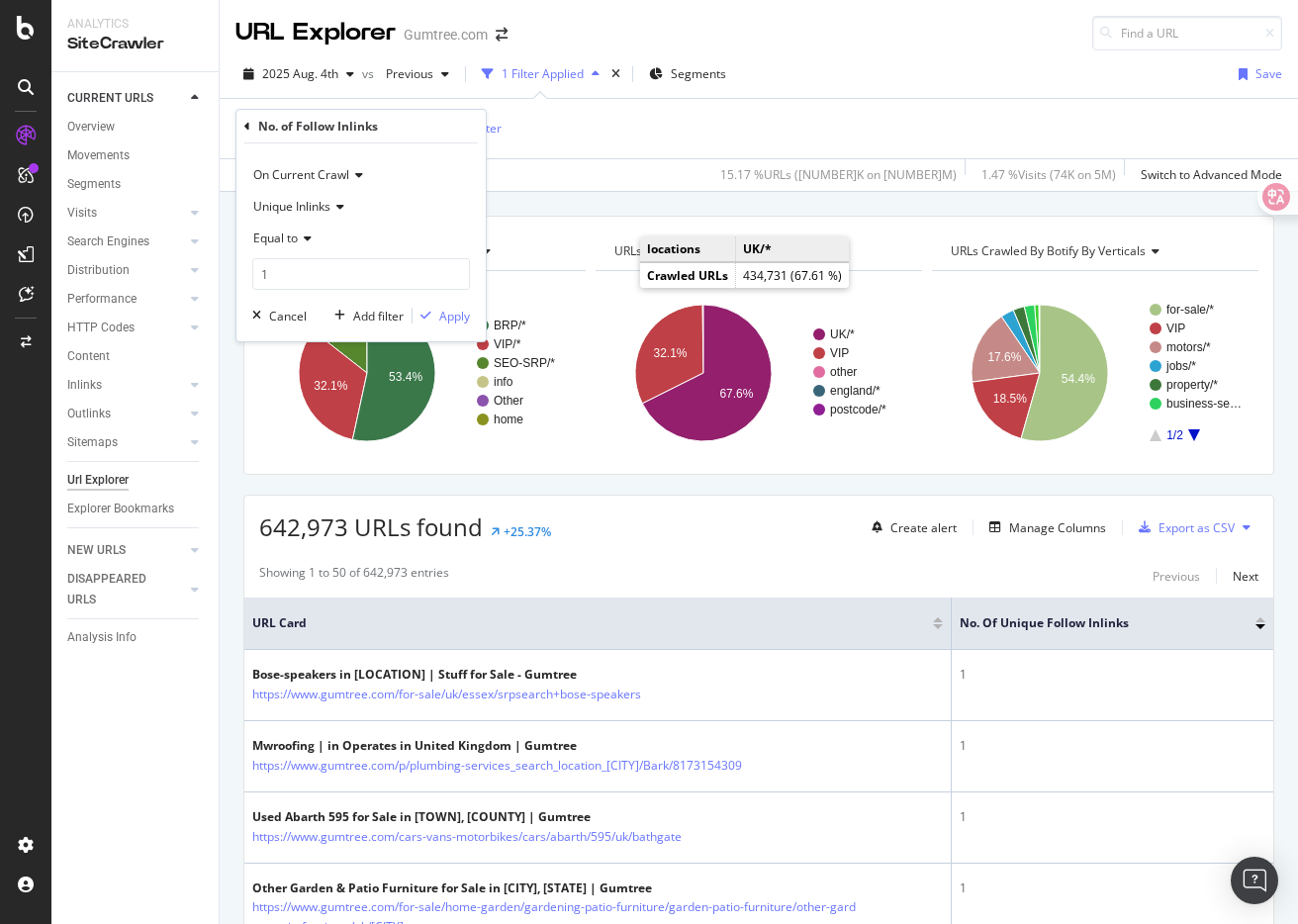 click on "No. of Unique Follow Inlinks   =     1 Add Filter" at bounding box center [759, 129] 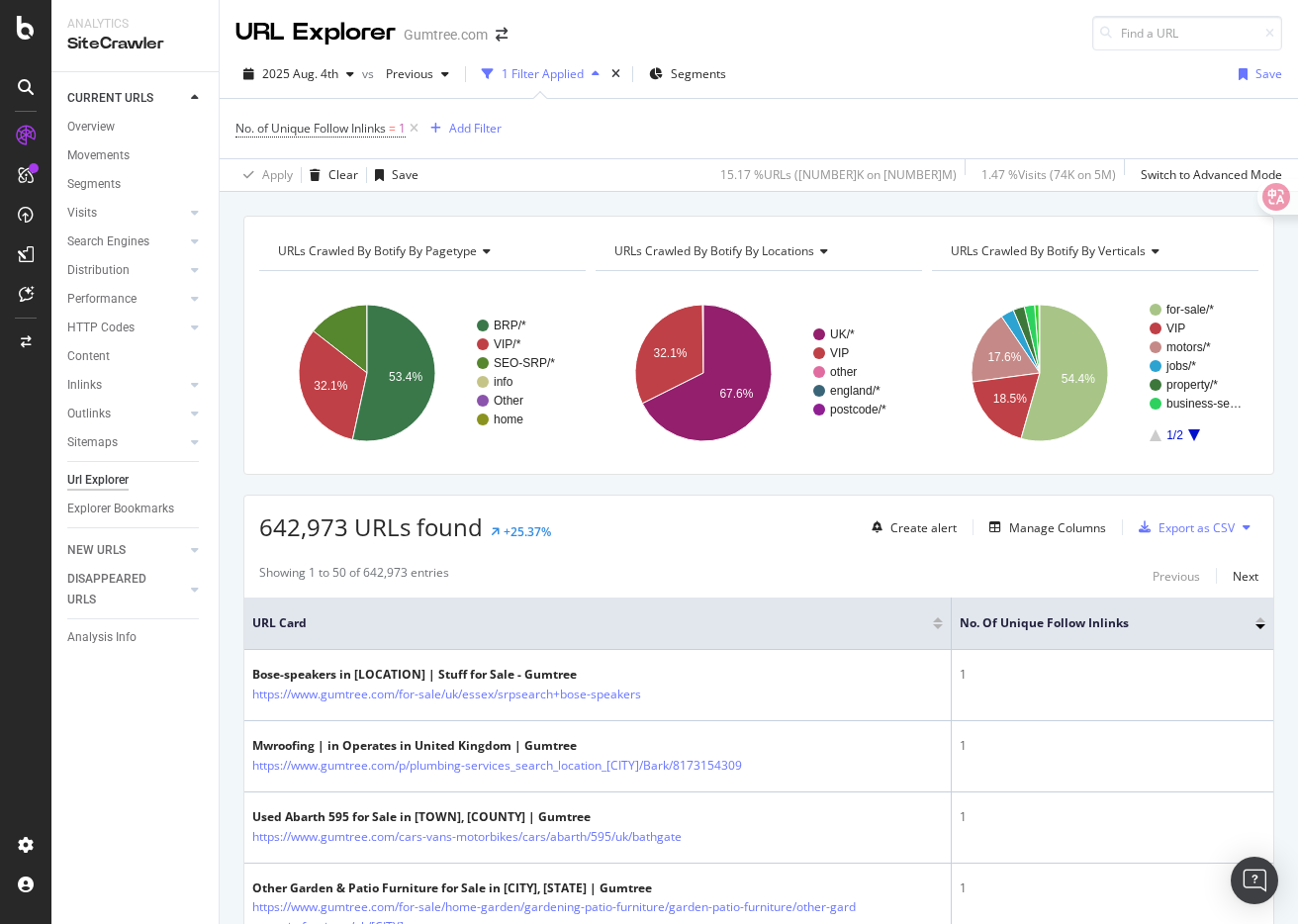 click on "Used Paddle board for Sale in [CITY], [CITY] | Gumtree" at bounding box center [759, 2488] 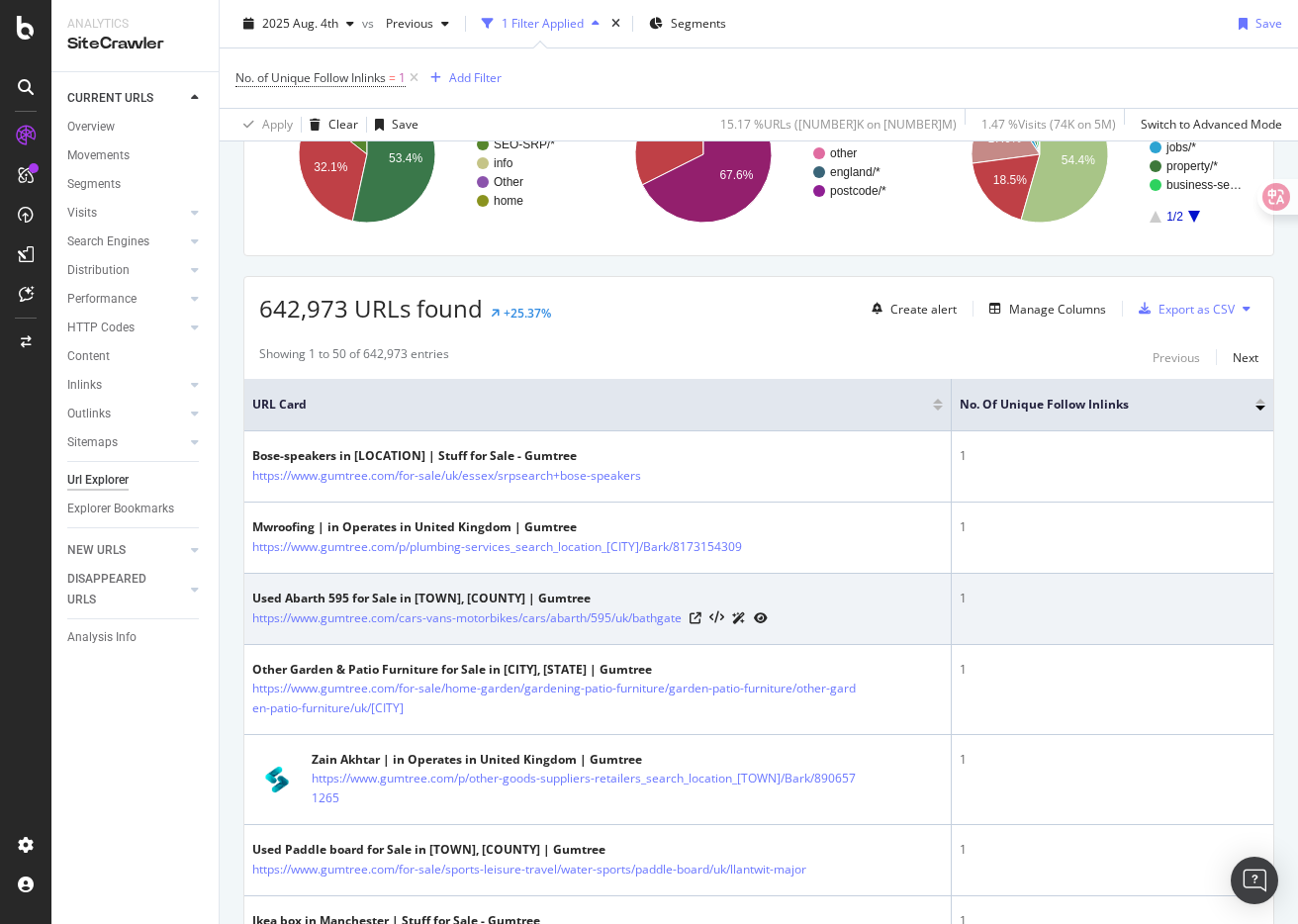 scroll, scrollTop: 228, scrollLeft: 0, axis: vertical 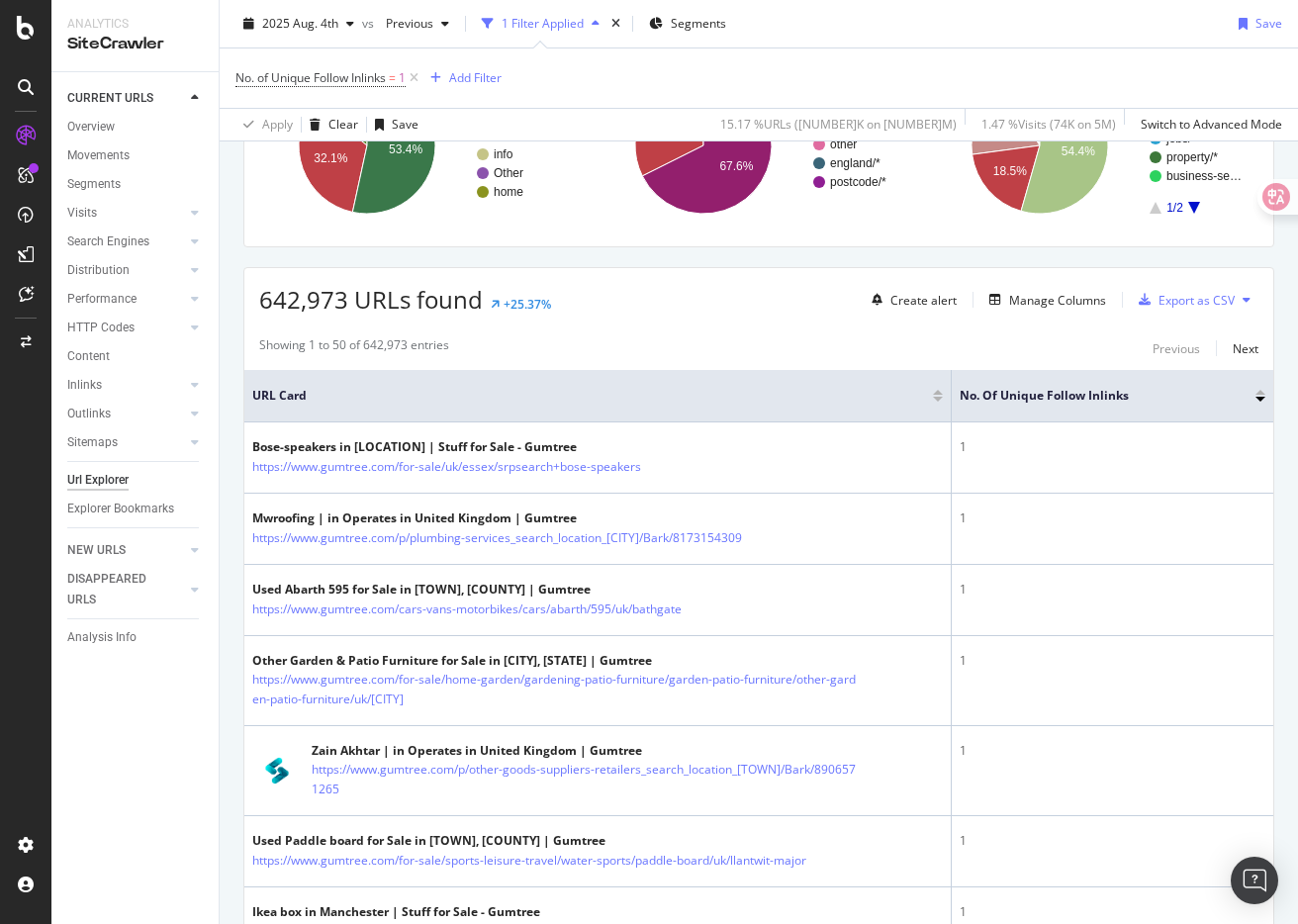click on "Showing 1 to 50 of 642,973 entries Previous Next" at bounding box center (759, 348) 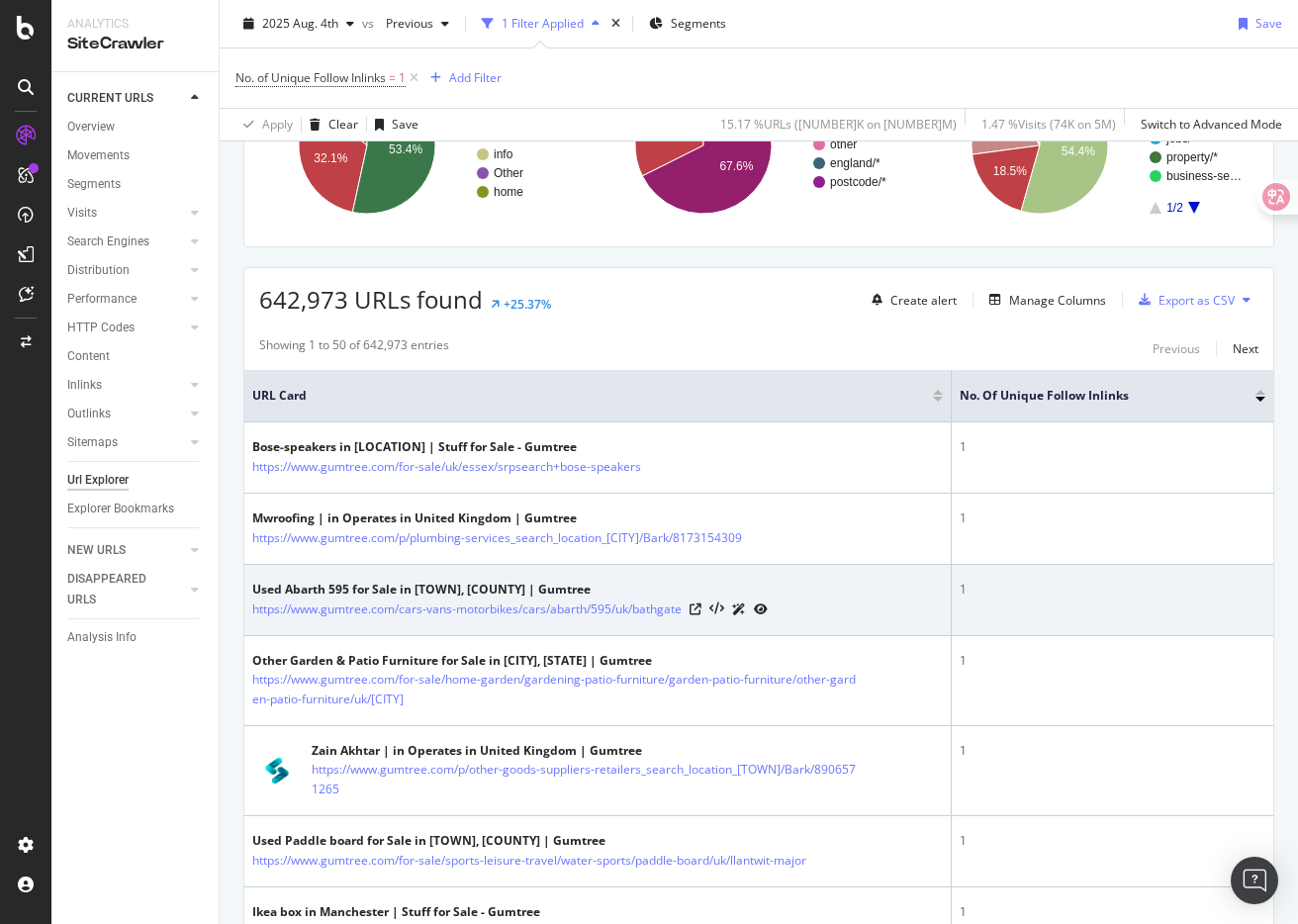 click on "Used Abarth 595 for Sale in [CITY], [STATE] | Gumtree https://www.gumtree.com/cars-vans-motorbikes/cars/abarth/595/uk/[CITY]" at bounding box center [598, 600] 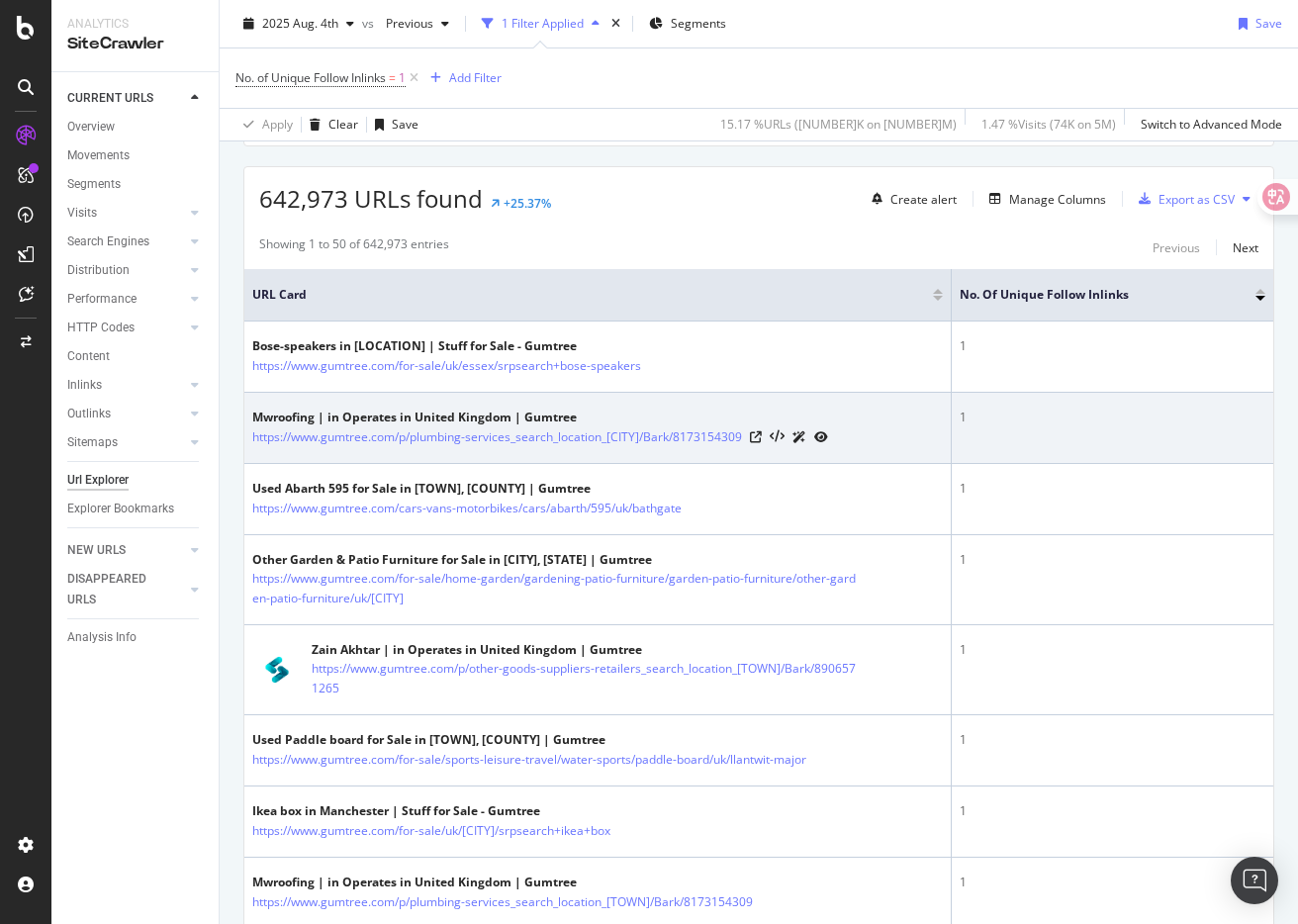 scroll, scrollTop: 337, scrollLeft: 0, axis: vertical 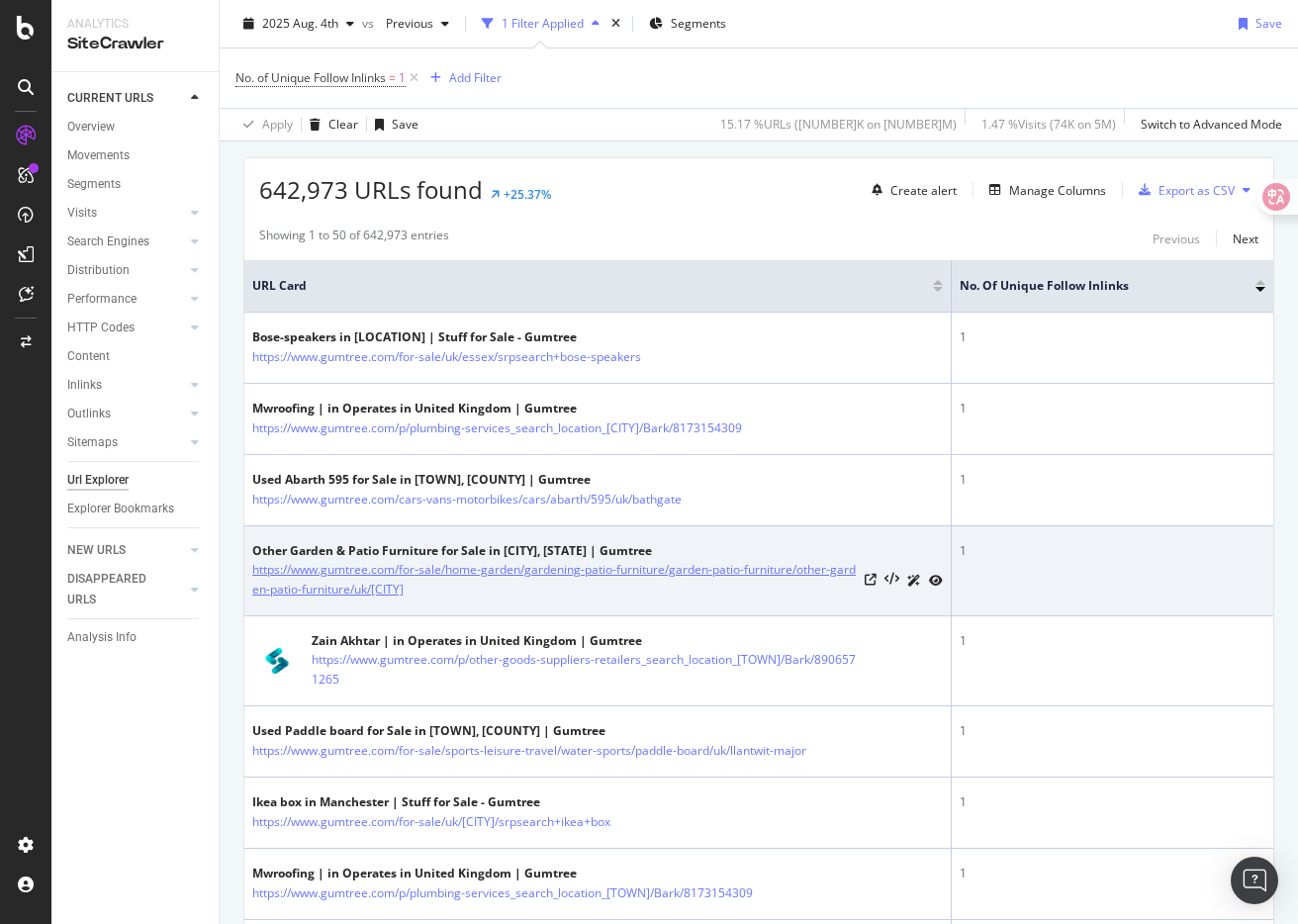 drag, startPoint x: 435, startPoint y: 606, endPoint x: 253, endPoint y: 572, distance: 185.14859 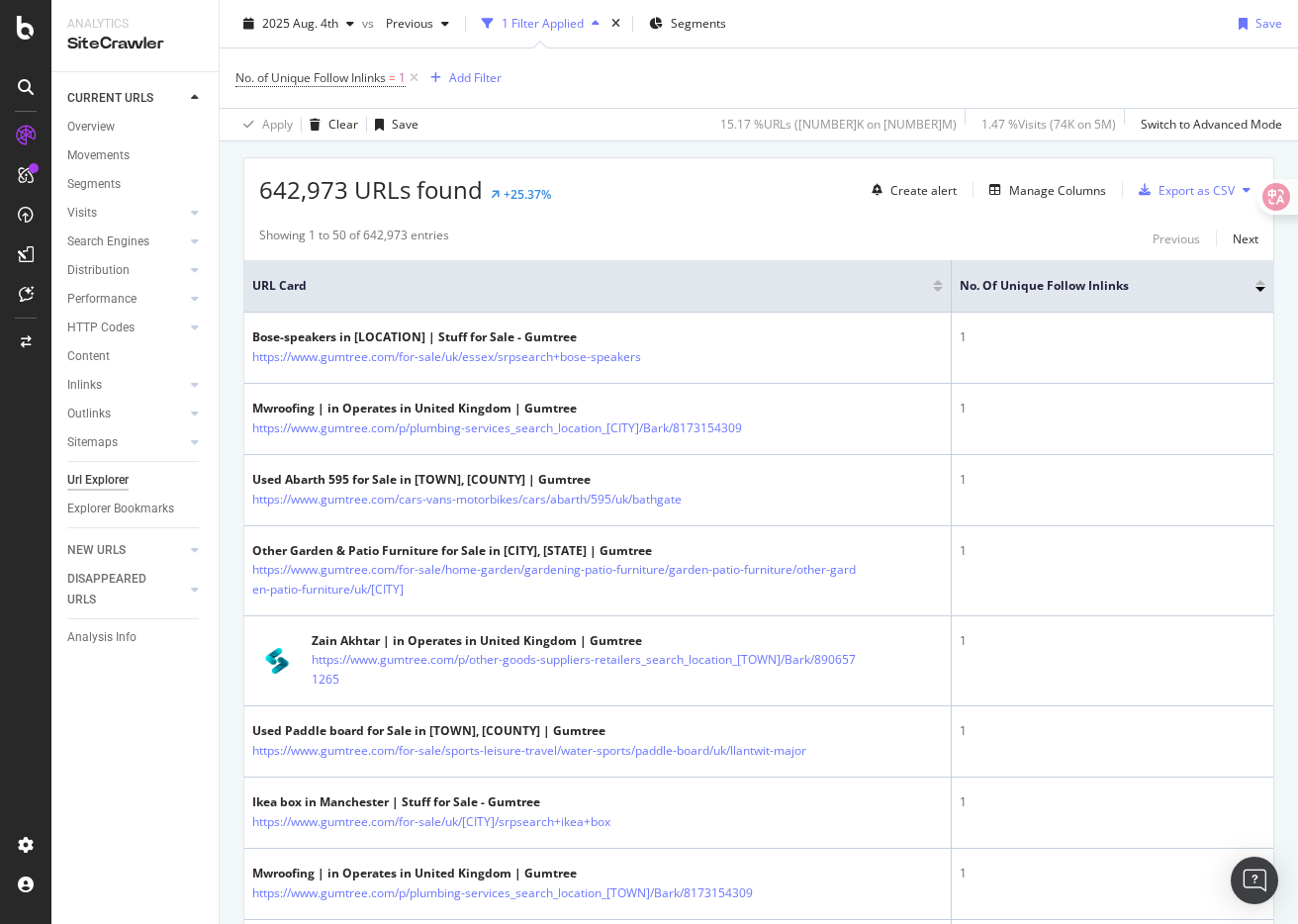 click on "URL Card" at bounding box center [598, 286] 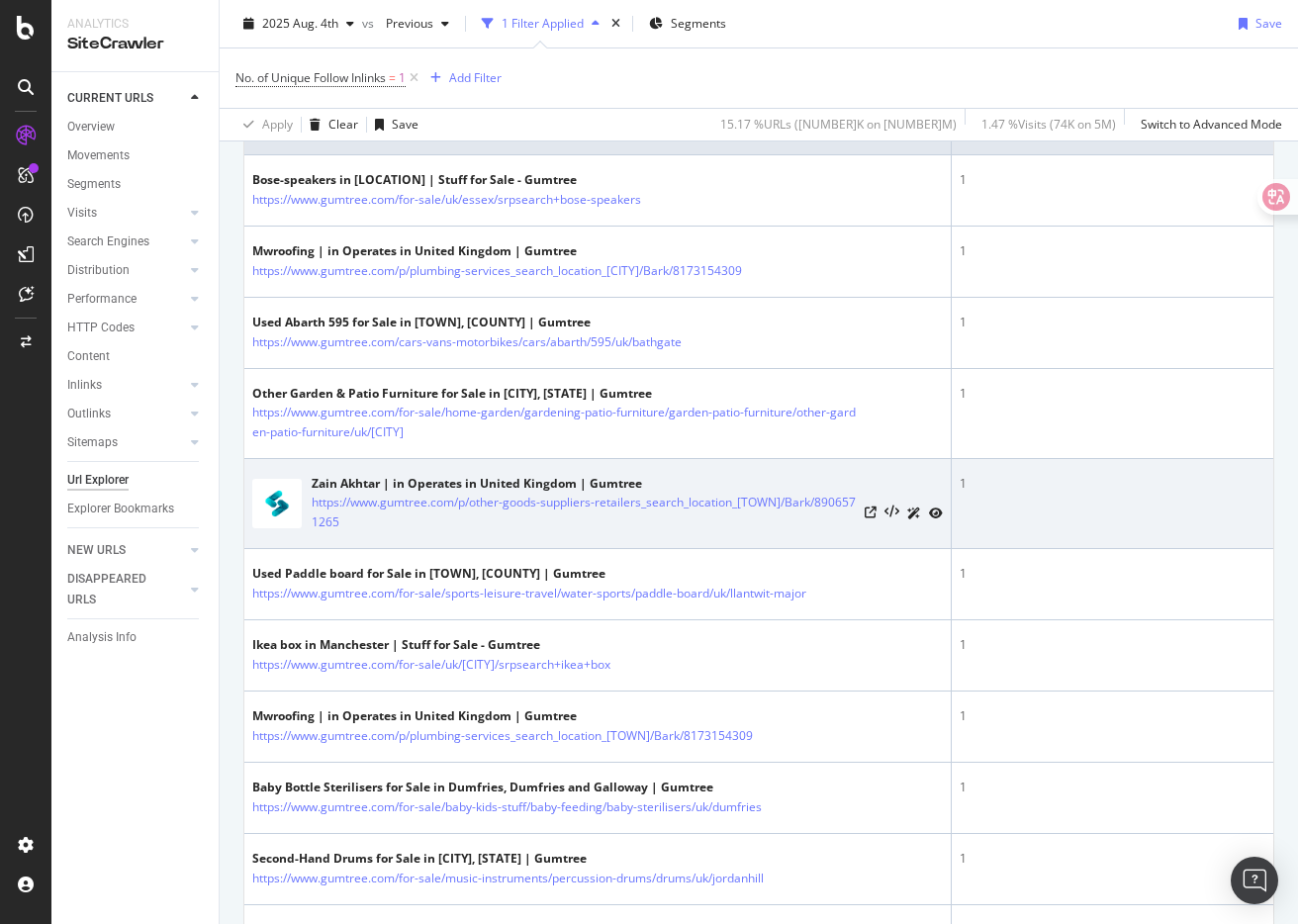 scroll, scrollTop: 497, scrollLeft: 0, axis: vertical 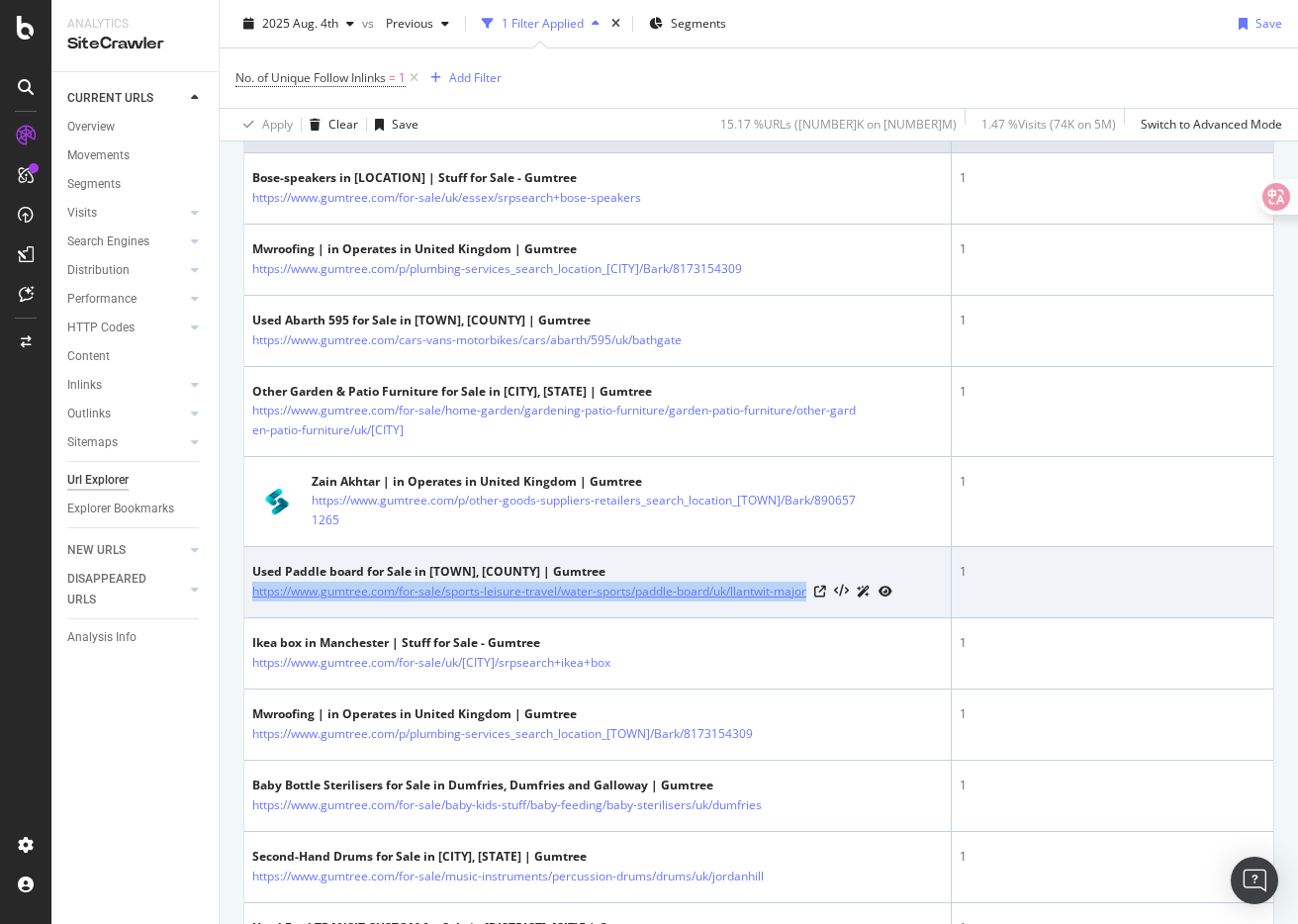 drag, startPoint x: 812, startPoint y: 592, endPoint x: 251, endPoint y: 596, distance: 561.0143 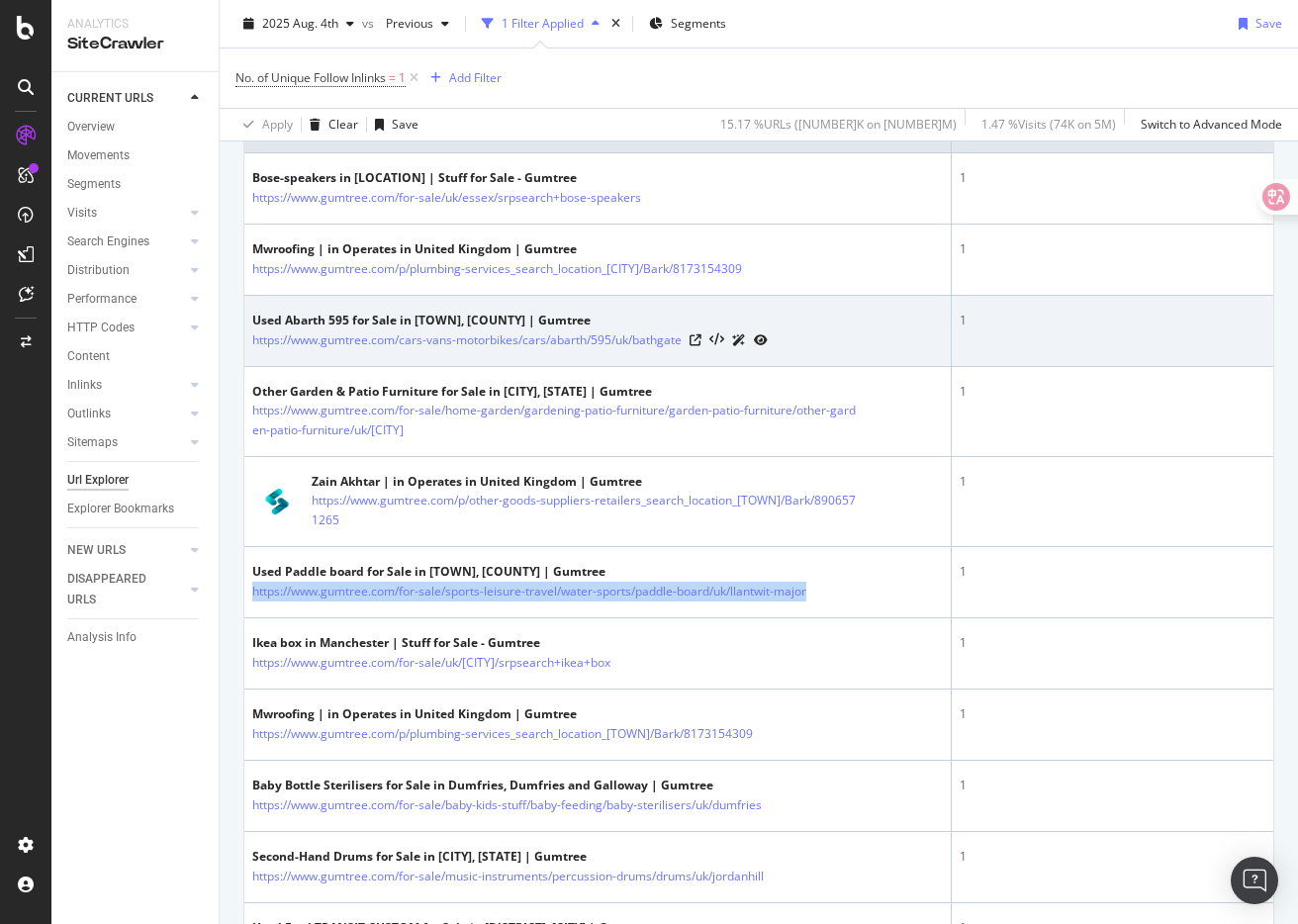 copy on "https://www.gumtree.com/for-sale/sports-leisure-travel/water-sports/paddle-board/uk/llantwit-major" 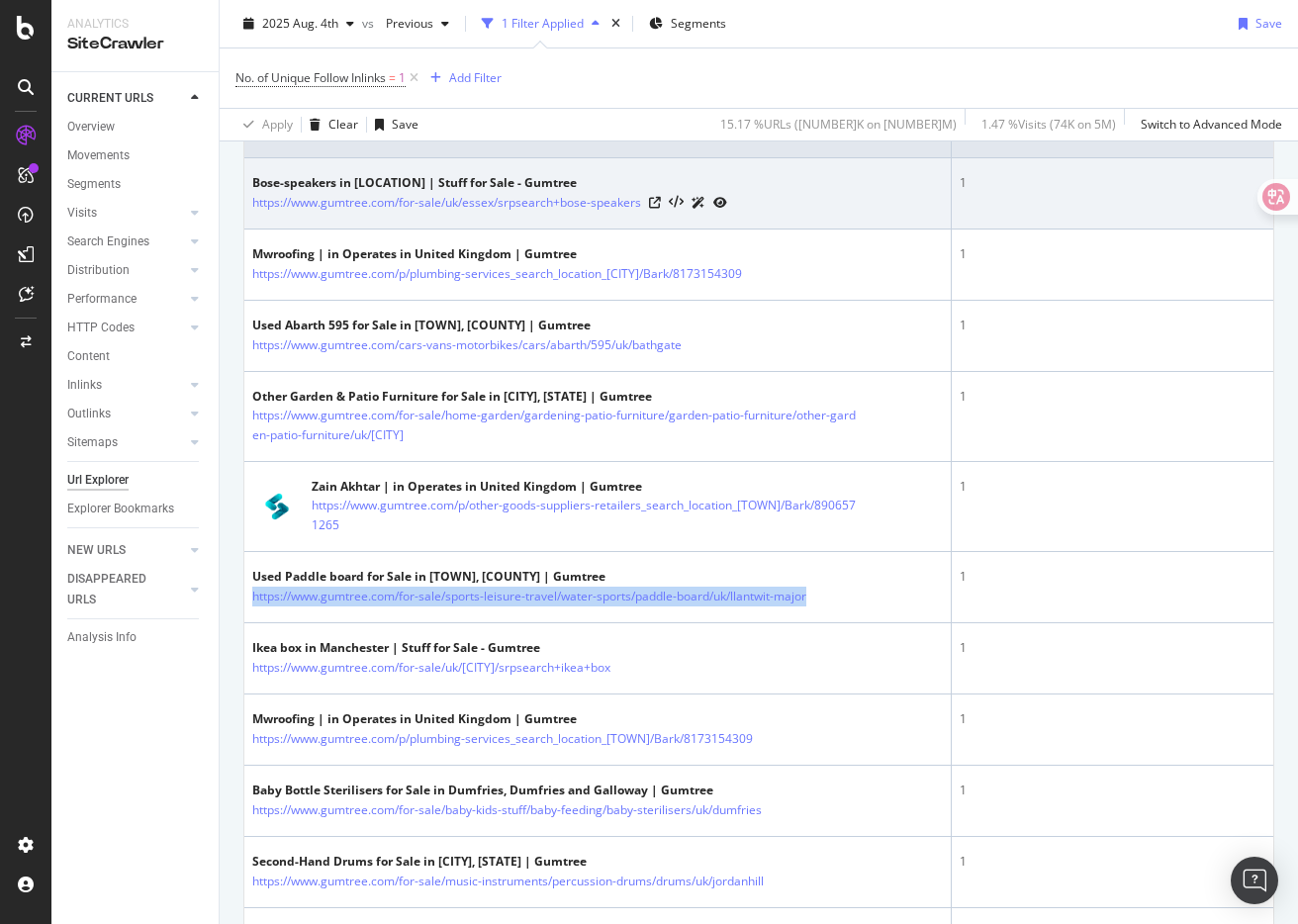 scroll, scrollTop: 476, scrollLeft: 0, axis: vertical 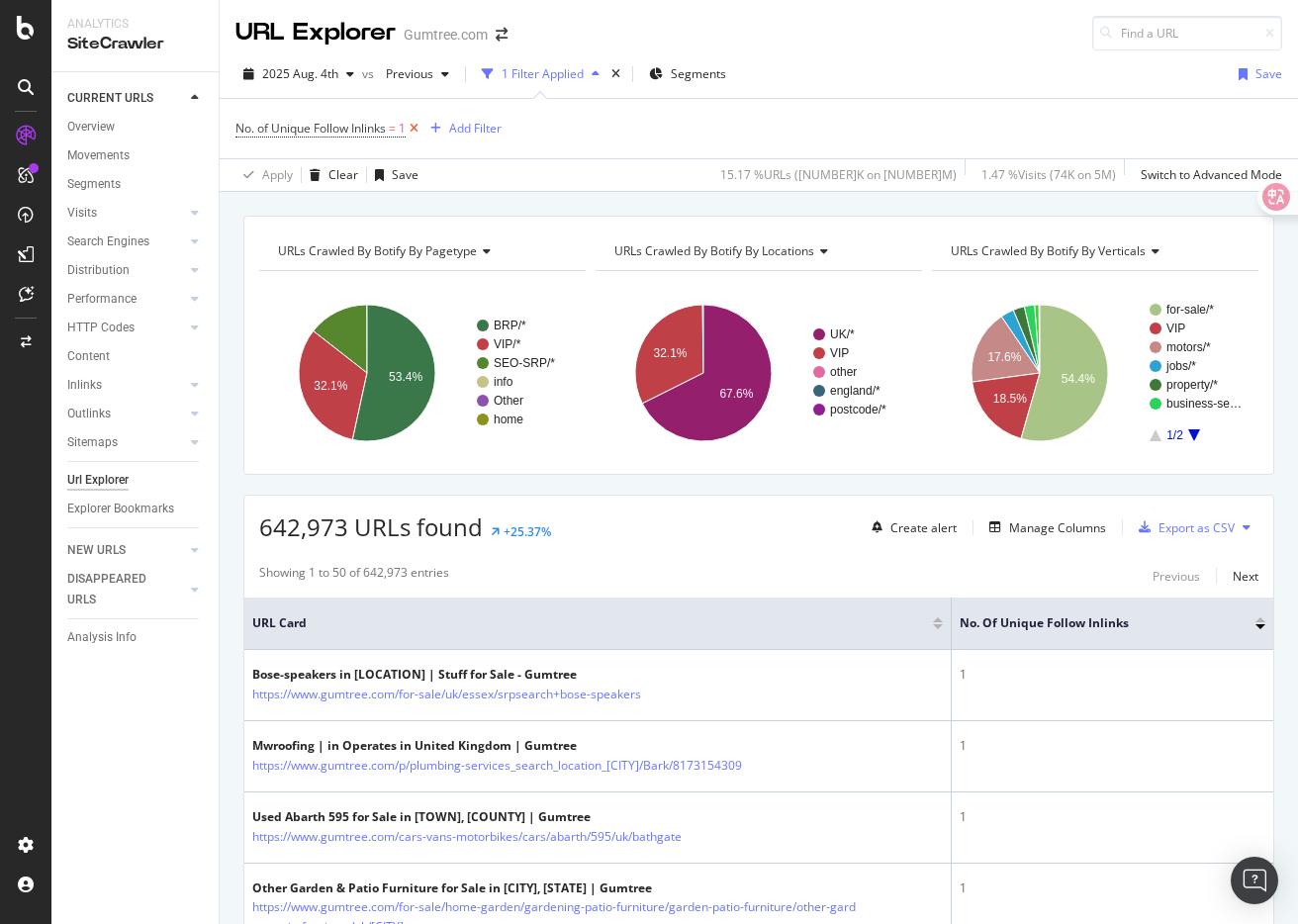 click at bounding box center (414, 129) 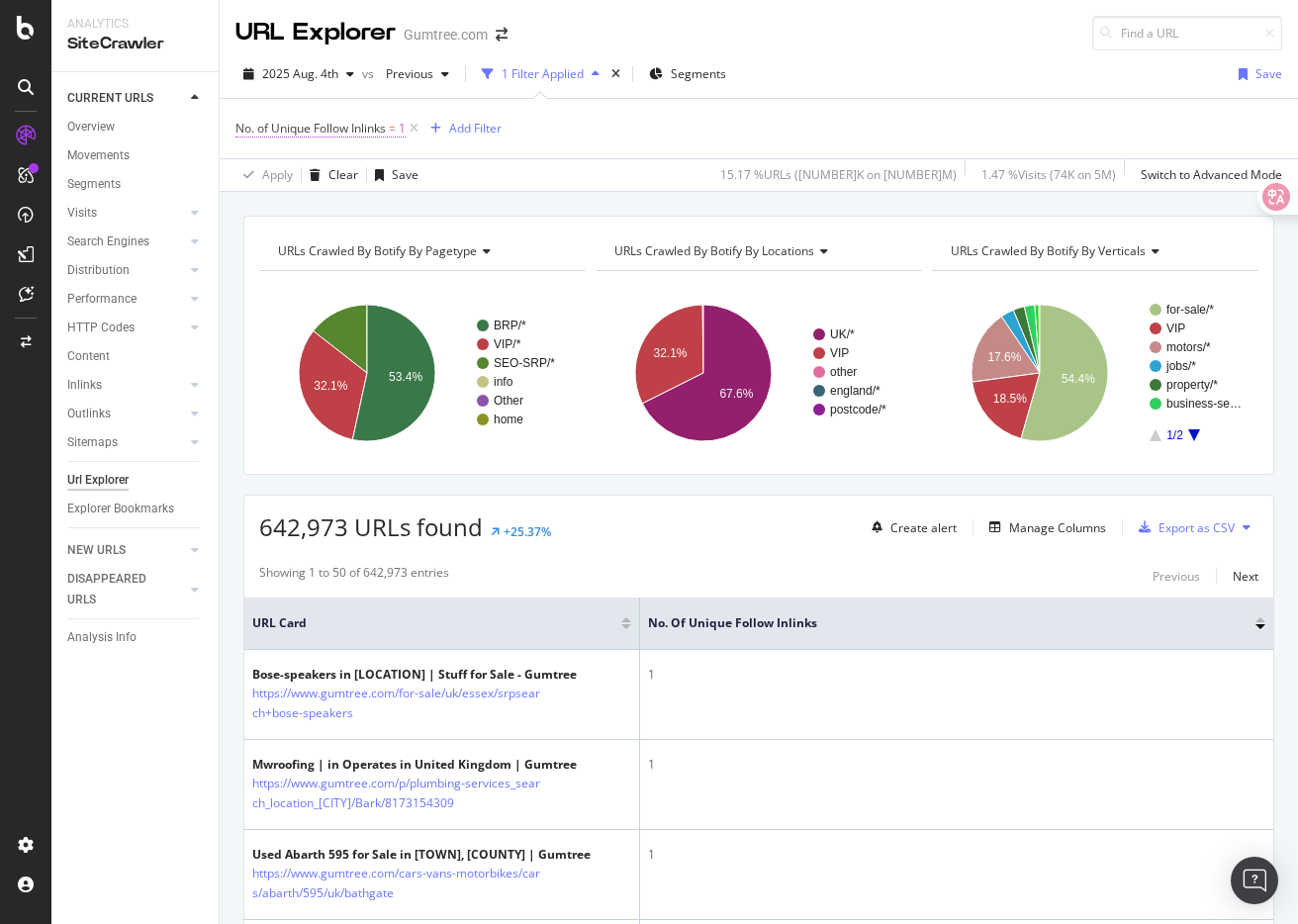 click on "1" at bounding box center [402, 129] 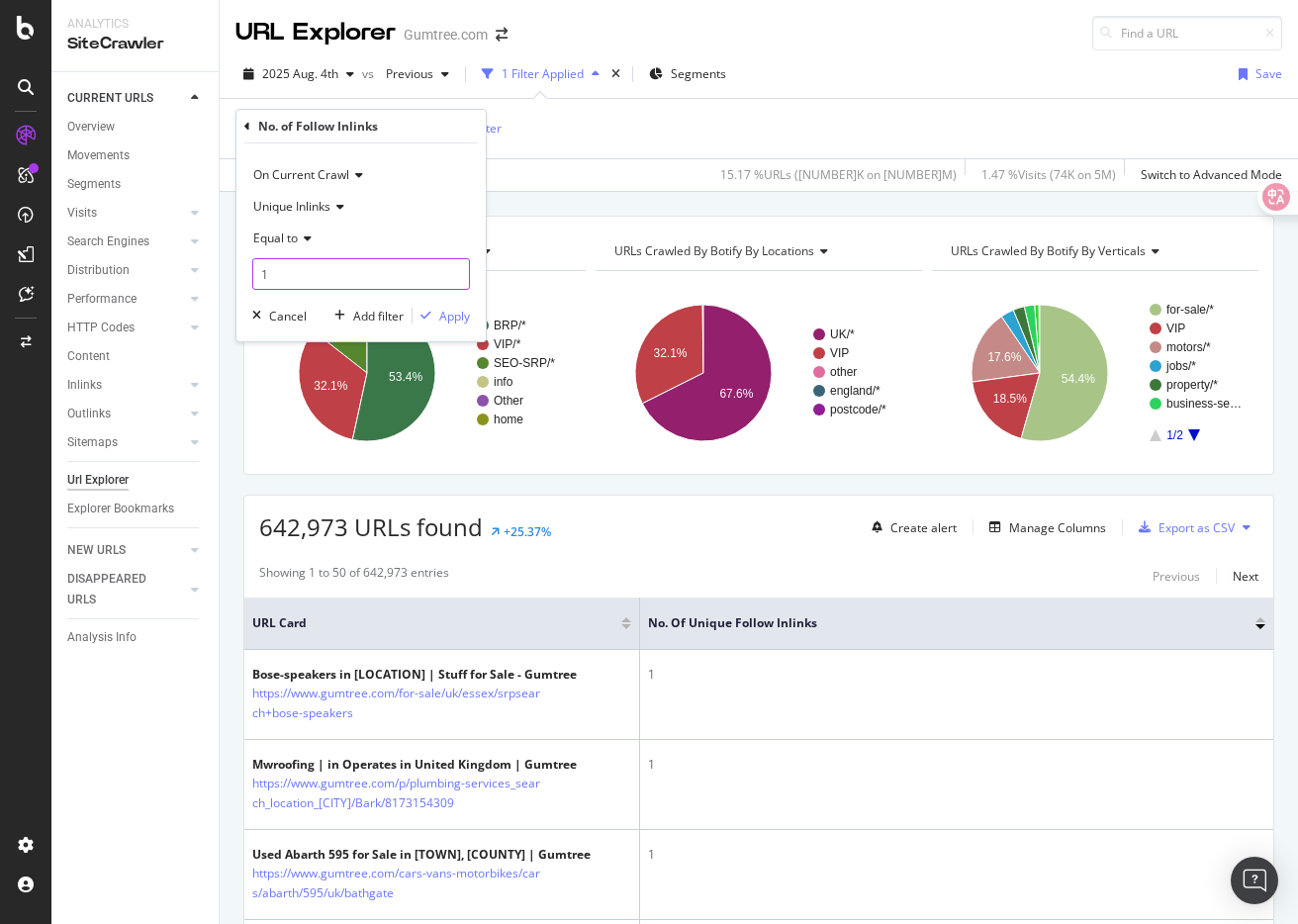 click on "1" at bounding box center (361, 274) 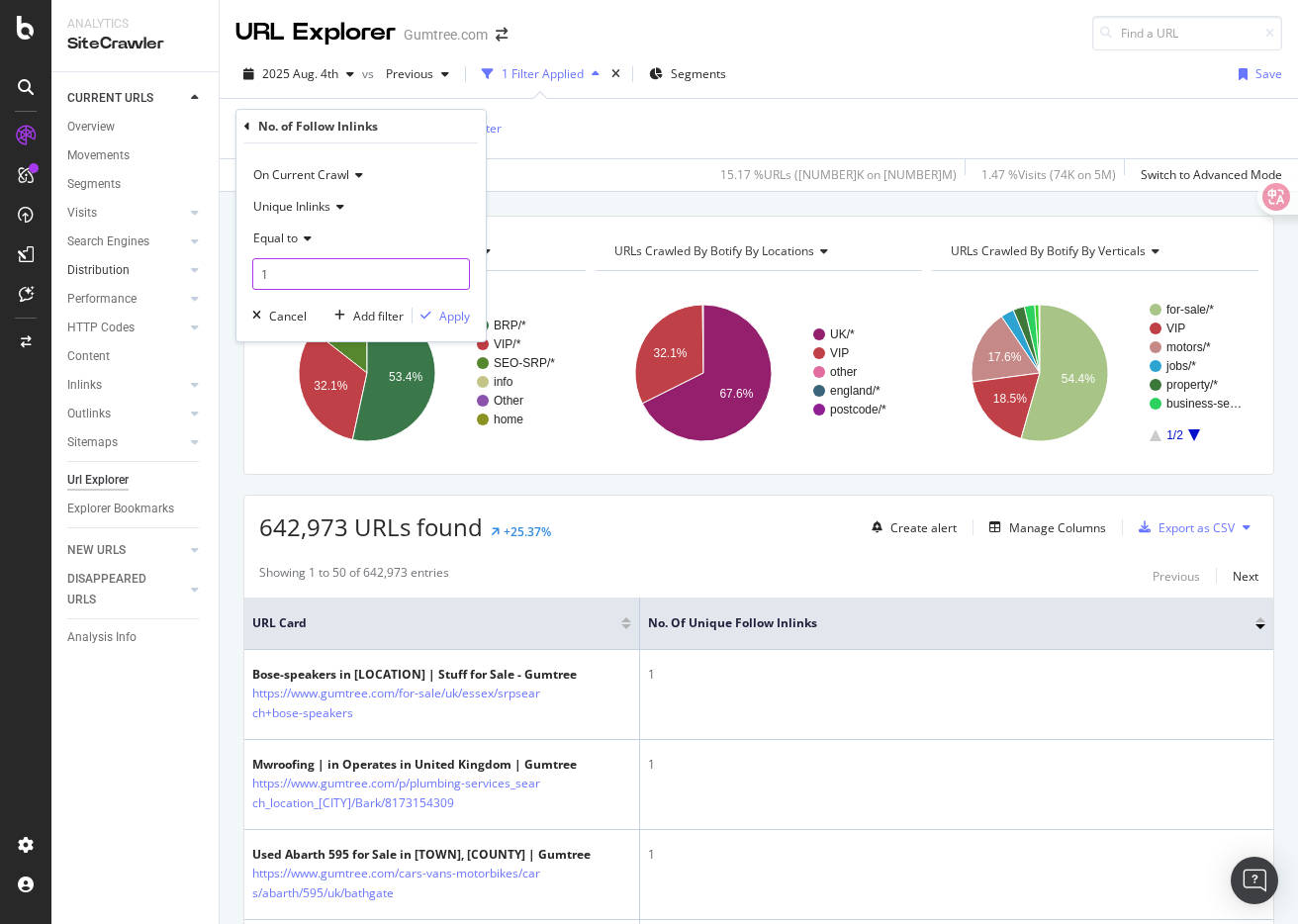 drag, startPoint x: 337, startPoint y: 279, endPoint x: 171, endPoint y: 279, distance: 166 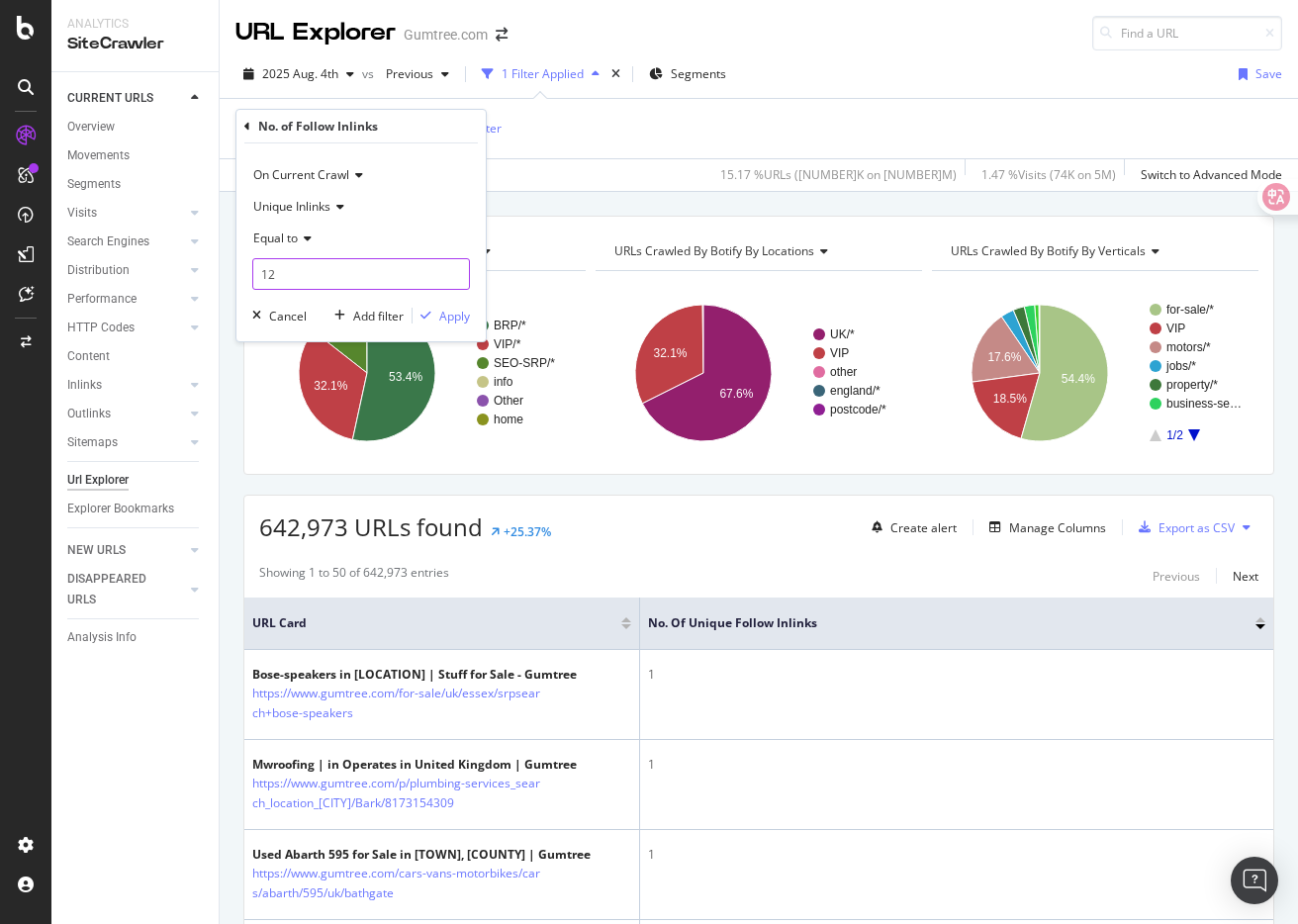 drag, startPoint x: 307, startPoint y: 287, endPoint x: 231, endPoint y: 272, distance: 77.46612 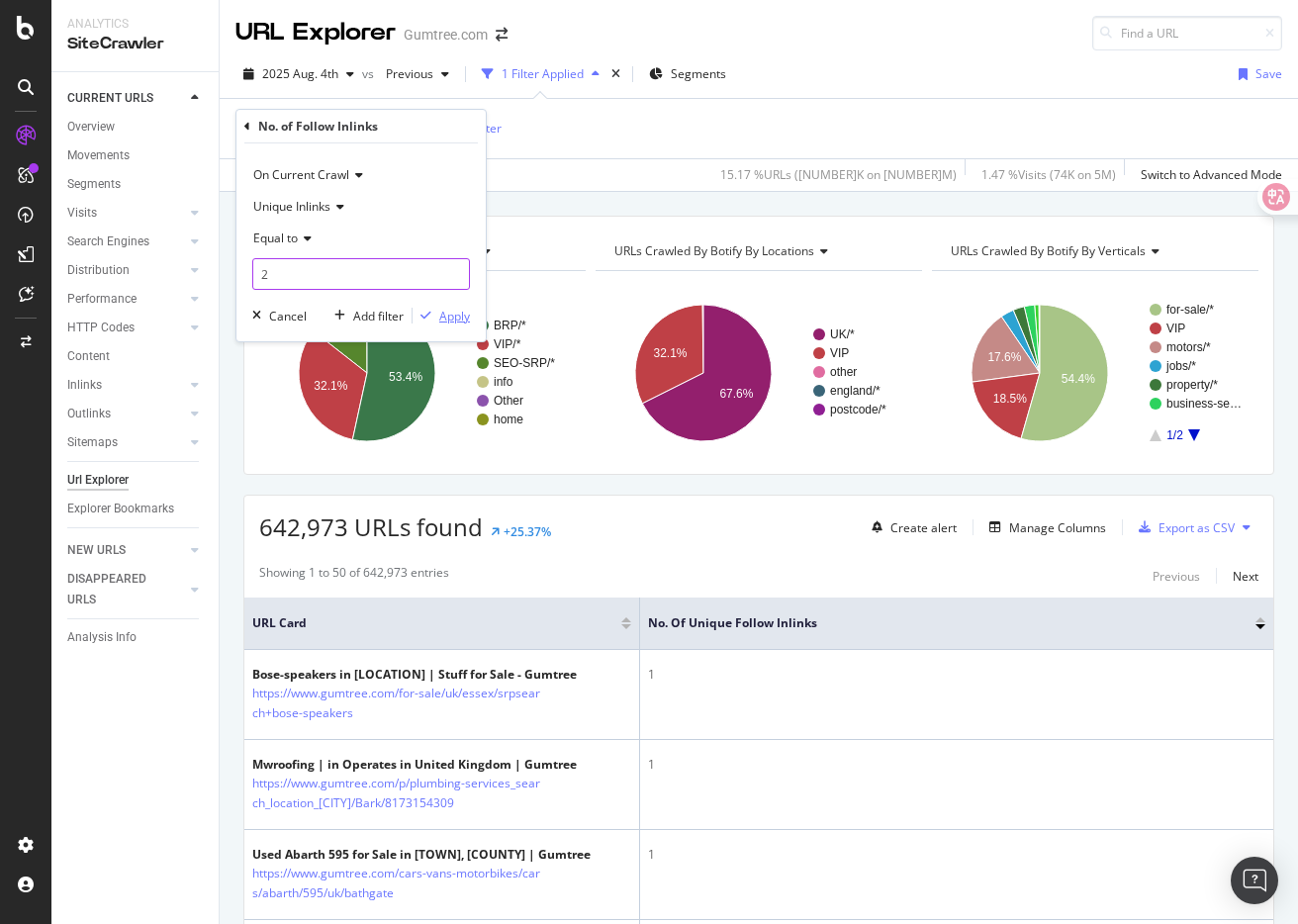 type on "2" 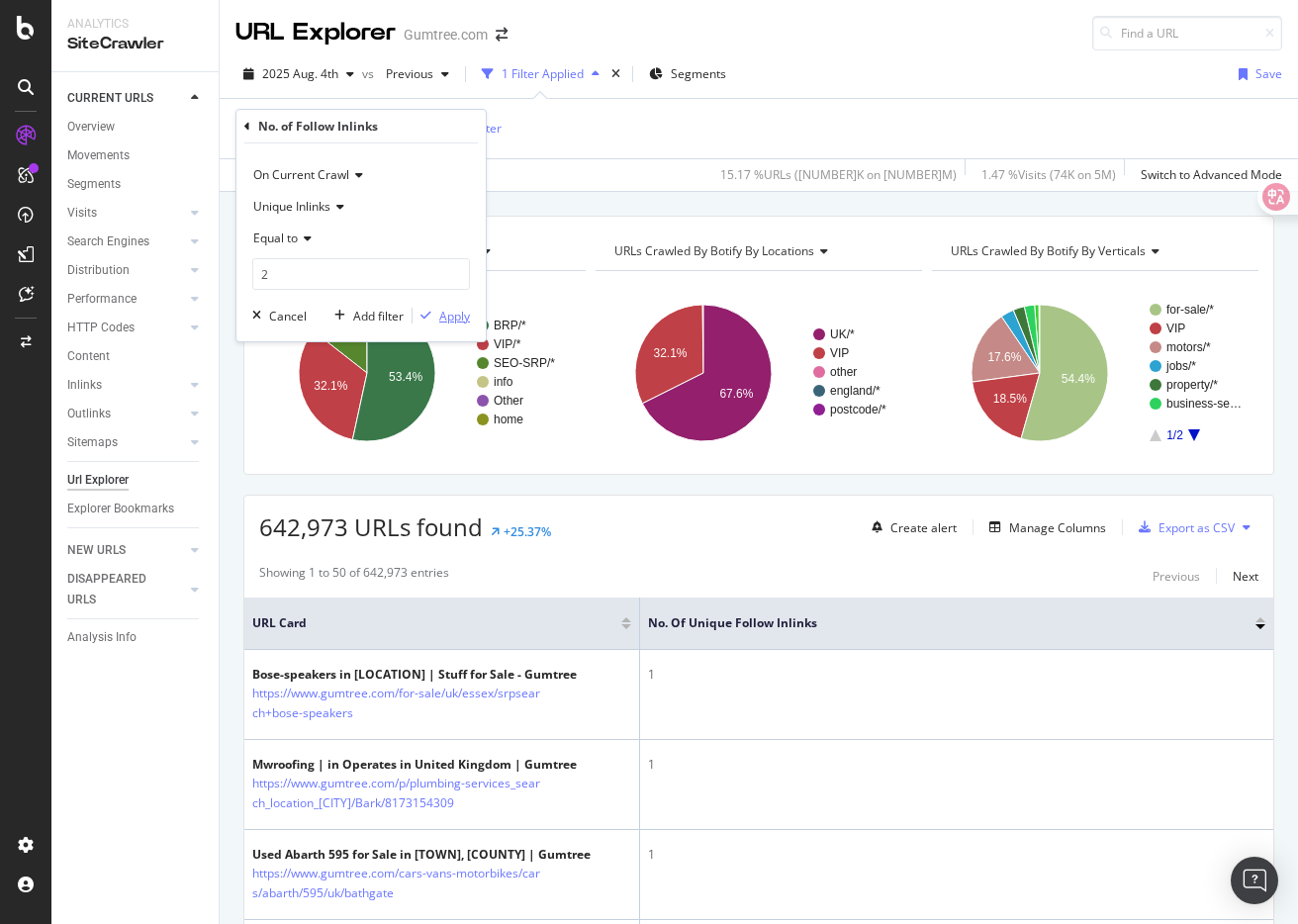 click on "Apply" at bounding box center (454, 316) 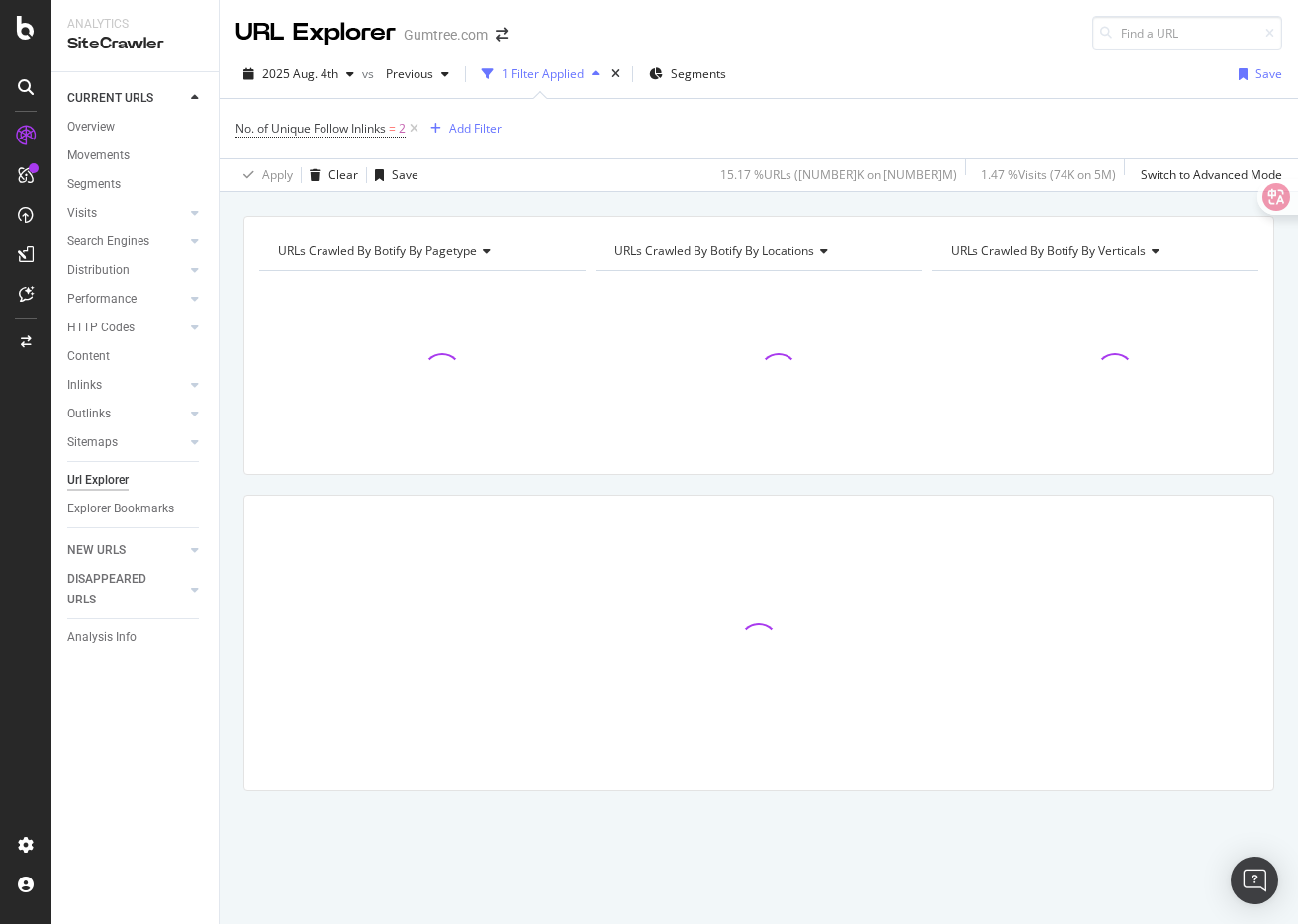 click on "URLs Crawled By Botify By pagetype
Chart (by Value) Table Expand Export as CSV Export as PNG Add to Custom Report
×
URLs Crawled By Botify By locations
Chart (by Value) Table Expand Export as CSV Export as PNG Add to Custom Report
×
URLs Crawled By Botify By verticals
Chart (by Value) Table Expand Export as CSV Export as PNG Add to Custom Report
×" at bounding box center (759, 216) 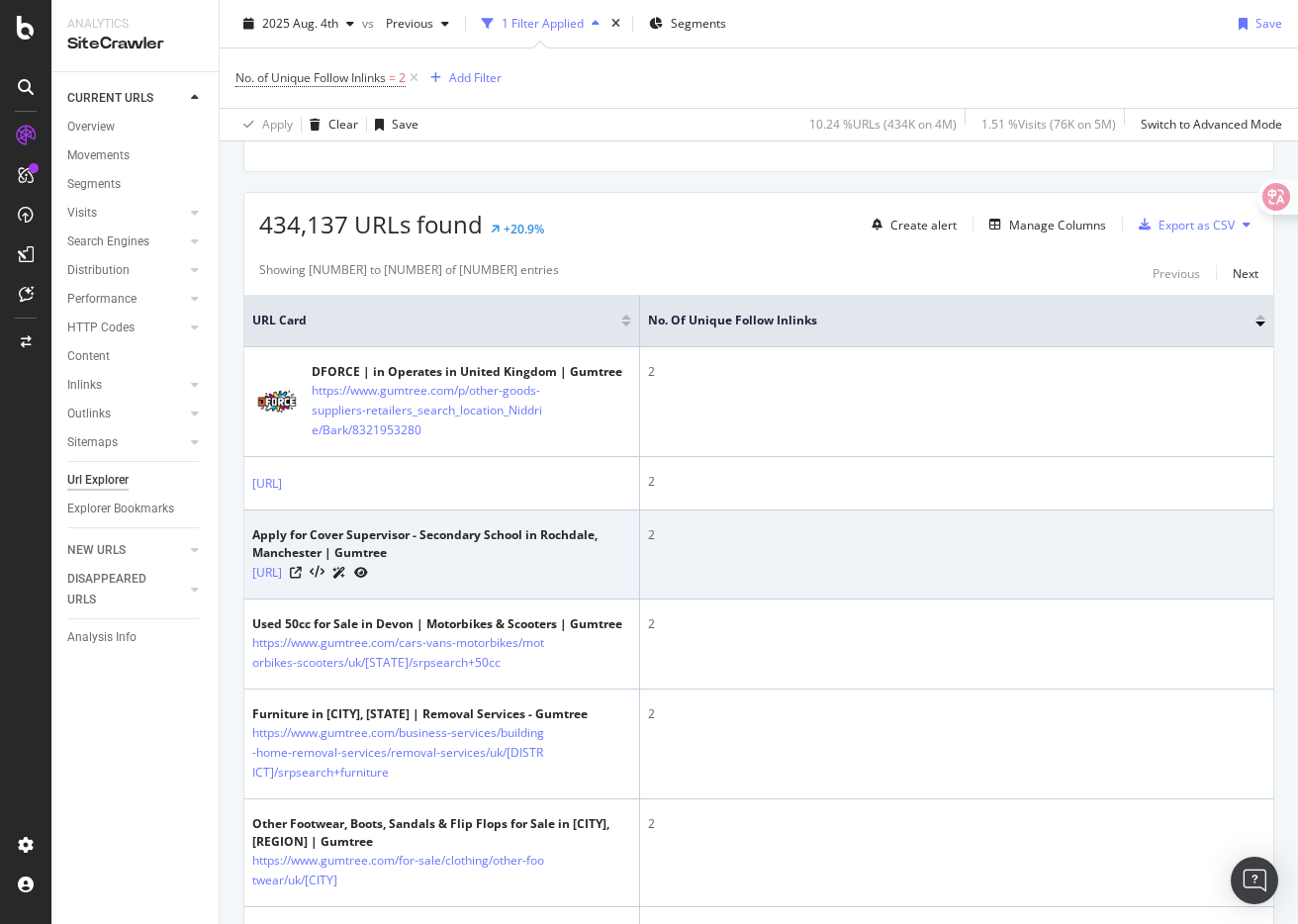 scroll, scrollTop: 311, scrollLeft: 0, axis: vertical 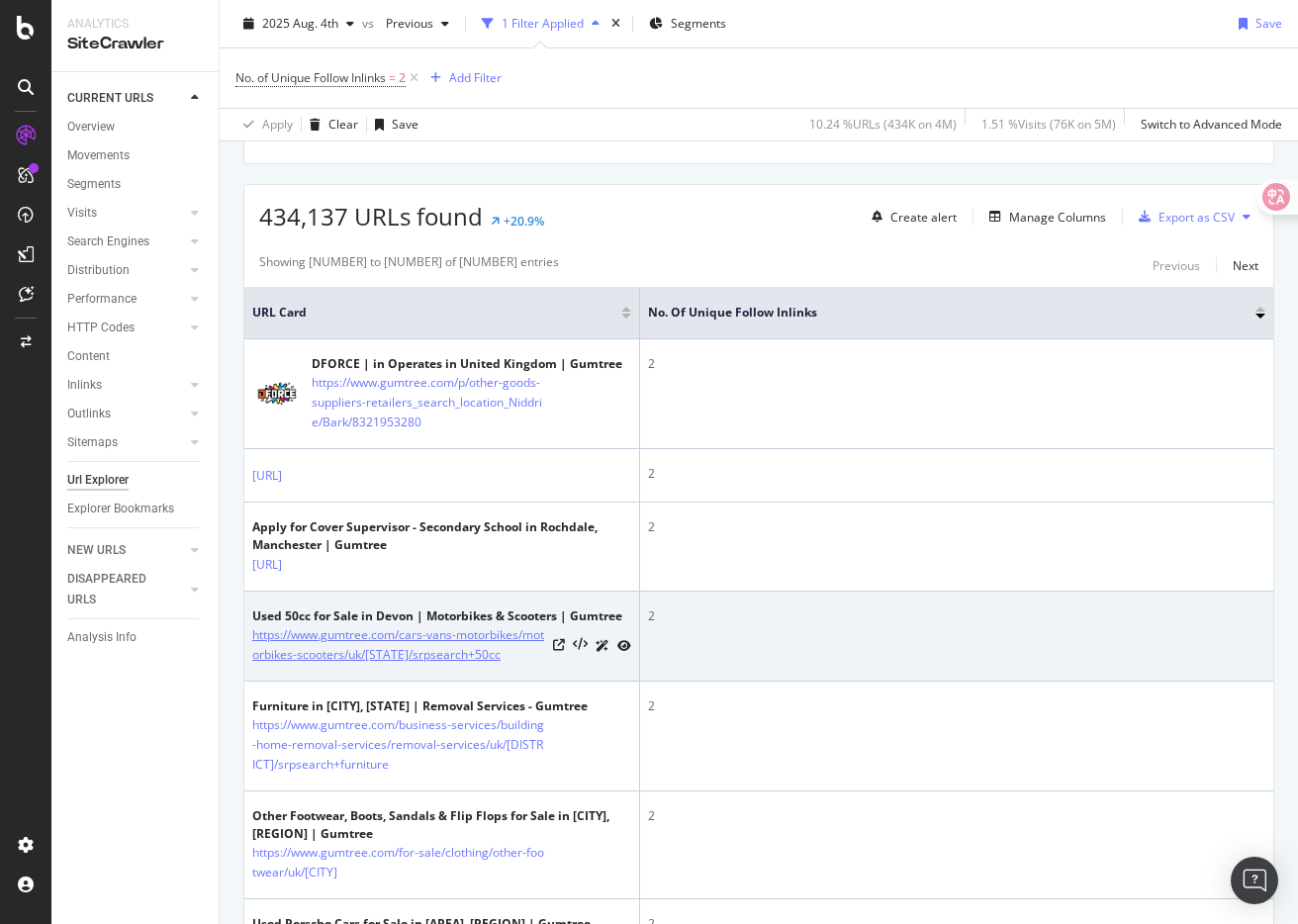 drag, startPoint x: 510, startPoint y: 694, endPoint x: 502, endPoint y: 685, distance: 12.041595 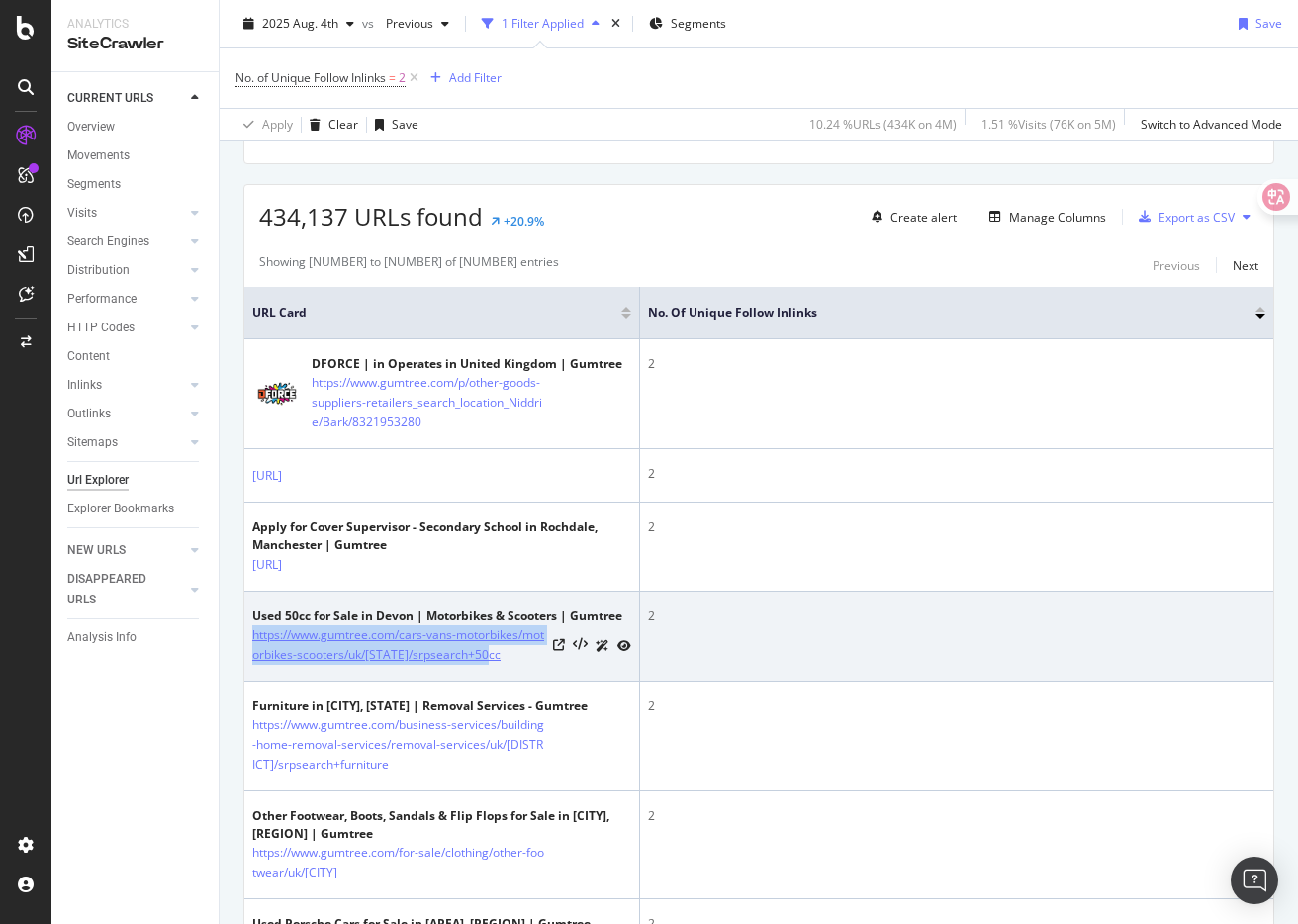 drag, startPoint x: 462, startPoint y: 704, endPoint x: 253, endPoint y: 676, distance: 210.86726 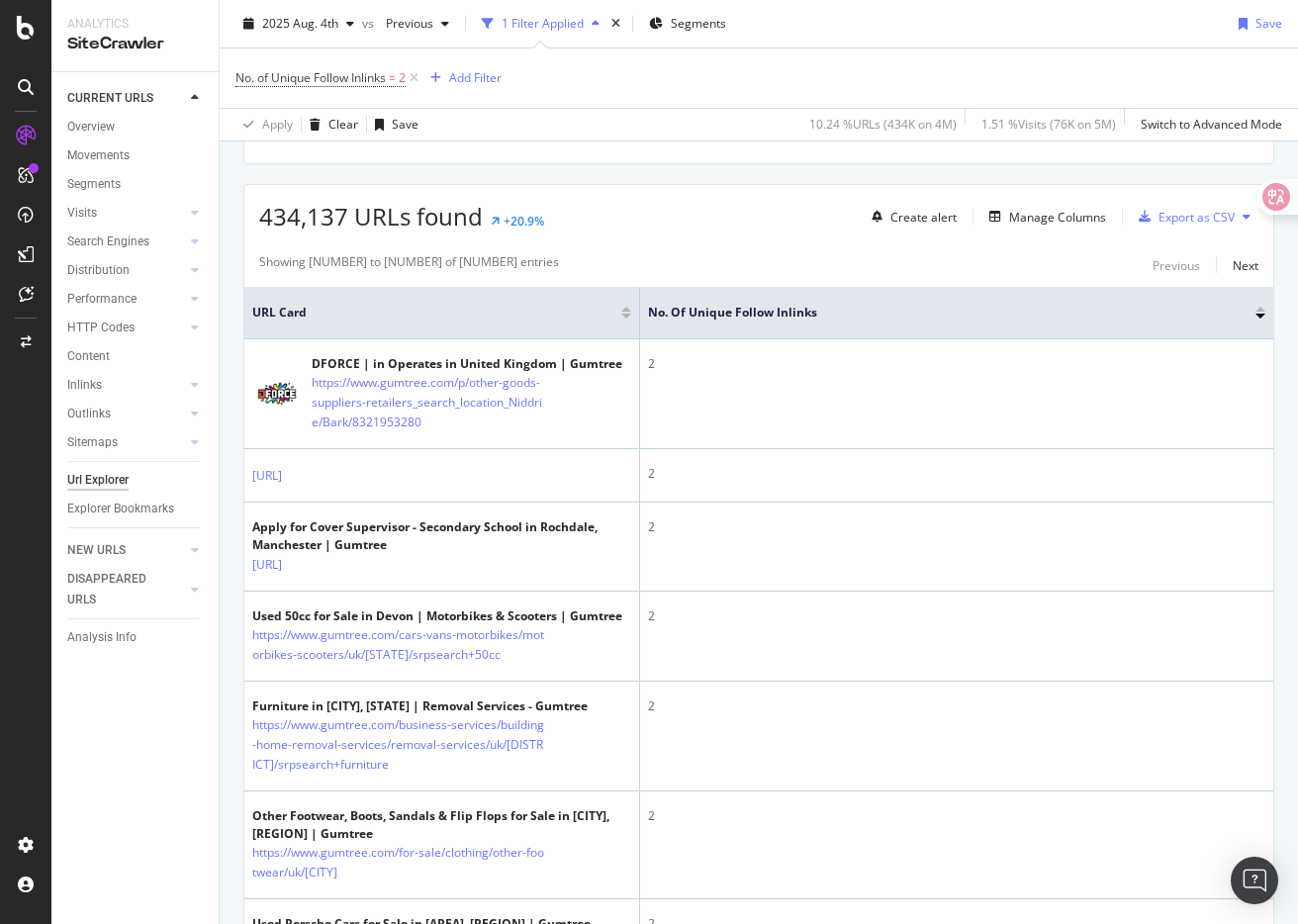 click on "Showing 1 to 50 of 434,137 entries Previous Next" at bounding box center (759, 265) 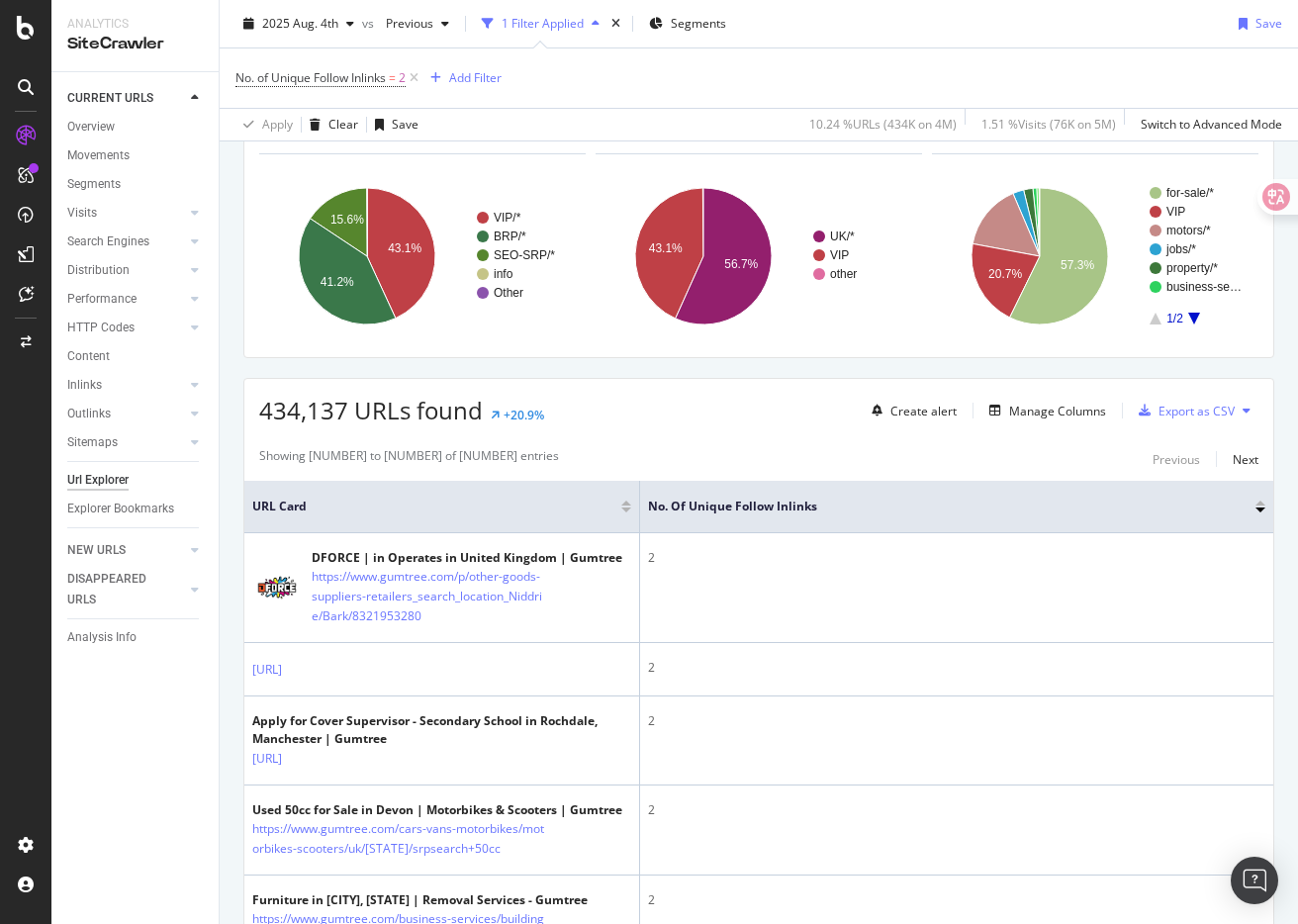 scroll, scrollTop: 0, scrollLeft: 0, axis: both 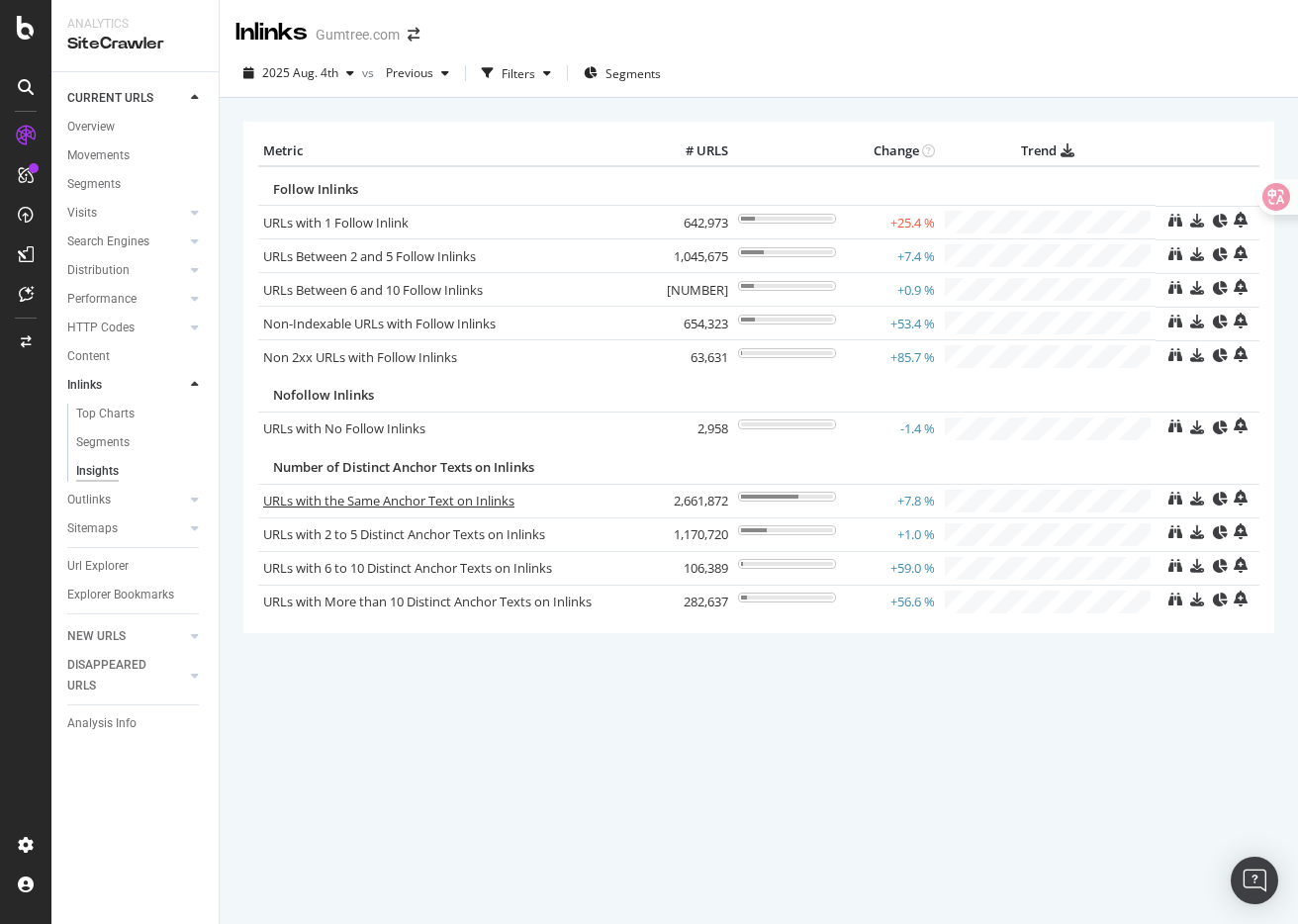 click on "URLs with the Same Anchor Text on Inlinks" at bounding box center (389, 501) 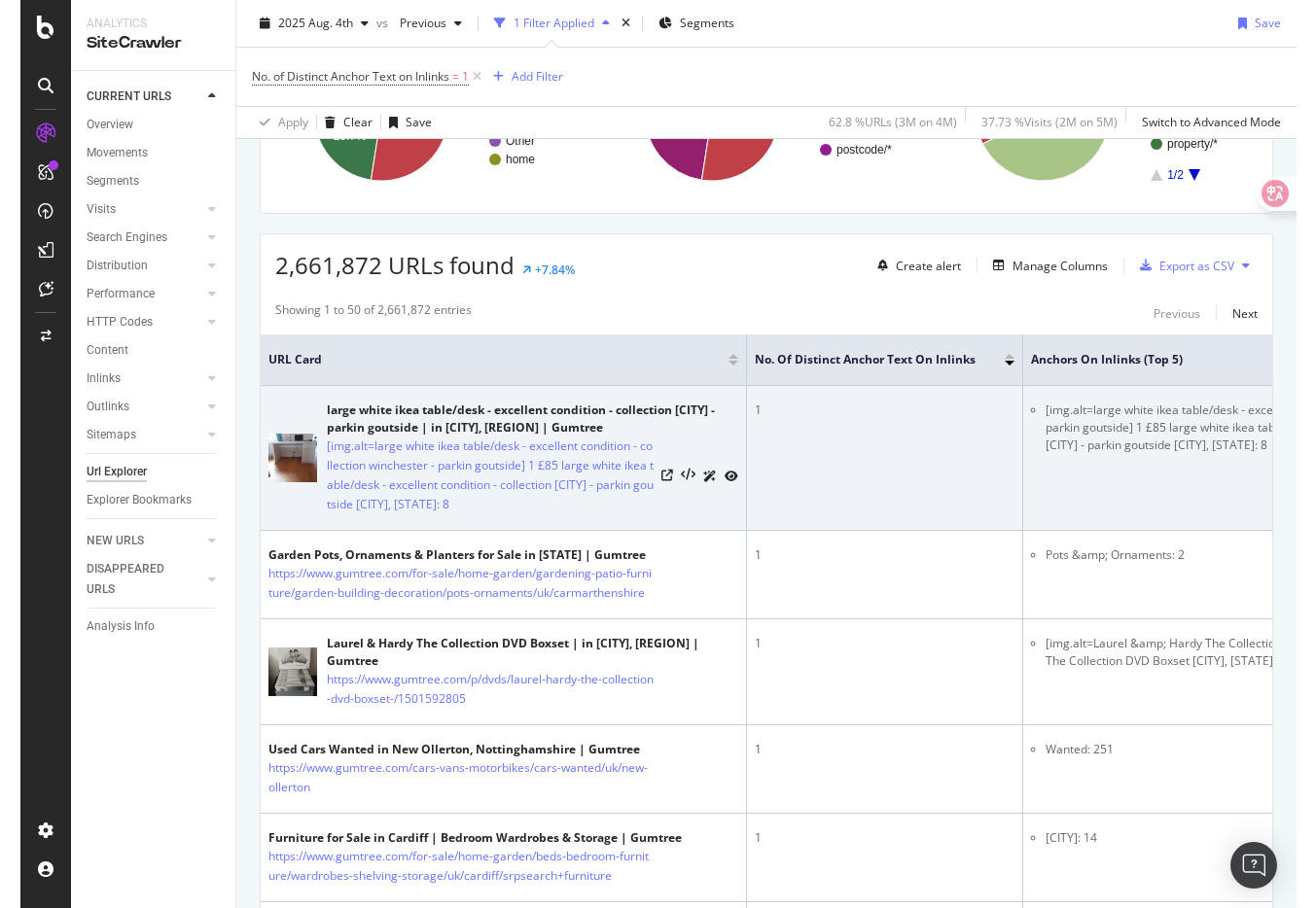 scroll, scrollTop: 256, scrollLeft: 0, axis: vertical 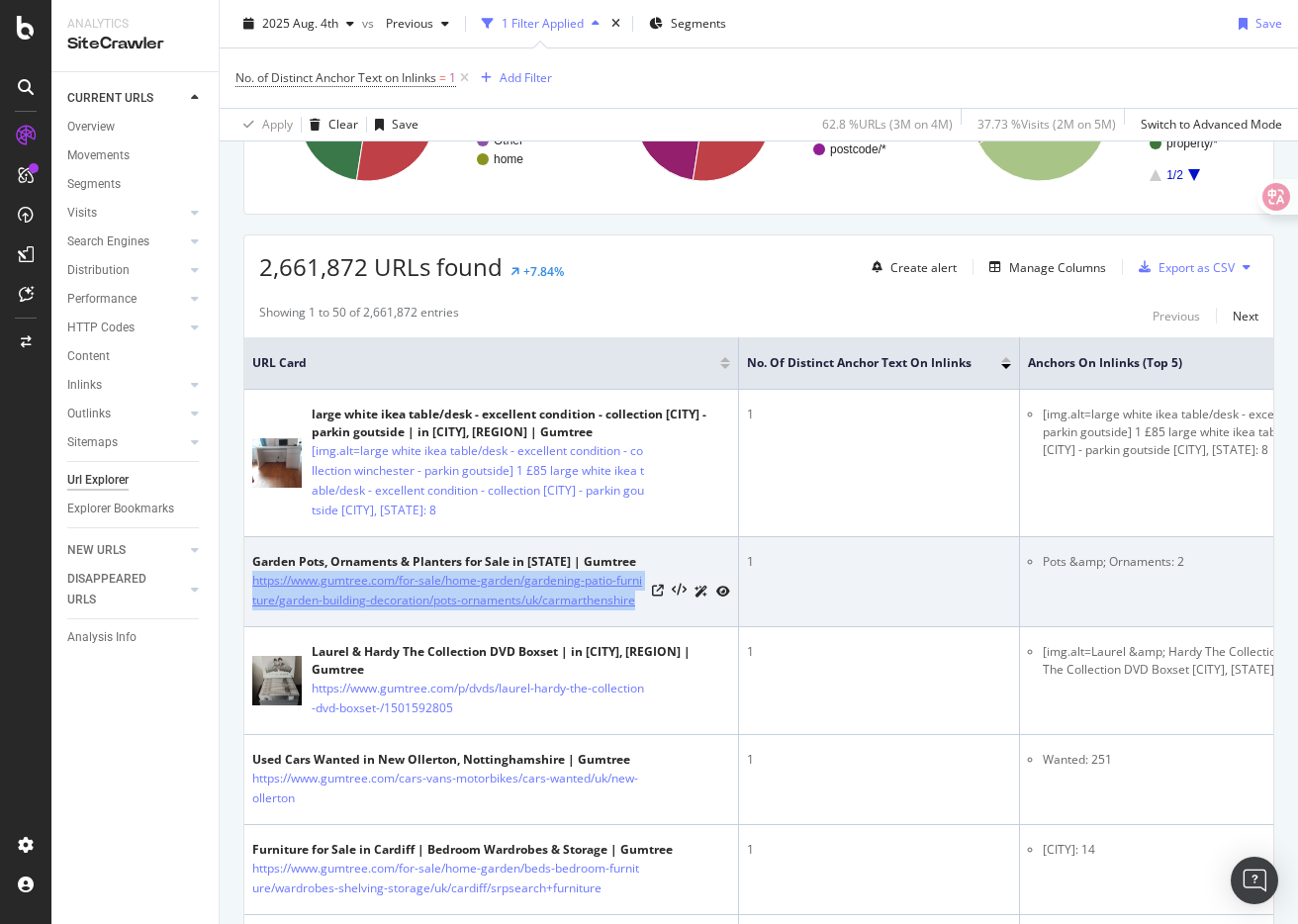drag, startPoint x: 648, startPoint y: 586, endPoint x: 253, endPoint y: 563, distance: 395.66905 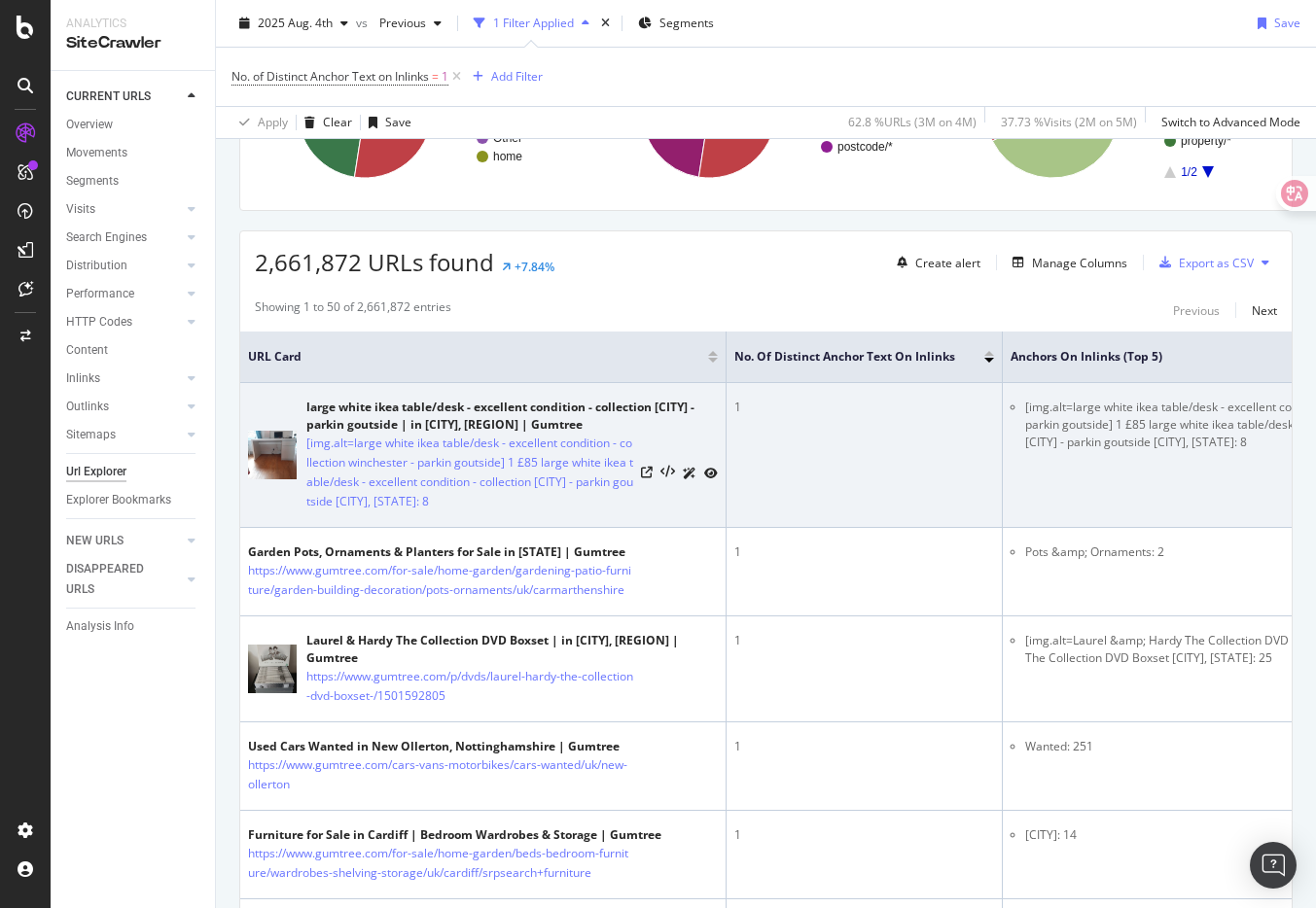 scroll, scrollTop: 0, scrollLeft: 0, axis: both 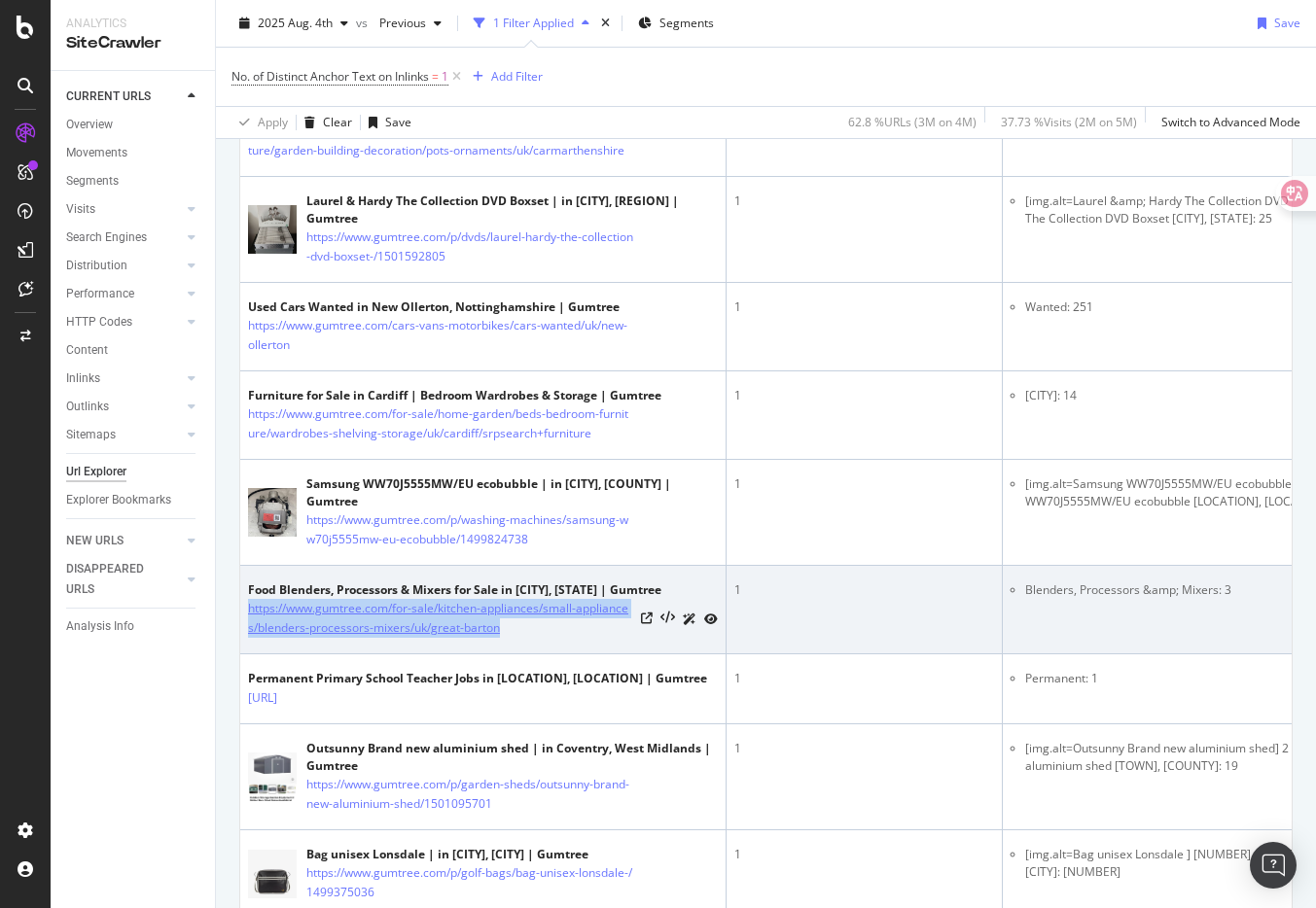 drag, startPoint x: 338, startPoint y: 628, endPoint x: 248, endPoint y: 590, distance: 97.6934 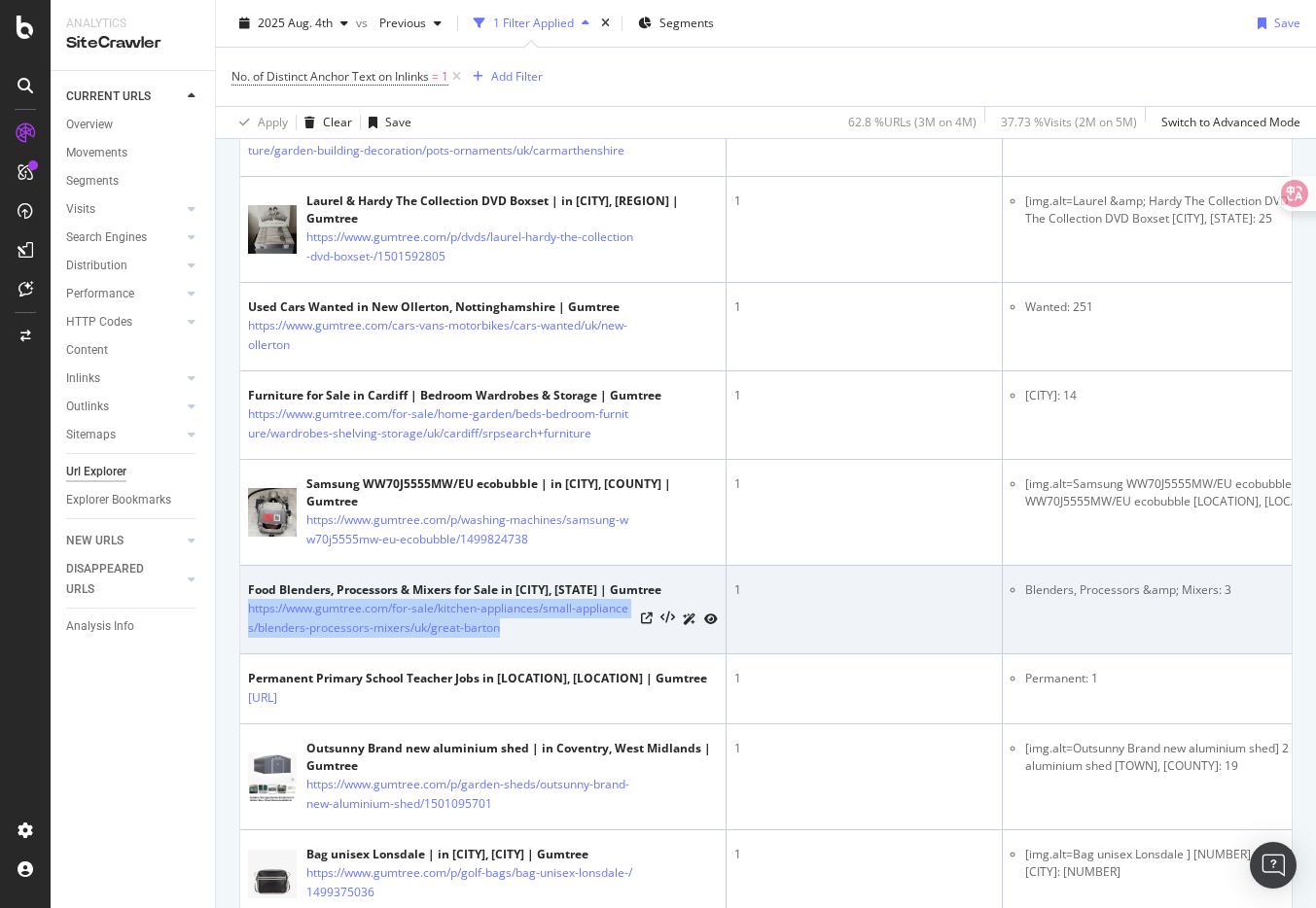 copy on "https://www.gumtree.com/for-sale/kitchen-appliances/small-appliances/blenders-processors-mixers/uk/great-barton" 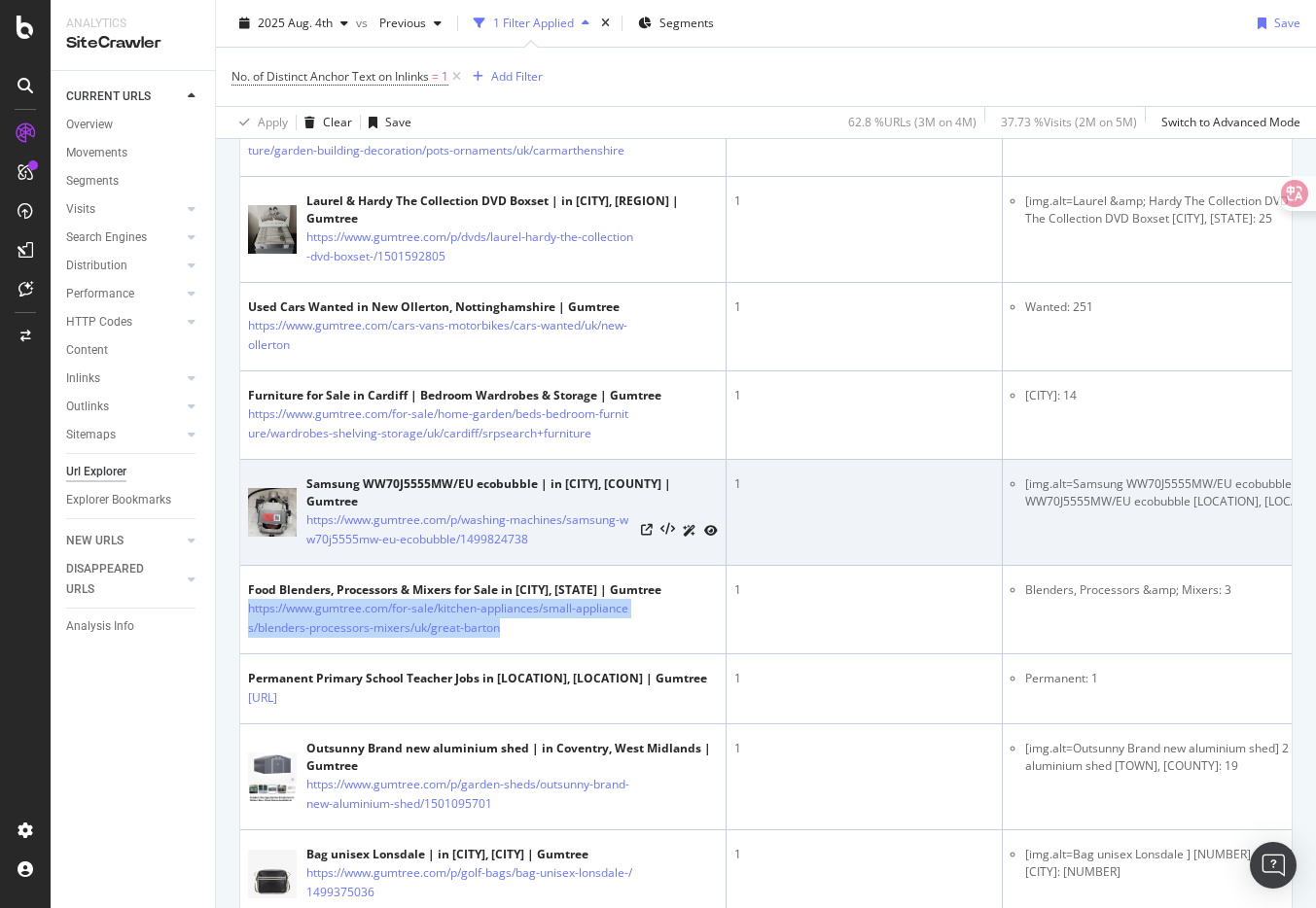 scroll, scrollTop: 0, scrollLeft: 0, axis: both 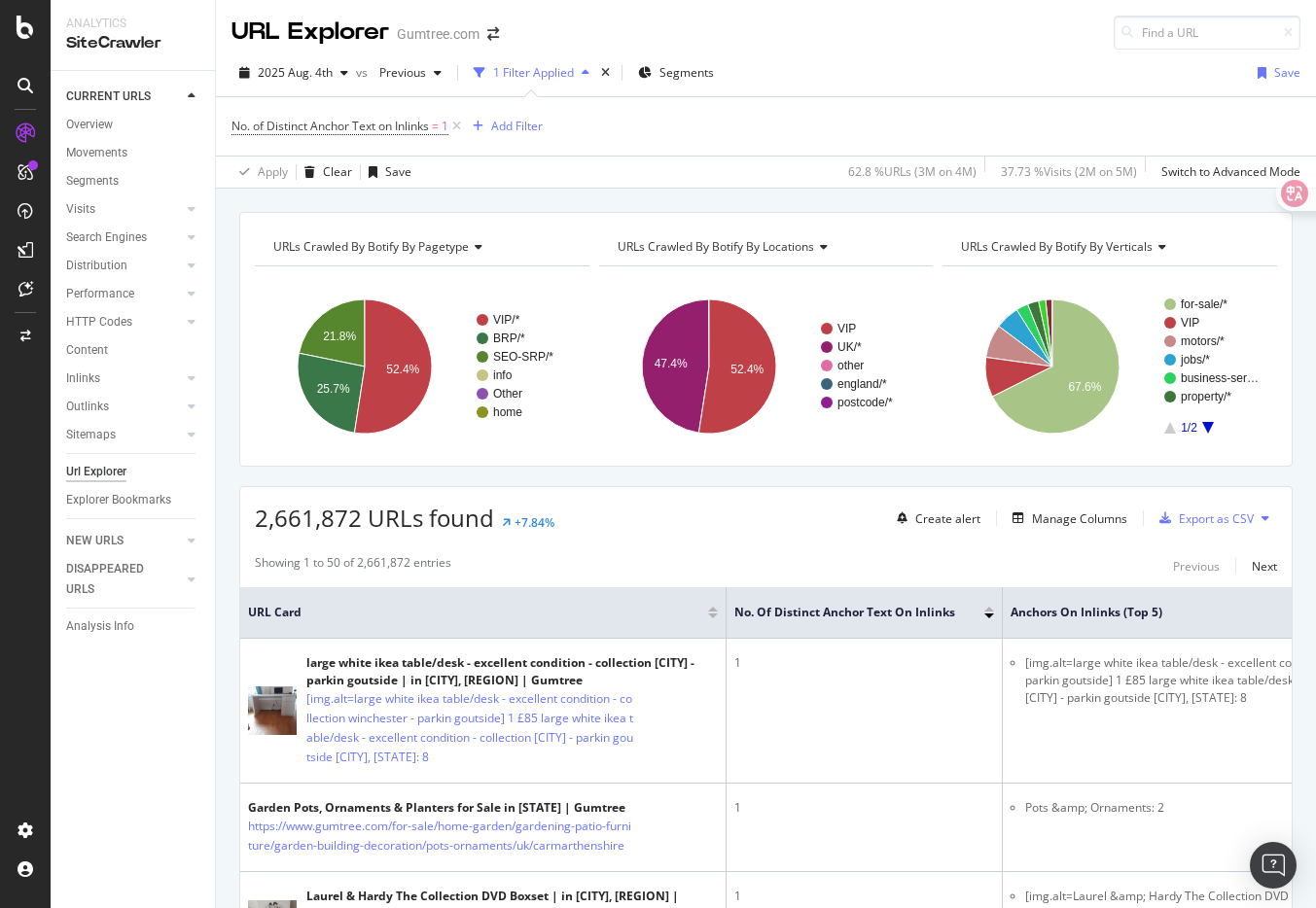 click on "URLs Crawled By Botify By pagetype
Chart (by Value) Table Expand Export as CSV Export as PNG Add to Custom Report
×
VIP/* BRP/* SEO-SRP/* info Other home 21.8% 25.7% 52.4% pagetype Crawled URLs VIP/* 1,396,127 BRP/* 685,232 SEO-SRP/* 580,191 info 307 Other 14 home 1 home
URLs Crawled By Botify By locations
Chart (by Value) Table Expand Export as CSV Export as PNG Add to Custom Report
×
VIP UK/* other england/* postcode/* 47.4% 52.4% locations Crawled URLs VIP 1,396,123 UK/* 1,262,731 other 3,002 england/* 12 postcode/* 4 postcode/*
URLs Crawled By Botify By verticals
Chart (by Value) Table Expand ×" at bounding box center [765, 2828] 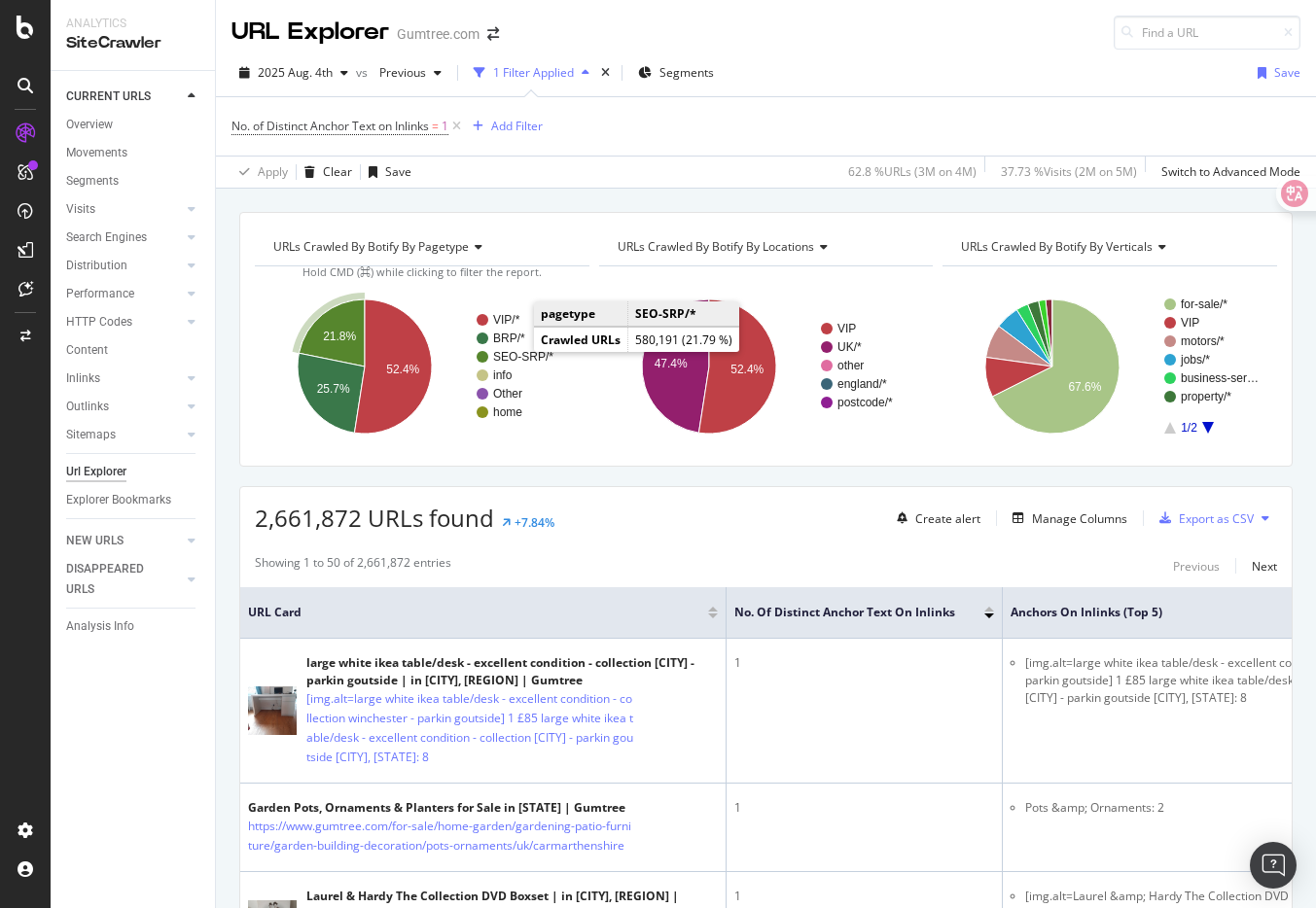 click on "SEO-SRP/*" 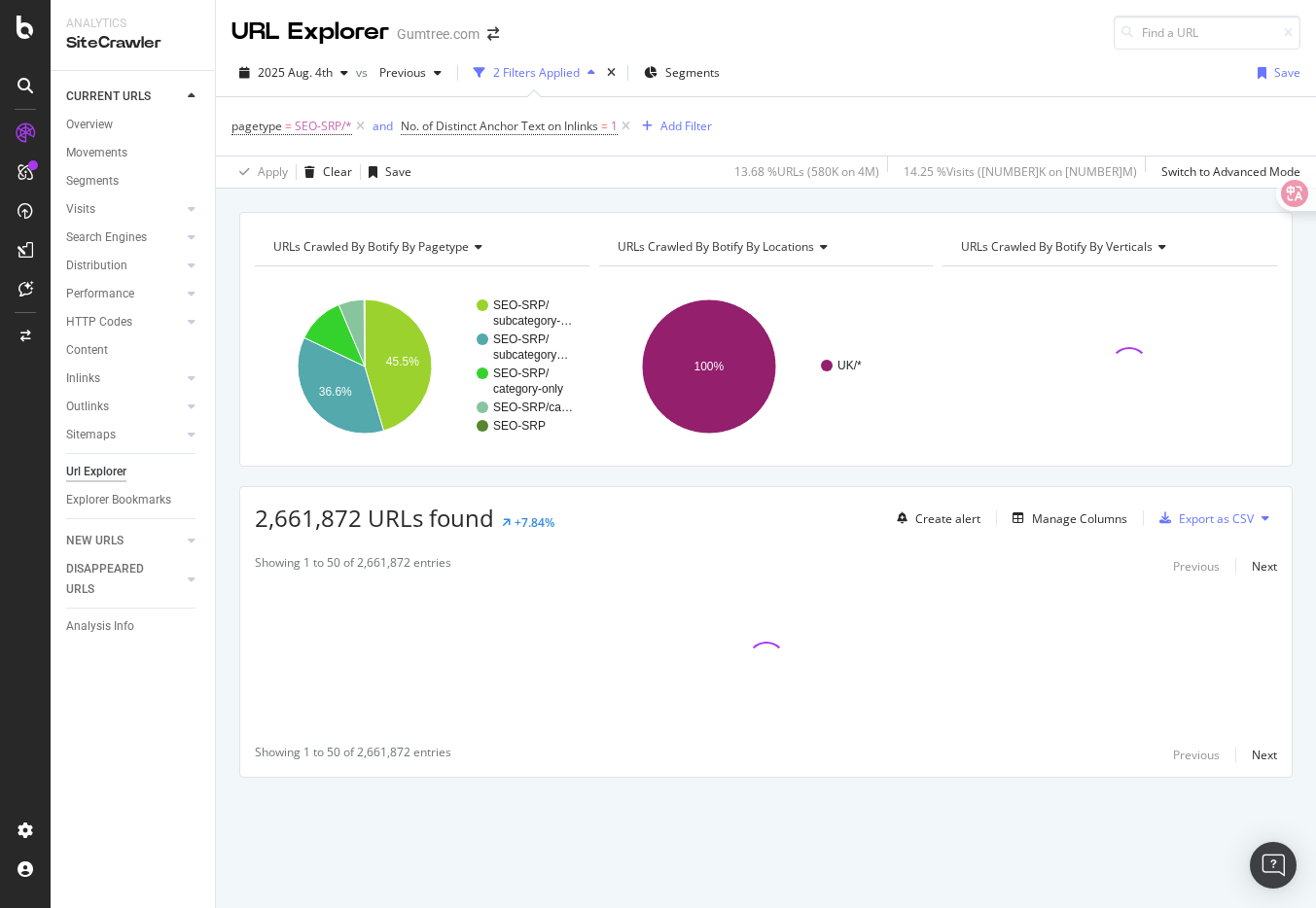 click on "URLs Crawled By Botify By pagetype
Chart (by Value) Table Expand Export as CSV Export as PNG Add to Custom Report
×
SEO-SRP/ subcategory-… SEO-SRP/ subcategory… SEO-SRP/ category-only SEO-SRP/ca… SEO-SRP 45.5% 36.6% pagetype Crawled URLs SEO-SRP/subcategory-only 263,711 SEO-SRP/subcategory+location 212,350 SEO-SRP/category-only 67,122 SEO-SRP/category+location 35,851 SEO-SRP 1,157 SEO-SRP/cat…
URLs Crawled By Botify By locations
Chart (by Value) Table Expand Export as CSV Export as PNG Add to Custom Report
×
UK/* 100% locations Crawled URLs UK/* 580,191 UK/*
URLs Crawled By Botify By verticals
Table Expand" at bounding box center [765, 212] 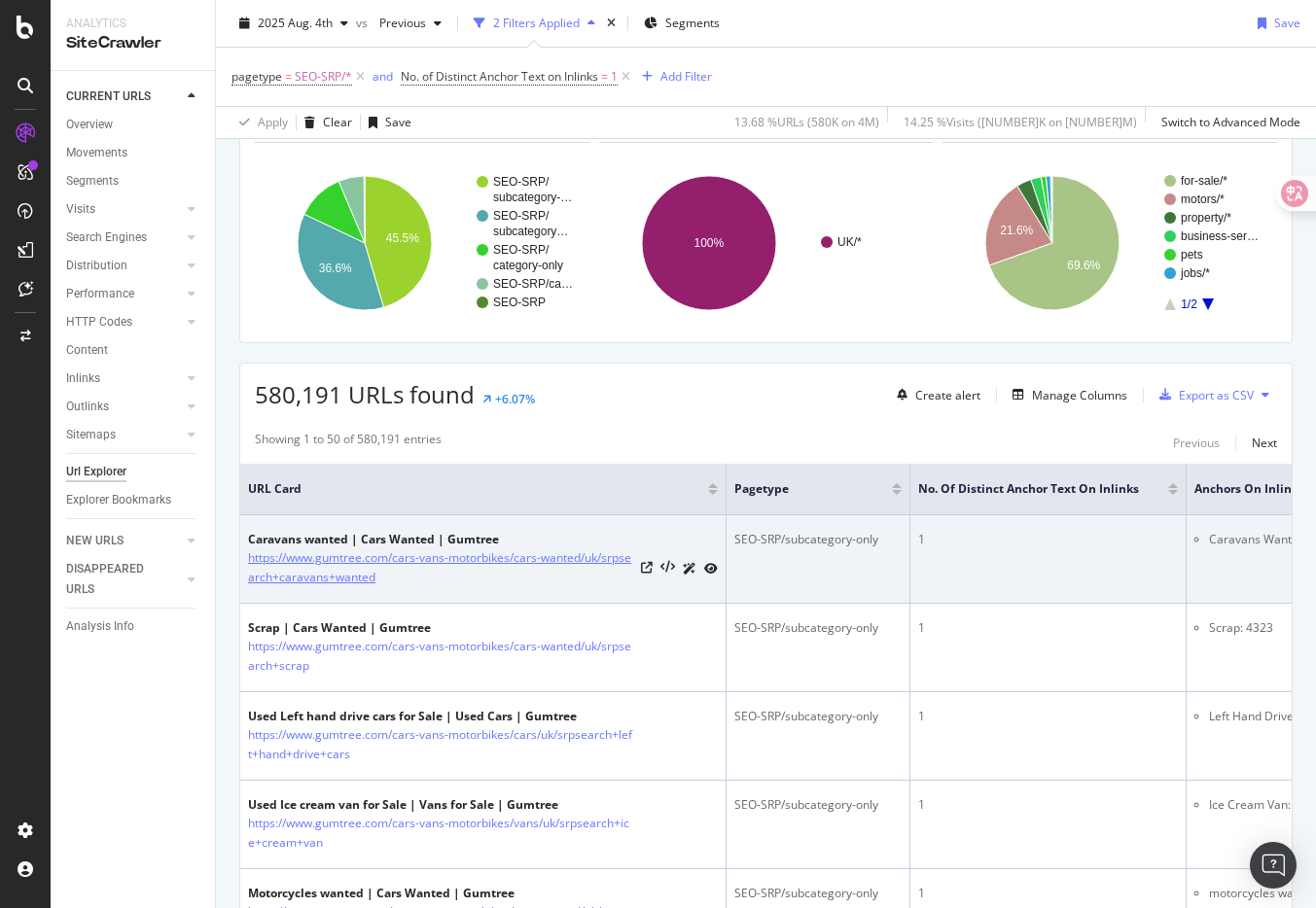 scroll, scrollTop: 141, scrollLeft: 0, axis: vertical 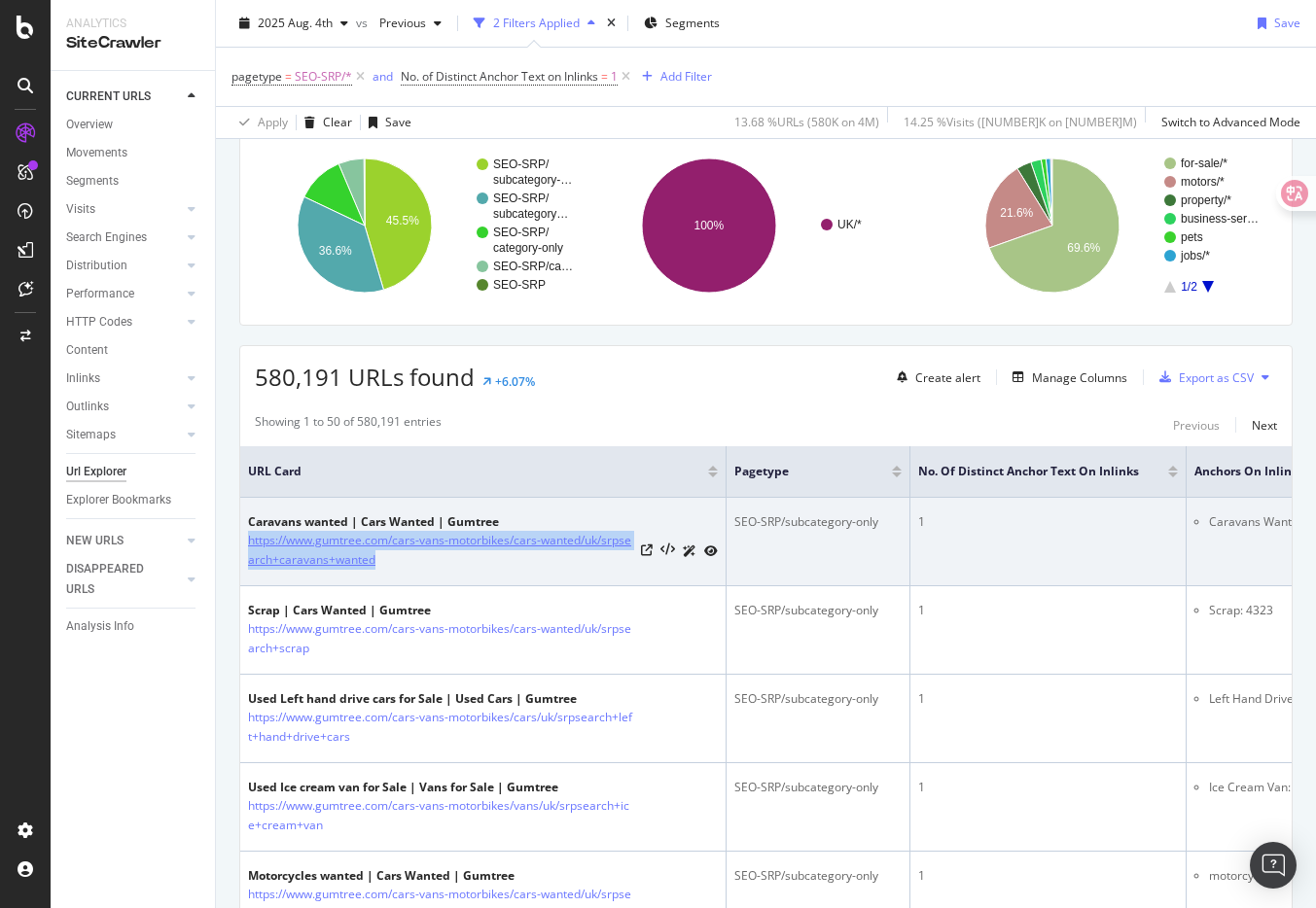 drag, startPoint x: 342, startPoint y: 573, endPoint x: 248, endPoint y: 540, distance: 99.62429 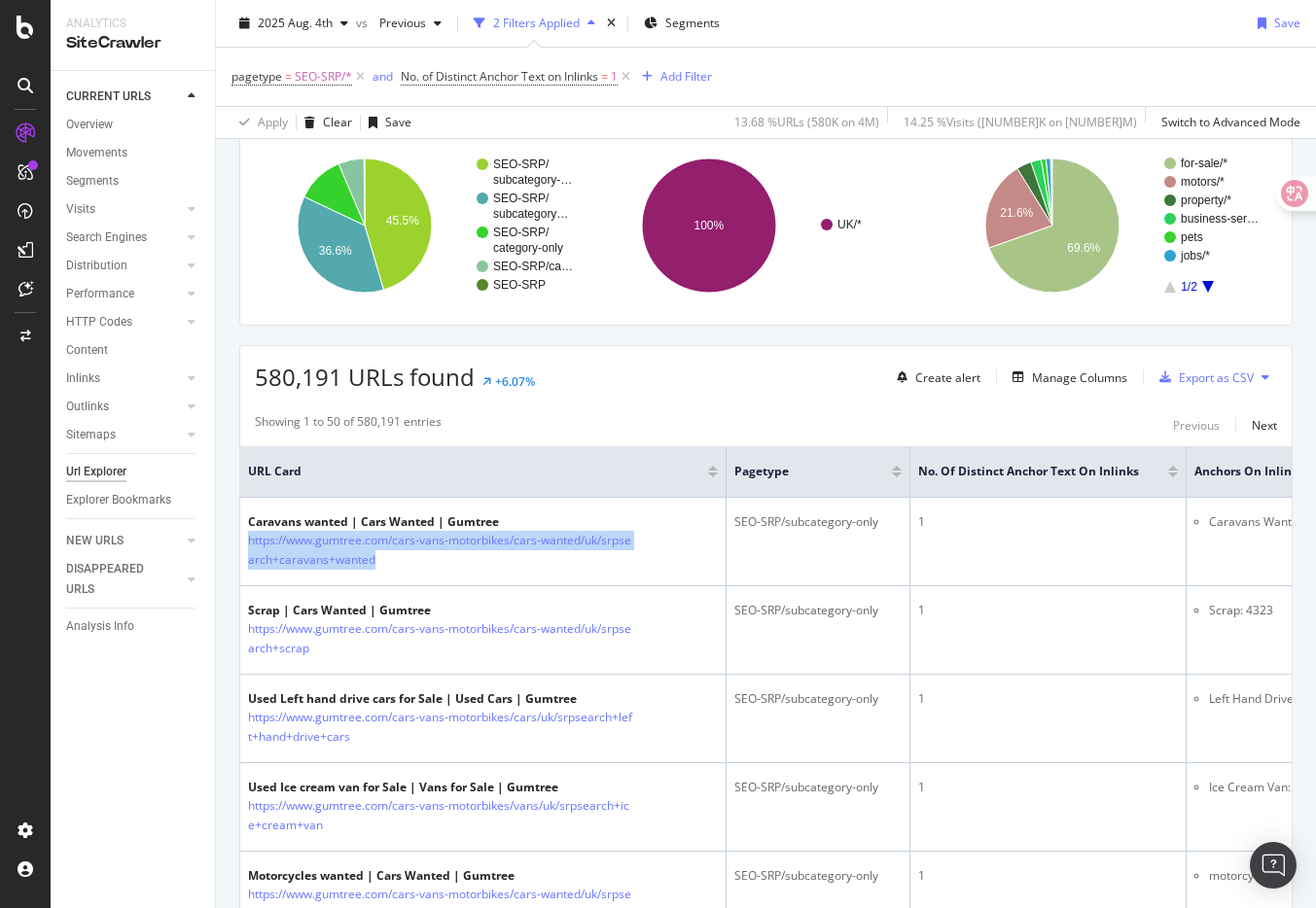 copy on "https://www.gumtree.com/cars-vans-motorbikes/cars-wanted/uk/srpsearch+caravans+wanted" 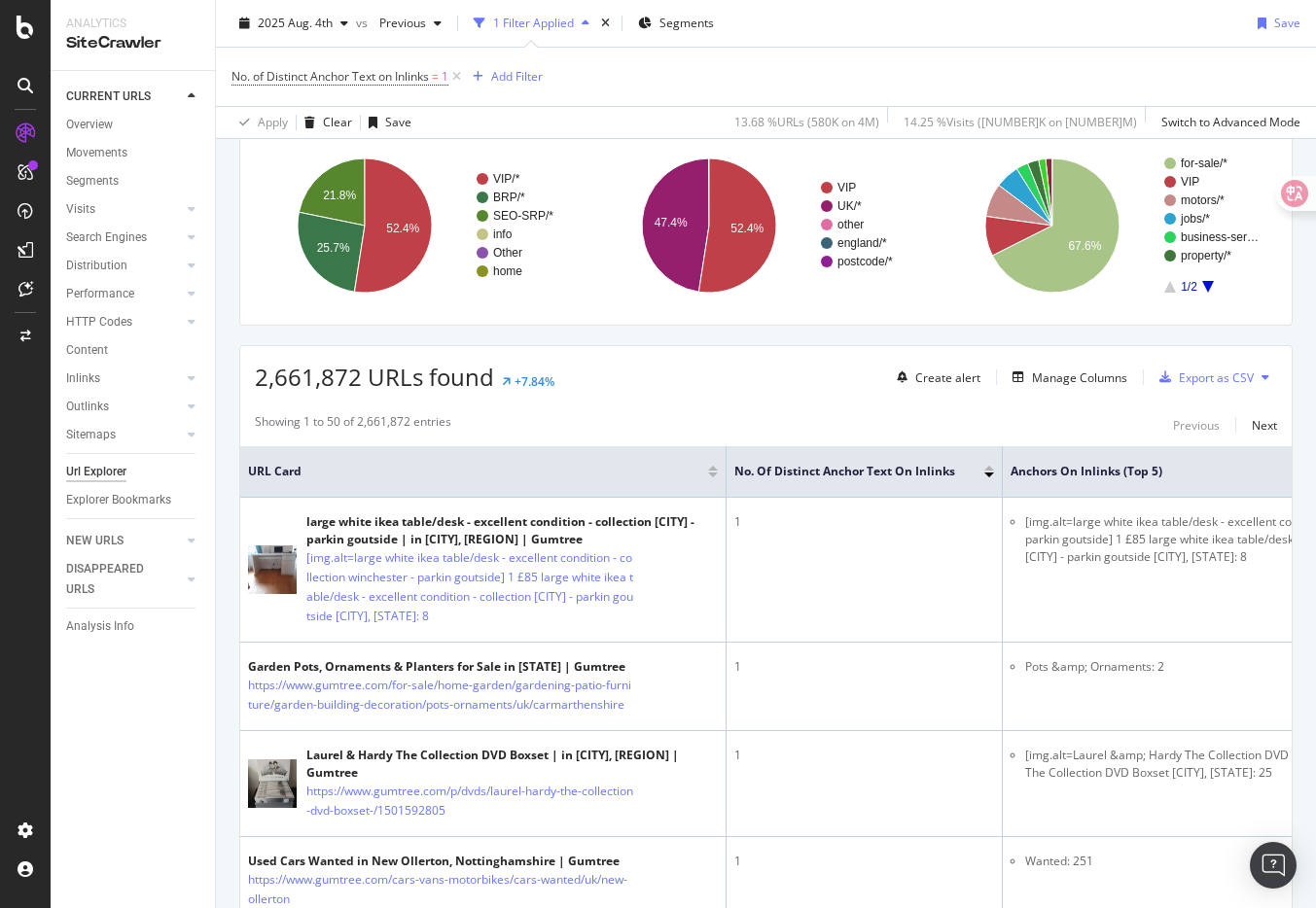scroll, scrollTop: 0, scrollLeft: 0, axis: both 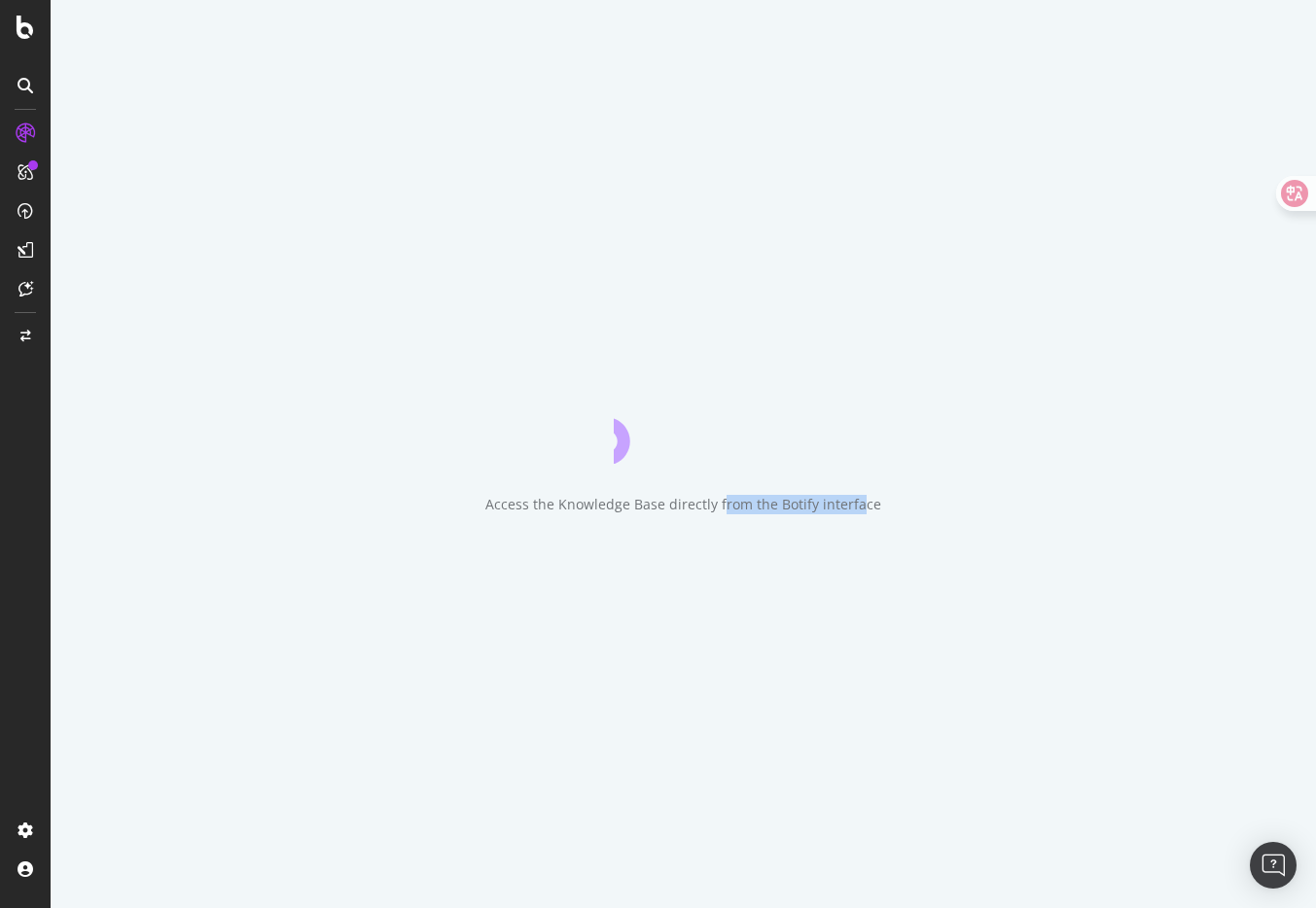 drag, startPoint x: 723, startPoint y: 504, endPoint x: 862, endPoint y: 504, distance: 139 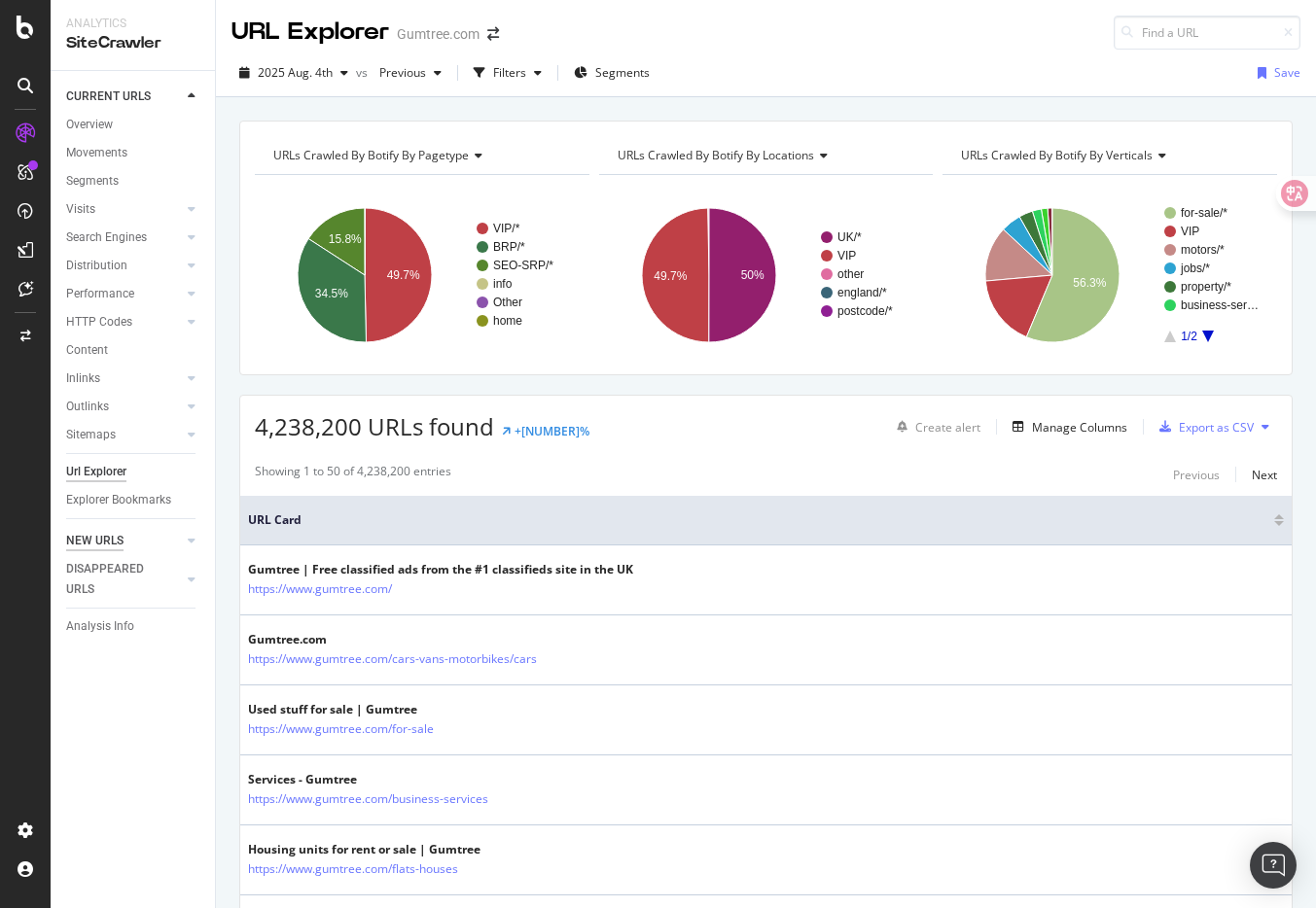 click on "NEW URLS" at bounding box center (94, 541) 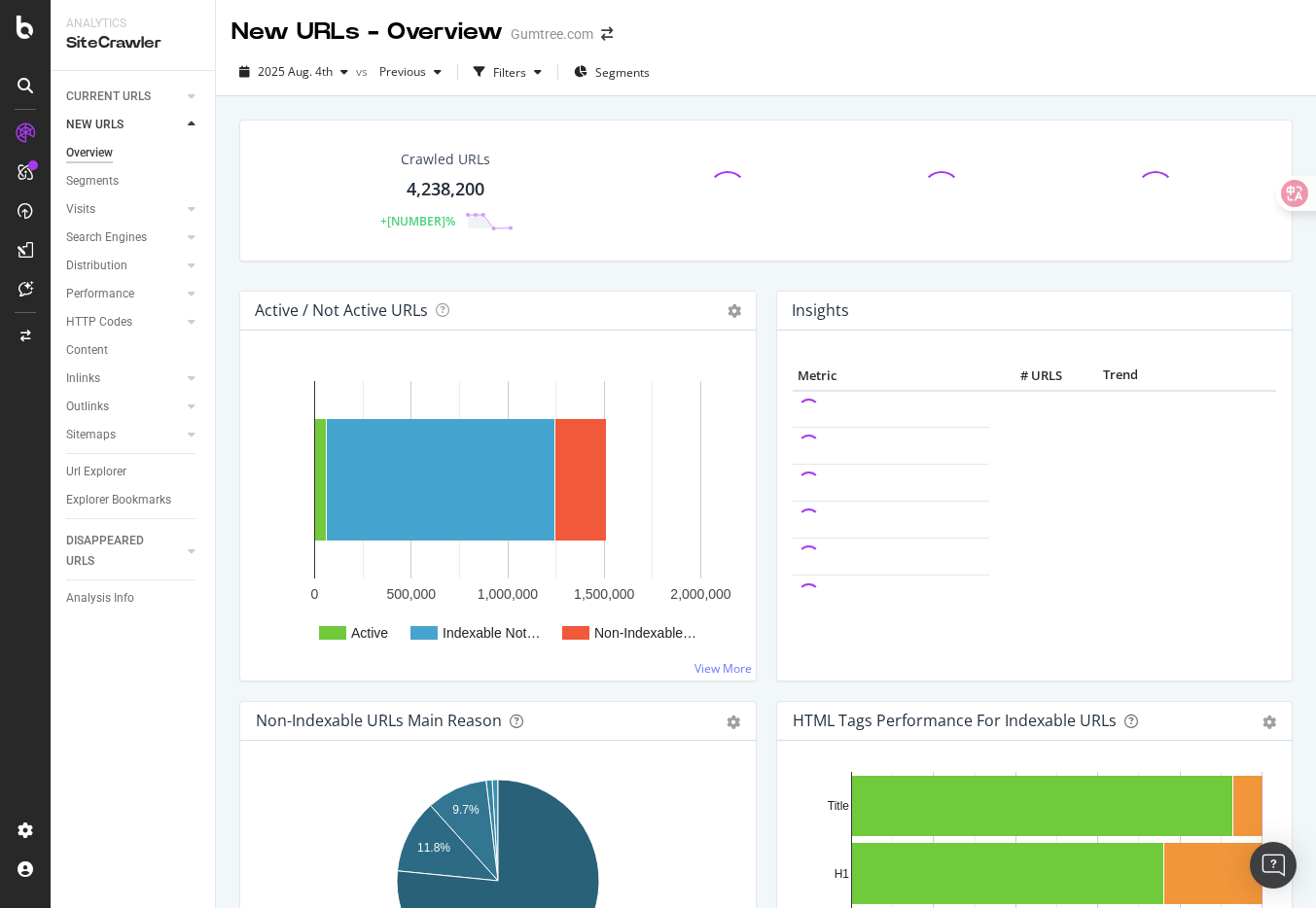click on "Crawled URLs 4,238,200 +9.05%
Active / Not Active URLs
Chart (by Value) Chart (by Percentage) Table Expand Export as CSV Export as PNG
×
Distribution of all pages in terms of organic traffic performance: active vs inactive pages, with indexable status for inactive pages. An active page is a page which generated at least one visit over the period imported from Google Analytics (by default: the last 30 days).   Read more about the Active Pages indicator.
Active Indexable Not… Non-Indexable… 0 500,000 1,000,000 1,500,000 2,000,000 Active Indexable Not Active Non-Indexable Not Active 58,593 1,186,107 268,411 Non-Indexable N…
View More
Insights" at bounding box center (765, 1462) 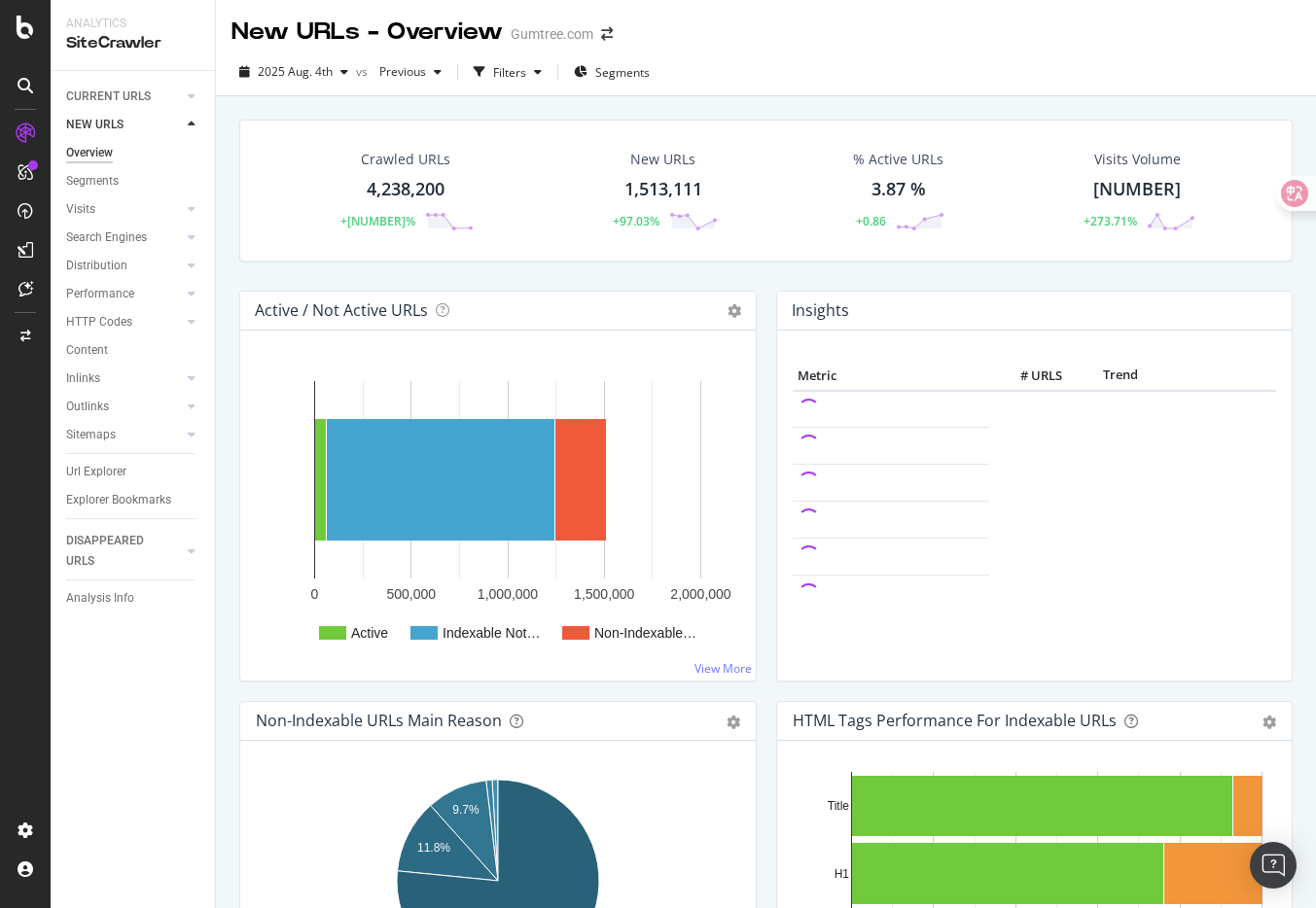 click on "Crawled URLs [NUMBER] +[NUMBER]% New URLs [NUMBER] +[NUMBER]% % Active URLs [NUMBER] % +[NUMBER]% Visits Volume [NUMBER] +[NUMBER]%" at bounding box center [765, 205] 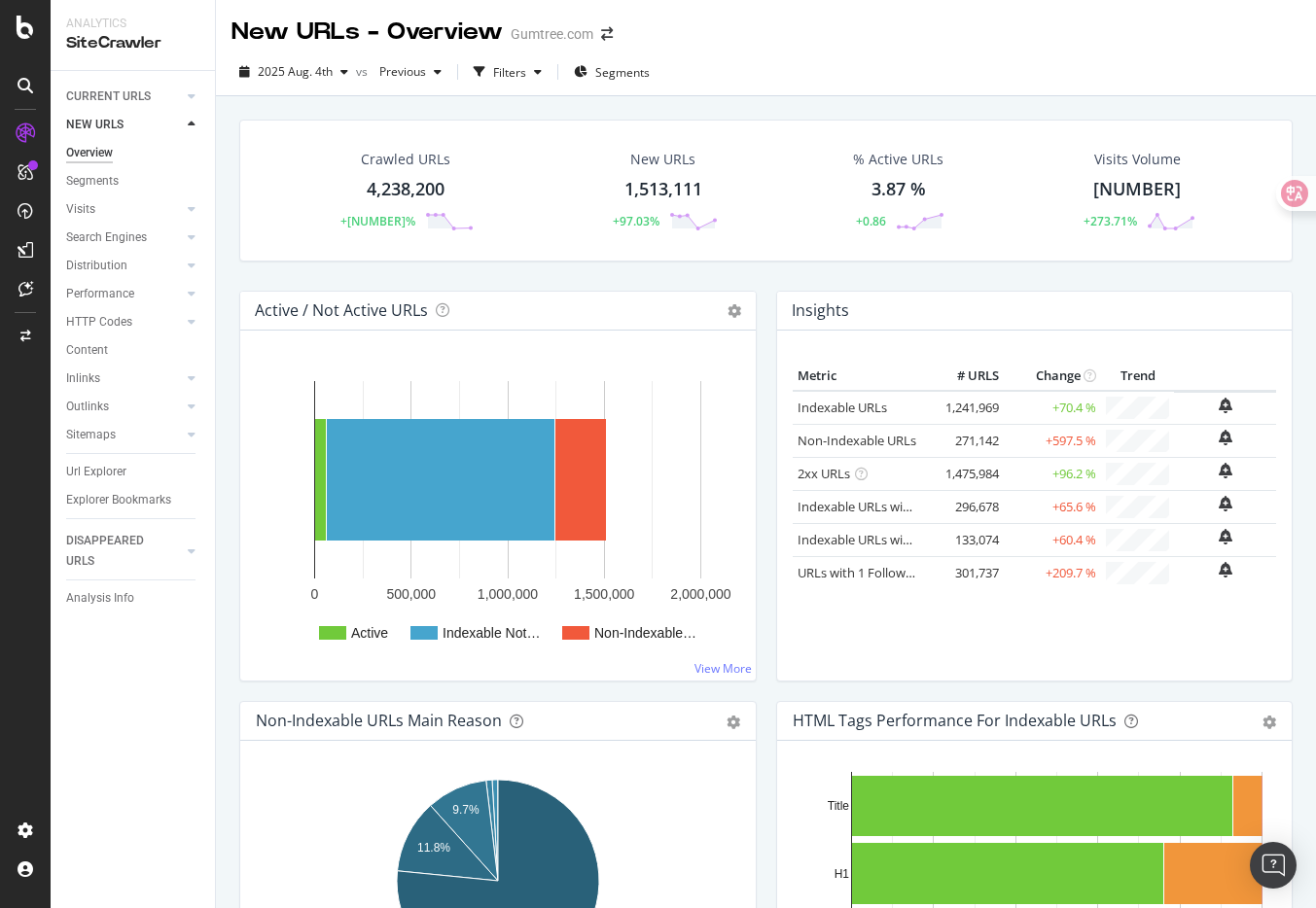 click on "Crawled URLs [NUMBER] +[NUMBER]% New URLs [NUMBER] +[NUMBER]% % Active URLs [NUMBER] % +[NUMBER]% Visits Volume [NUMBER] +[NUMBER]%" at bounding box center (765, 205) 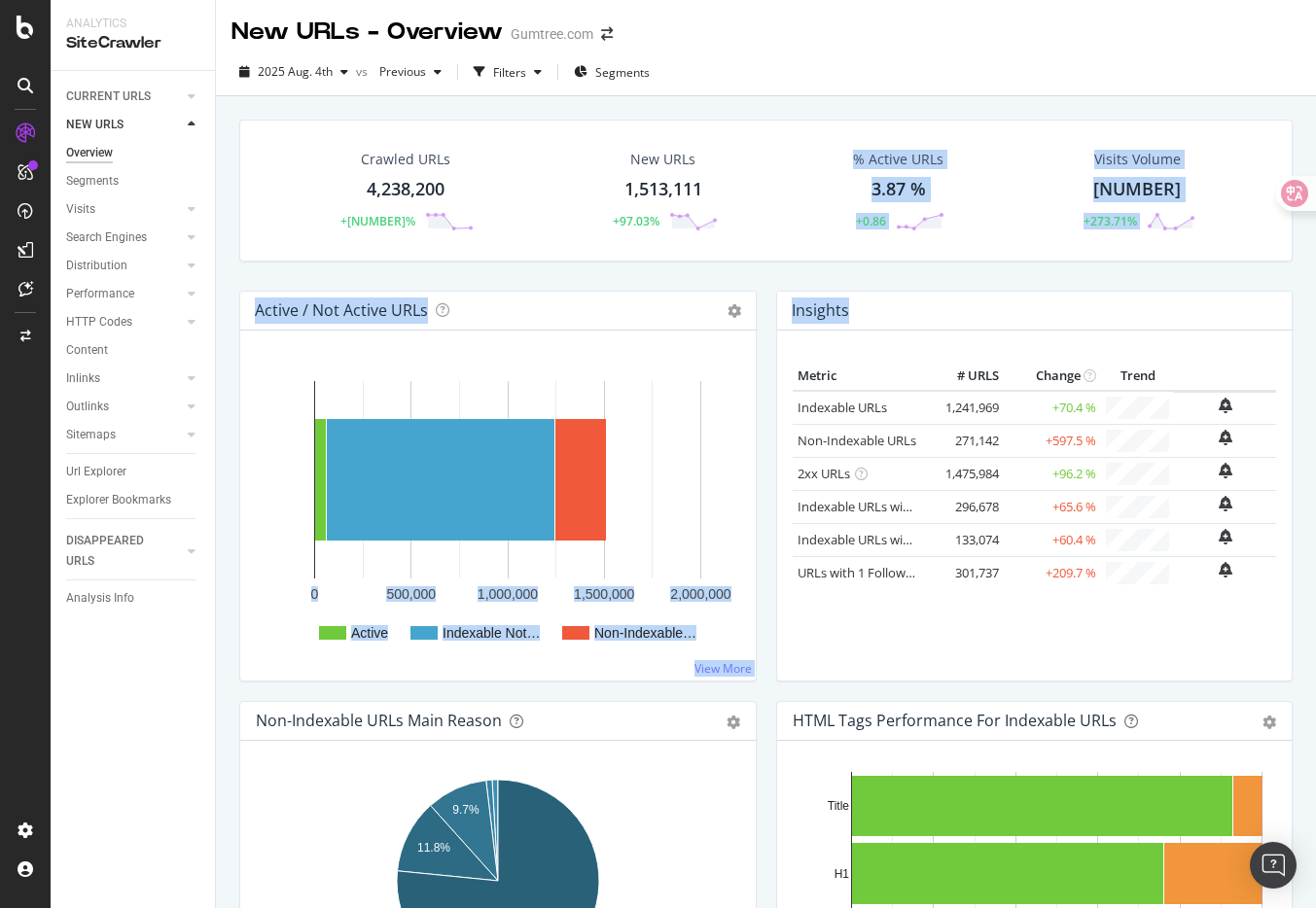 drag, startPoint x: 766, startPoint y: 267, endPoint x: 866, endPoint y: 703, distance: 447.3209 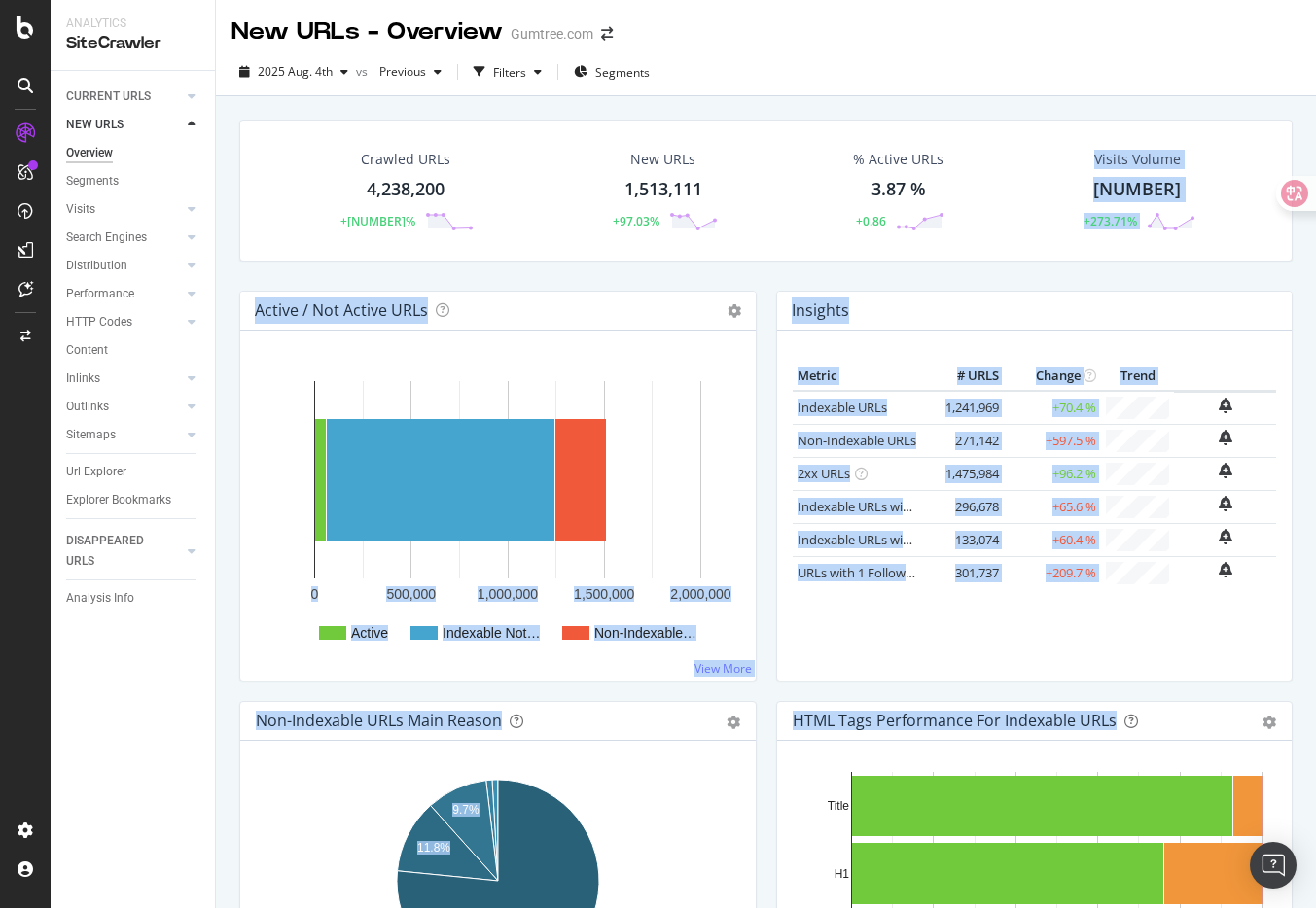 drag, startPoint x: 772, startPoint y: 280, endPoint x: 1168, endPoint y: 724, distance: 594.9387 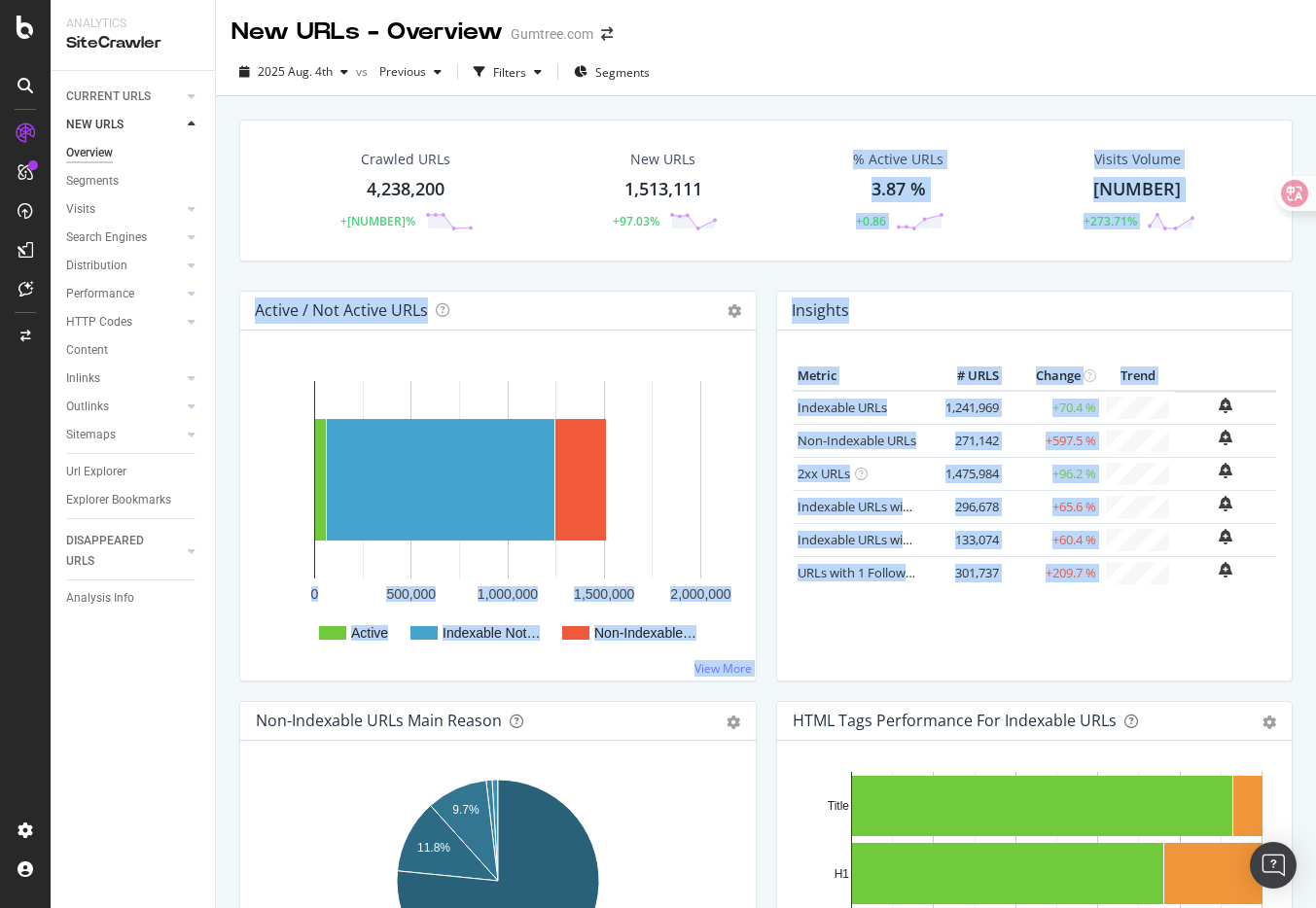drag, startPoint x: 1159, startPoint y: 690, endPoint x: 733, endPoint y: 208, distance: 643.2729 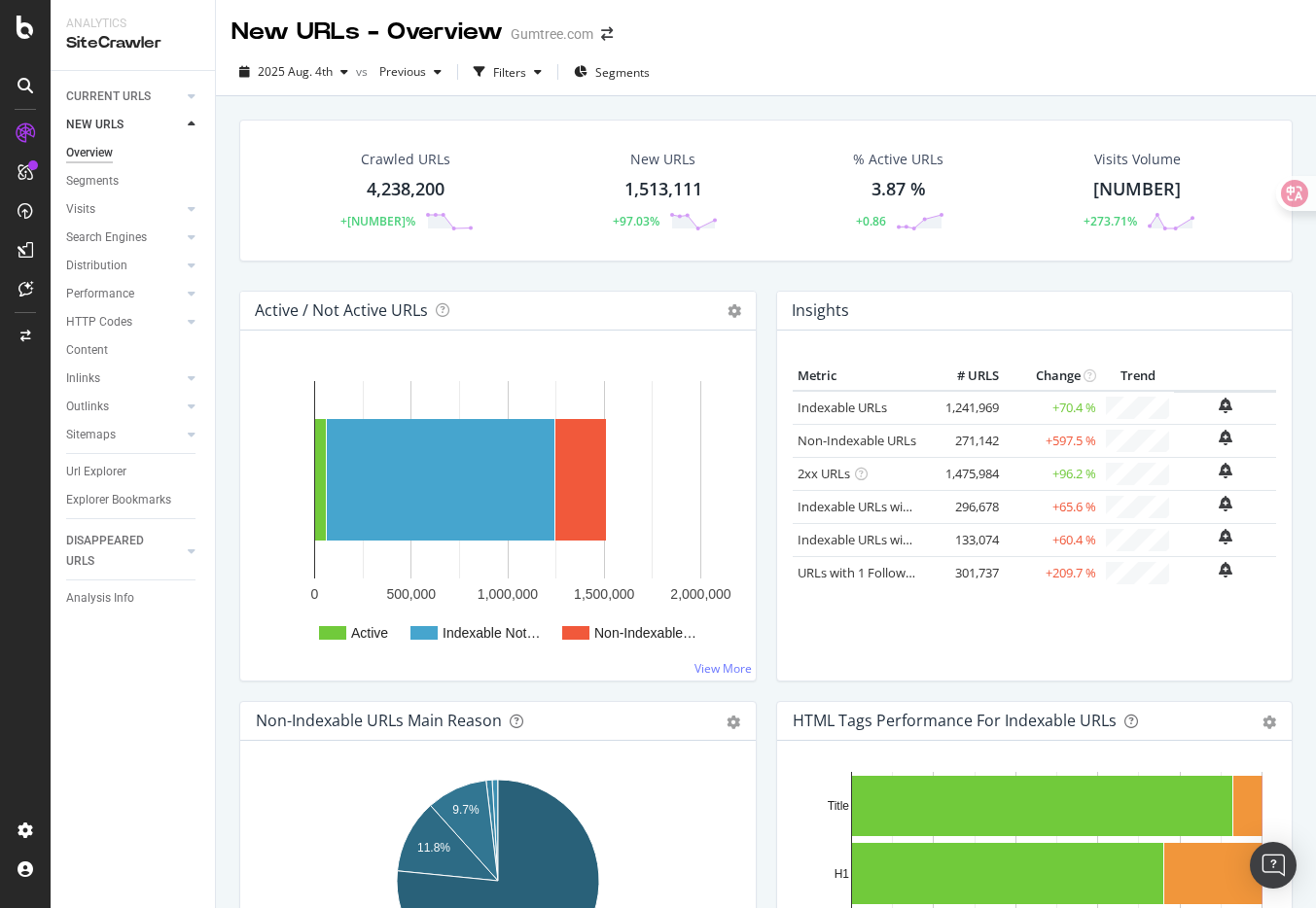 click on "Crawled URLs [NUMBER] +[NUMBER]% New URLs [NUMBER] +[NUMBER]% % Active URLs [NUMBER] % +[NUMBER]% Visits Volume [NUMBER] +[NUMBER]%" at bounding box center [765, 205] 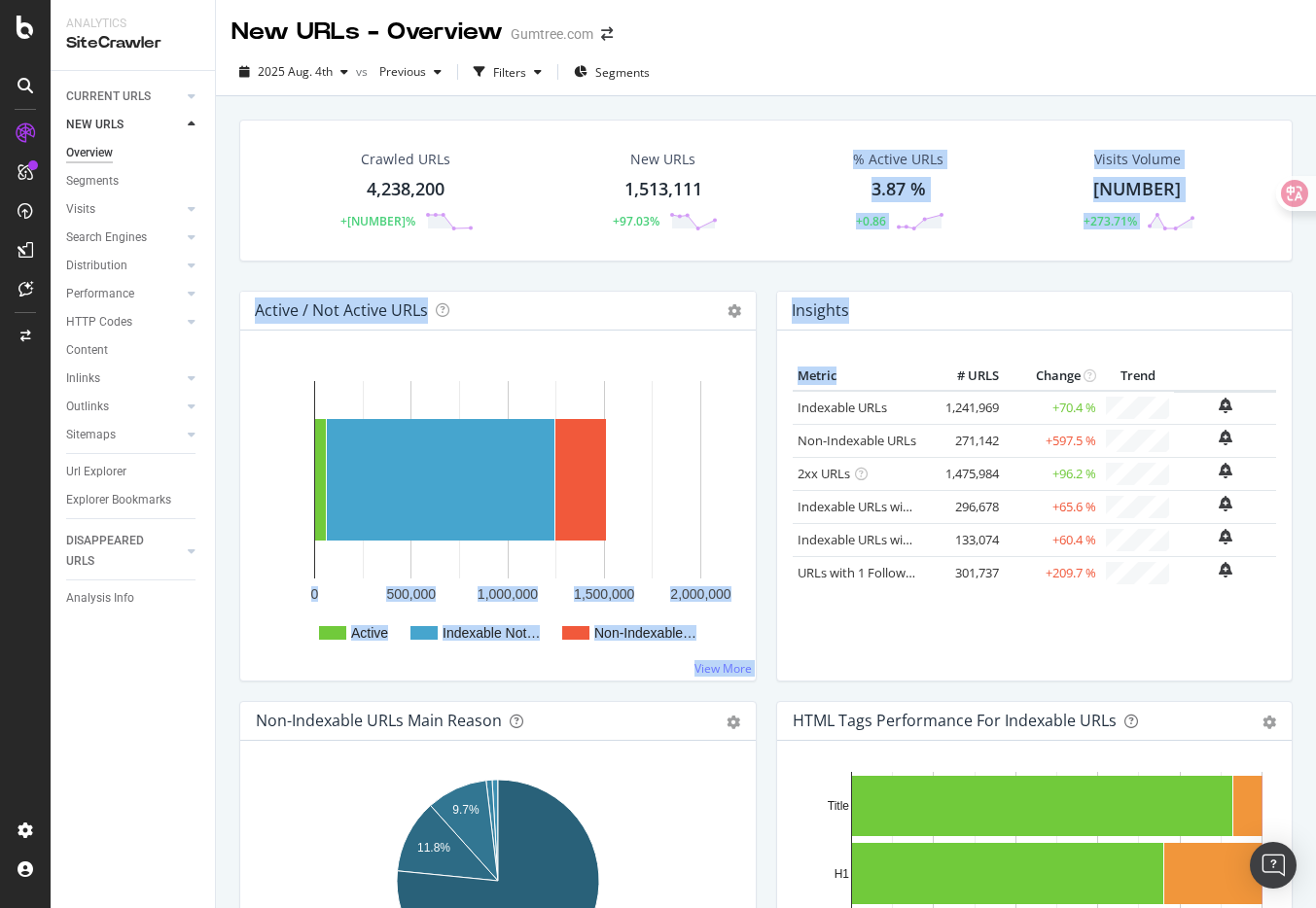 drag, startPoint x: 750, startPoint y: 266, endPoint x: 839, endPoint y: 699, distance: 442.052 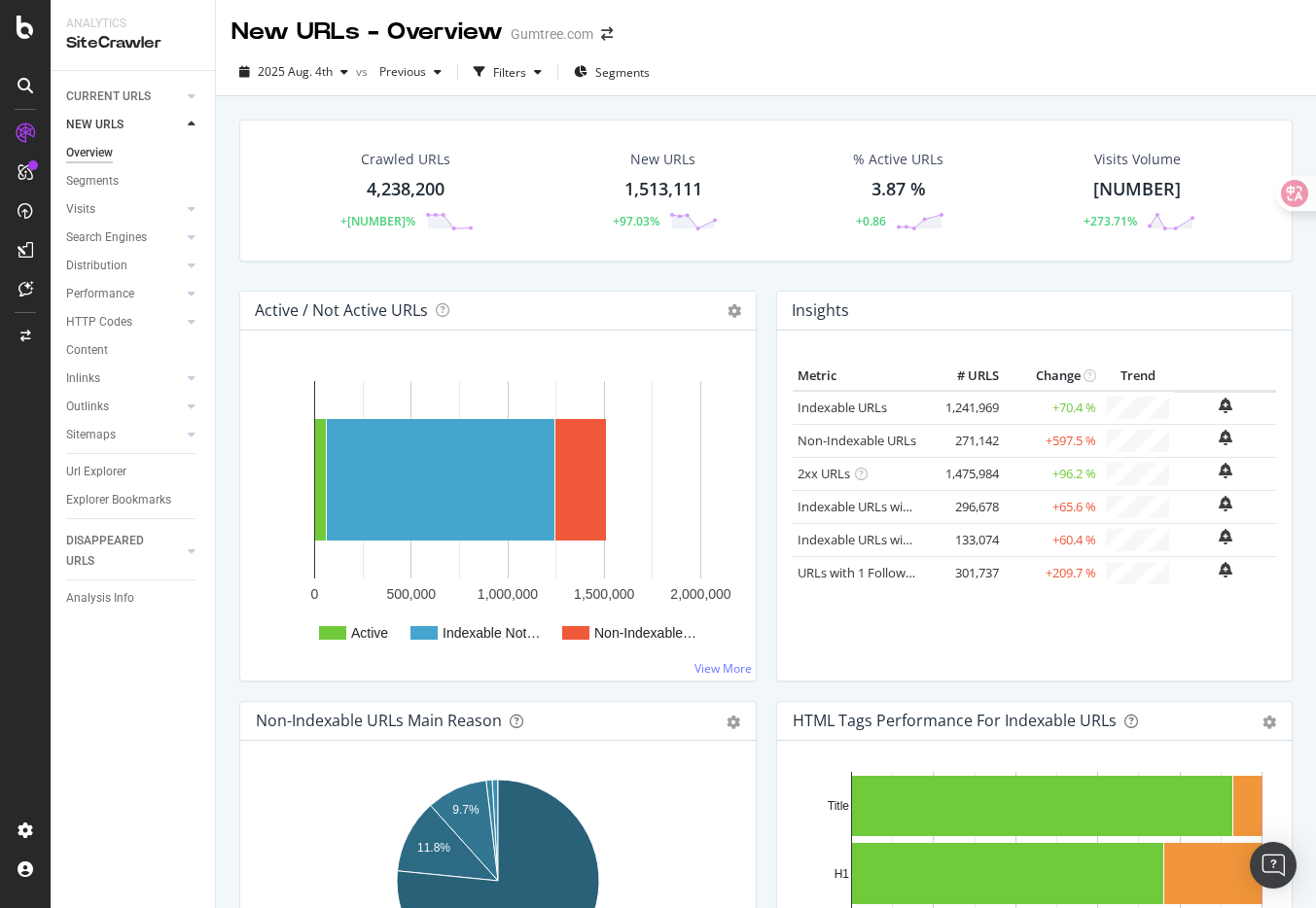 click on "Insights
Metric
# URLS
Change
Trend
Indexable URLs
1,241,969
+70.4 %
Non-Indexable URLs" at bounding box center [1035, 496] 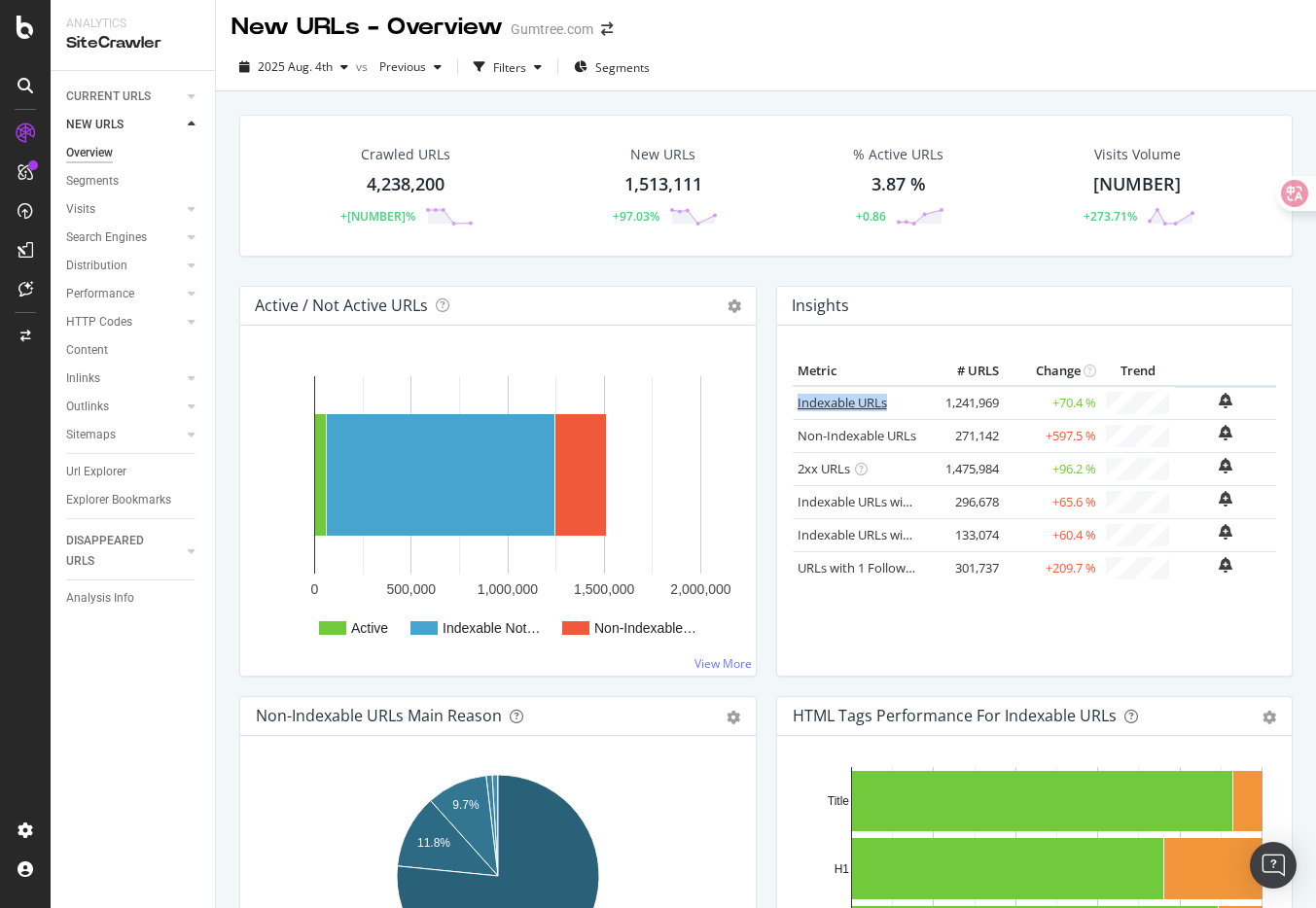 drag, startPoint x: 899, startPoint y: 401, endPoint x: 797, endPoint y: 400, distance: 102.0049 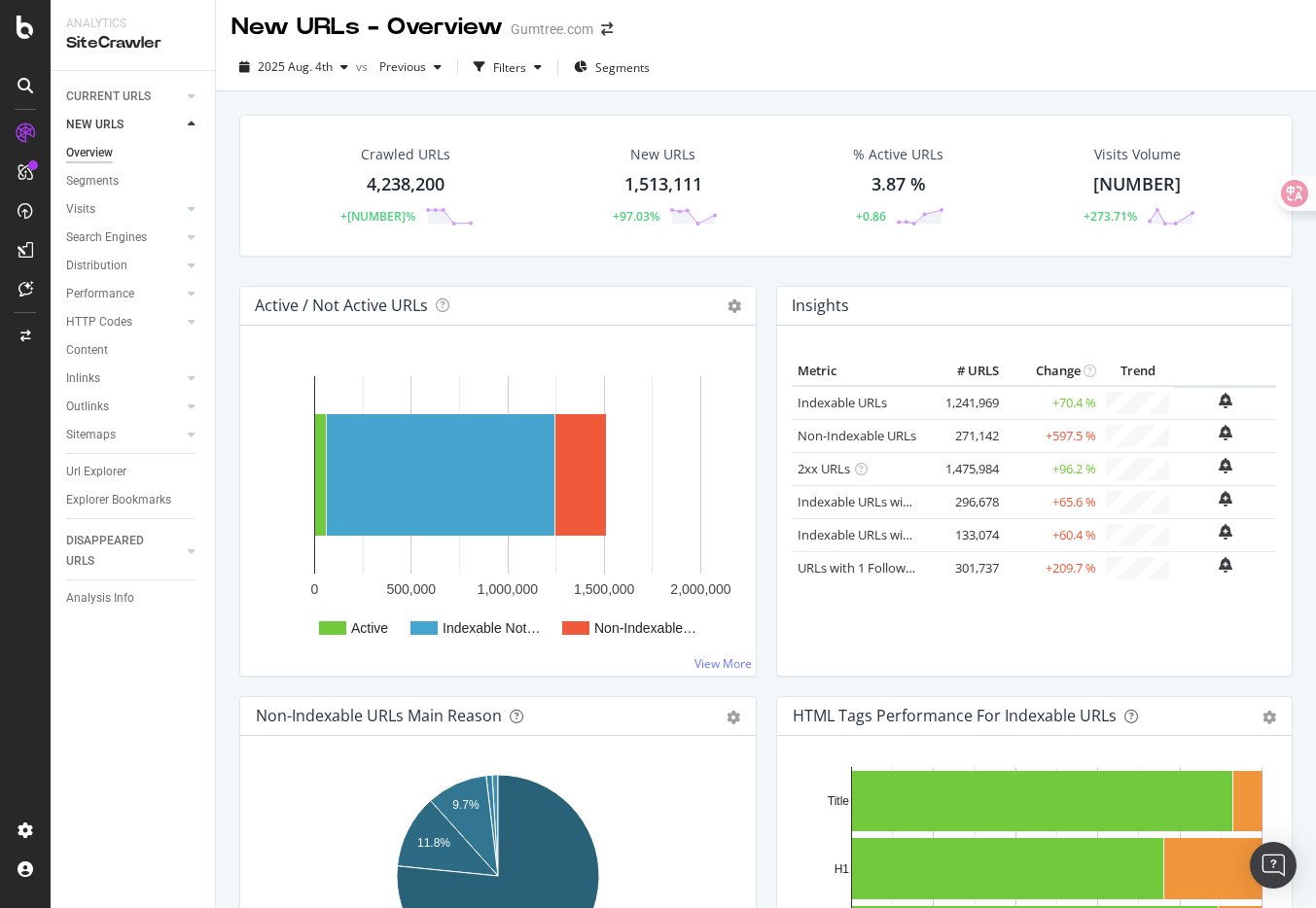 click on "Crawled URLs [NUMBER] +[NUMBER]% New URLs [NUMBER] +[NUMBER]% % Active URLs [NUMBER] % +[NUMBER]% Visits Volume [NUMBER] +[NUMBER]%" at bounding box center [765, 200] 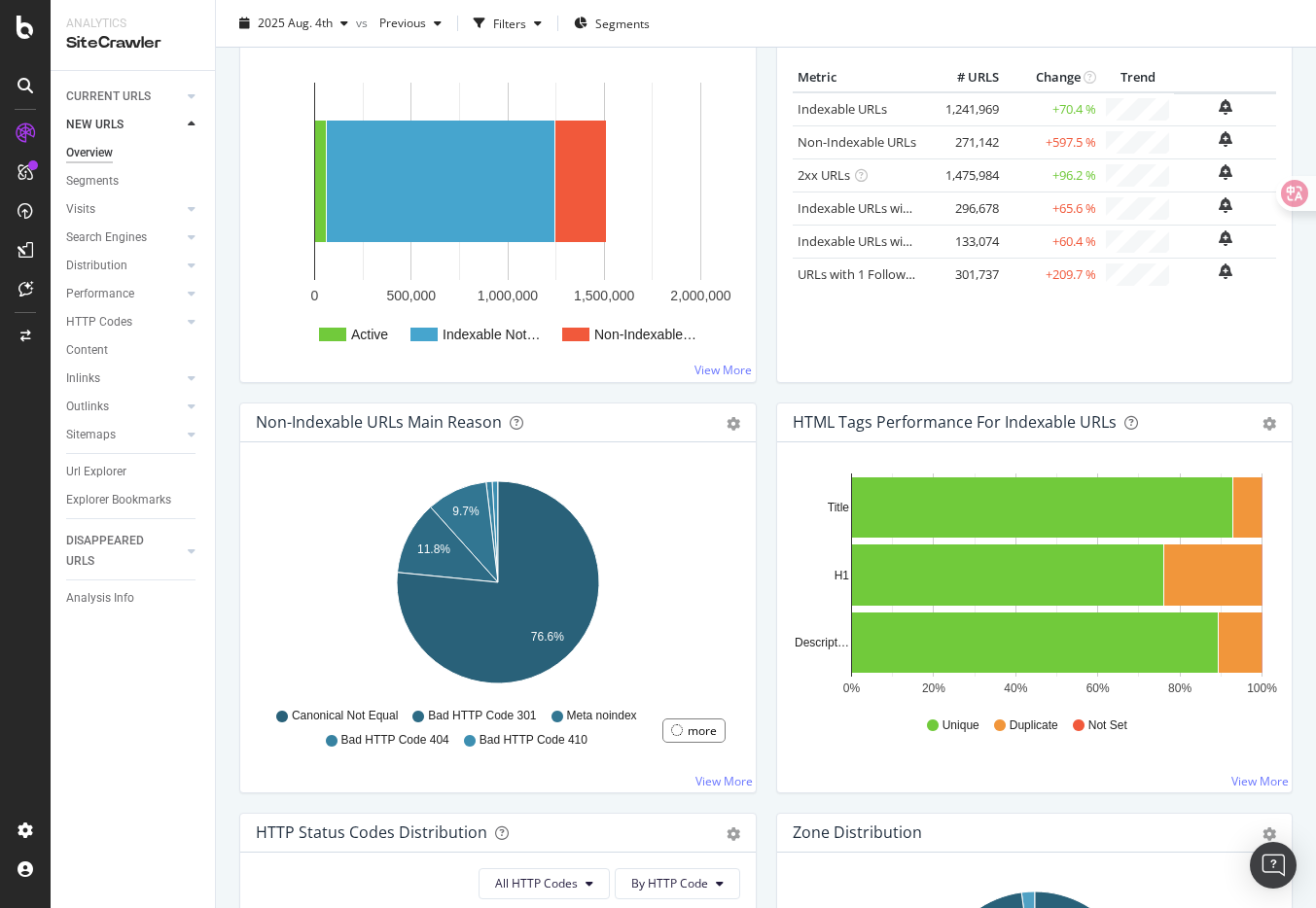 scroll, scrollTop: 302, scrollLeft: 0, axis: vertical 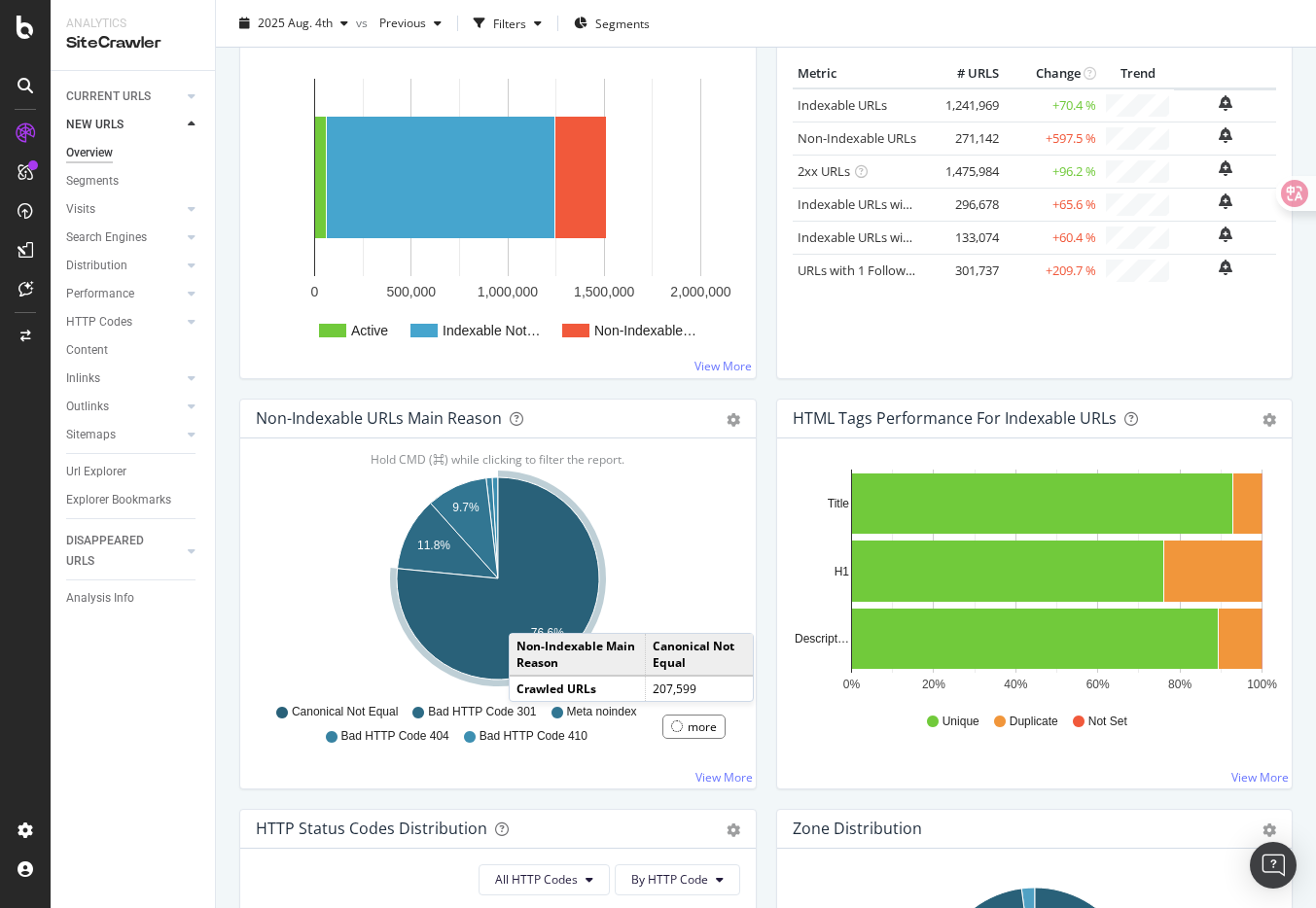 click 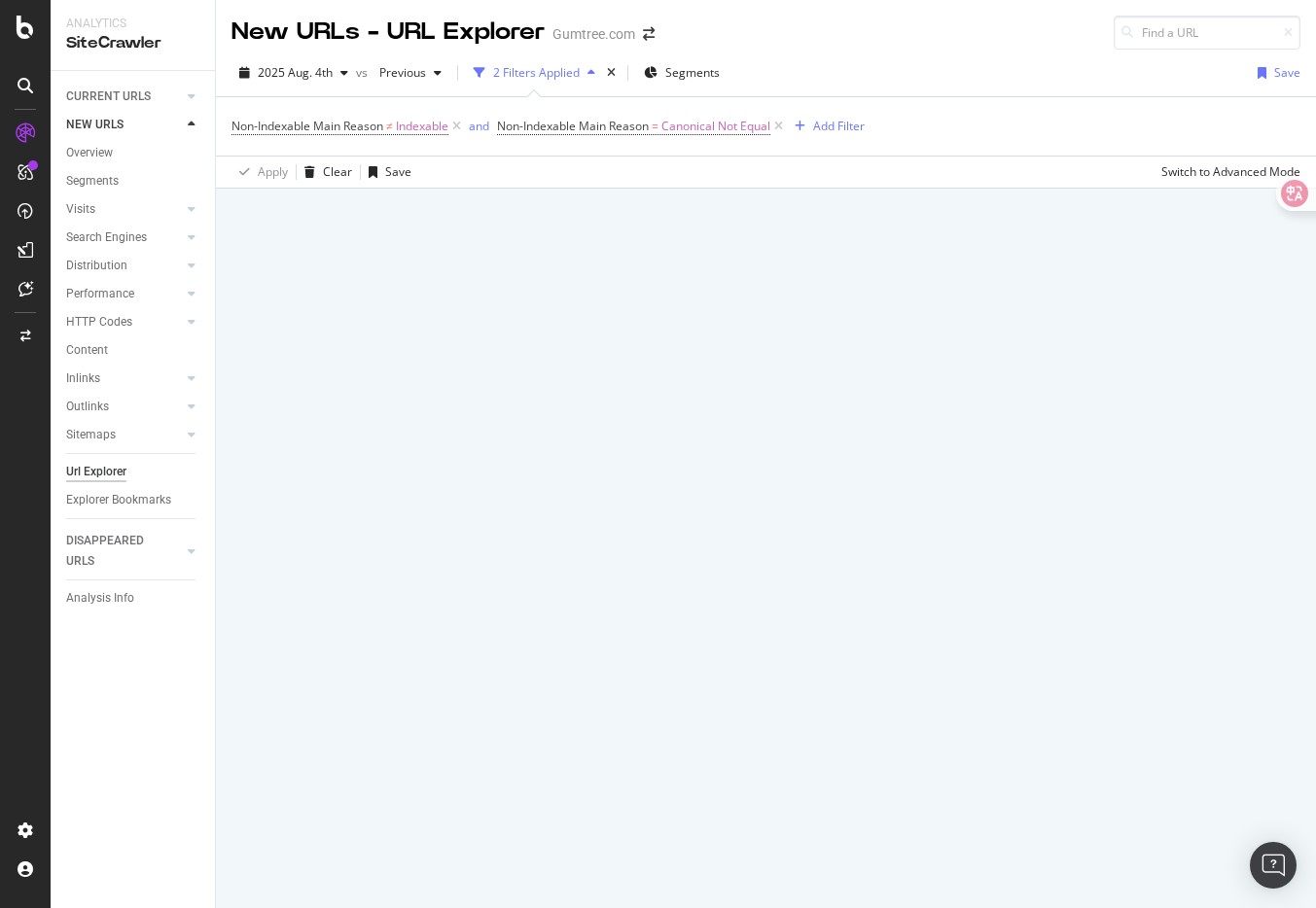 scroll, scrollTop: 0, scrollLeft: 0, axis: both 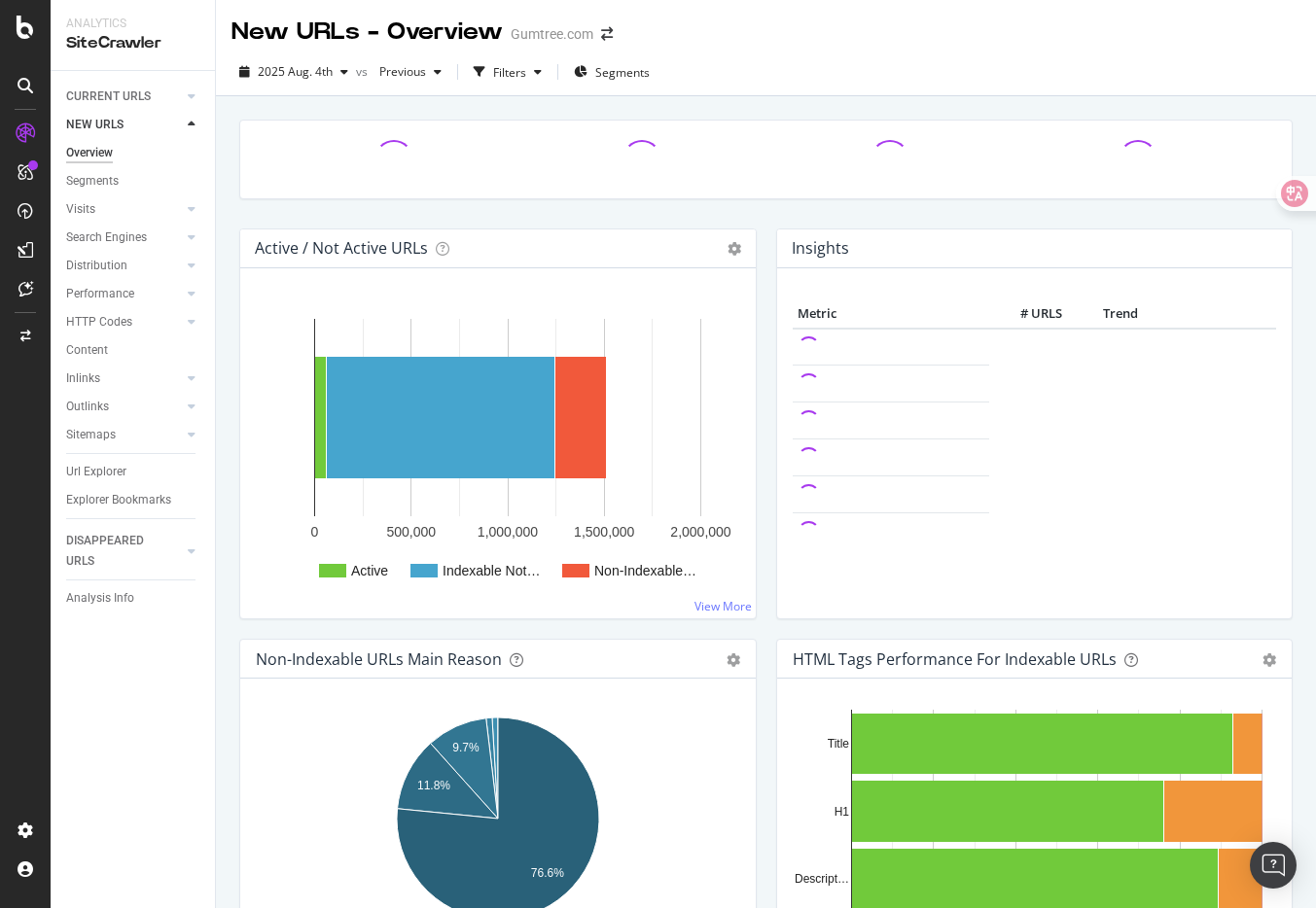 click on "Active / Not Active URLs
Chart (by Value) Chart (by Percentage) Table Expand Export as CSV Export as PNG
×
Distribution of all pages in terms of organic traffic performance: active vs inactive pages, with indexable status for inactive pages. An active page is a page which generated at least one visit over the period imported from Google Analytics (by default: the last 30 days).   Read more about the Active Pages indicator.
Active Indexable Not… Non-Indexable… 0 500,000 1,000,000 1,500,000 2,000,000 Active Indexable Not Active Non-Indexable Not Active 58,593 1,186,107 268,411 Non-Indexable…
View More" at bounding box center [498, 434] 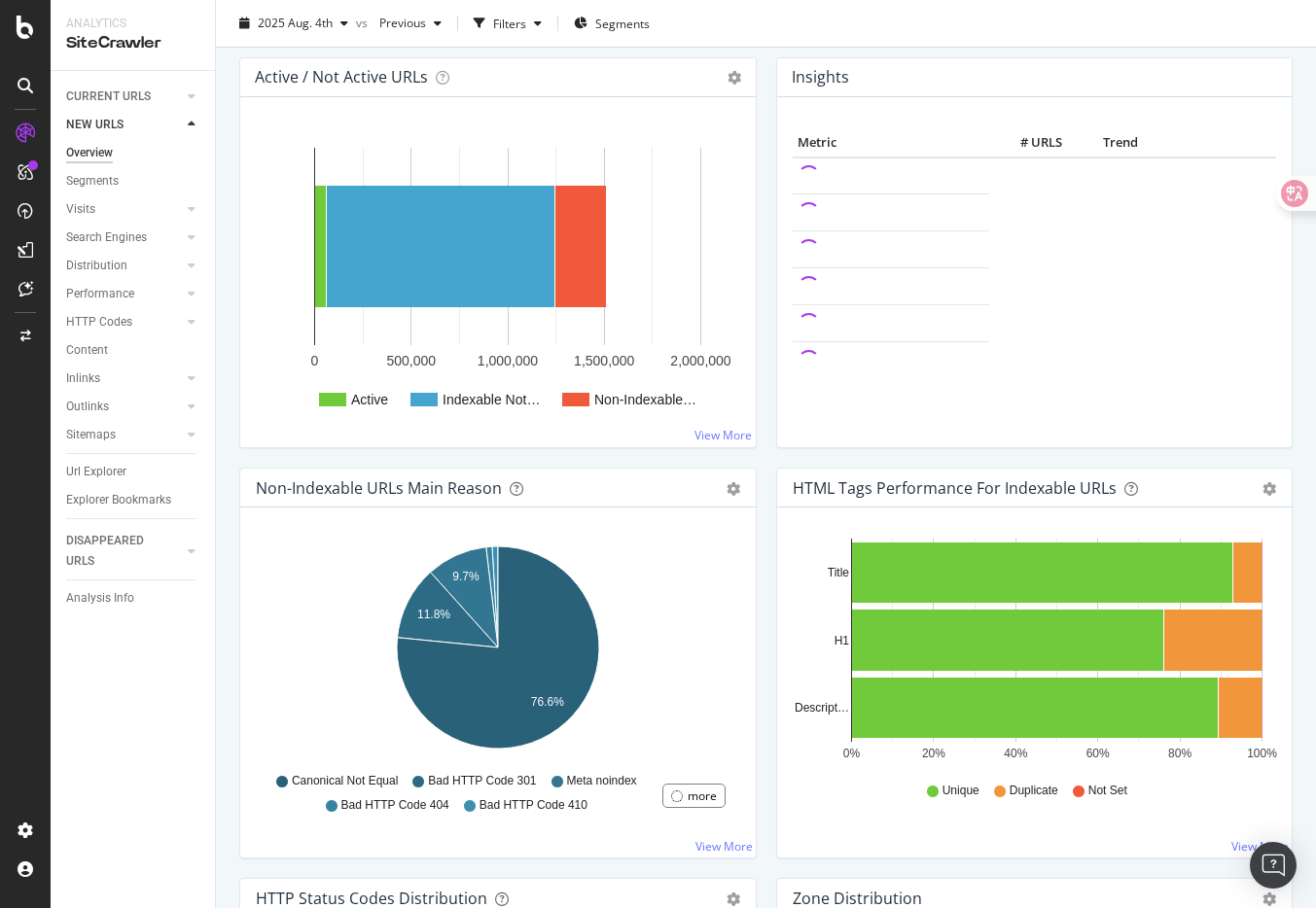 scroll, scrollTop: 0, scrollLeft: 0, axis: both 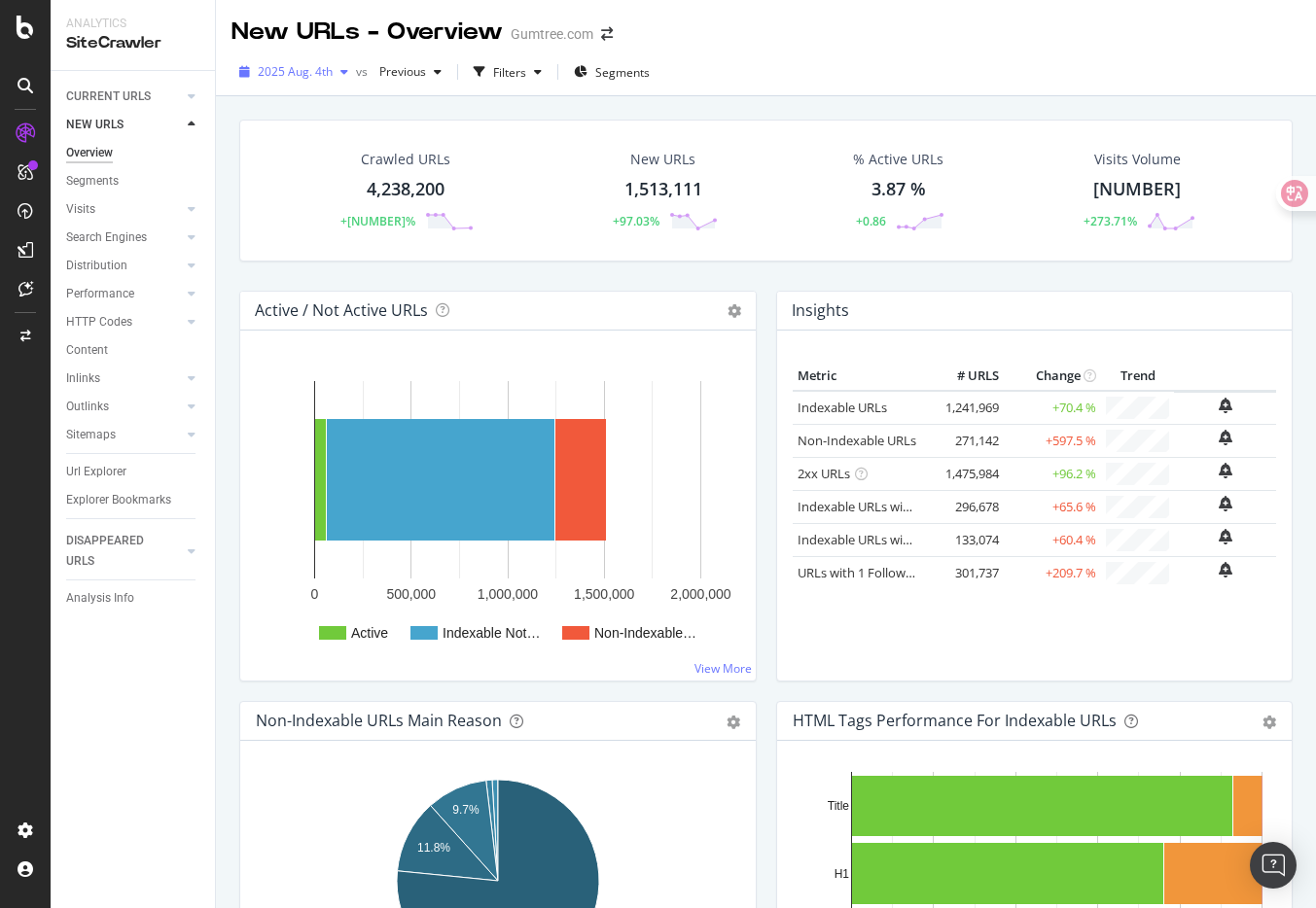 click on "2025 Aug. 4th" at bounding box center [295, 71] 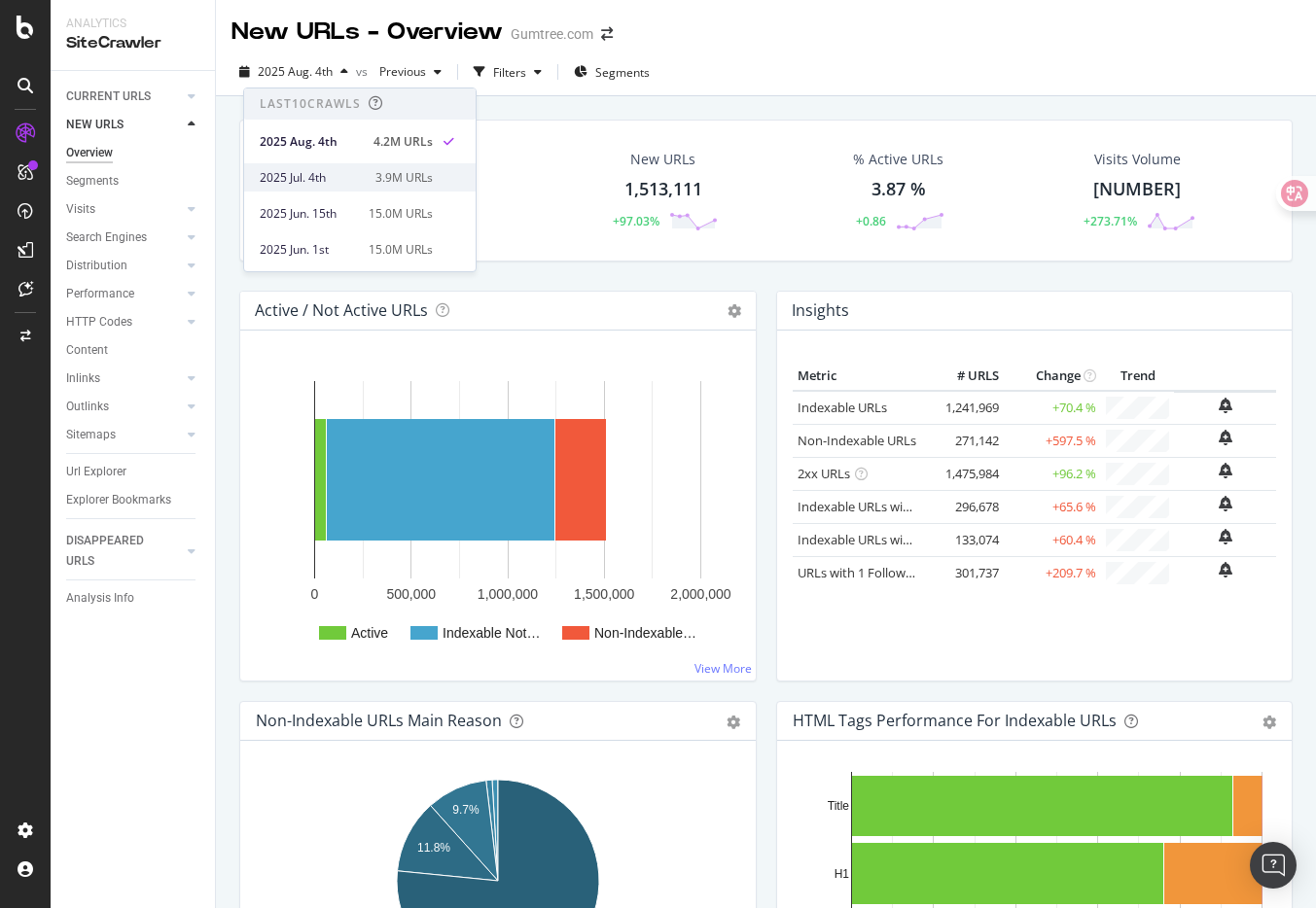 click on "2025 Jul. 4th" at bounding box center [311, 178] 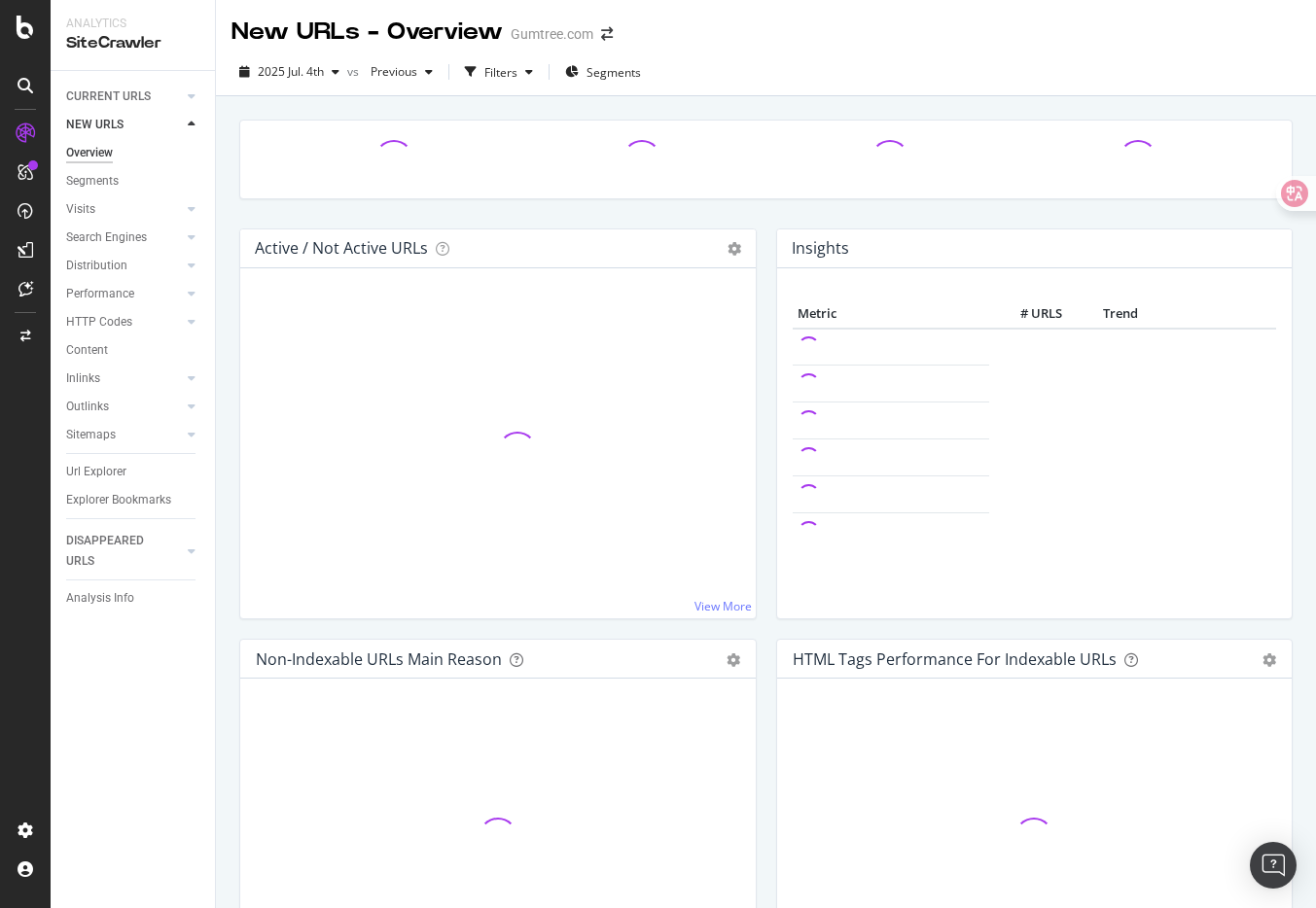 click at bounding box center (765, 174) 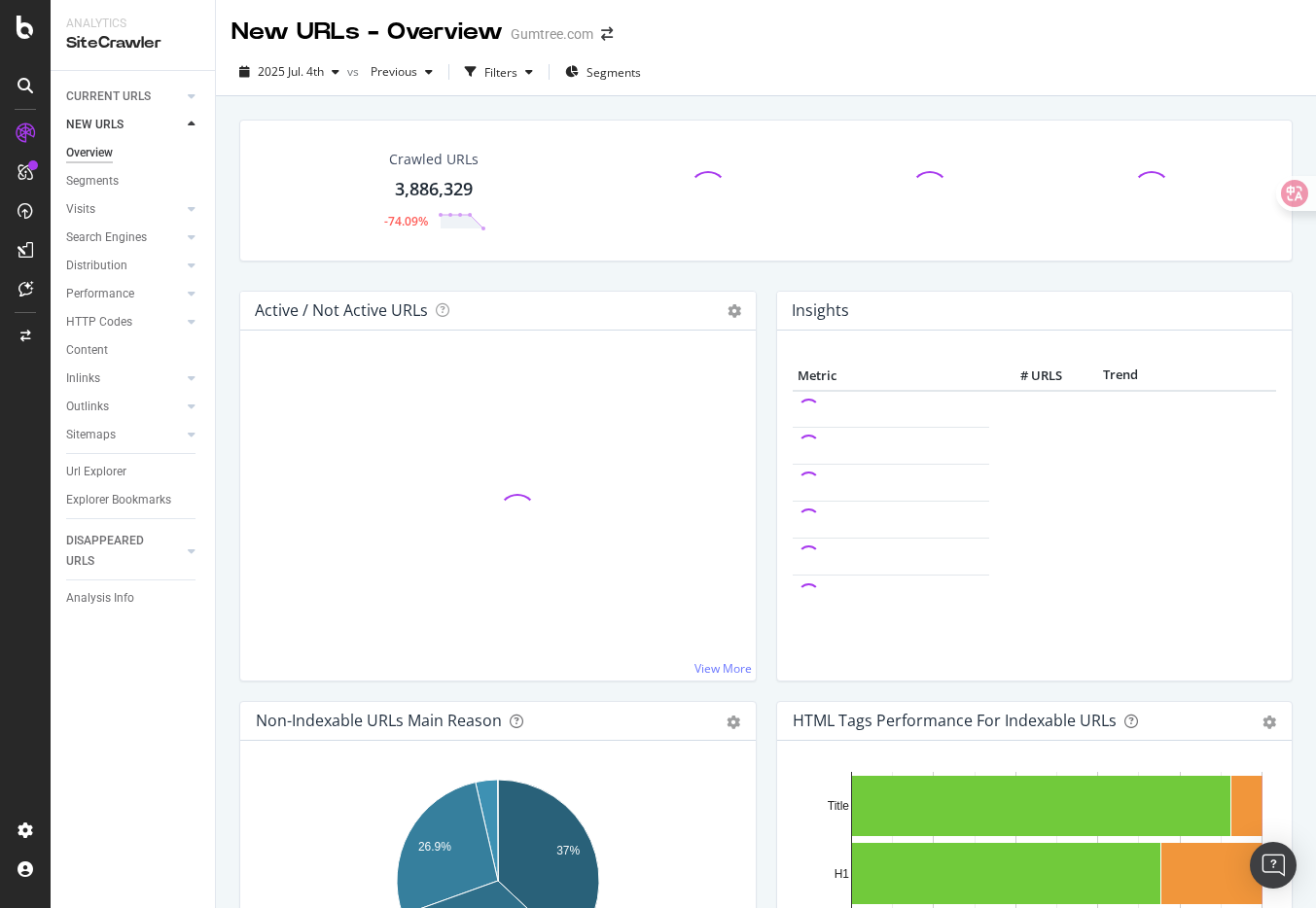 click on "Crawled URLs 3,886,329 -74.09%" at bounding box center [765, 205] 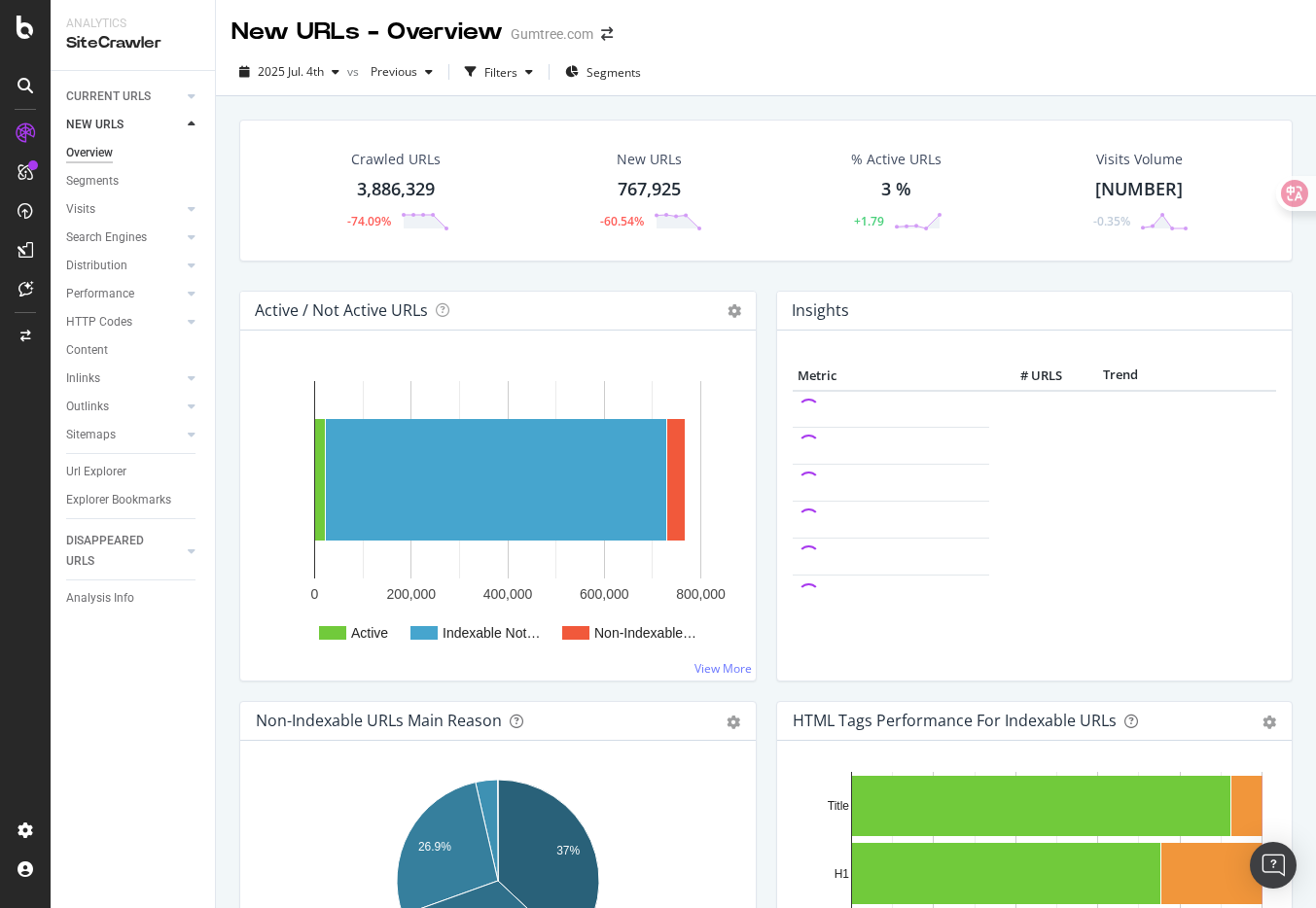 click on "Active / Not Active URLs
Chart (by Value) Chart (by Percentage) Table Expand Export as CSV Export as PNG
×
Distribution of all pages in terms of organic traffic performance: active vs inactive pages, with indexable status for inactive pages. An active page is a page which generated at least one visit over the period imported from Google Analytics (by default: the last 30 days).   Read more about the Active Pages indicator.
Active Indexable Not… Non-Indexable… 0 200,000 400,000 600,000 800,000 Active Indexable Not Active Non-Indexable Not Active 23,114 706,890 37,921 Non-Indexable…
View More" at bounding box center (498, 496) 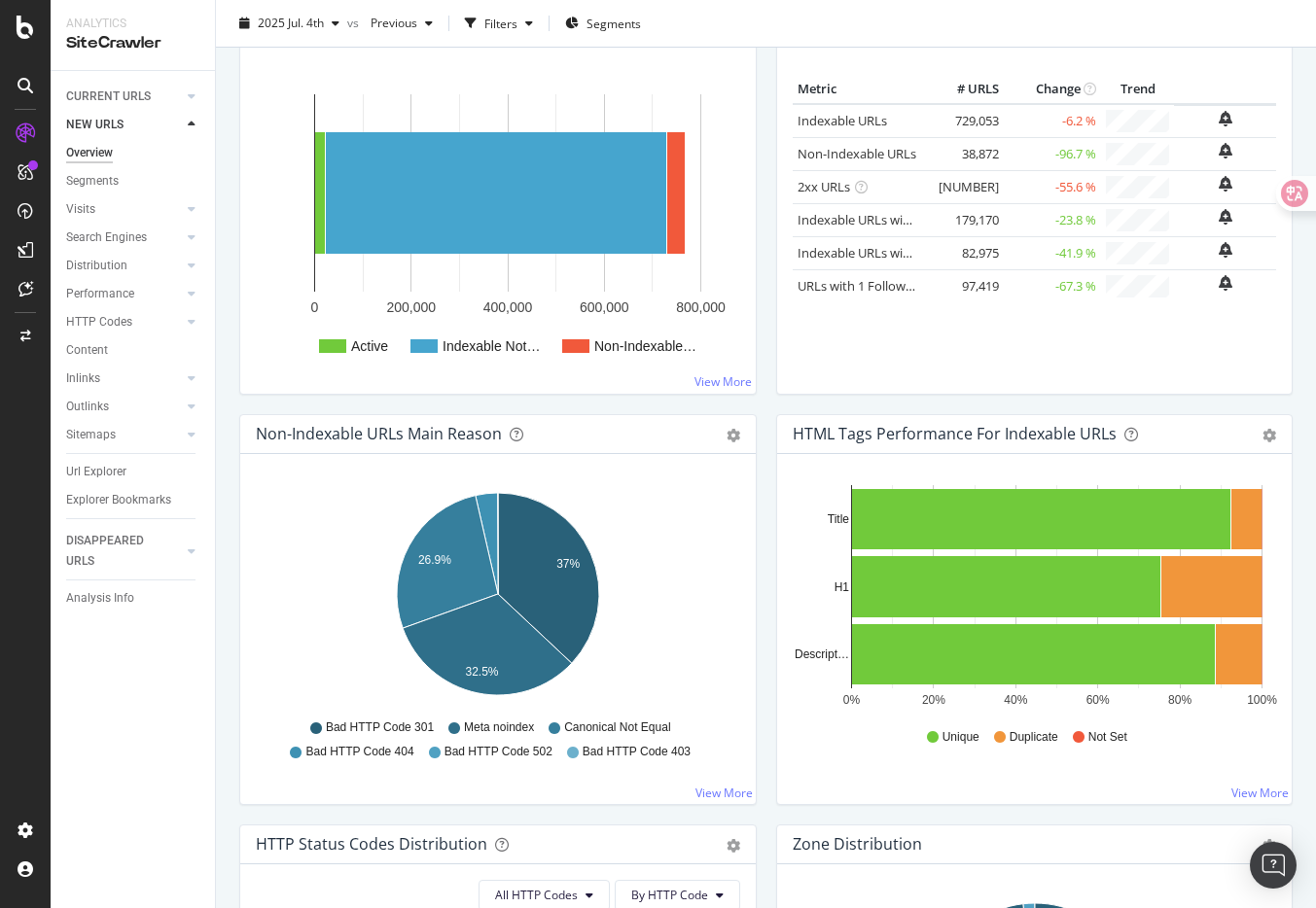 scroll, scrollTop: 288, scrollLeft: 0, axis: vertical 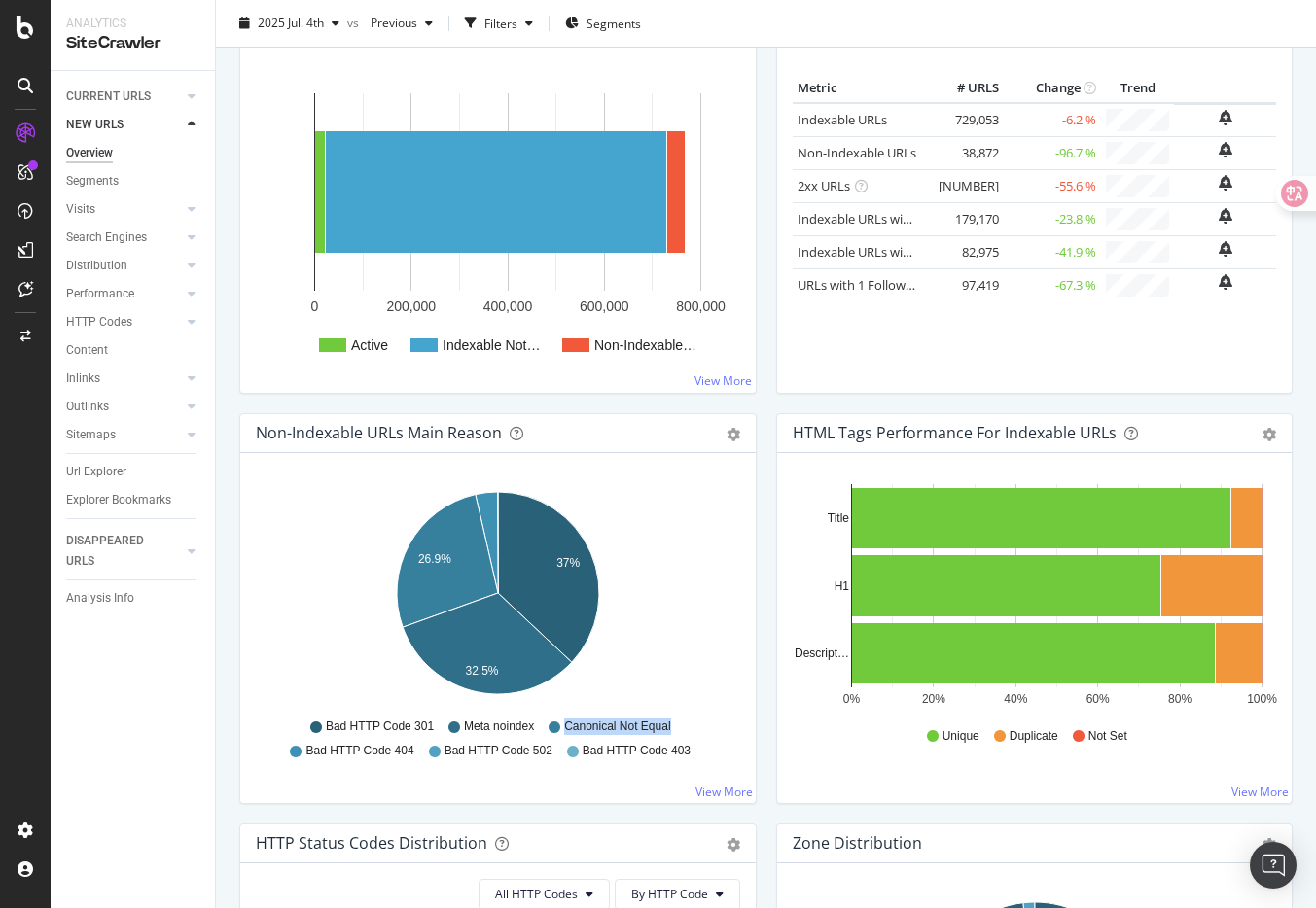 drag, startPoint x: 672, startPoint y: 725, endPoint x: 567, endPoint y: 723, distance: 105.01905 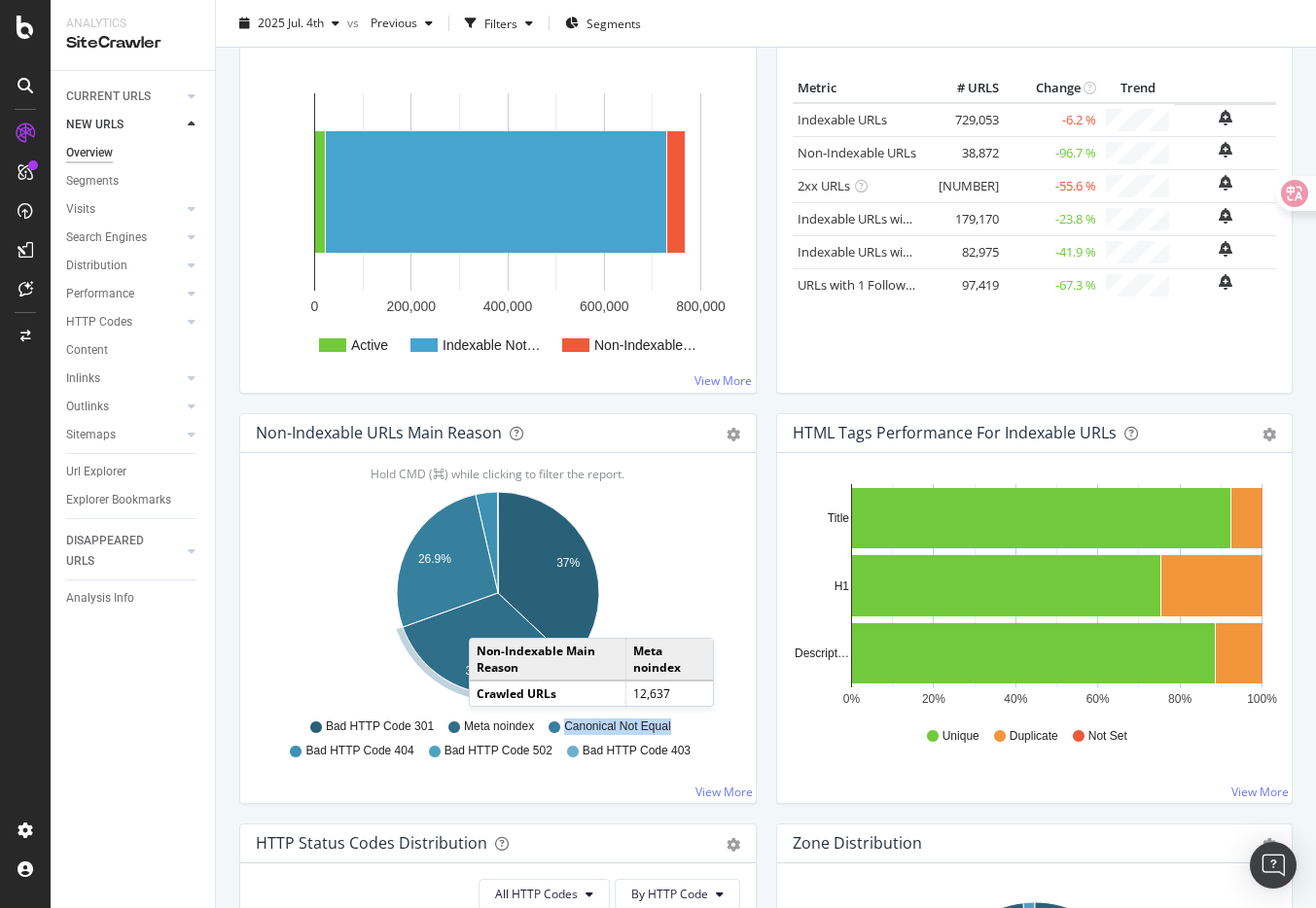 click on "Bad HTTP Code 301 Meta noindex Canonical Not Equal Bad HTTP Code 404 Bad HTTP Code 502 Bad HTTP Code 403" at bounding box center [498, 736] 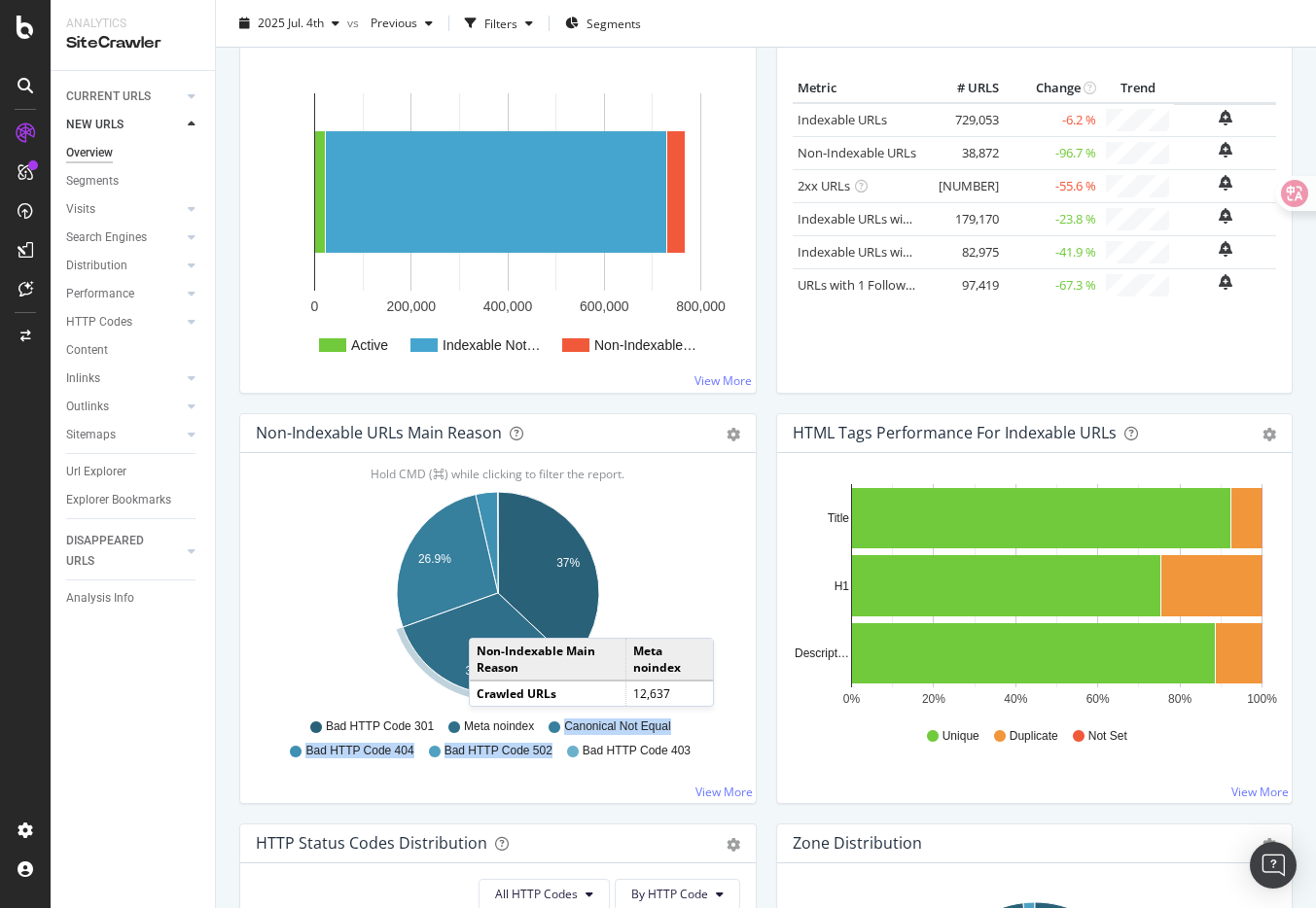 drag, startPoint x: 689, startPoint y: 726, endPoint x: 567, endPoint y: 726, distance: 122 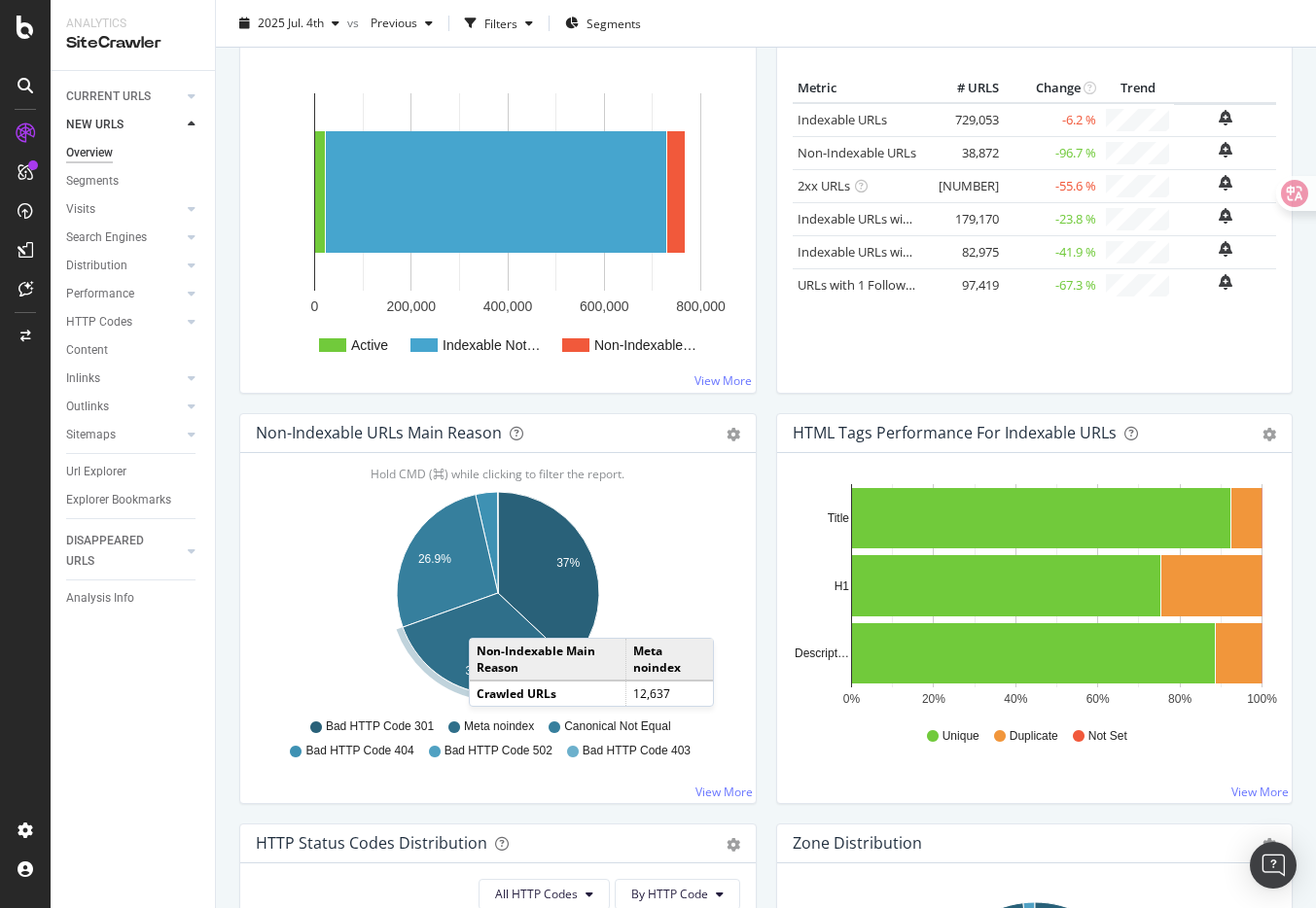 click on "HTML Tags Performance for Indexable URLs Bar Bar (by Percentage) Table Export as CSV Add to Custom Report Hold CMD (⌘) while clicking to filter the report. 0% 20% 40% 60% 80% 100% Title H1 Descript… HTML Tags Unique Duplicate Not Set Title 673,257 55,796 0 H1 549,883 179,170 0 Description 646,078 82,975 0 Descript… Unique Duplicate Not Set View More" at bounding box center [1035, 618] 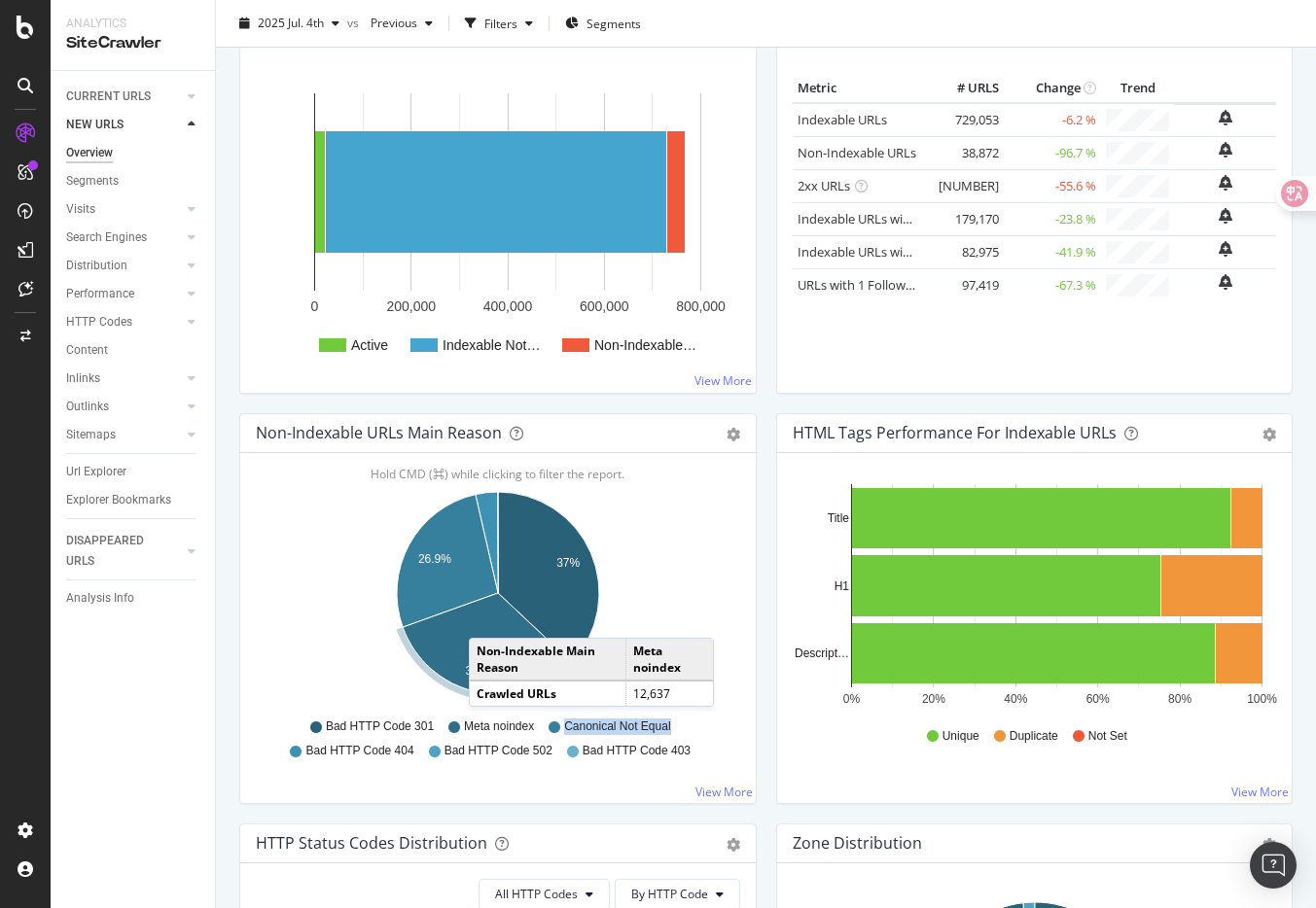 drag, startPoint x: 685, startPoint y: 724, endPoint x: 568, endPoint y: 722, distance: 117.01709 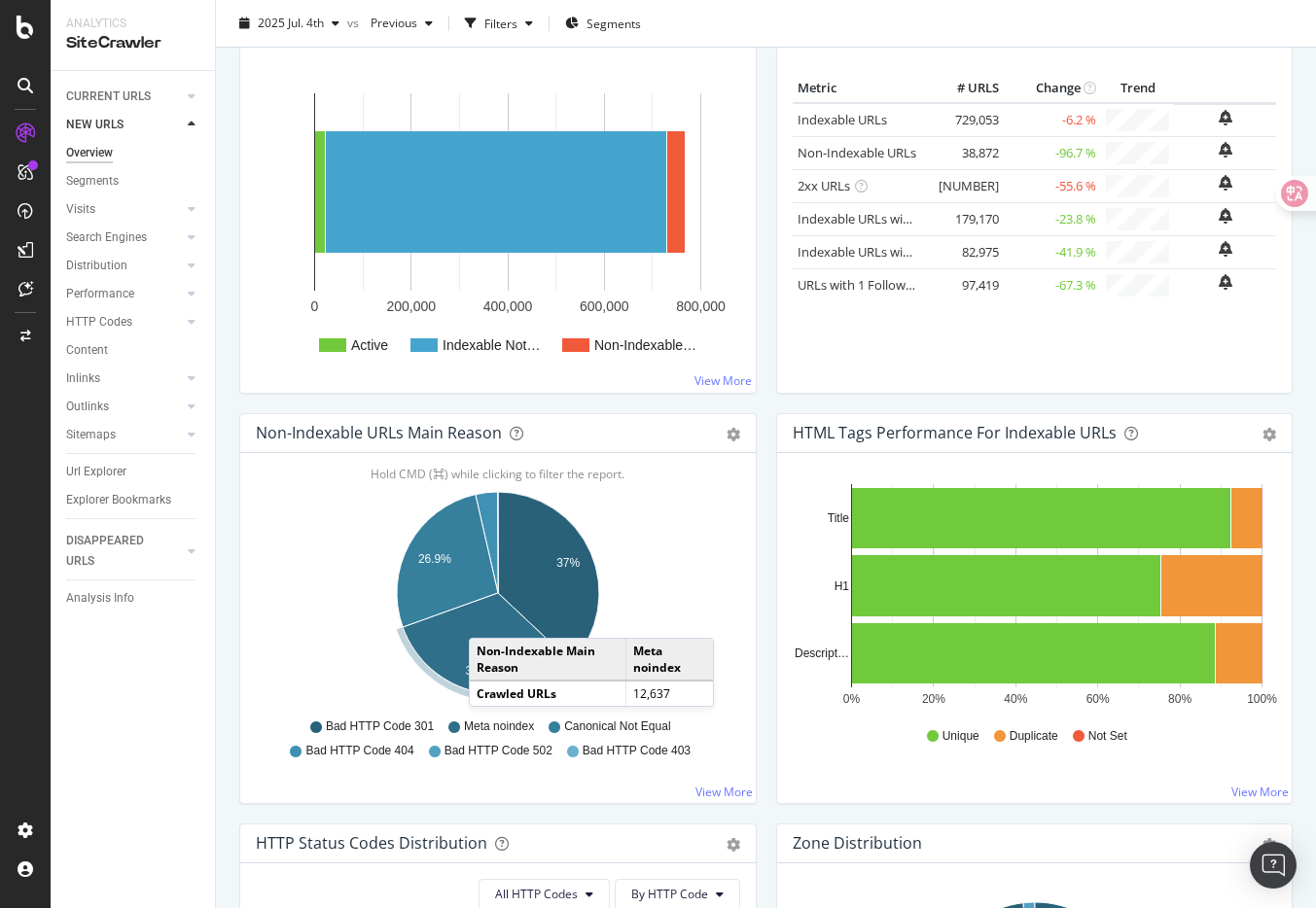 click on "Hold CMD (⌘) while clicking to filter the report. [NUMBER]% [NUMBER]% [NUMBER]% [NUMBER]% [NUMBER]% [NUMBER]% Title H1 Descript… HTML Tags Unique Duplicate Not Set Title [NUMBER] [NUMBER] [NUMBER] H1 [NUMBER] [NUMBER] [NUMBER] Description [NUMBER] [NUMBER] [NUMBER] Descript… Unique Duplicate Not Set" at bounding box center [1035, 628] 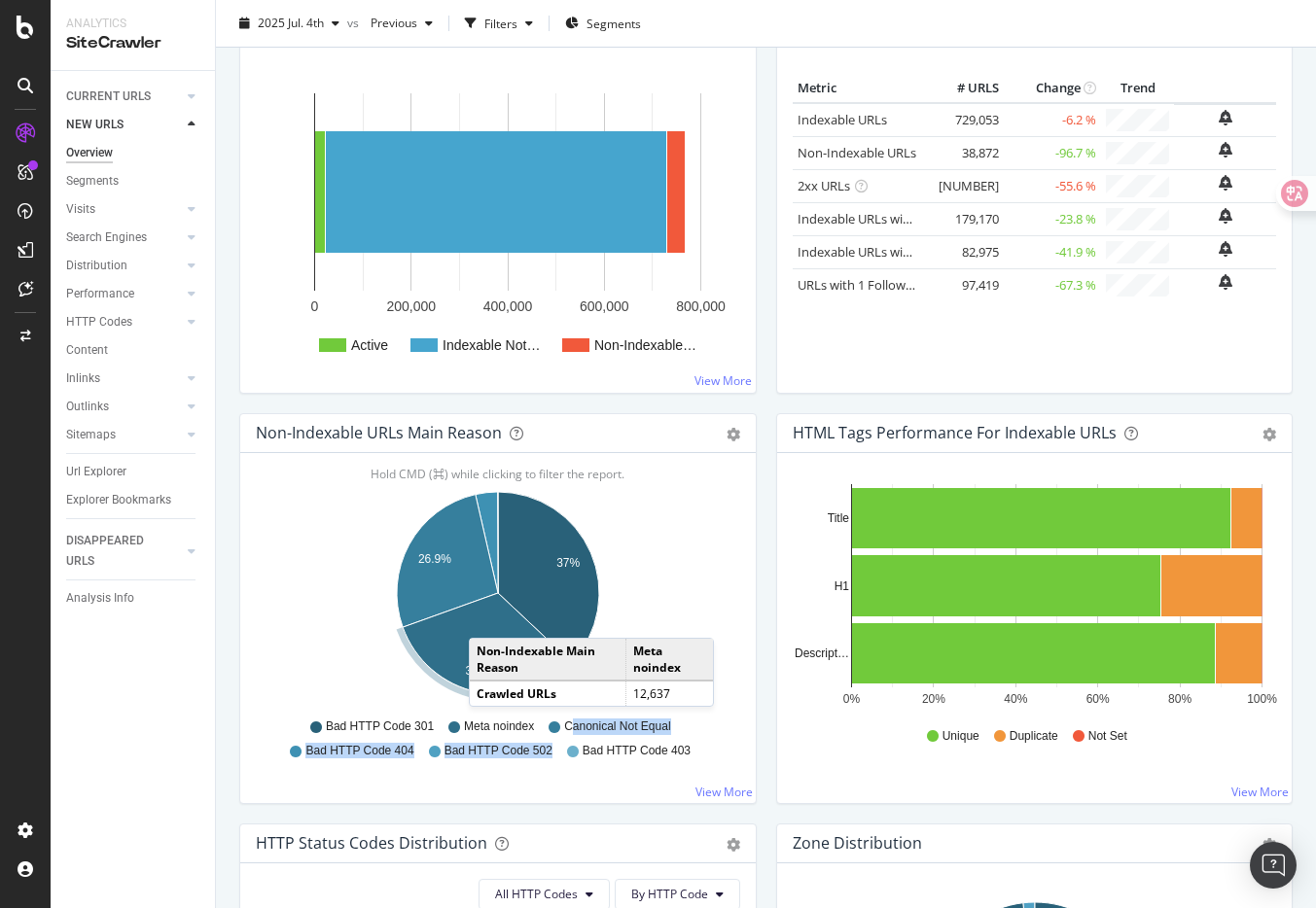 drag, startPoint x: 692, startPoint y: 725, endPoint x: 570, endPoint y: 725, distance: 122 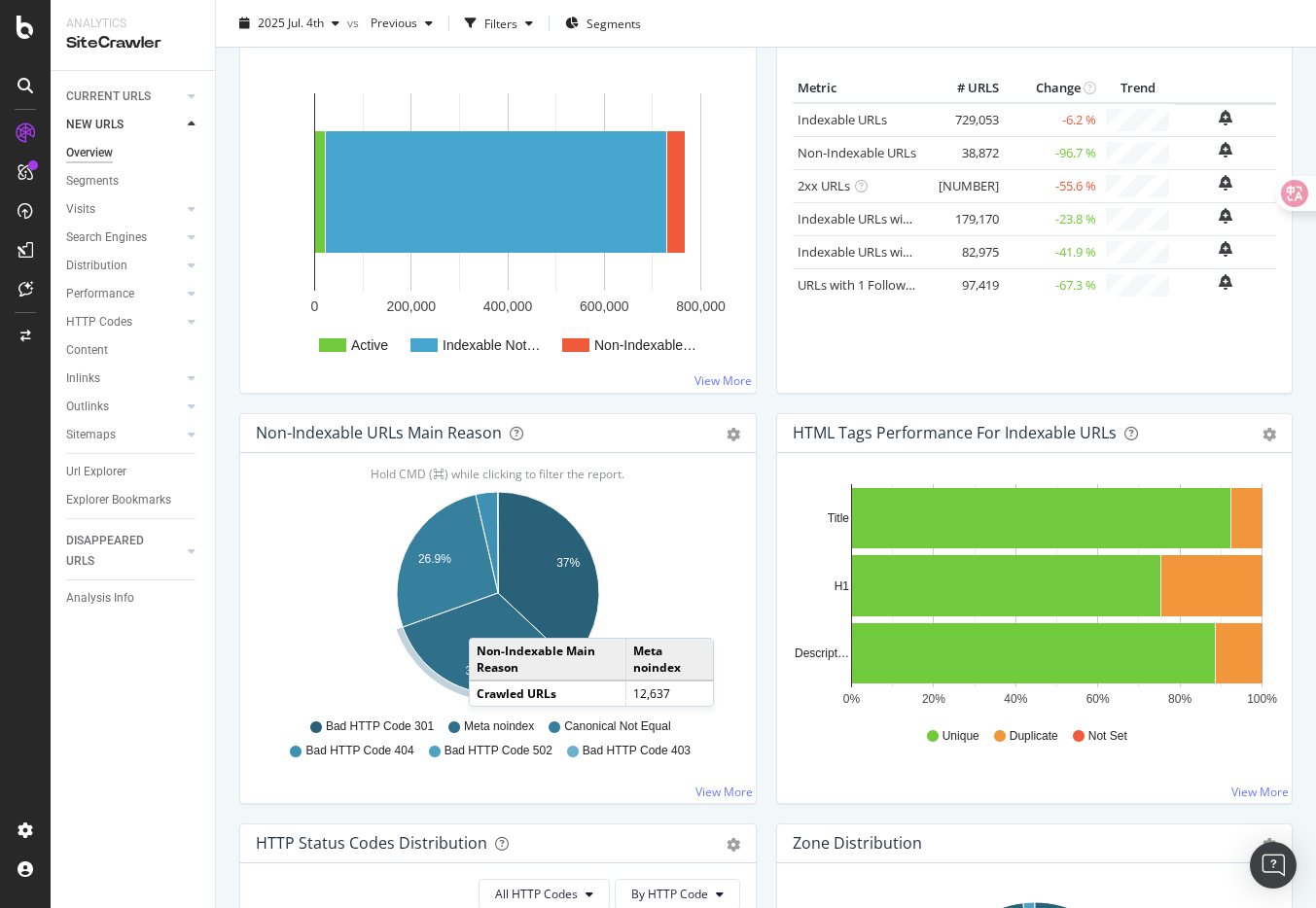 click on "HTML Tags Performance for Indexable URLs Bar Bar (by Percentage) Table Export as CSV Add to Custom Report Hold CMD (⌘) while clicking to filter the report. 0% 20% 40% 60% 80% 100% Title H1 Descript… HTML Tags Unique Duplicate Not Set Title 673,257 55,796 0 H1 549,883 179,170 0 Description 646,078 82,975 0 Descript… Unique Duplicate Not Set View More" at bounding box center [1035, 618] 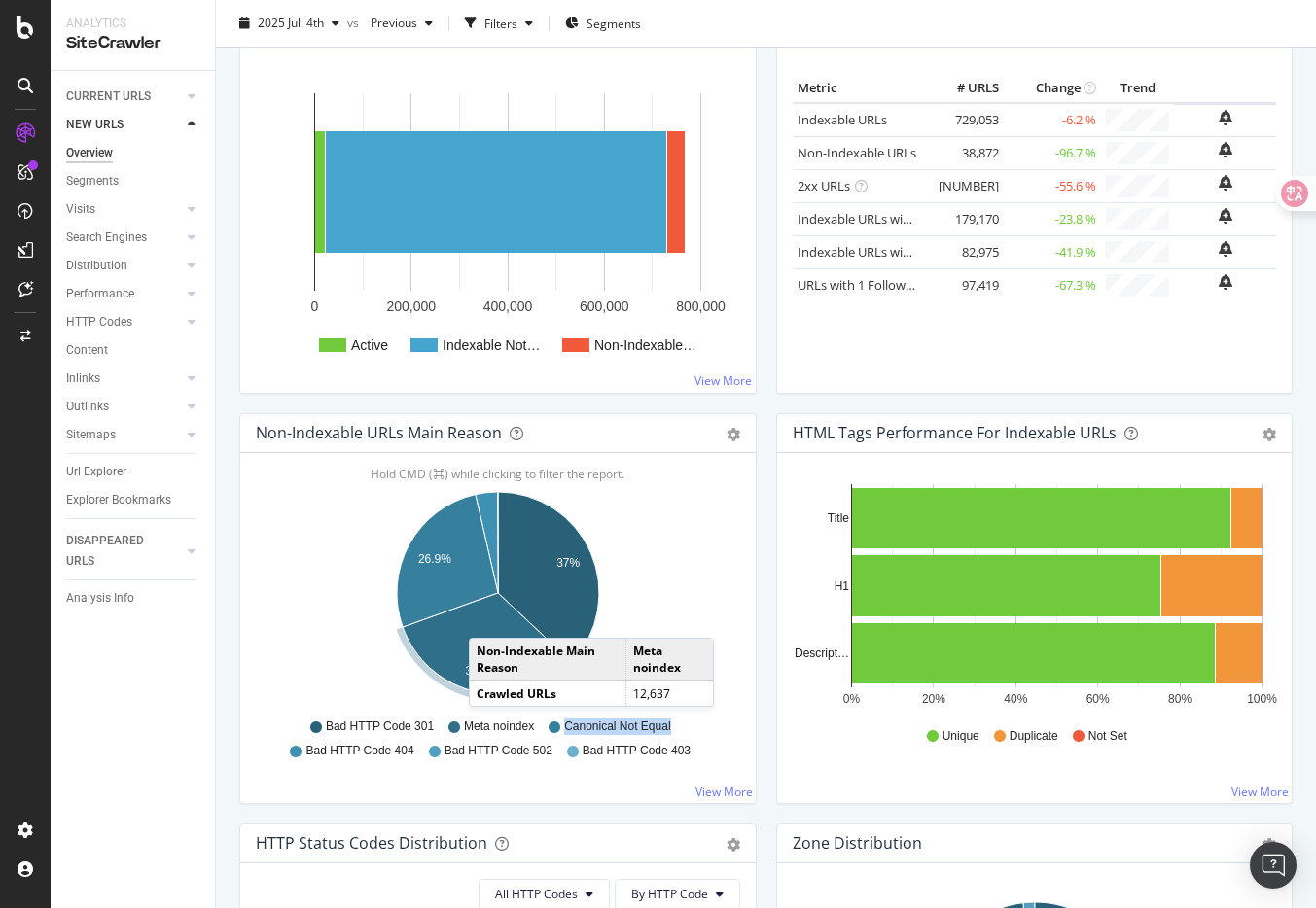 drag, startPoint x: 685, startPoint y: 725, endPoint x: 567, endPoint y: 725, distance: 118 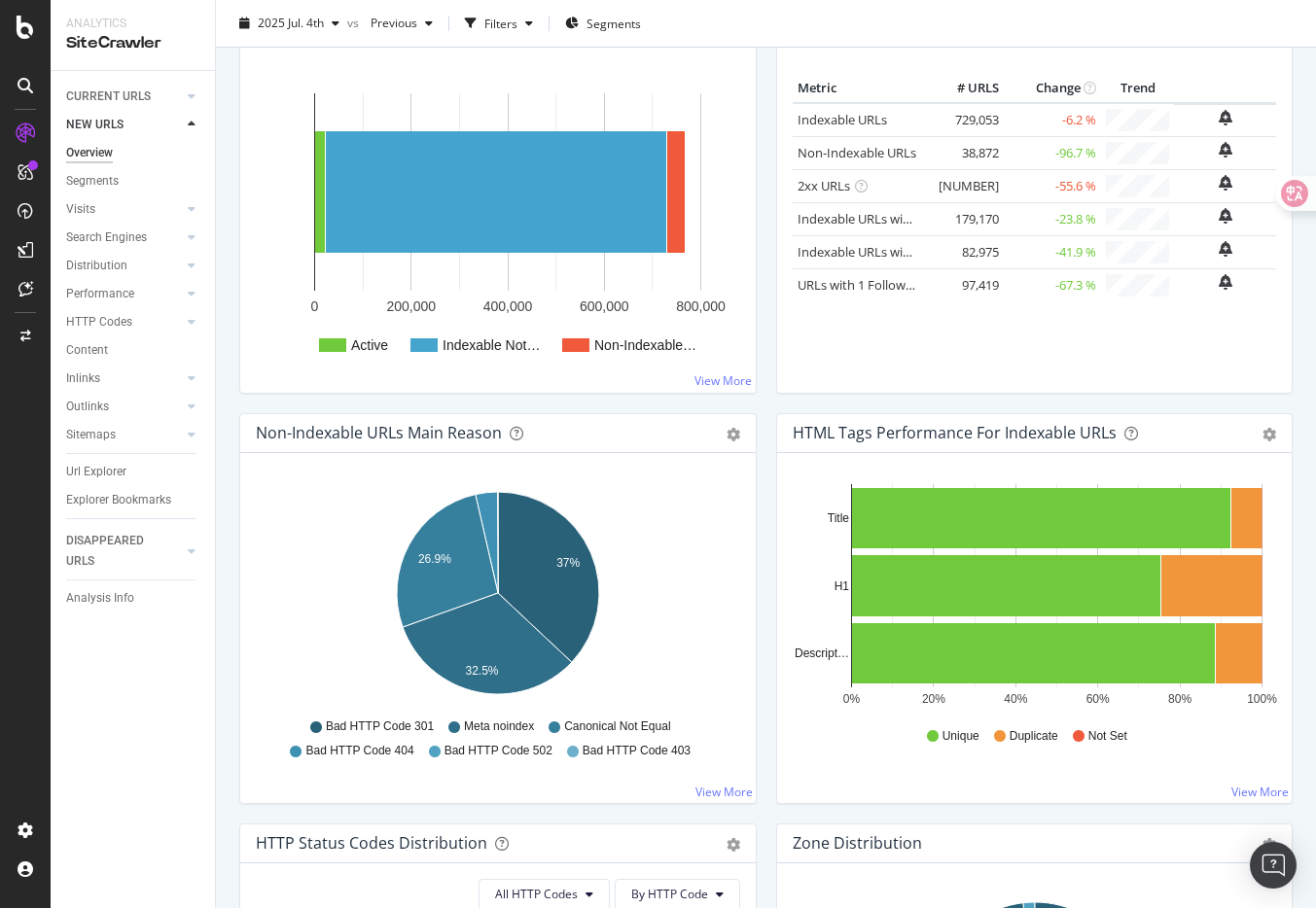 click on "HTML Tags Performance for Indexable URLs Bar Bar (by Percentage) Table Export as CSV Add to Custom Report Hold CMD (⌘) while clicking to filter the report. 0% 20% 40% 60% 80% 100% Title H1 Descript… HTML Tags Unique Duplicate Not Set Title 673,257 55,796 0 H1 549,883 179,170 0 Description 646,078 82,975 0 Descript… Unique Duplicate Not Set View More" at bounding box center [1035, 618] 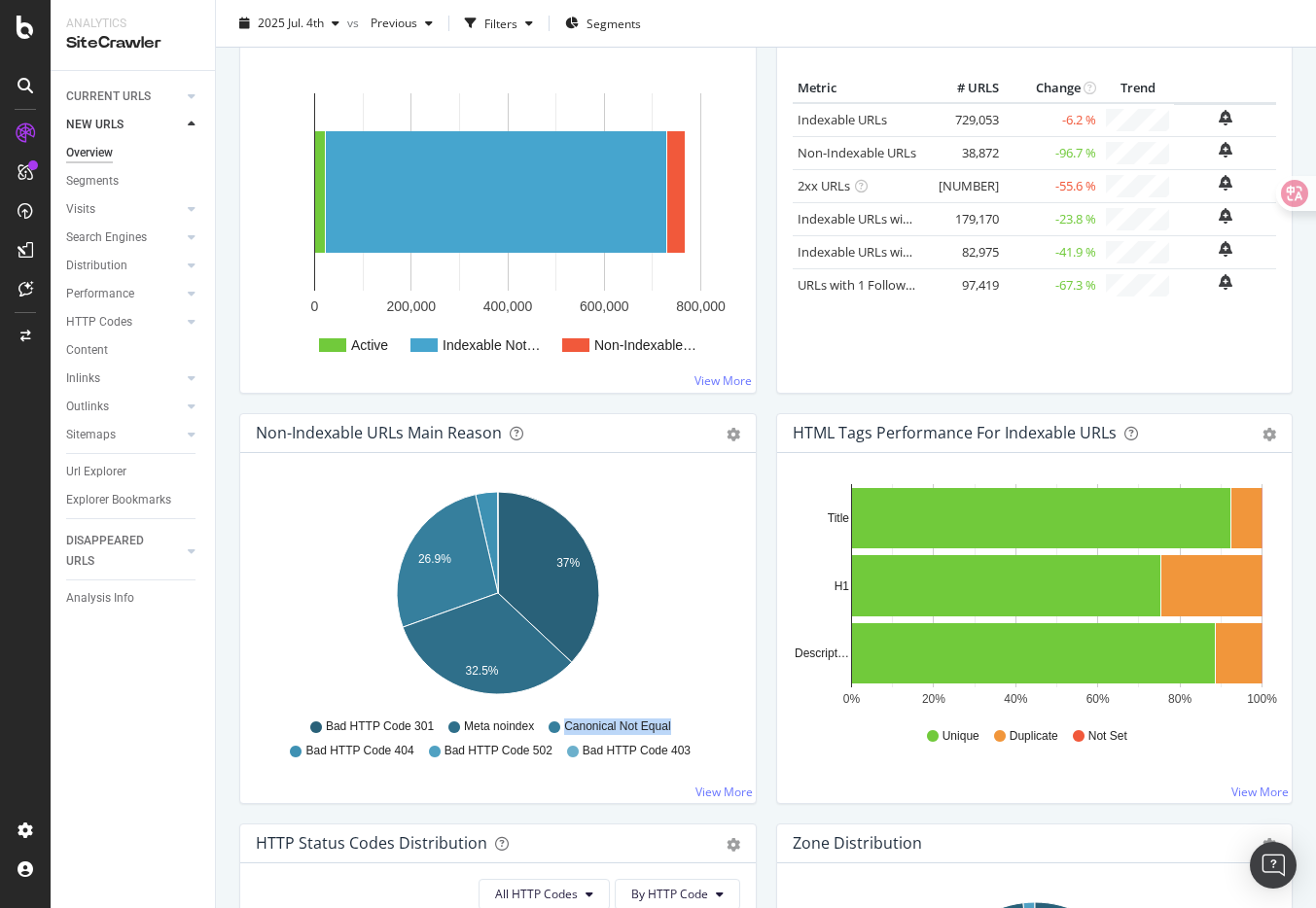 drag, startPoint x: 681, startPoint y: 726, endPoint x: 565, endPoint y: 723, distance: 116.03879 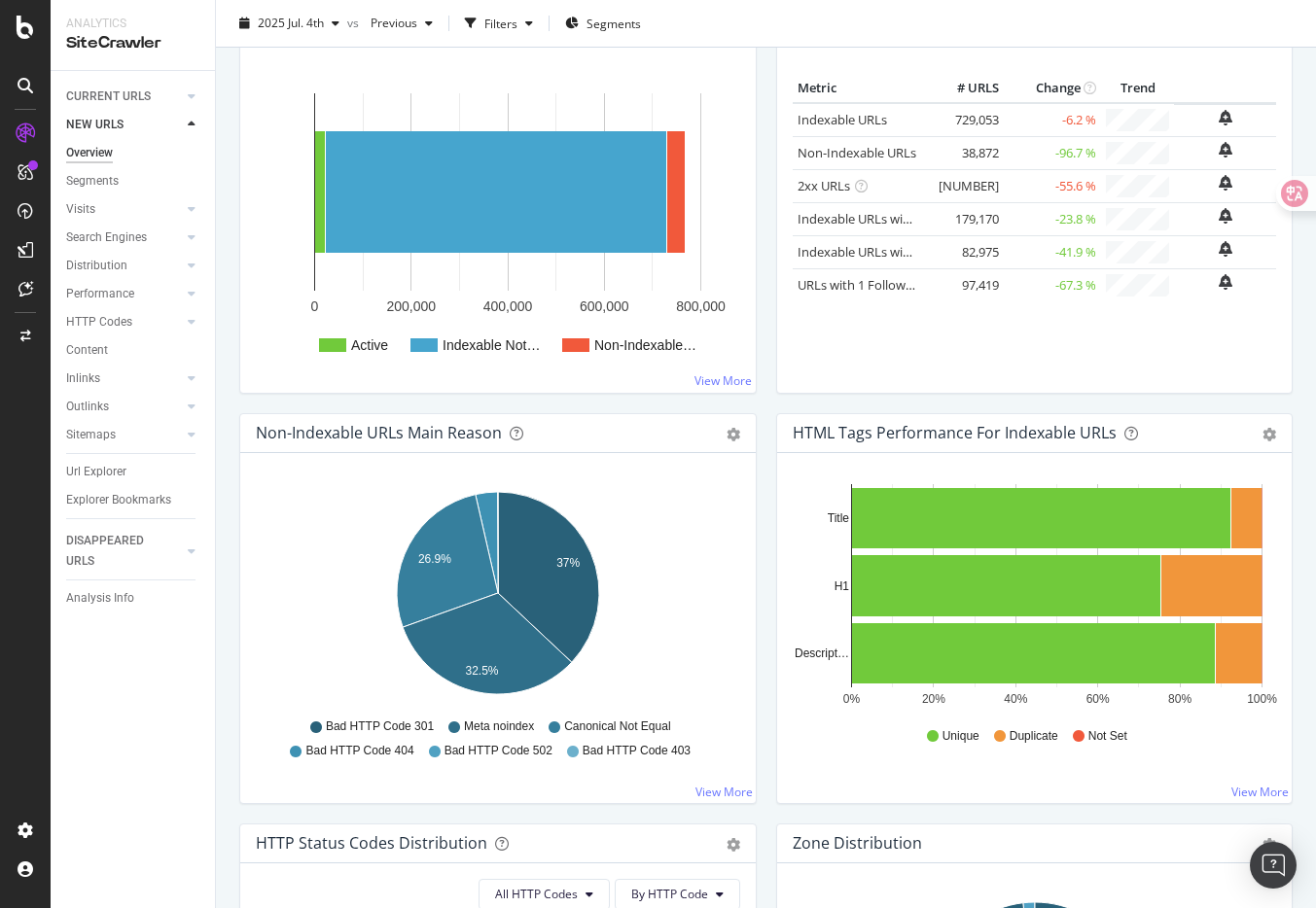 click on "HTML Tags Performance for Indexable URLs Bar Bar (by Percentage) Table Export as CSV Add to Custom Report Hold CMD (⌘) while clicking to filter the report. 0% 20% 40% 60% 80% 100% Title H1 Descript… HTML Tags Unique Duplicate Not Set Title 673,257 55,796 0 H1 549,883 179,170 0 Description 646,078 82,975 0 Descript… Unique Duplicate Not Set View More" at bounding box center (1035, 618) 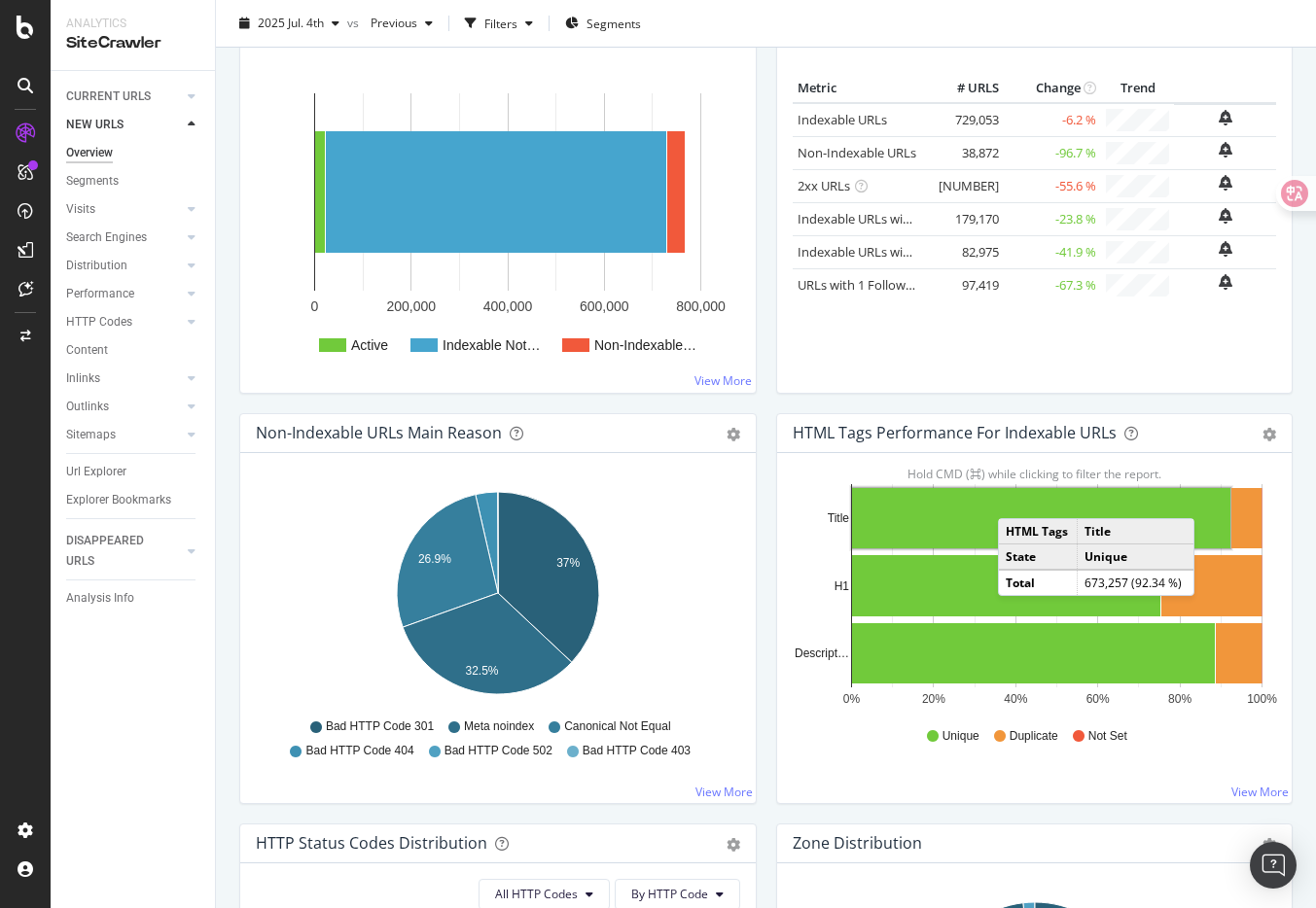 click on "Non-Indexable URLs Main Reason Pie Table Export as CSV Add to Custom Report Hold CMD (⌘) while clicking to filter the report. 37% 26.9% 32.5% Non-Indexable Main Reason Crawled URLs Bad HTTP Code 301 14,383 Meta noindex 12,637 Canonical Not Equal 10,460 Bad HTTP Code 404 1,368 Bad HTTP Code 502 18 Bad HTTP Code 403 6 0.1% Bad HTTP Code 301 Meta noindex Canonical Not Equal Bad HTTP Code 404 Bad HTTP Code 502 Bad HTTP Code 403 View More" at bounding box center (498, 618) 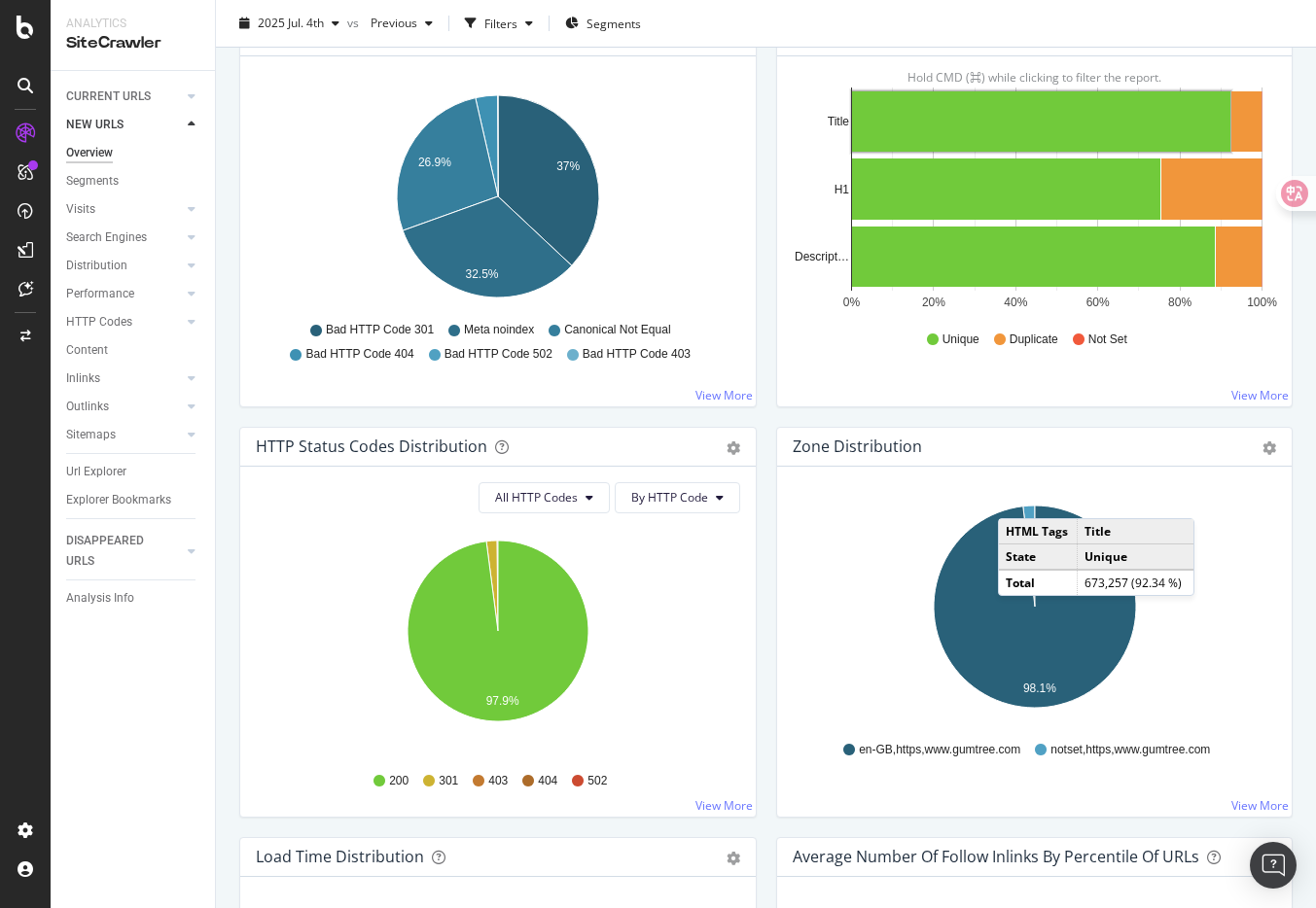 scroll, scrollTop: 760, scrollLeft: 0, axis: vertical 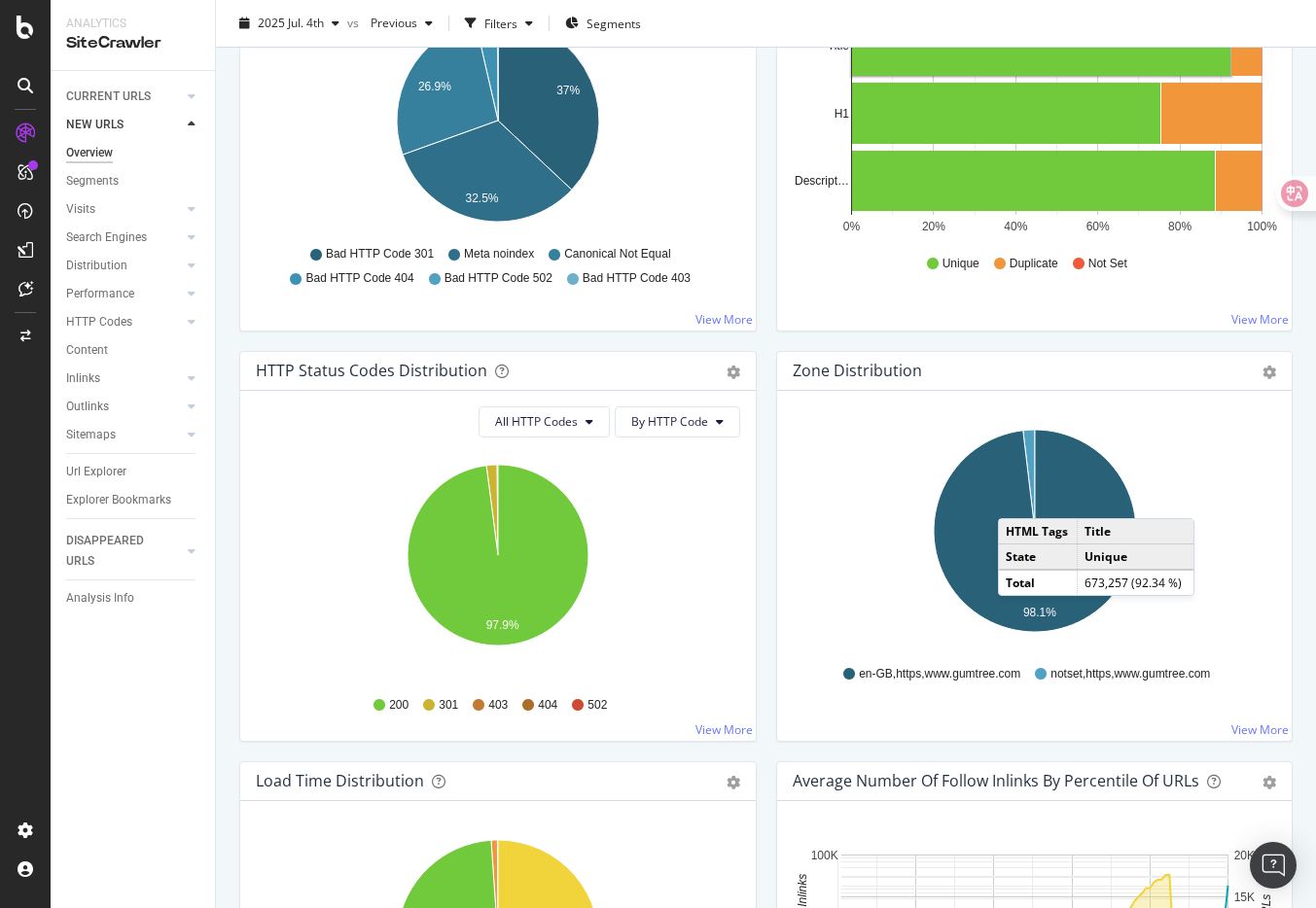 click on "Zone Distribution Pie Table Export as CSV Add to Custom Report Hold CMD (⌘) while clicking to filter the report. 98.1% Zone Crawled URLs en-GB,https,www.gumtree.com 753,518 notset,https,www.gumtree.com 14,407 1.9% en-GB,https,www.gumtree.com notset,https,www.gumtree.com" at bounding box center [1035, 546] 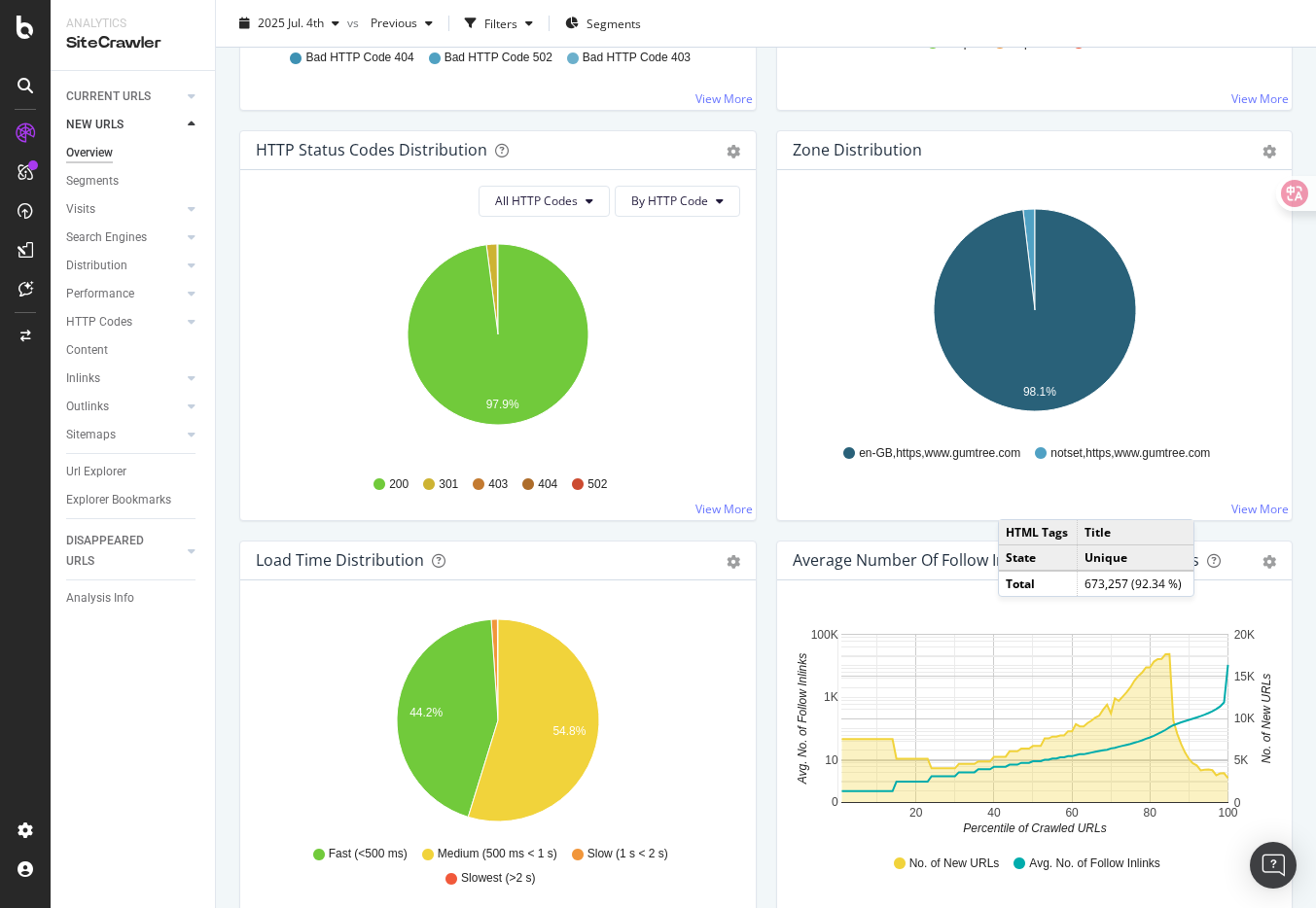 scroll, scrollTop: 982, scrollLeft: 0, axis: vertical 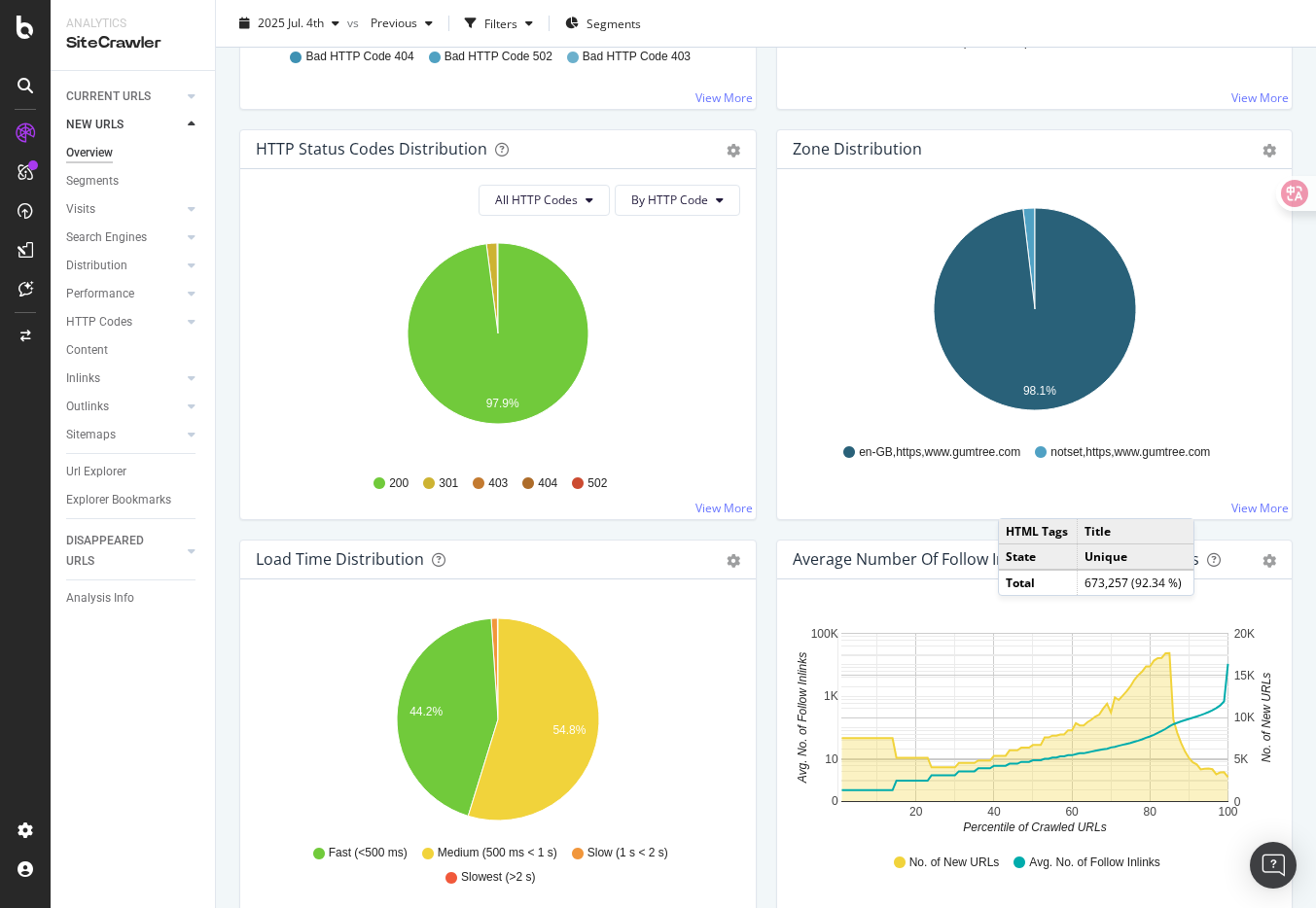 click on "Hold CMD (⌘) while clicking to filter the report. 98.1% Zone Crawled URLs en-GB,https,www.gumtree.com 753,518 notset,https,www.gumtree.com 14,407 1.9% en-GB,https,www.gumtree.com notset,https,www.gumtree.com" at bounding box center (1035, 344) 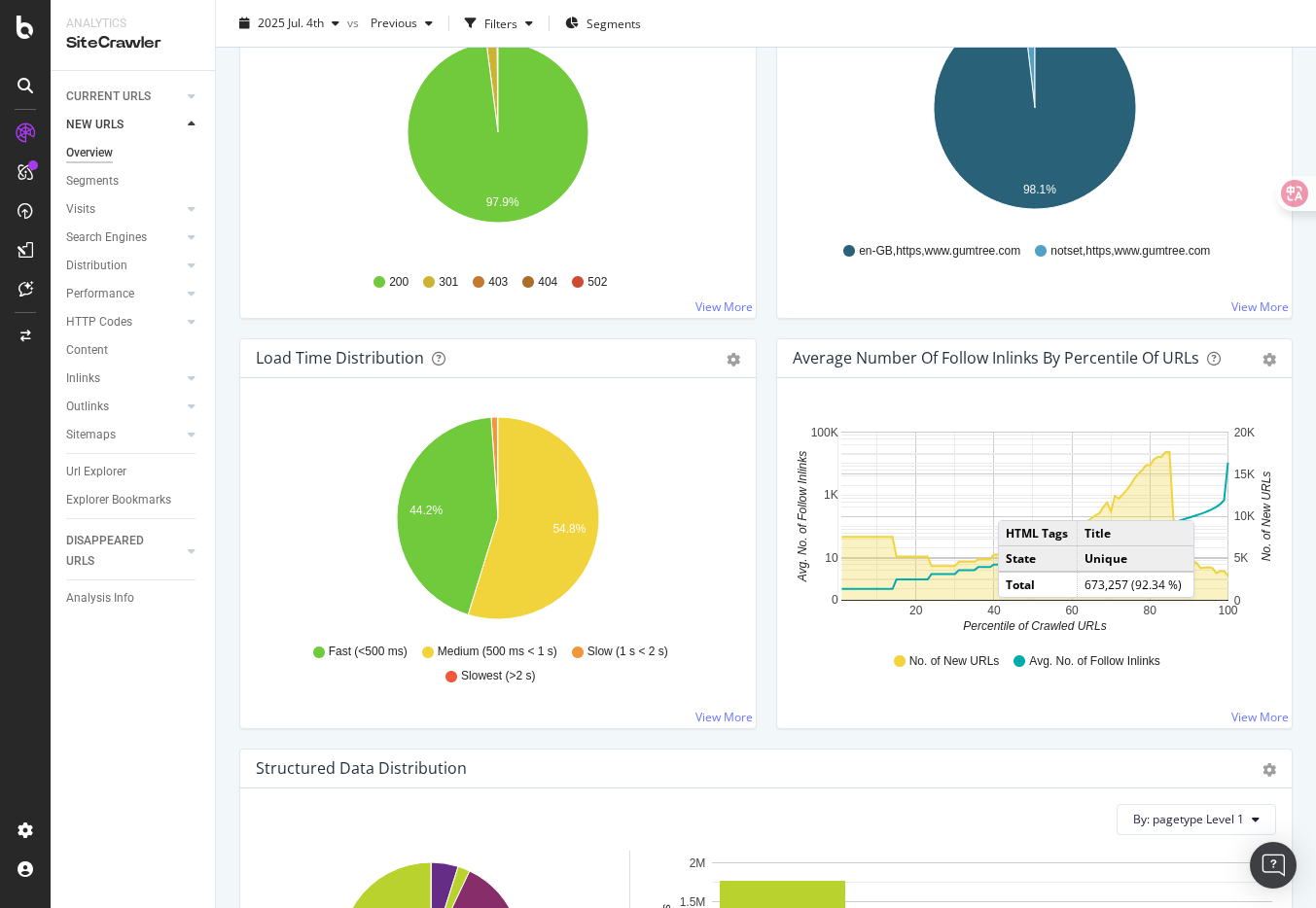 scroll, scrollTop: 1185, scrollLeft: 0, axis: vertical 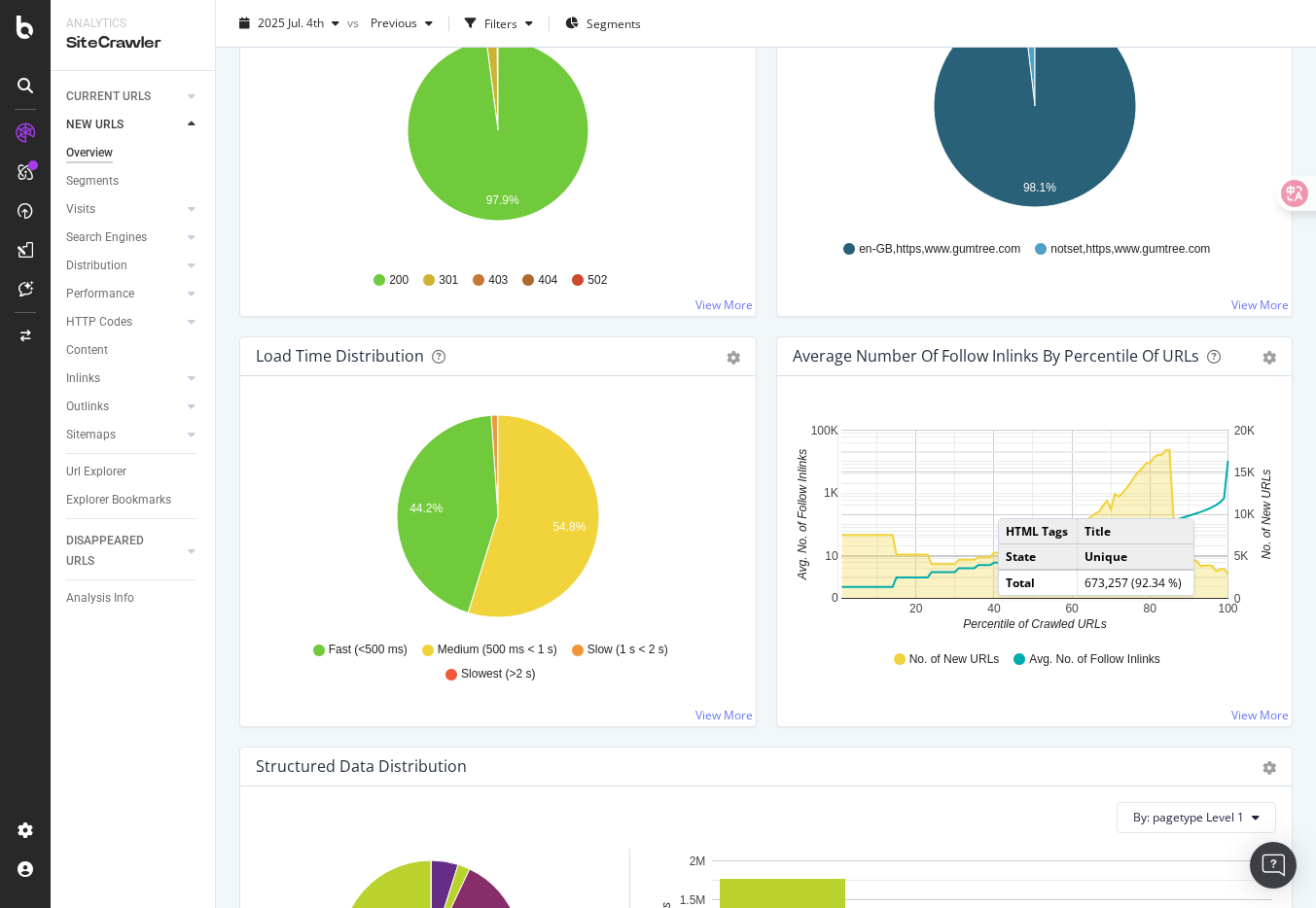 click on "Hold CMD (⌘) while clicking to filter the report. 20 40 60 80 100 0 10 1K 100K 0 5K 10K 15K 20K Percentile of Crawled URLs Avg. No. of Follow Inlinks No. of New URLs Percentile No. of New URLs Avg. No. of Follow Inlinks 1 to 14 7,542.643 1 1 to 14 7,542.643 1 1 to 14 7,542.643 1 1 to 14 7,542.643 1 1 to 14 7,542.643 1 1 to 14 7,542.643 1 1 to 14 7,542.643 1 1 to 14 7,542.643 1 1 to 14 7,542.643 1 1 to 14 7,542.643 1 1 to 14 7,542.643 1 1 to 14 7,542.643 1 15 to 23 5,206.667 2 15 to 23 5,206.667 2 15 to 23 5,206.667 2 15 to 23 5,206.667 2 15 to 23 5,206.667 2 15 to 23 5,206.667 2 15 to 23 5,206.667 2 15 to 23 5,206.667 2 15 to 23 5,206.667 2 24 to 30 4,065.714 3 24 to 30 4,065.714 3 24 to 30 4,065.714 3 24 to 30 4,065.714 3 24 to 30 4,065.714 3 24 to 30 4,065.714 3 24 to 30 4,065.714 3 31 to 35 4,585.8 4 31 to 35 4,585.8 4 31 to 35 4,585.8 4 31 to 35 4,585.8 4 31 to 35 4,585.8 4 36 to 39 4,891.5 5 36 to 39 4,891.5 5 36 to 39 4,891.5 5 36 to 39 4,891.5 5 40 to 43 6 6 6" at bounding box center (1035, 551) 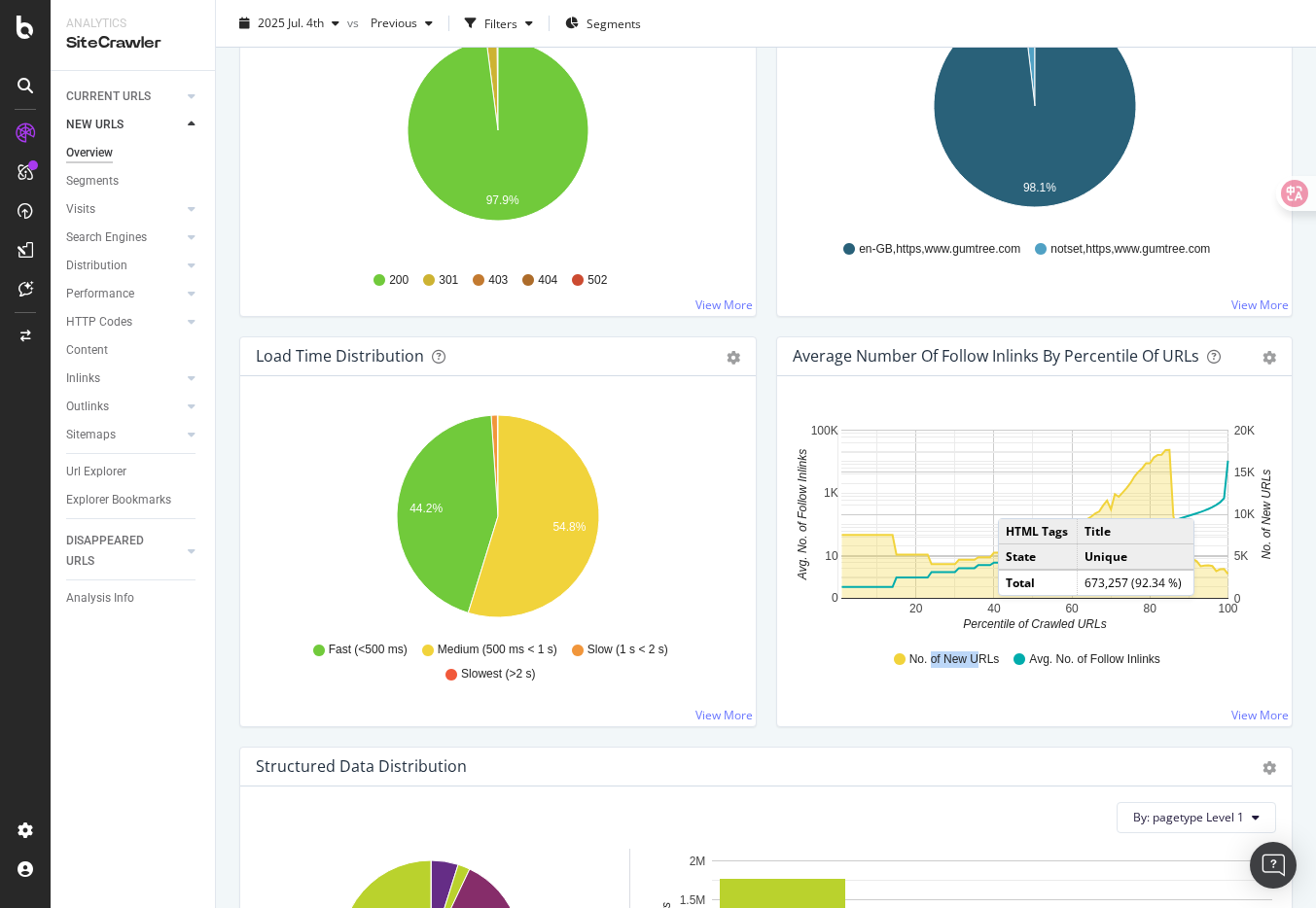 drag, startPoint x: 933, startPoint y: 661, endPoint x: 980, endPoint y: 661, distance: 47 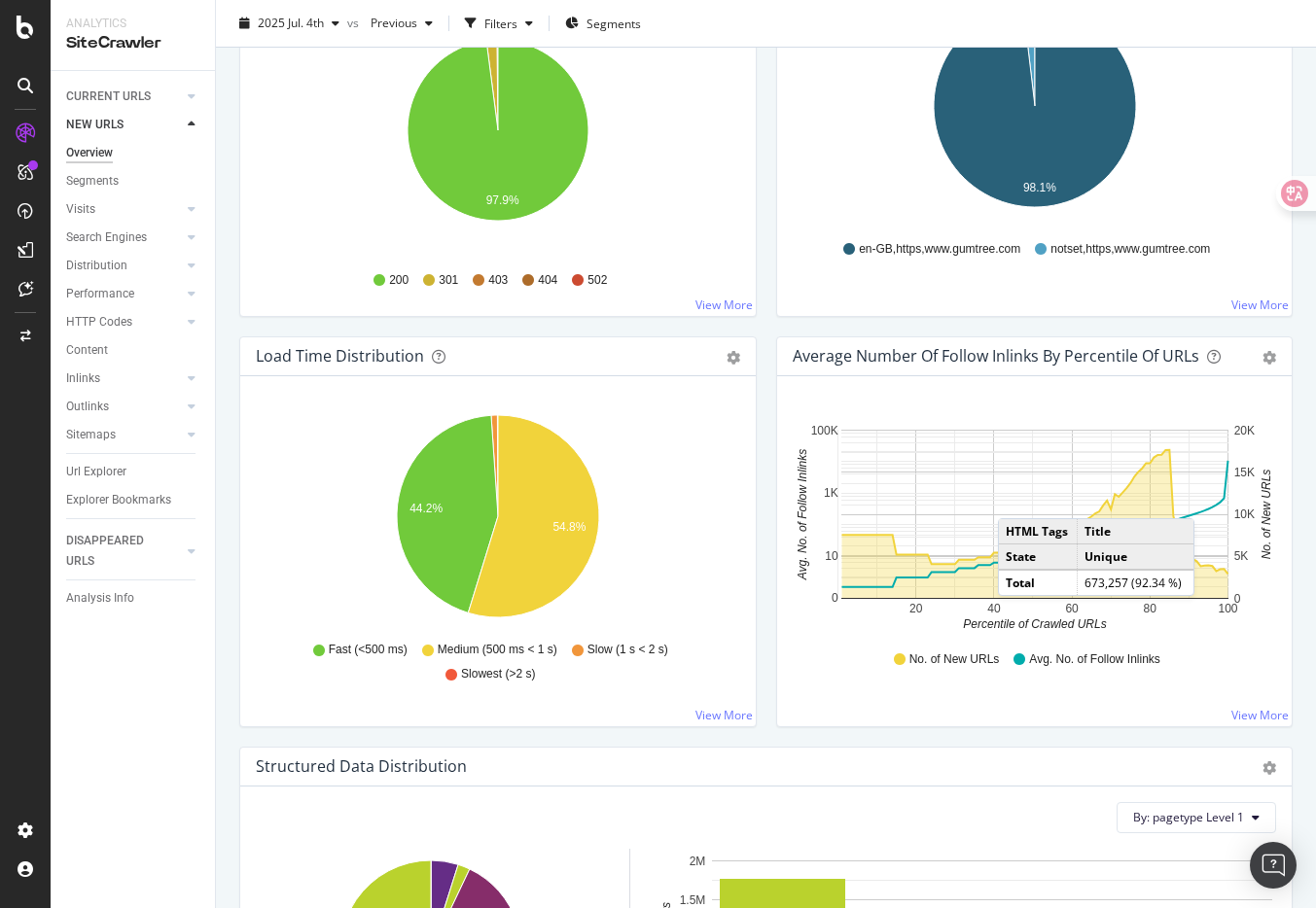 click on "Avg. No. of Follow Inlinks" at bounding box center [1094, 659] 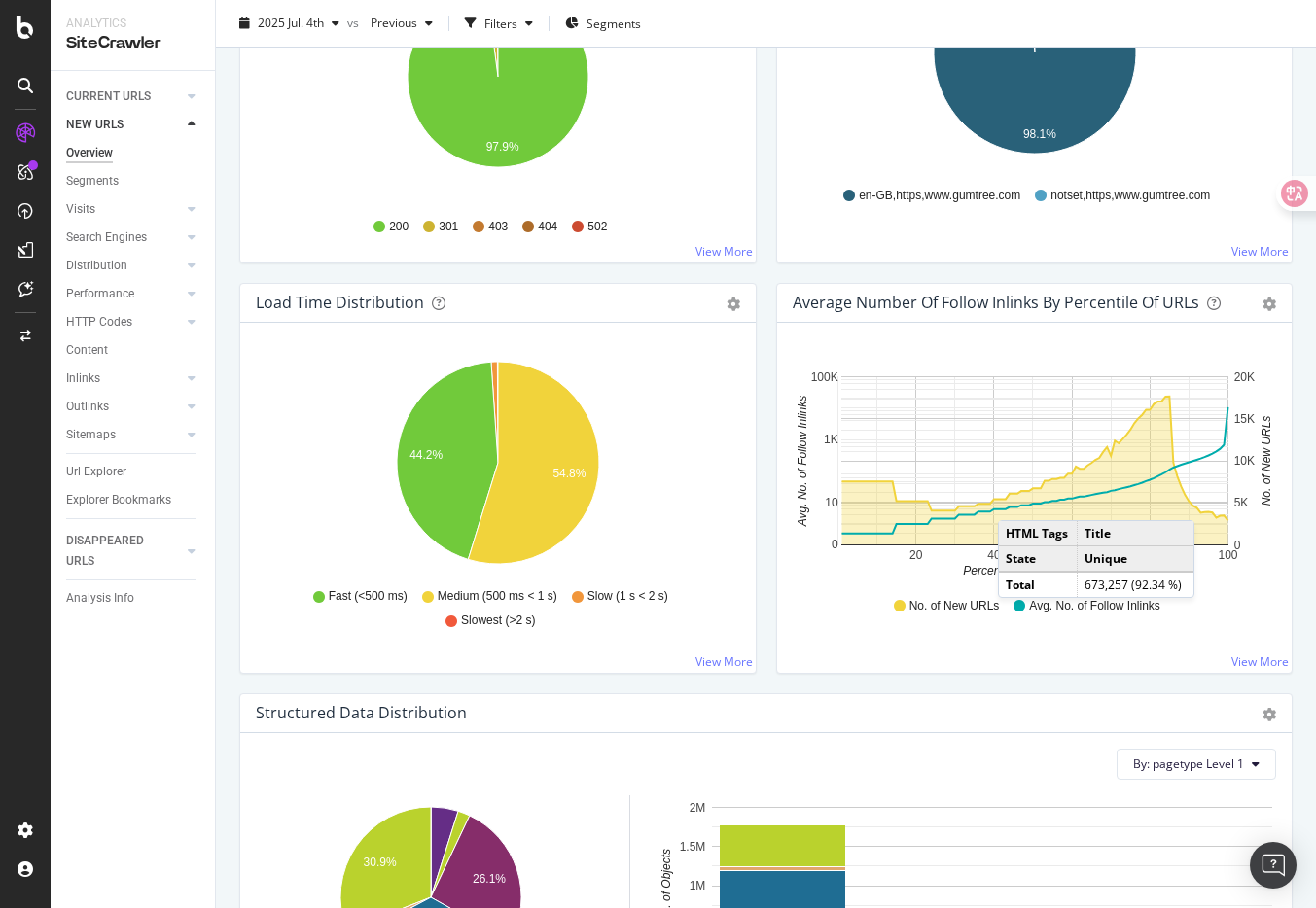 scroll, scrollTop: 1237, scrollLeft: 0, axis: vertical 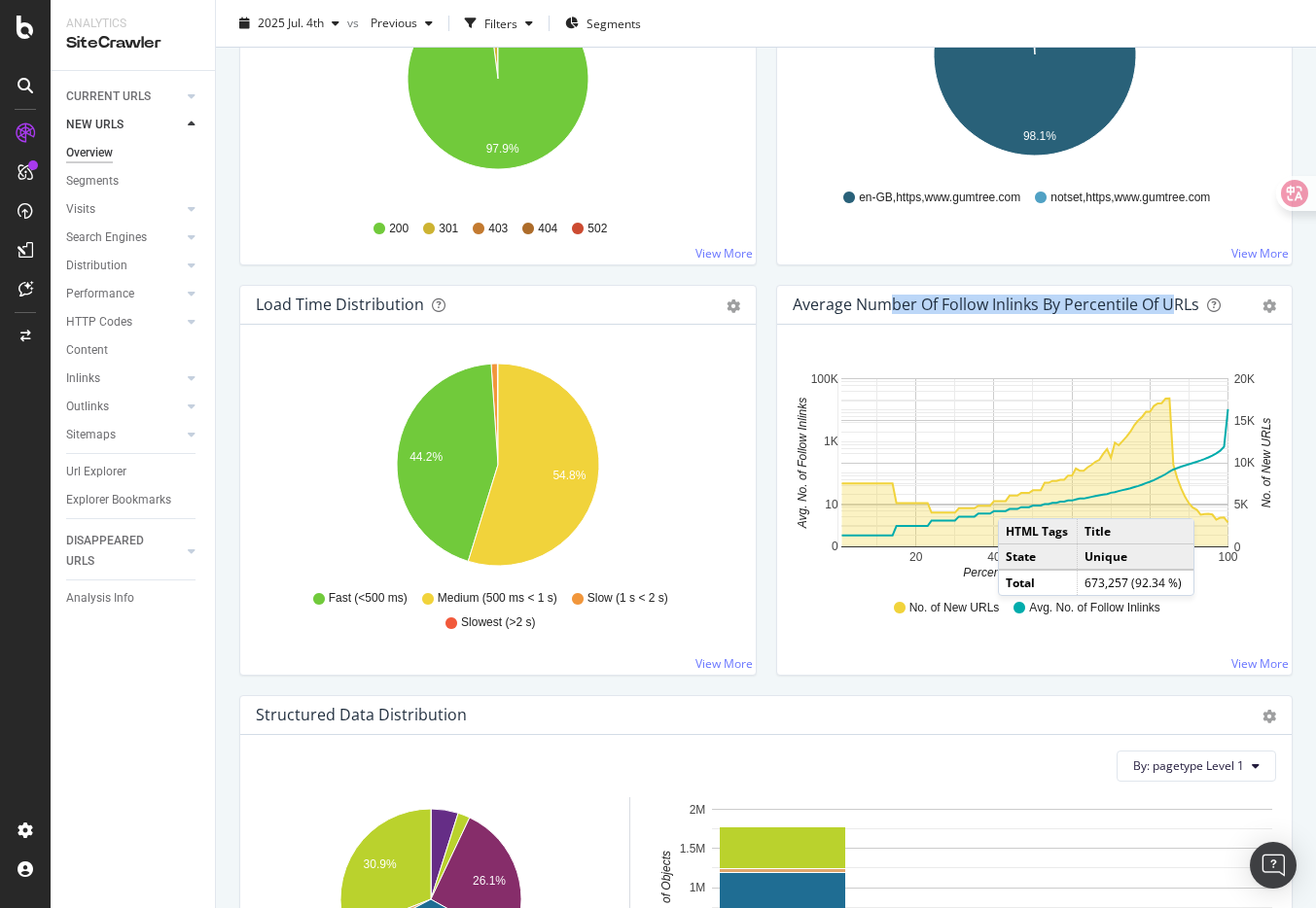 drag, startPoint x: 895, startPoint y: 300, endPoint x: 1177, endPoint y: 309, distance: 282.14358 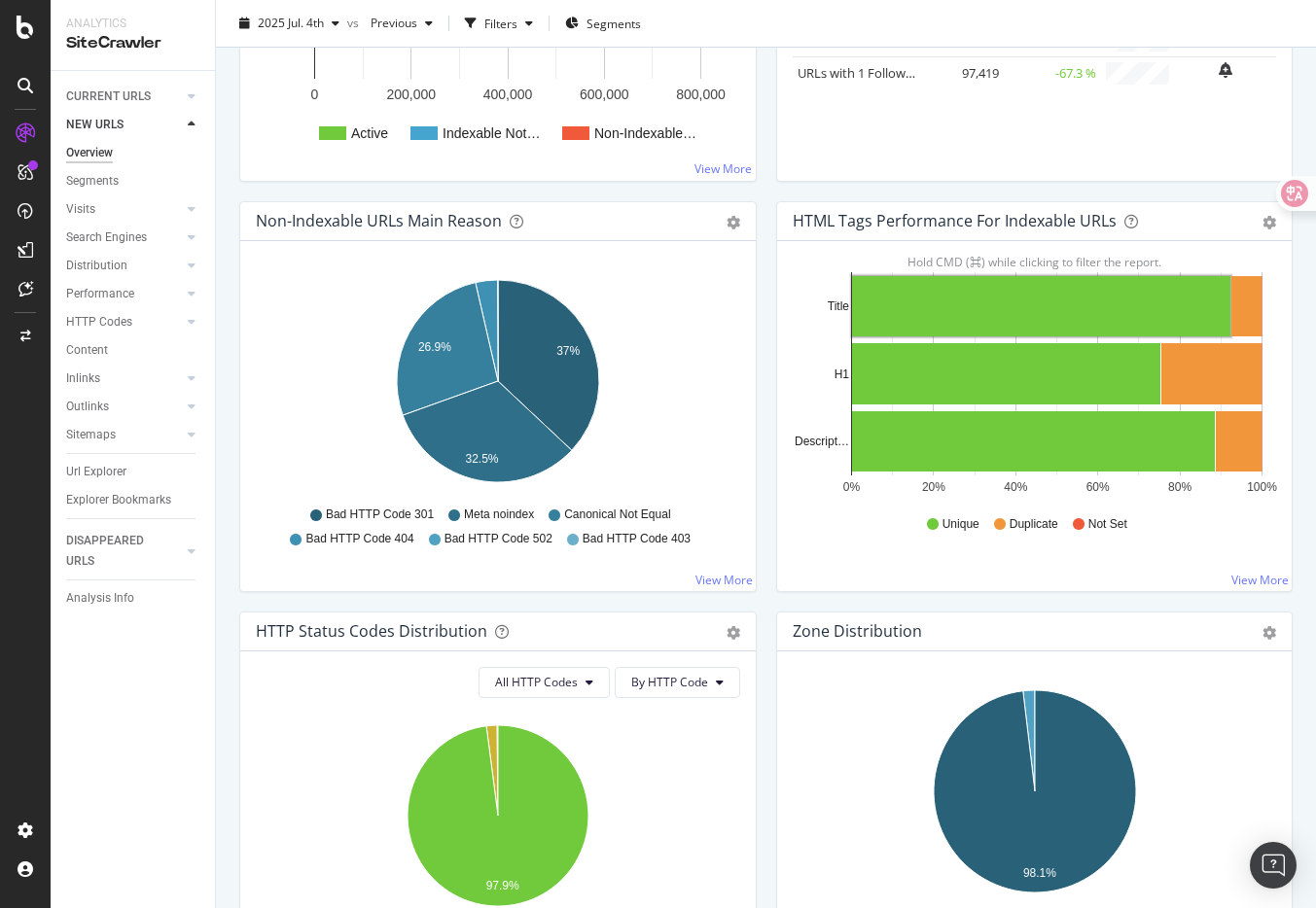 scroll, scrollTop: 279, scrollLeft: 0, axis: vertical 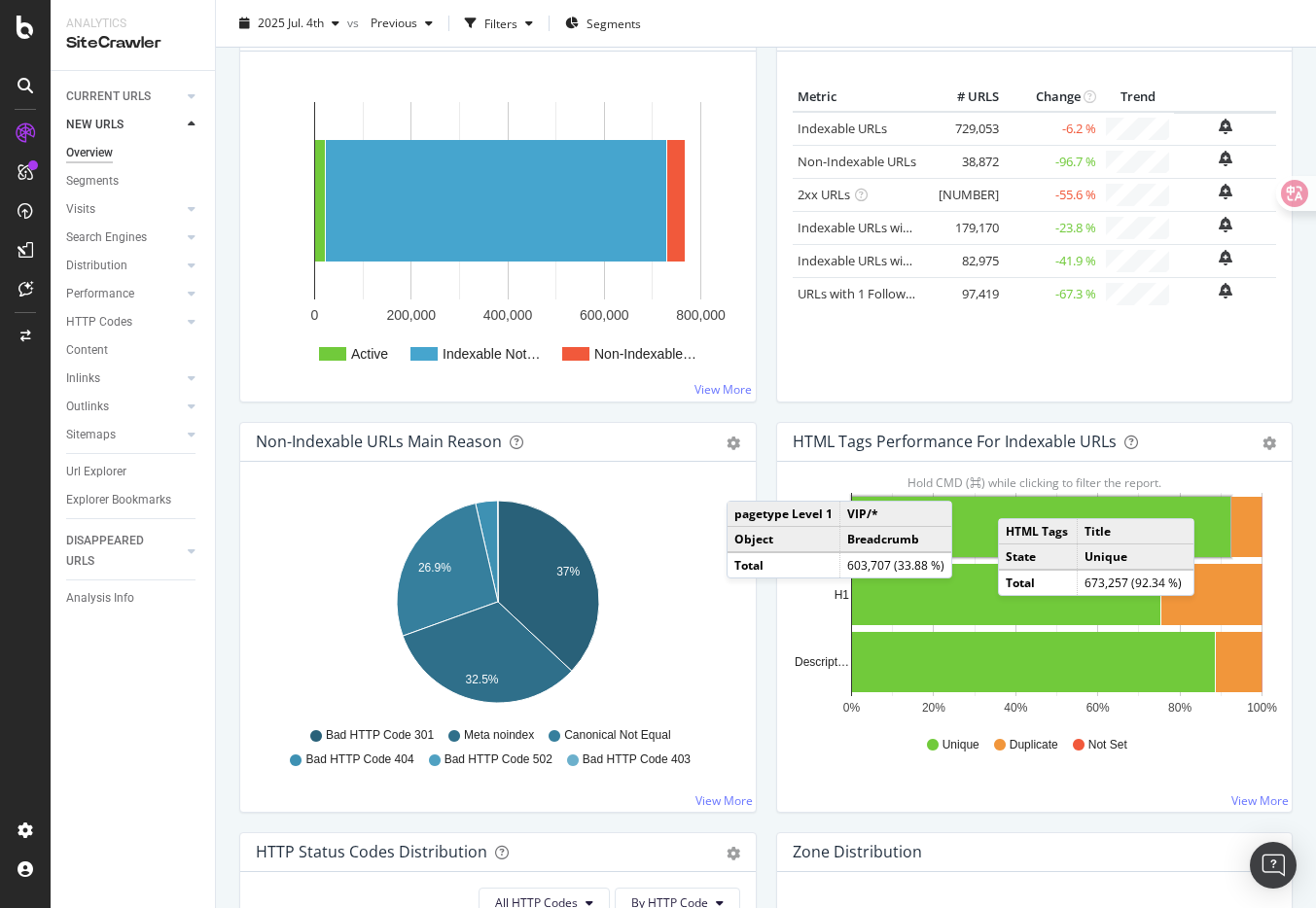 click on "Bad HTTP Code 301 Meta noindex Canonical Not Equal Bad HTTP Code 404 Bad HTTP Code 502 Bad HTTP Code 403" at bounding box center (498, 745) 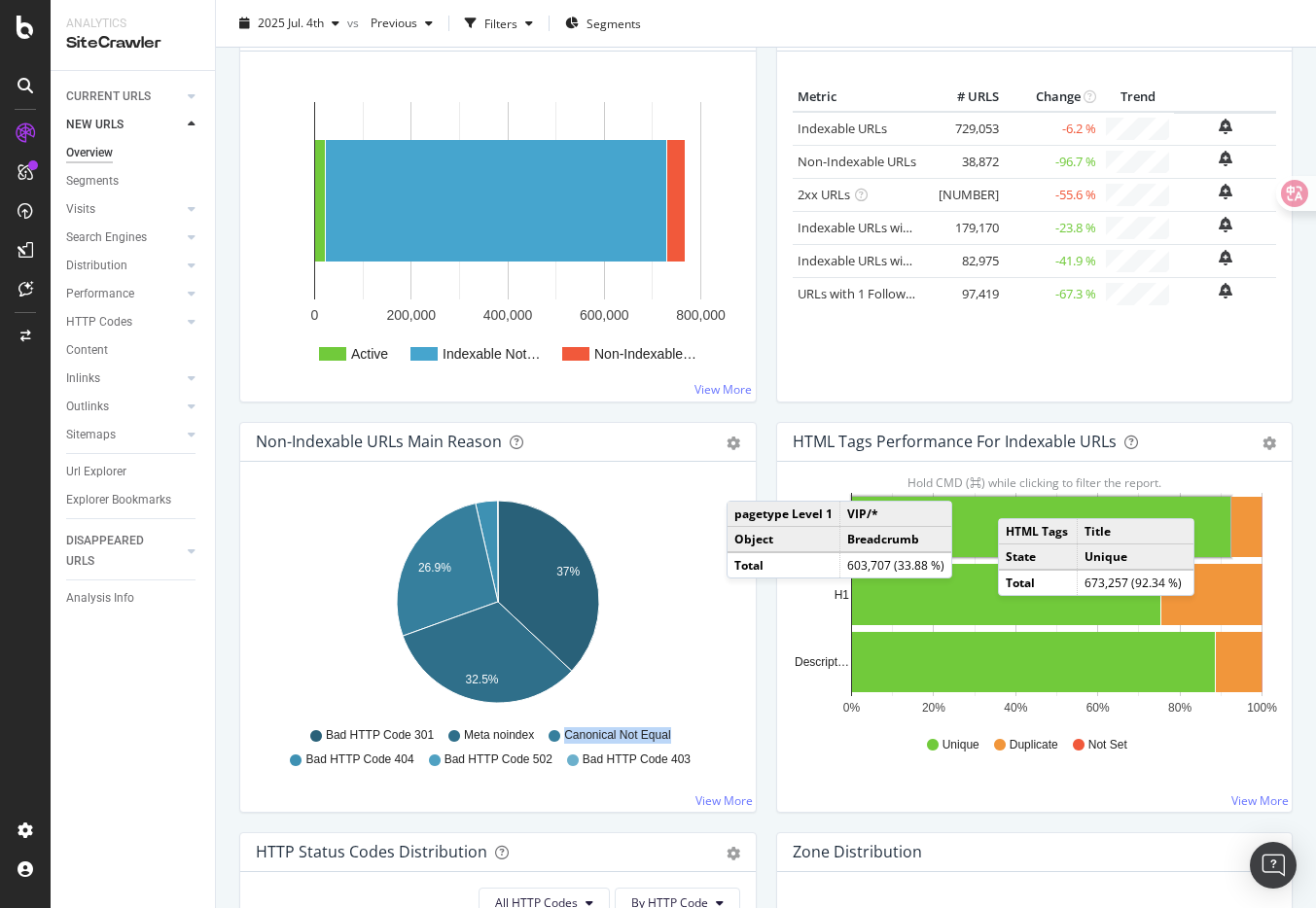 drag, startPoint x: 687, startPoint y: 733, endPoint x: 567, endPoint y: 735, distance: 120.01667 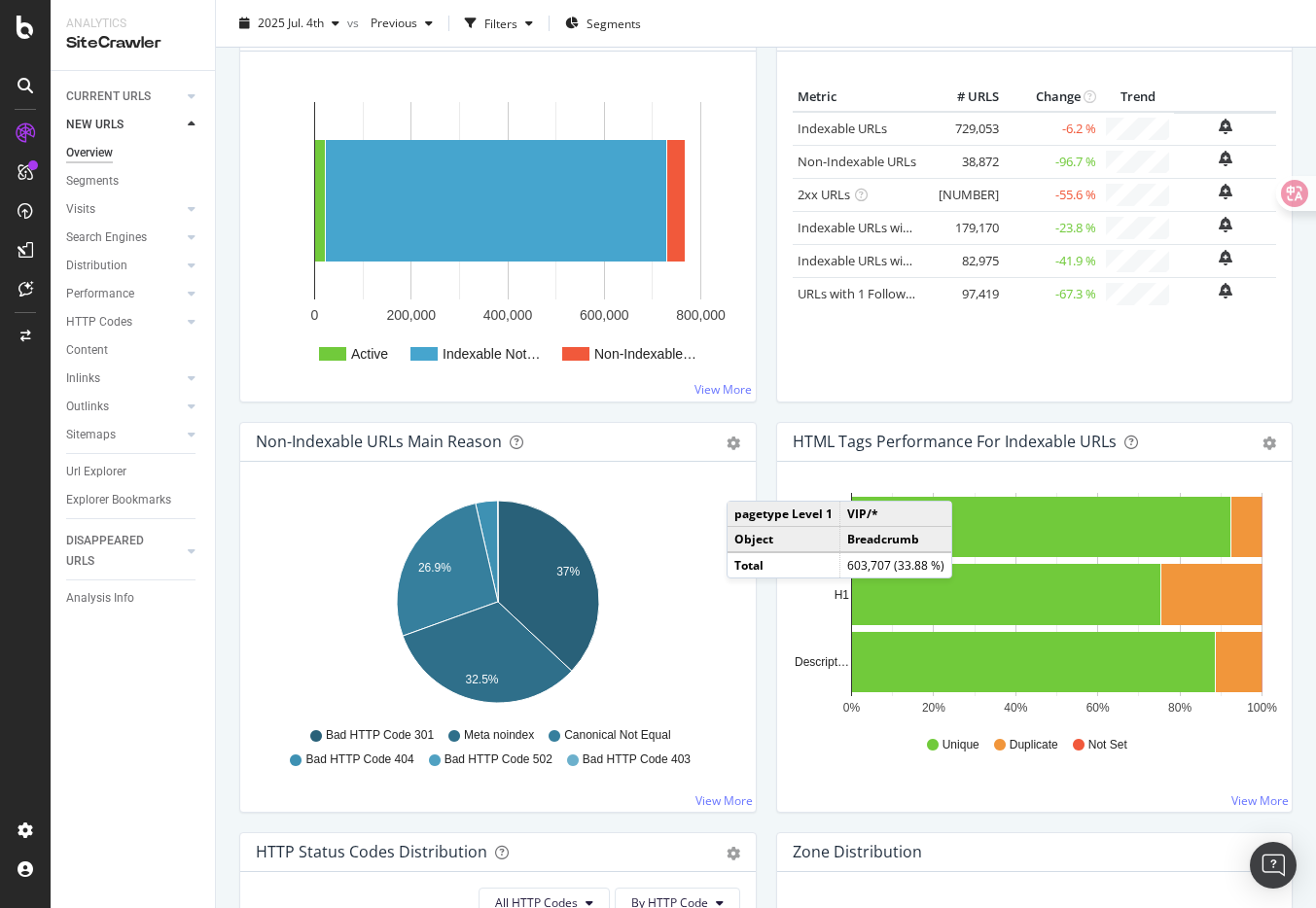 click on "Non-Indexable URLs Main Reason Pie Table Export as CSV Add to Custom Report Hold CMD (⌘) while clicking to filter the report. 37% 26.9% 32.5% Non-Indexable Main Reason Crawled URLs Bad HTTP Code 301 14,383 Meta noindex 12,637 Canonical Not Equal 10,460 Bad HTTP Code 404 1,368 Bad HTTP Code 502 18 Bad HTTP Code 403 6 0.1% Bad HTTP Code 301 Meta noindex Canonical Not Equal Bad HTTP Code 404 Bad HTTP Code 502 Bad HTTP Code 403 View More" at bounding box center (498, 627) 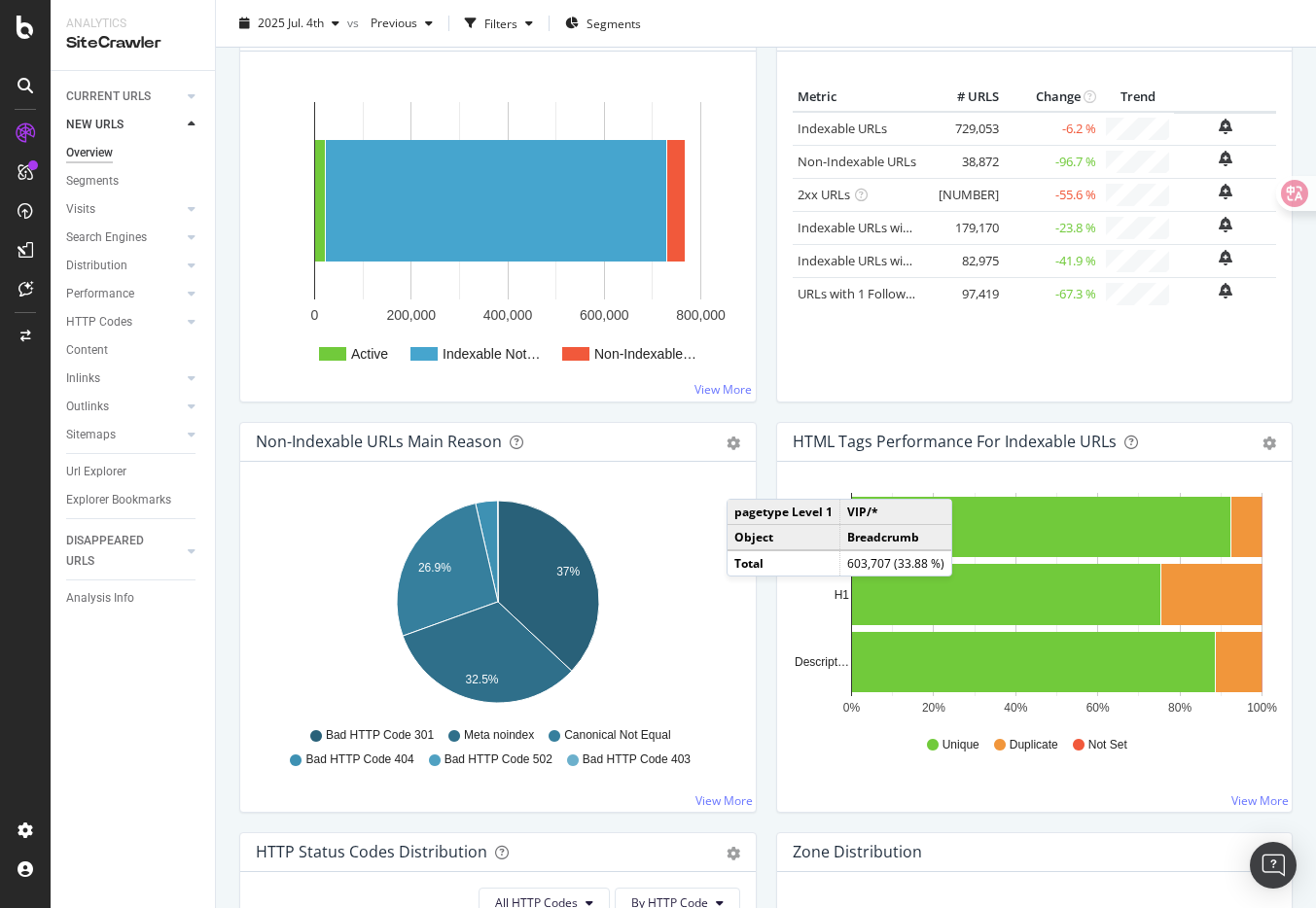 scroll, scrollTop: 0, scrollLeft: 0, axis: both 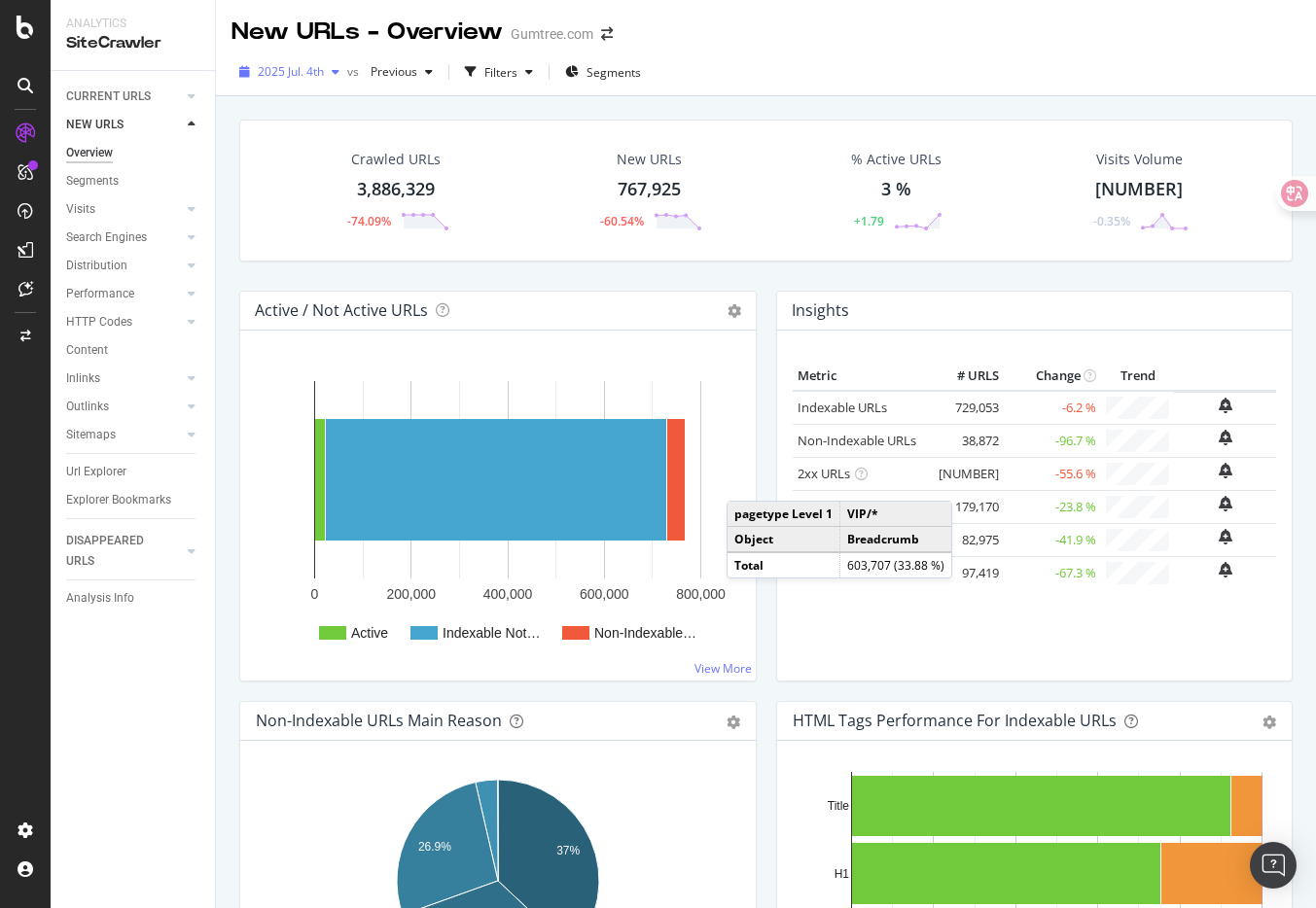 click on "2025 Jul. 4th" at bounding box center (291, 71) 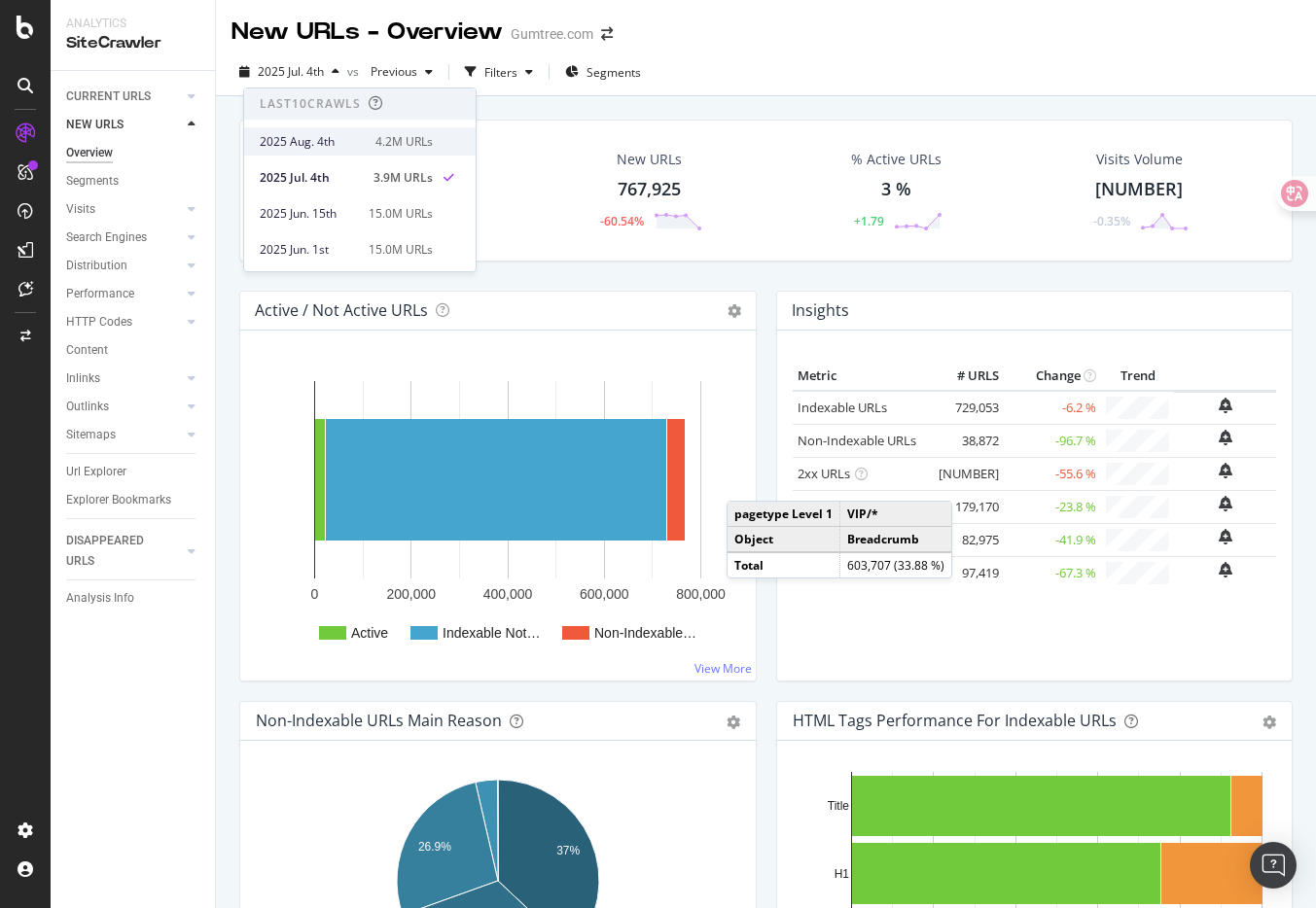 click on "2025 Aug. 4th" at bounding box center [311, 142] 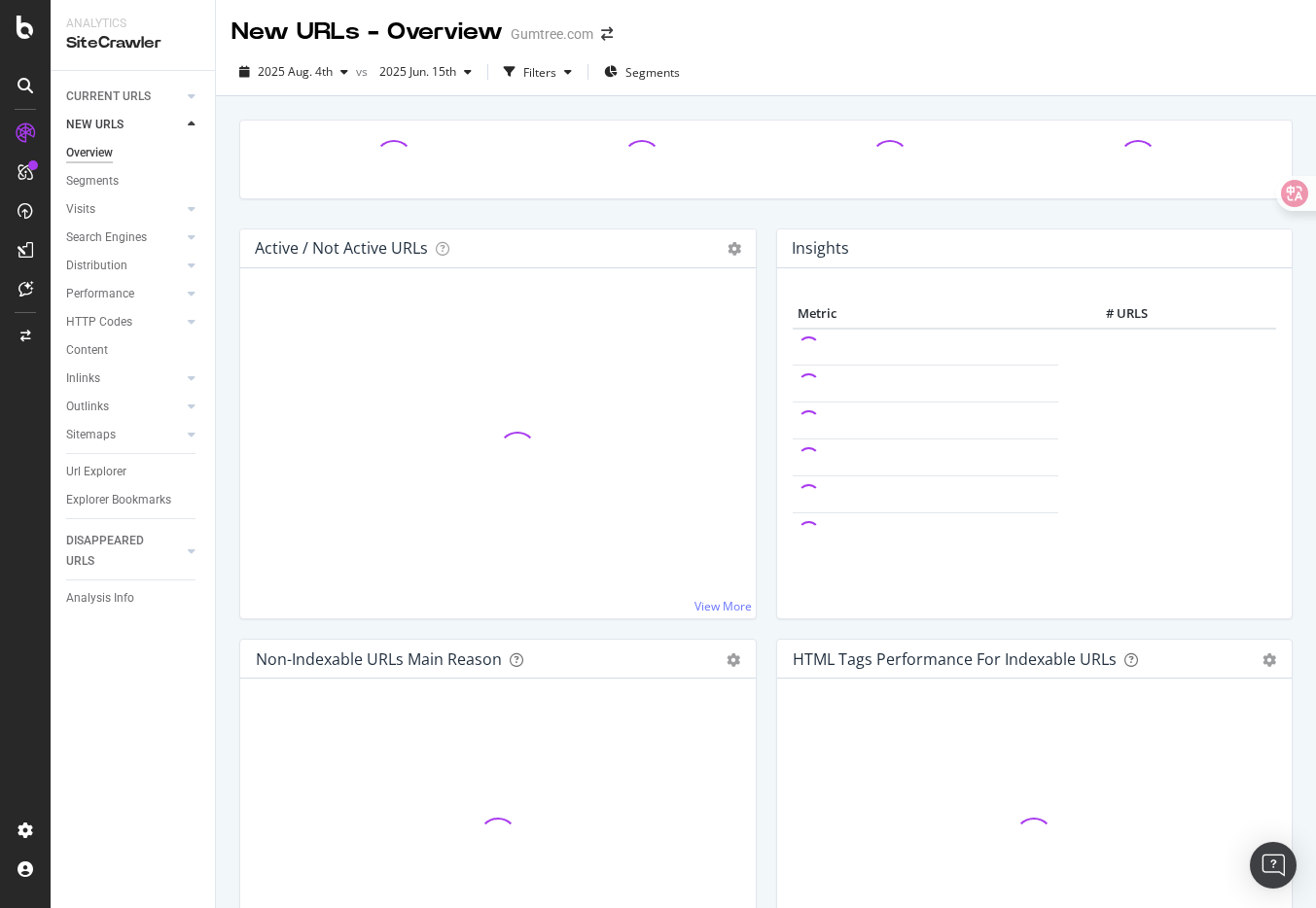 click at bounding box center (765, 174) 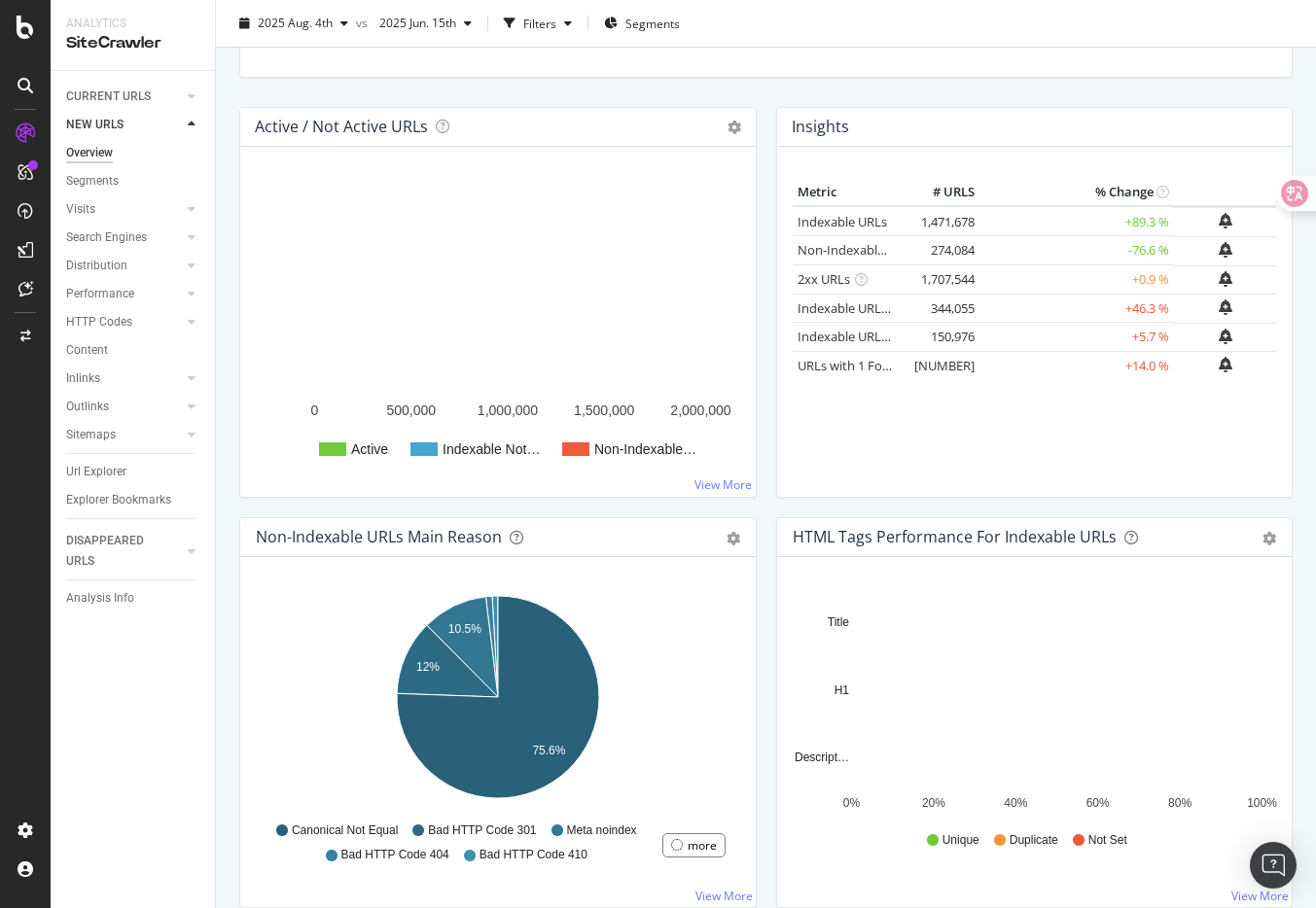 scroll, scrollTop: 190, scrollLeft: 0, axis: vertical 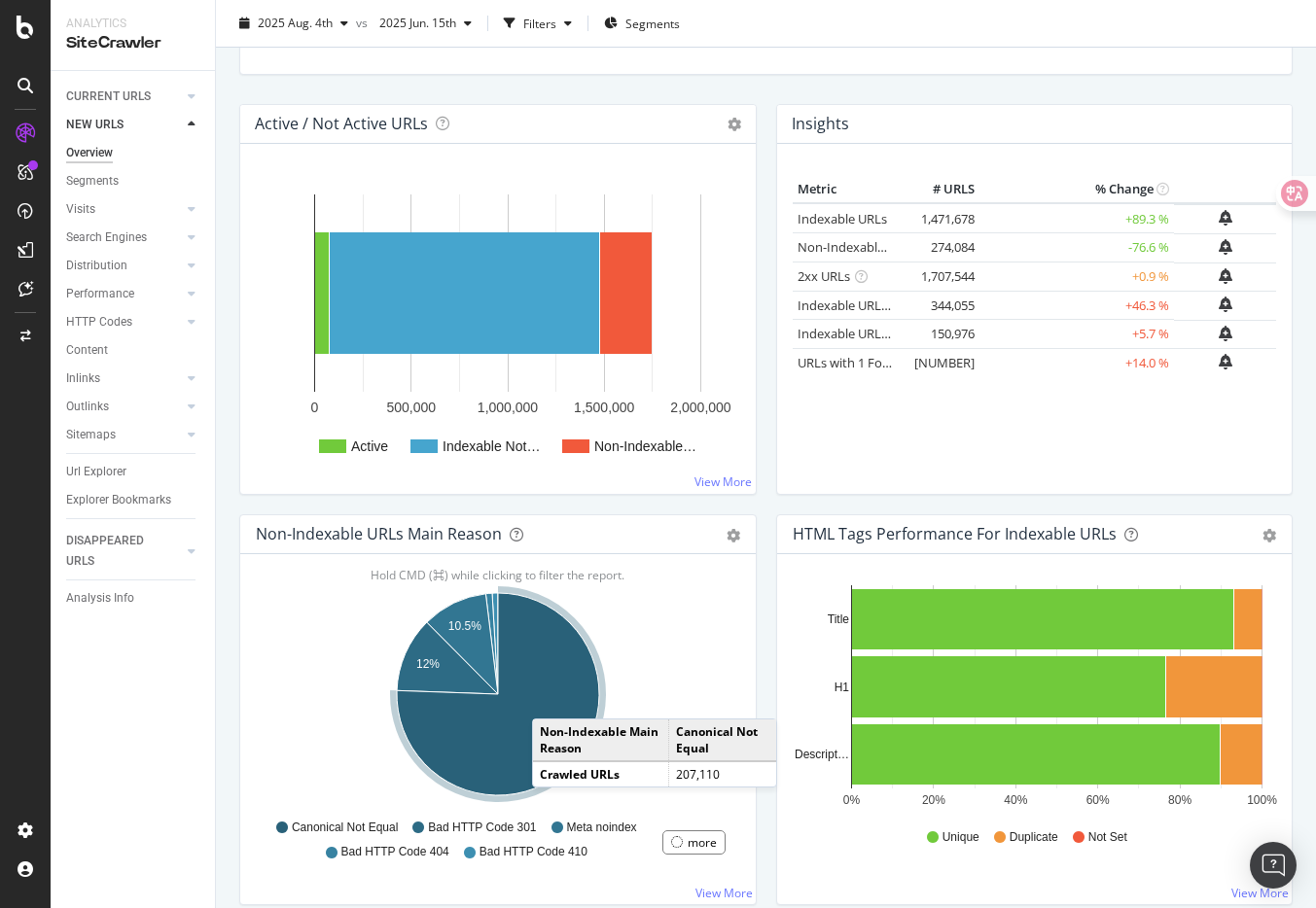 click 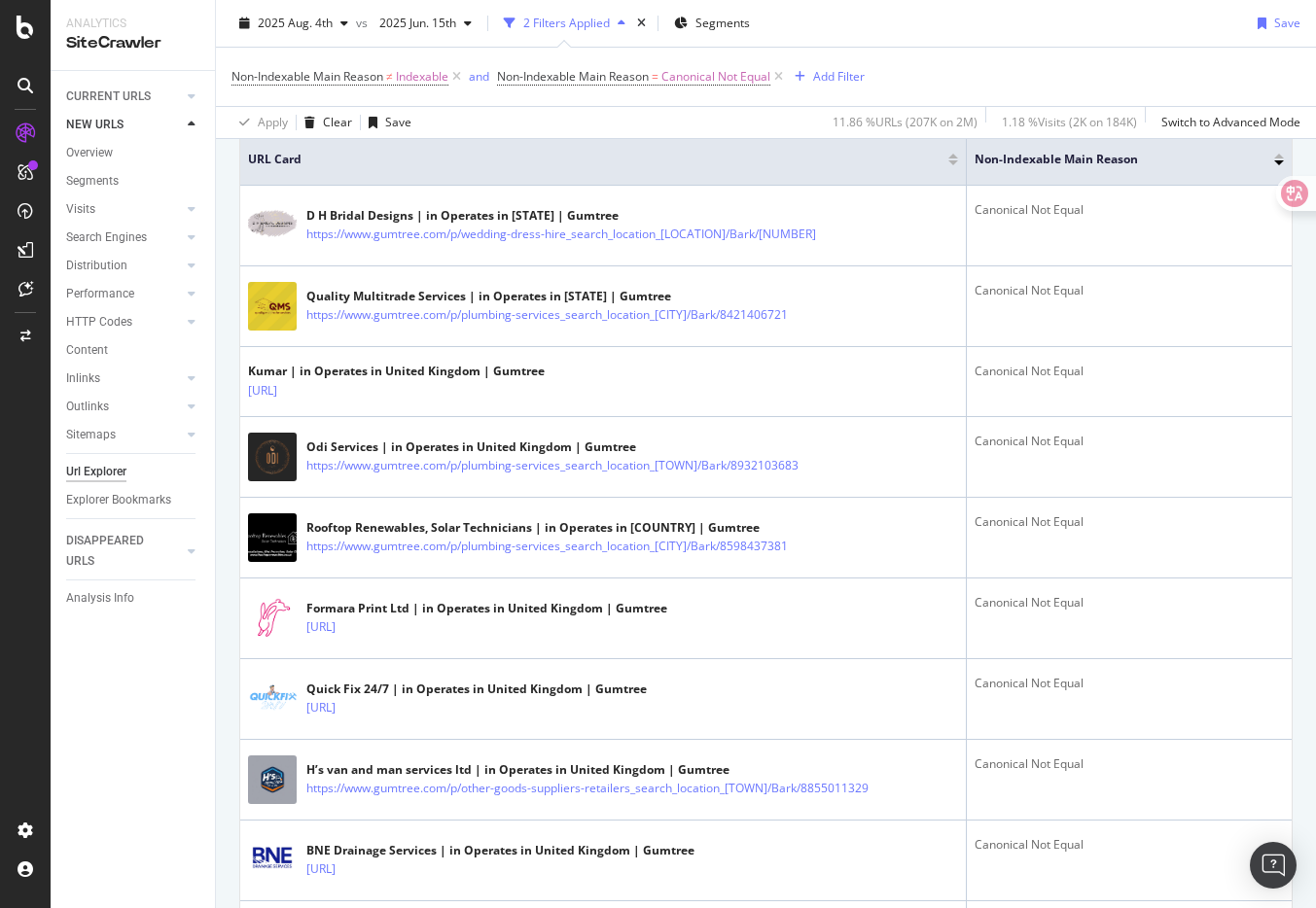 scroll, scrollTop: 0, scrollLeft: 0, axis: both 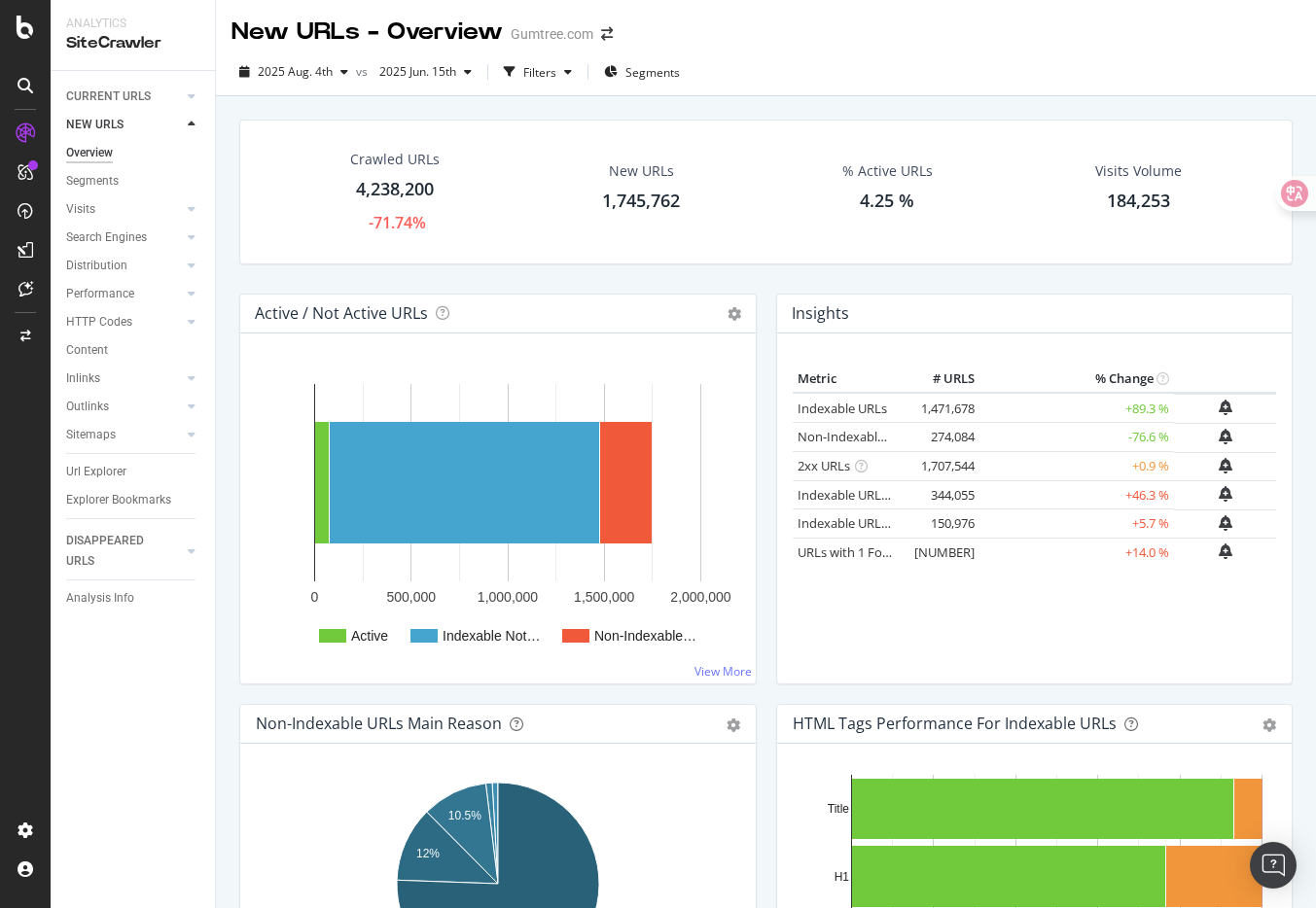 click on "Active / Not Active URLs
Chart (by Value) Chart (by Percentage) Table Expand Export as CSV Export as PNG
×
Distribution of all pages in terms of organic traffic performance: active vs inactive pages, with indexable status for inactive pages. An active page is a page which generated at least one visit over the period imported from Google Analytics (by default: the last 30 days).   Read more about the Active Pages indicator.
Active Indexable Not… Non-Indexable… 0 500,000 1,000,000 1,500,000 2,000,000 Active Indexable Not Active Non-Indexable Not Active 74,203 1,400,114 271,445 Non-Indexable…
View More" at bounding box center (498, 499) 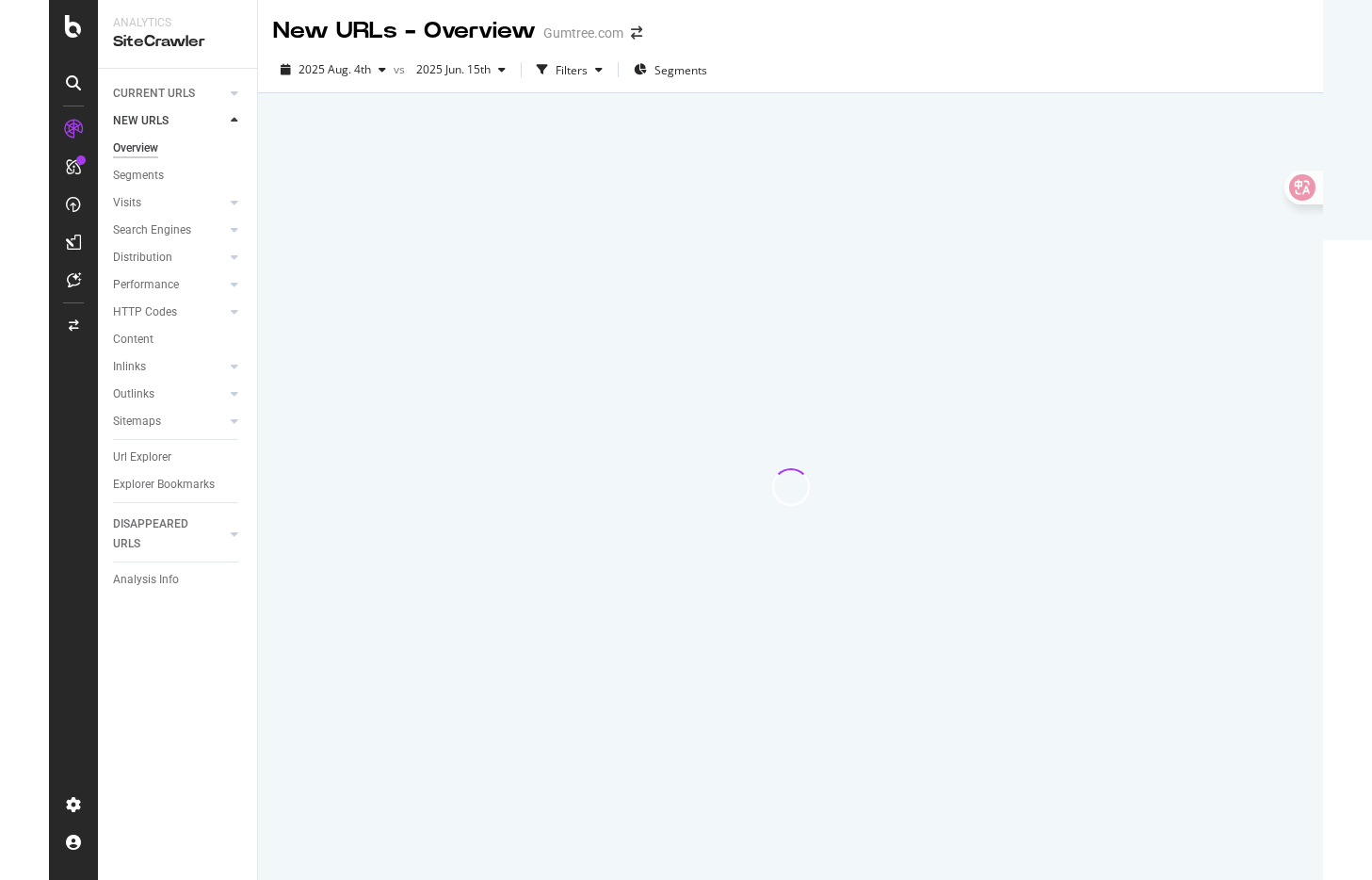 scroll, scrollTop: 0, scrollLeft: 0, axis: both 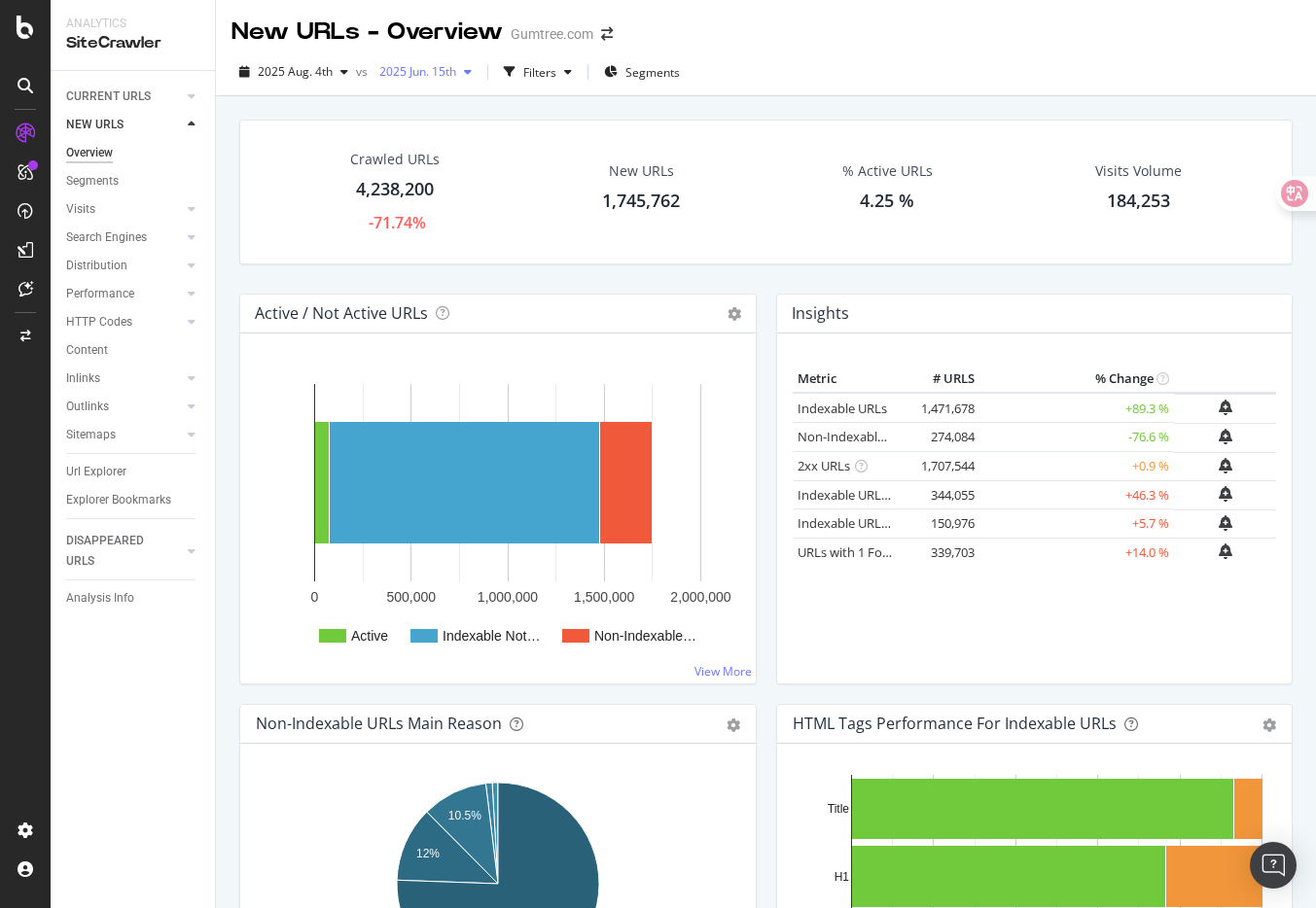 click on "2025 Jun. 15th" at bounding box center [413, 71] 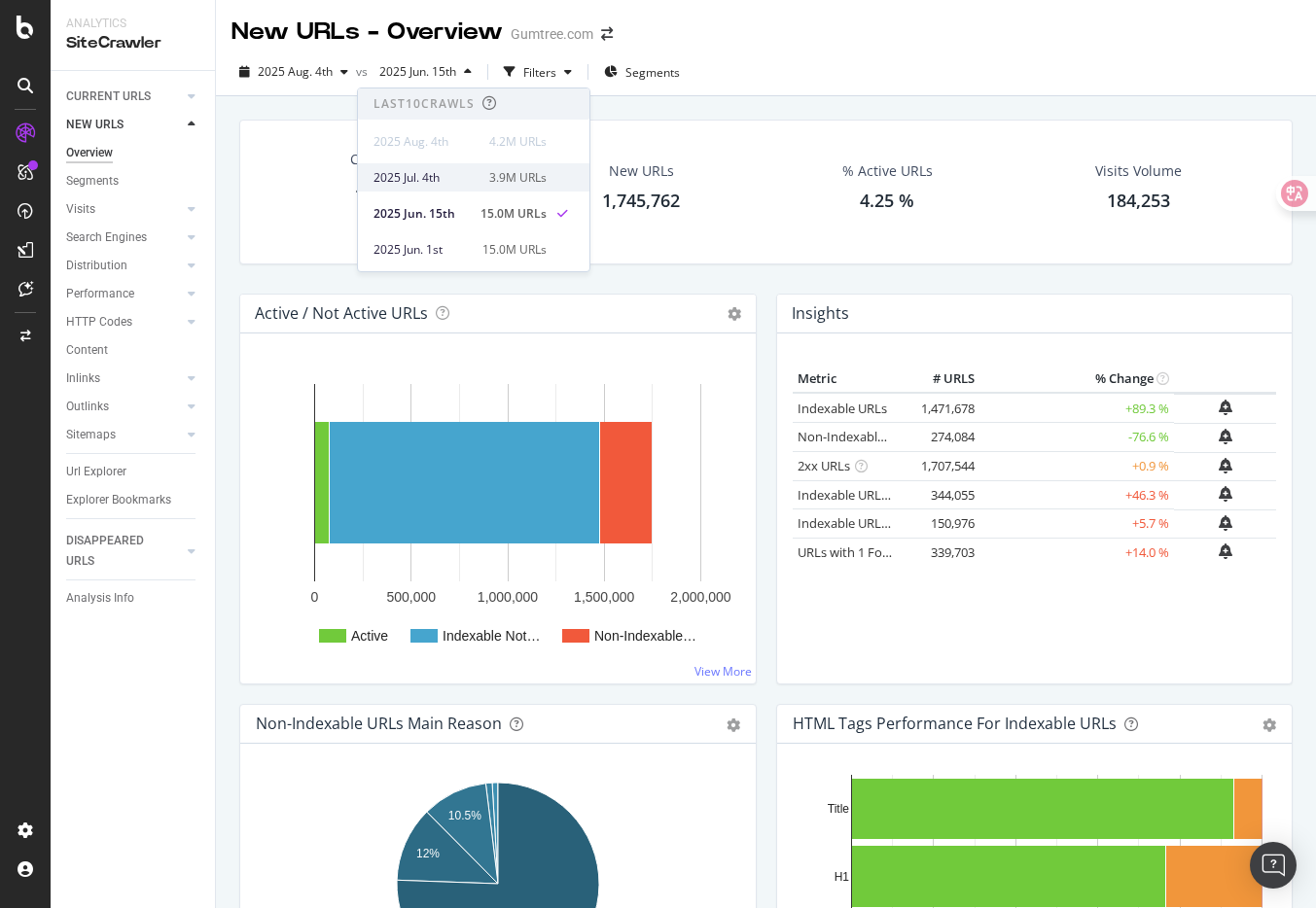 click on "2025 Jul. 4th" at bounding box center (425, 178) 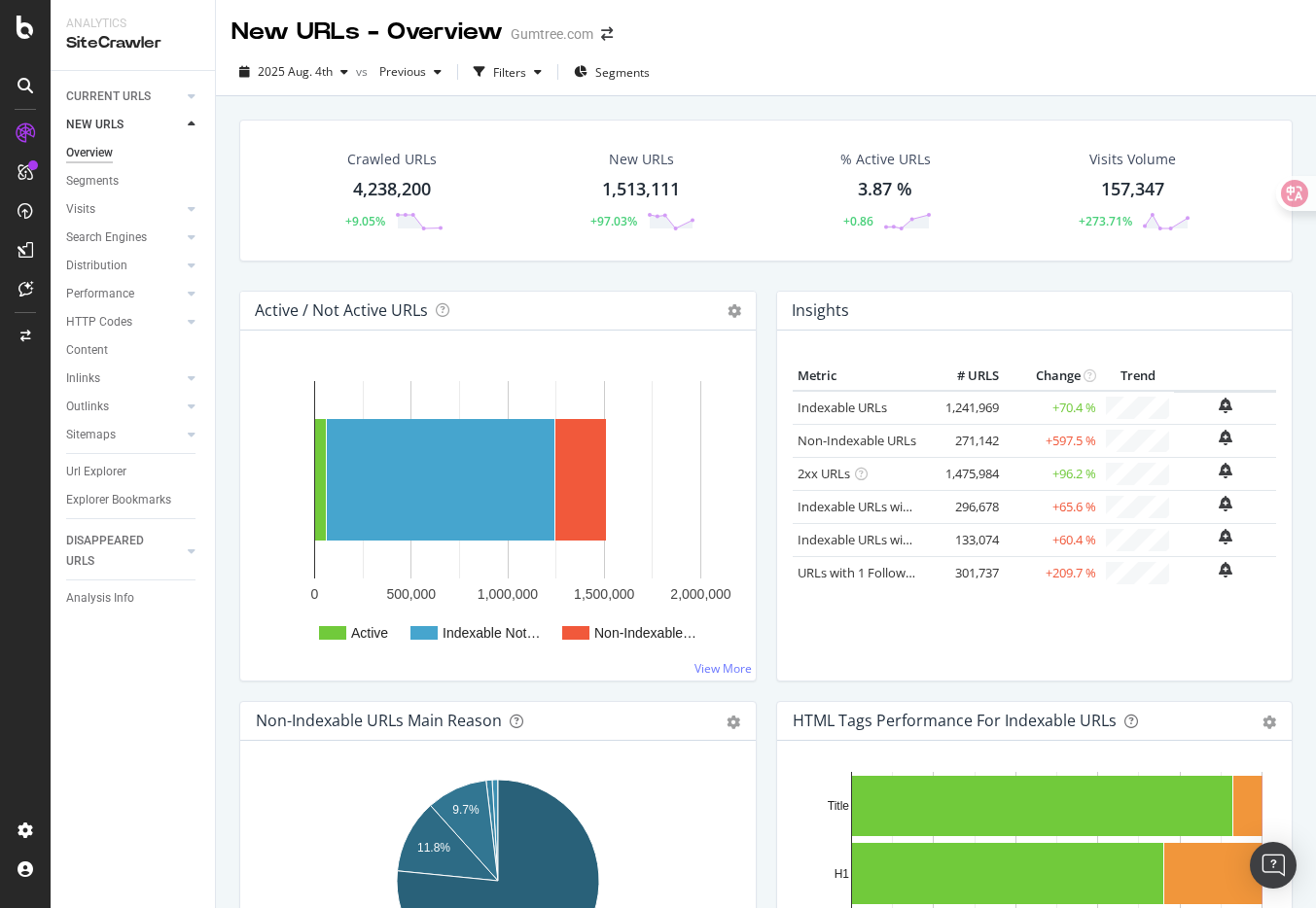 click on "Crawled URLs [NUMBER] +[NUMBER]% New URLs [NUMBER] +[NUMBER]% % Active URLs [NUMBER] % +[NUMBER]% Visits Volume [NUMBER] +[NUMBER]%" at bounding box center [765, 205] 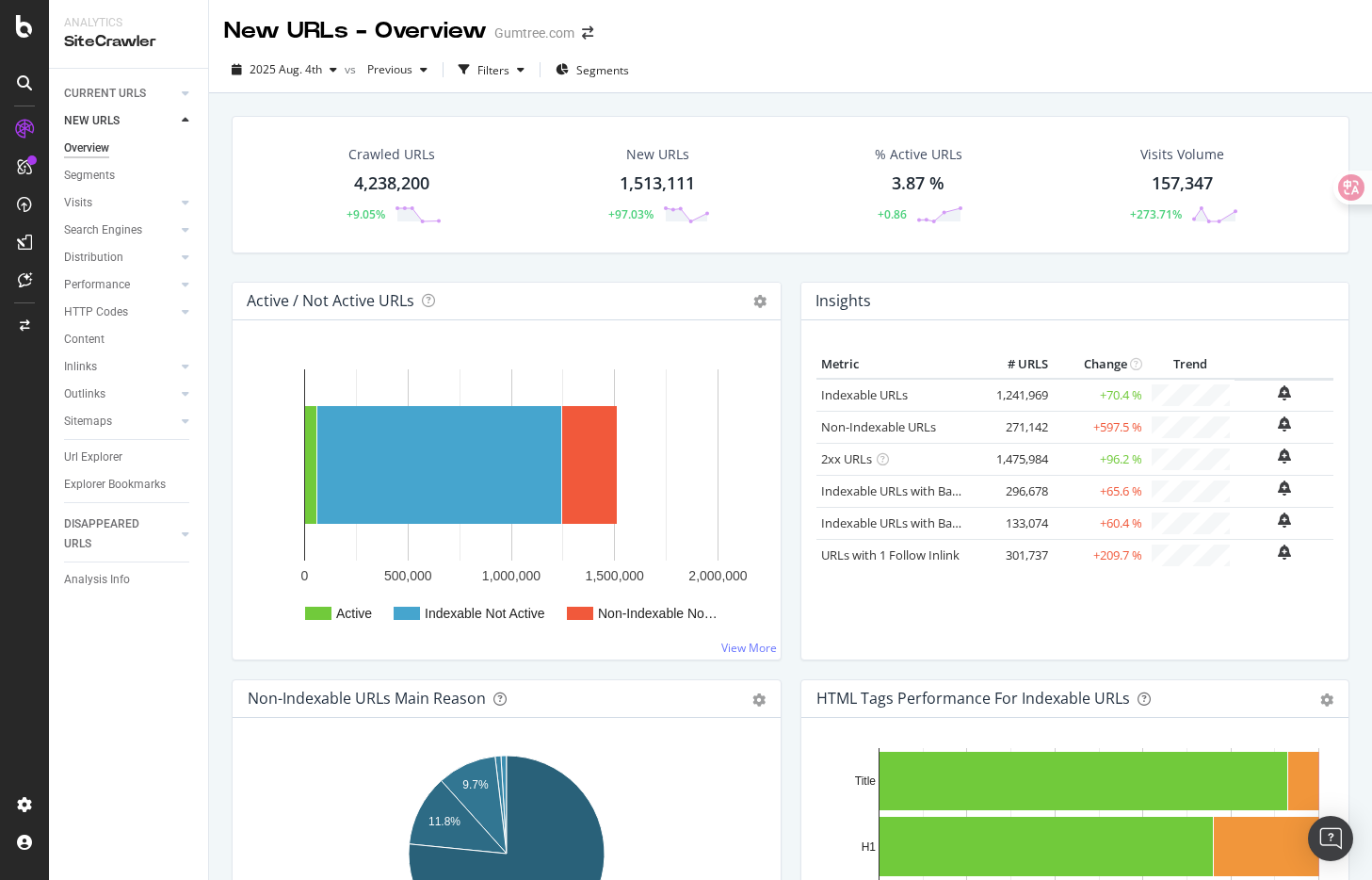 click on "Crawled URLs [NUMBER] +[NUMBER]% New URLs [NUMBER] +[NUMBER]% % Active URLs [NUMBER] % +[NUMBER]% Visits Volume [NUMBER] +[NUMBER]%" at bounding box center [790, 199] 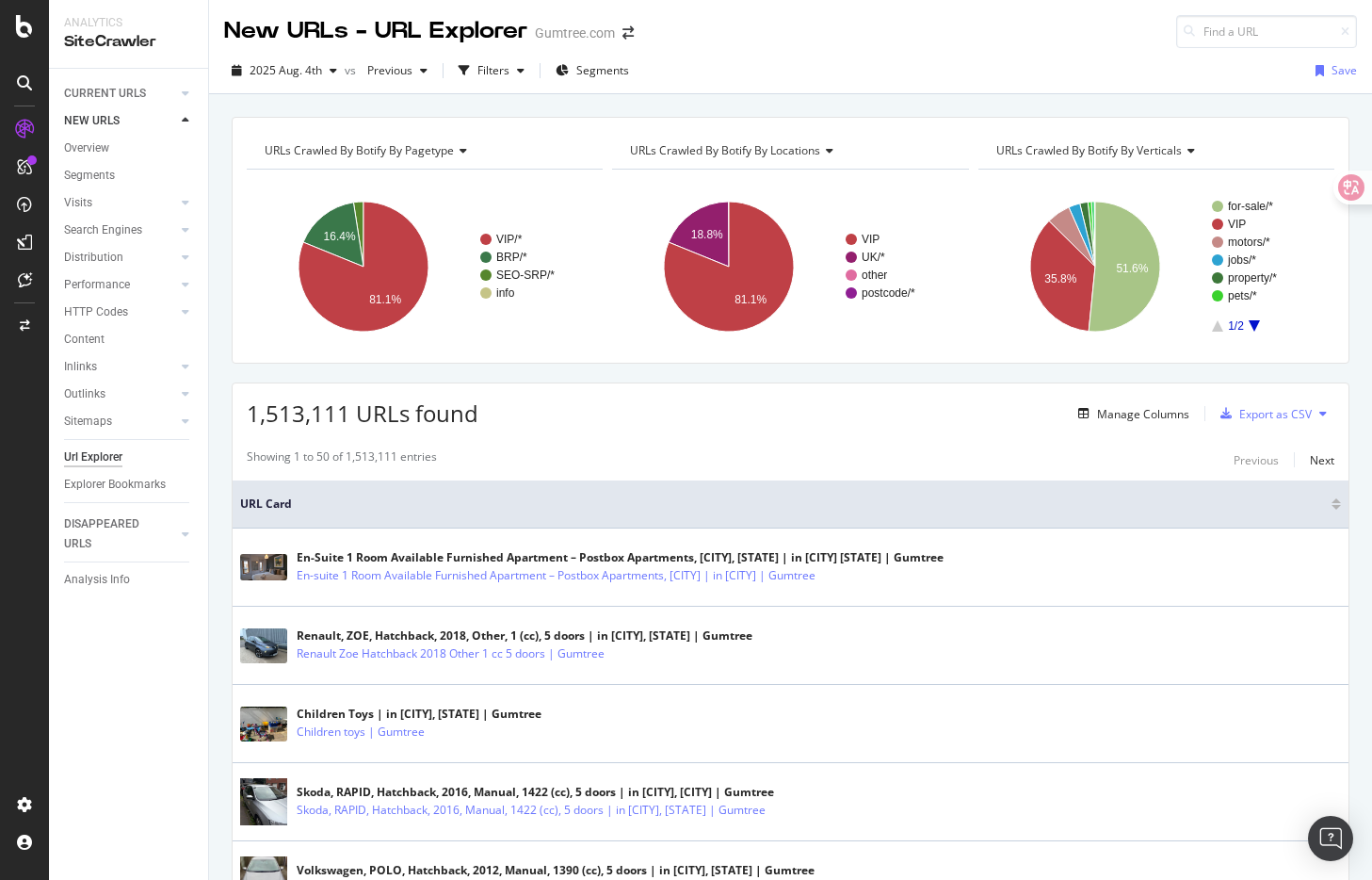 click on "1,513,111 URLs found Manage Columns Export as CSV" at bounding box center [790, 406] 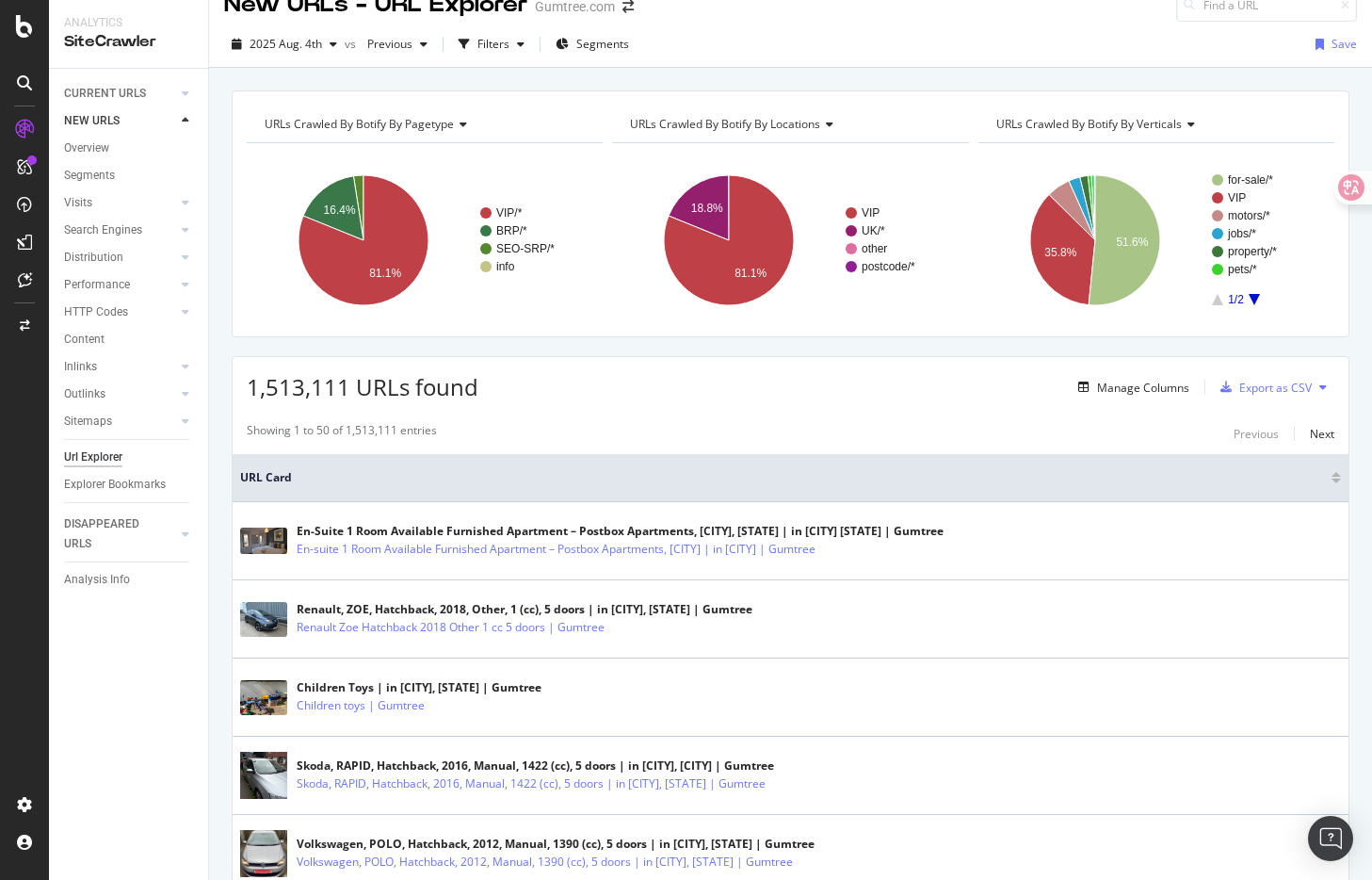 scroll, scrollTop: 0, scrollLeft: 0, axis: both 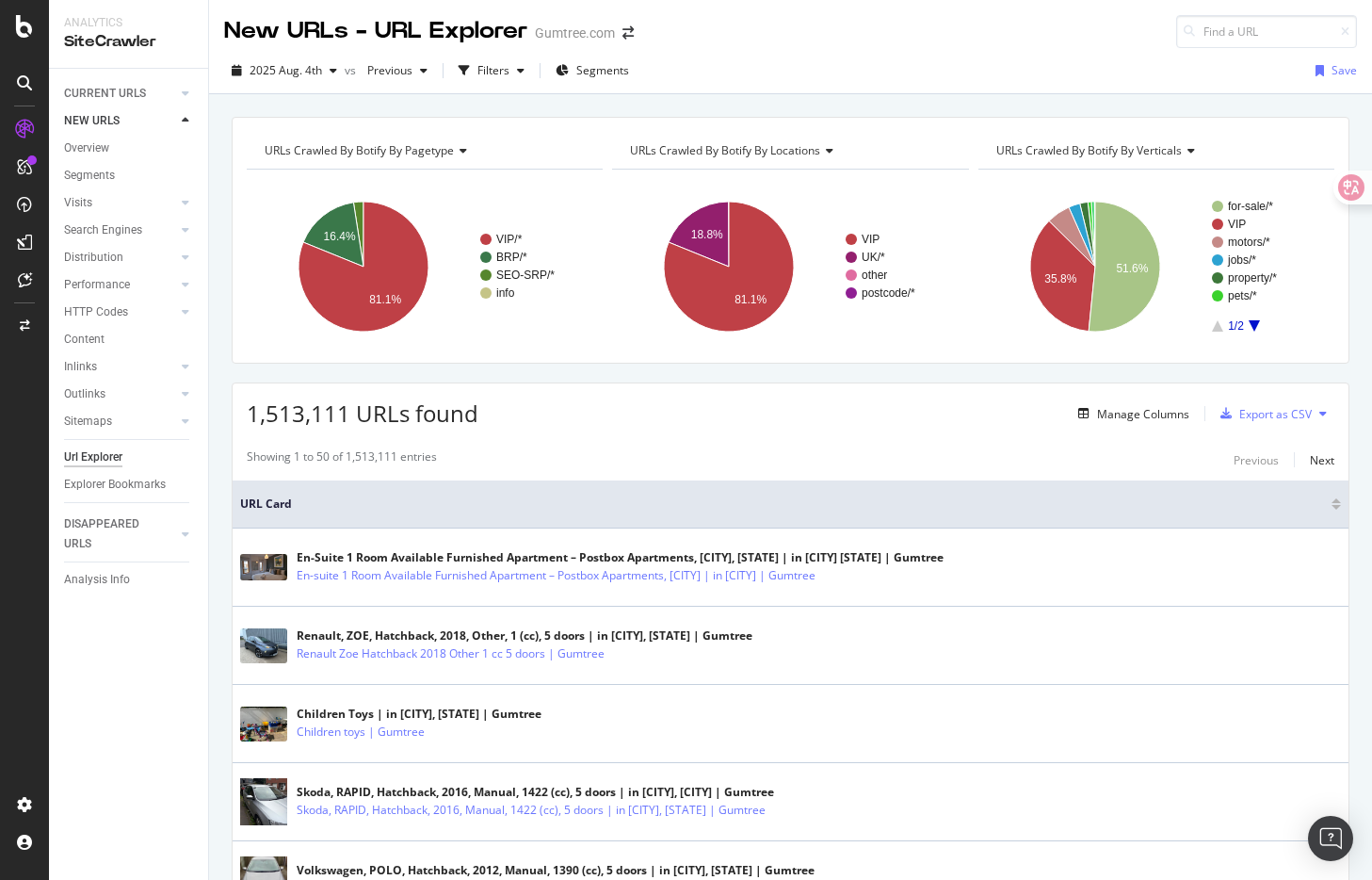 click on "URLs Crawled By Botify By pagetype" at bounding box center [359, 150] 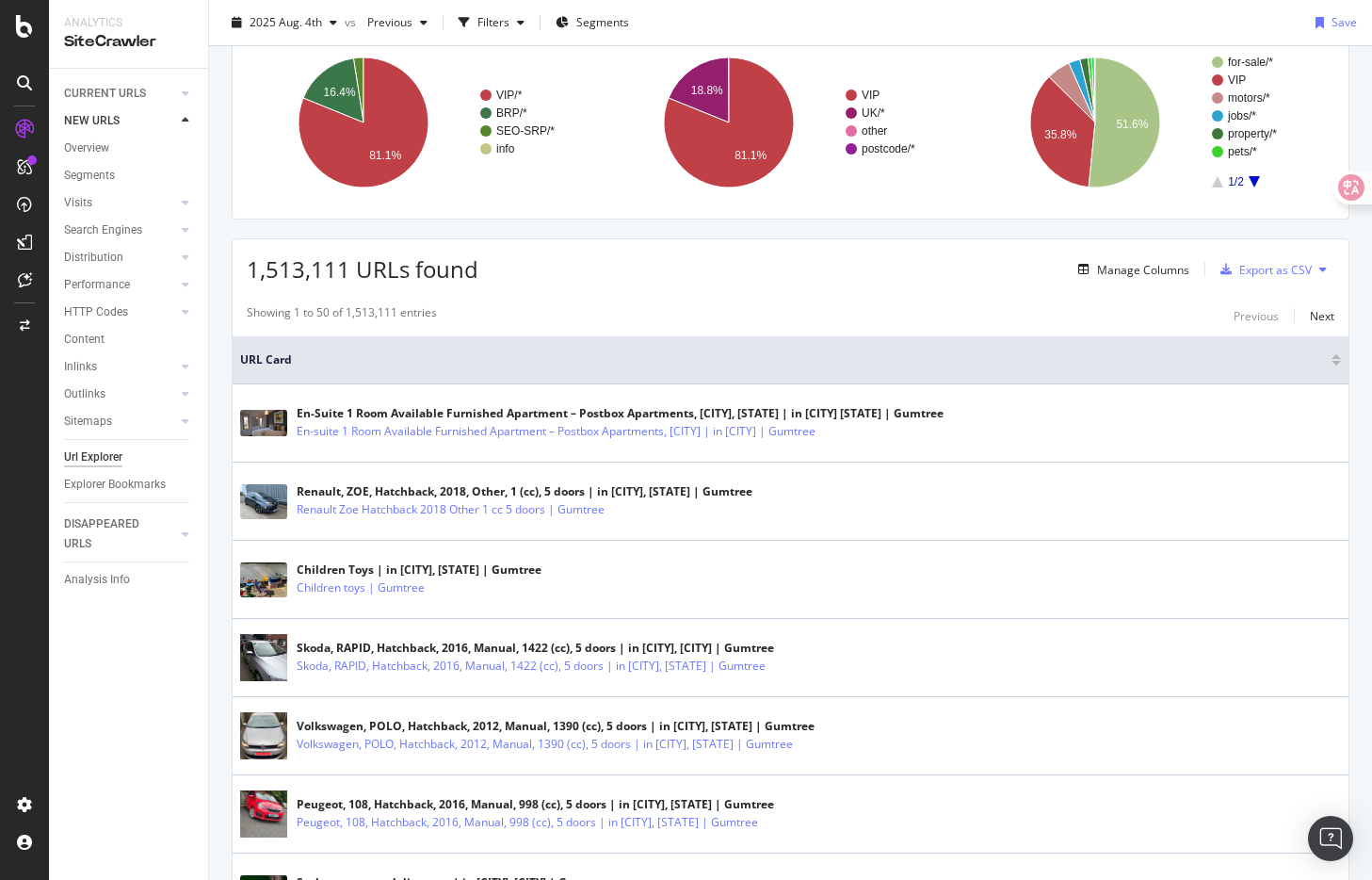scroll, scrollTop: 0, scrollLeft: 0, axis: both 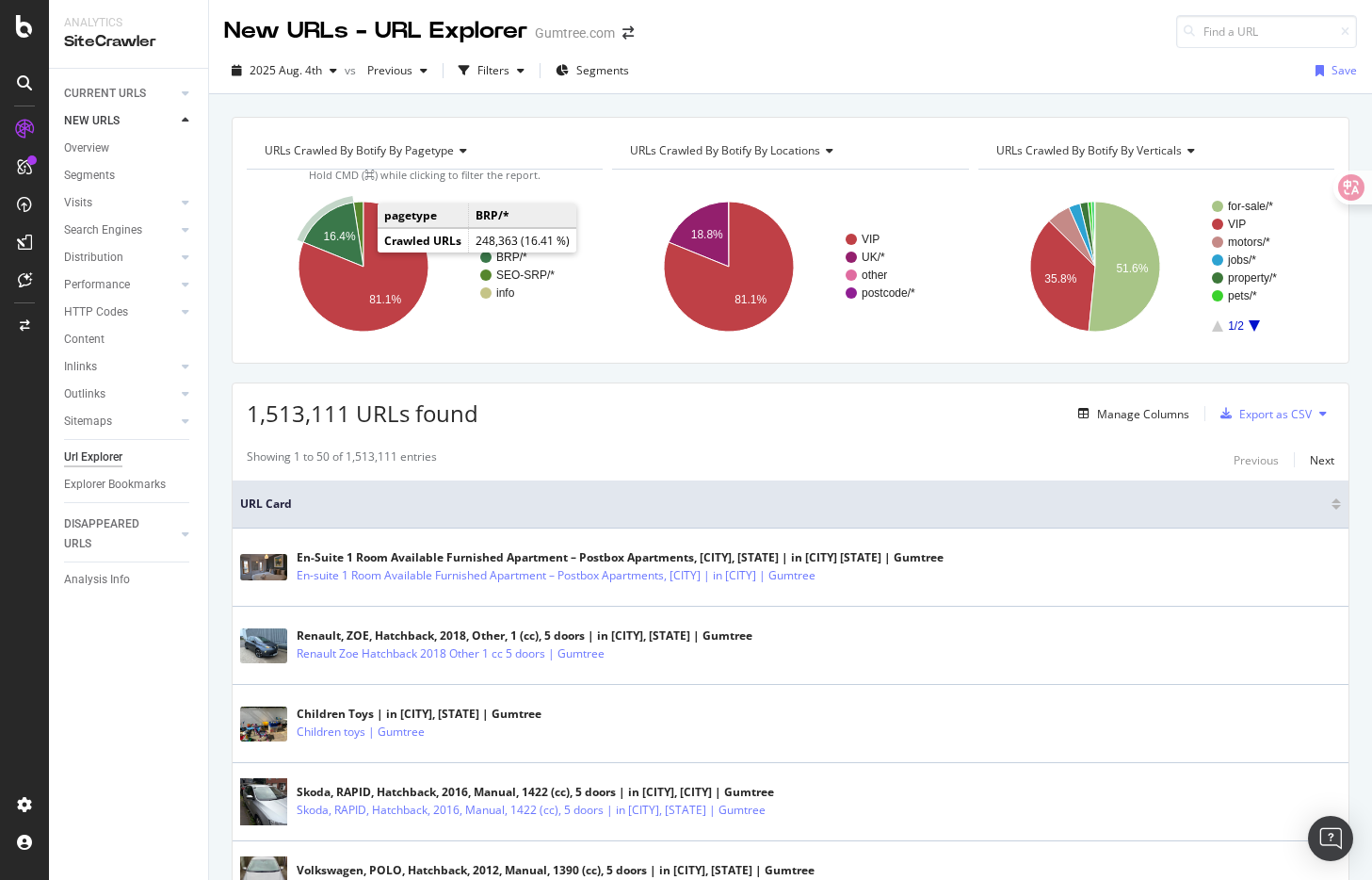 click on "16.4%" 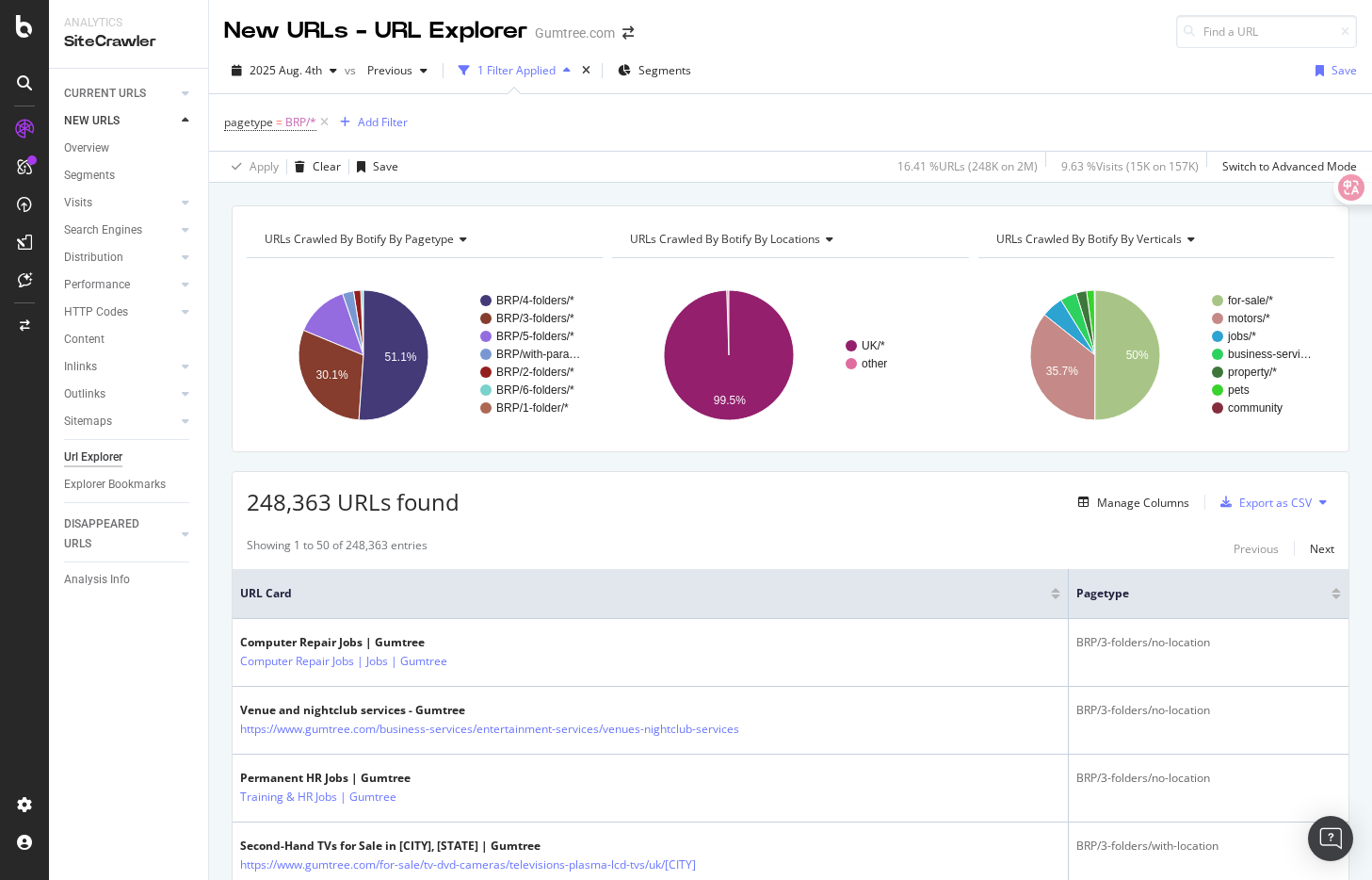 click on "URLs Crawled By Botify By pagetype
Chart (by Value) Table Expand Export as CSV Export as PNG Add to Custom Report
×
BRP/4-folders/* BRP/3-folders/* BRP/5-folders/* BRP/with-para… BRP/2-folders/* BRP/6-folders/* BRP/1-folder/* 30.1% 51.1% pagetype Crawled URLs BRP/4-folders/* 126,970 BRP/3-folders/* 74,830 BRP/5-folders/* 33,526 BRP/with-parameters/* 6,910 BRP/2-folders/* 4,438 BRP/6-folders/* 1,479 BRP/1-folder/* 210 BRP/with-param…
URLs Crawled By Botify By locations
Chart (by Value) Table Expand Export as CSV Export as PNG Add to Custom Report
×
UK/* other 99.5% locations Crawled URLs UK/* 247,037 other 1,326 other" at bounding box center [790, 2162] 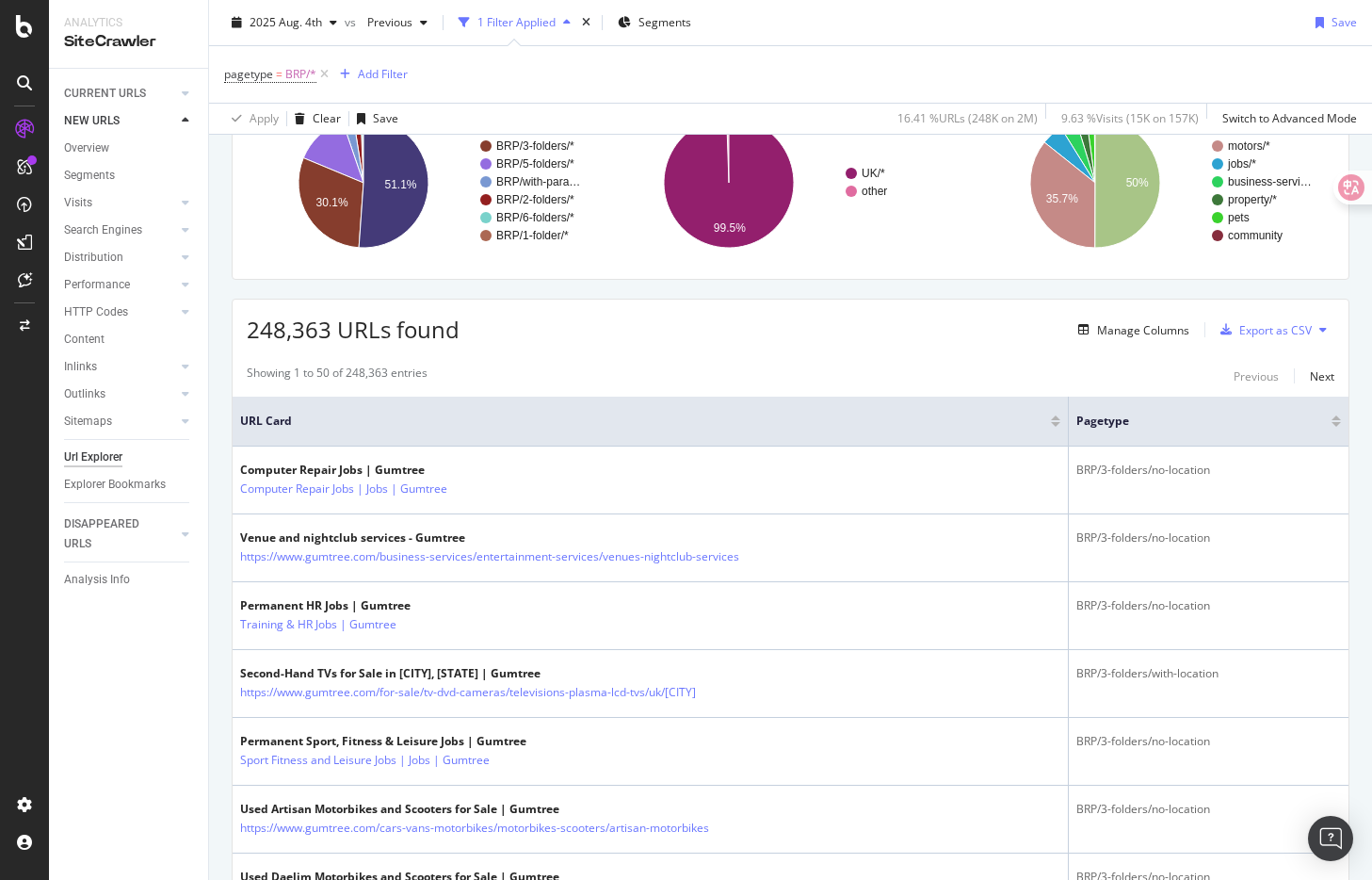scroll, scrollTop: 0, scrollLeft: 0, axis: both 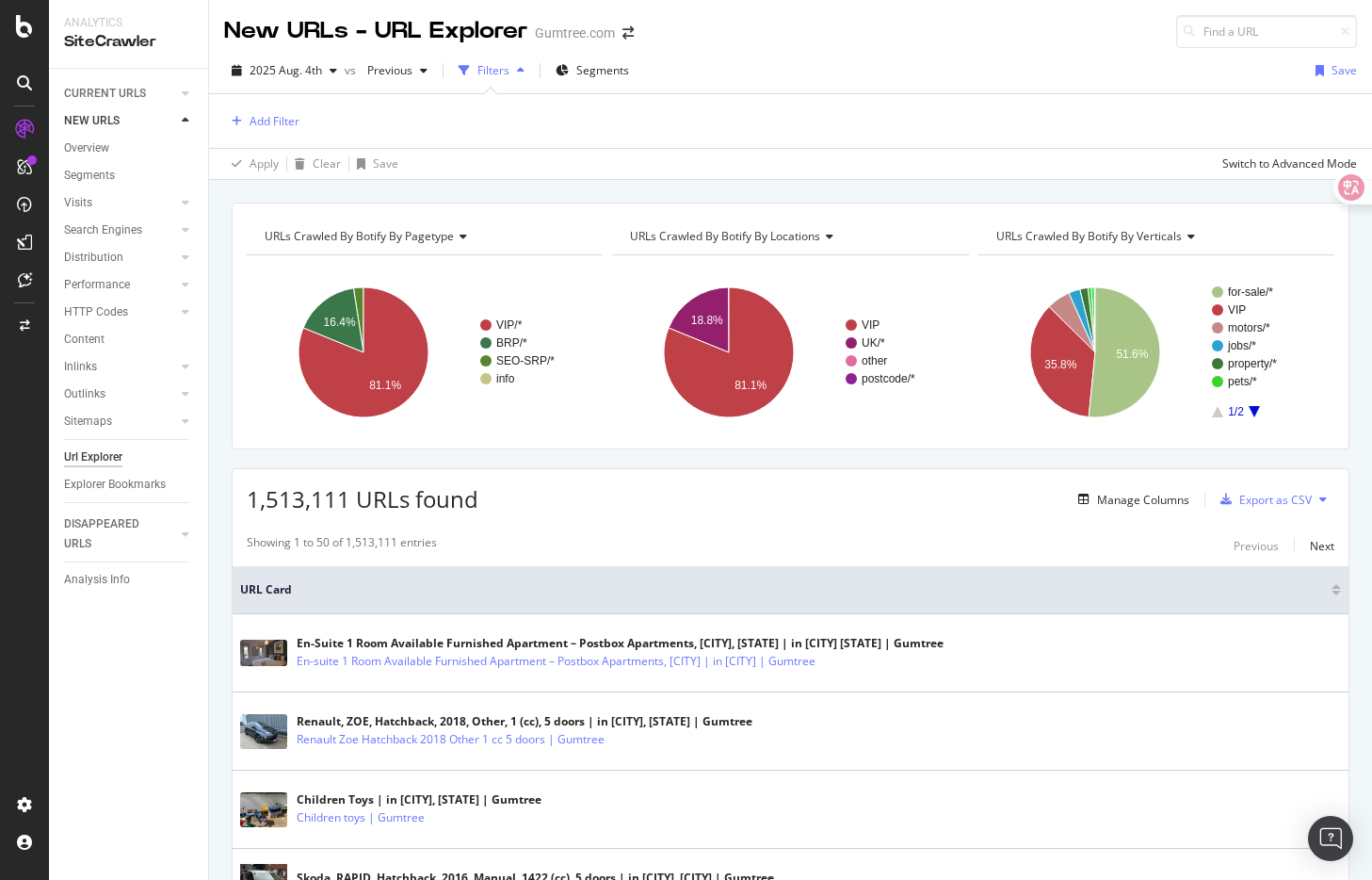 click 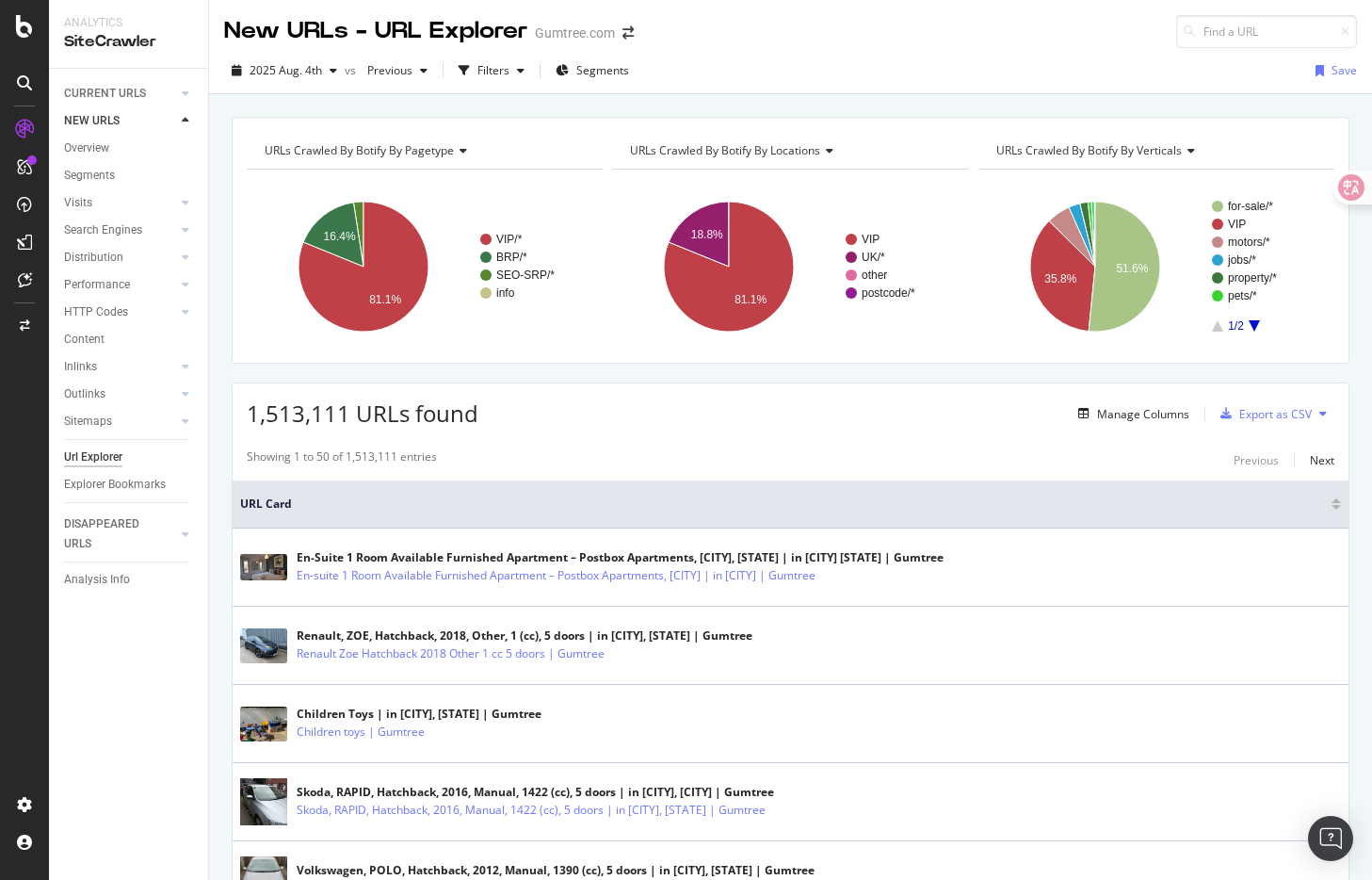 click 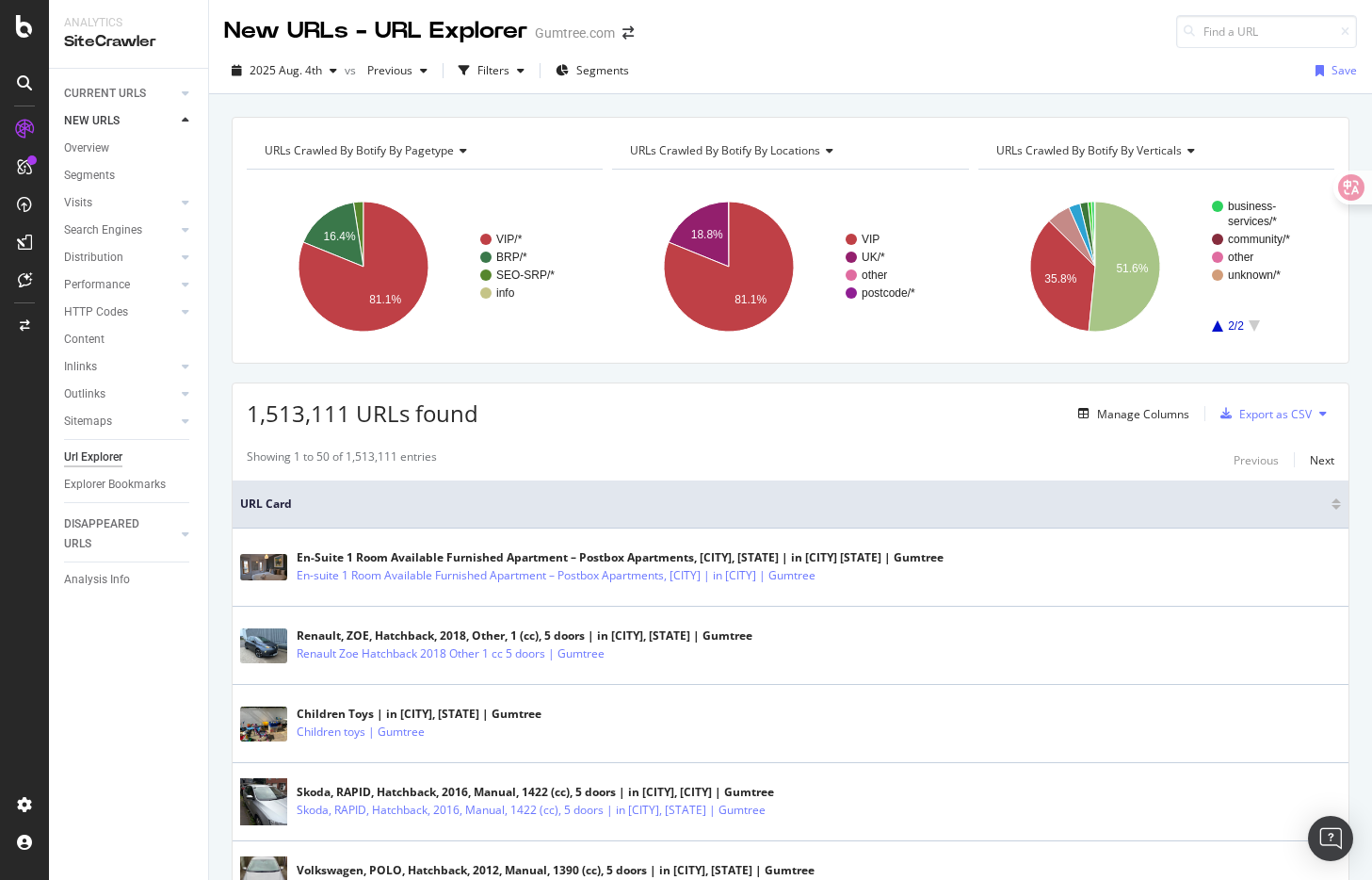 click 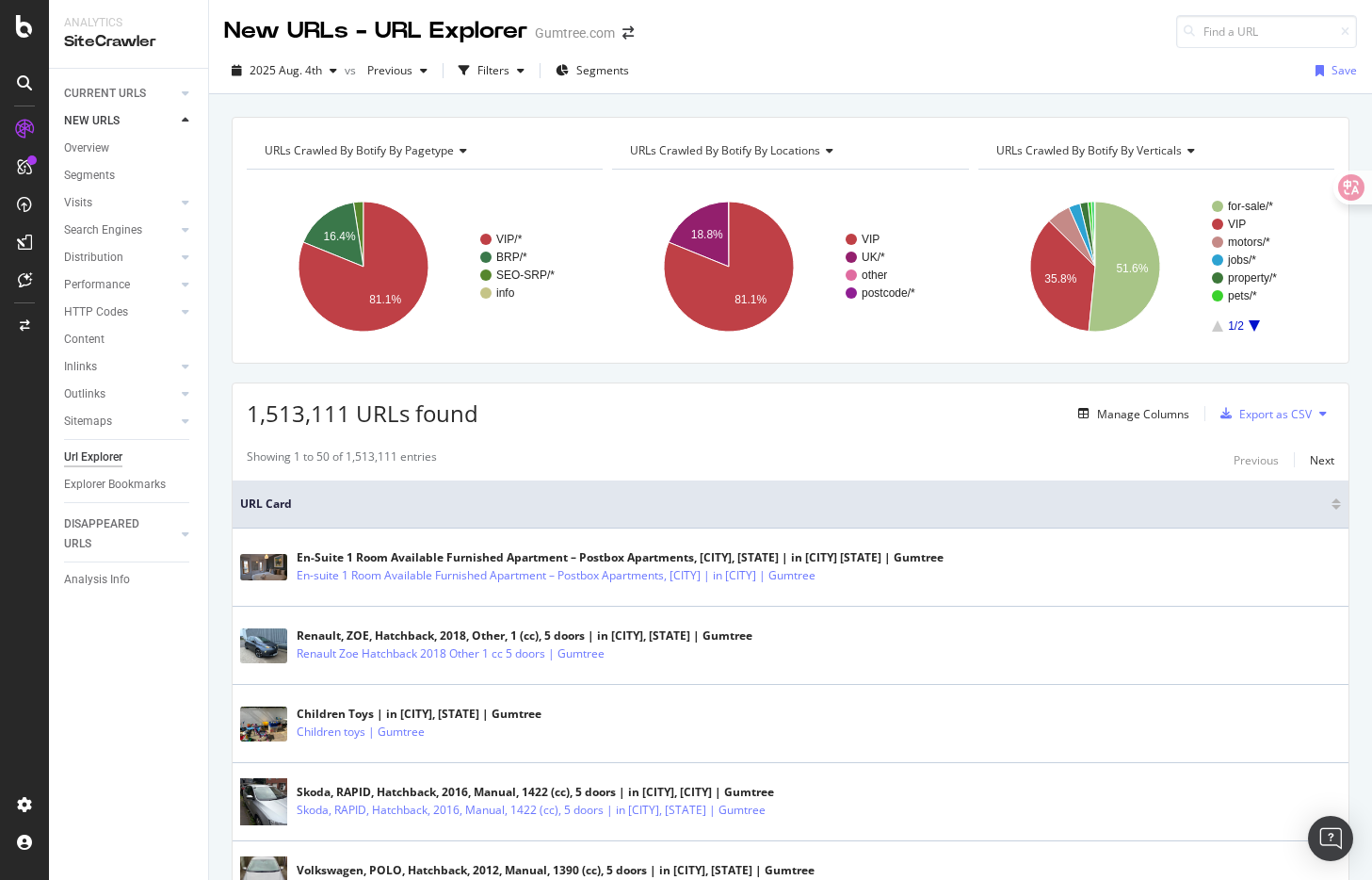 click on "1,513,111 URLs found Manage Columns Export as CSV" at bounding box center [790, 406] 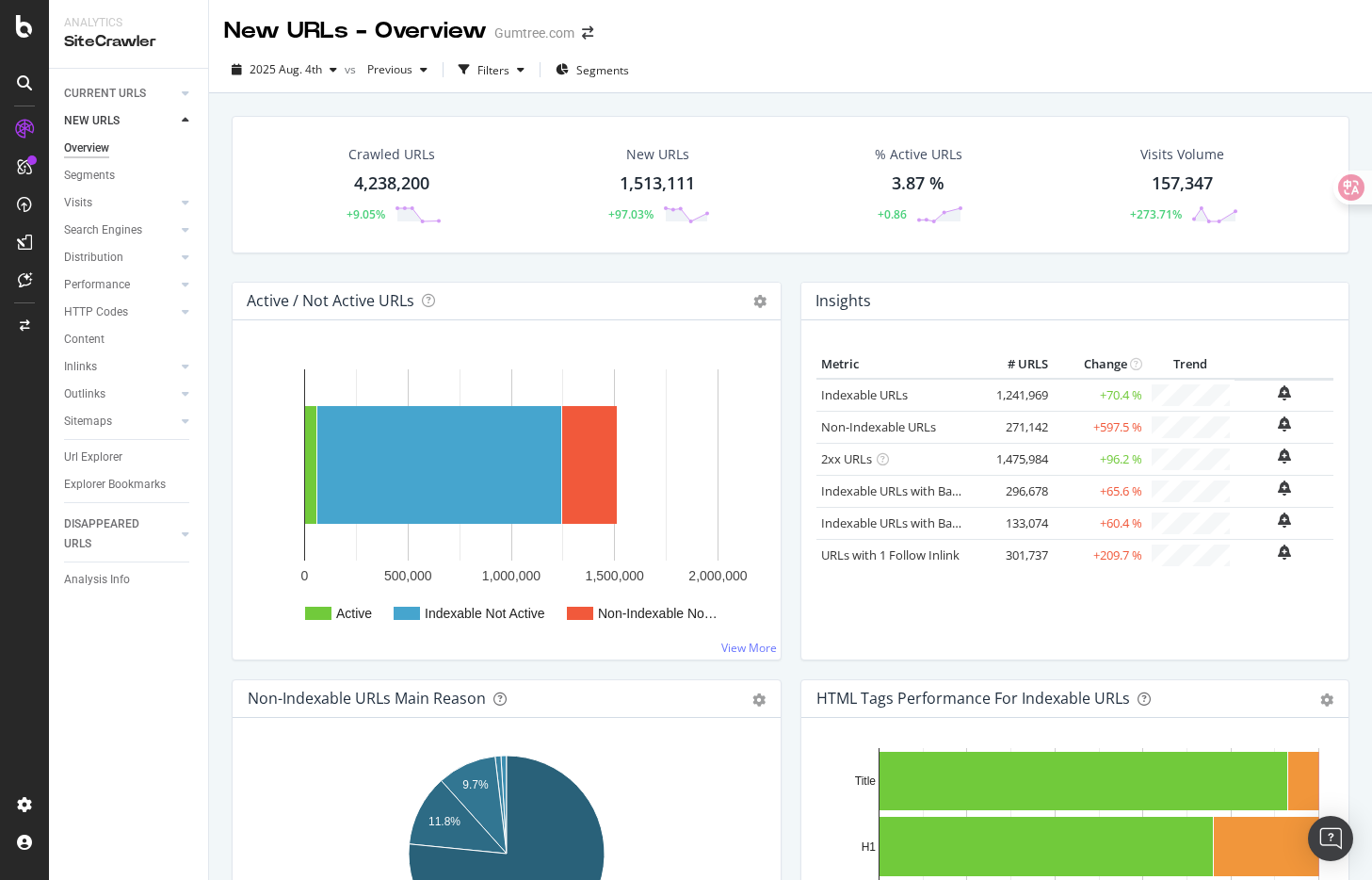 click on "[NUMBER]" at bounding box center [1182, 184] 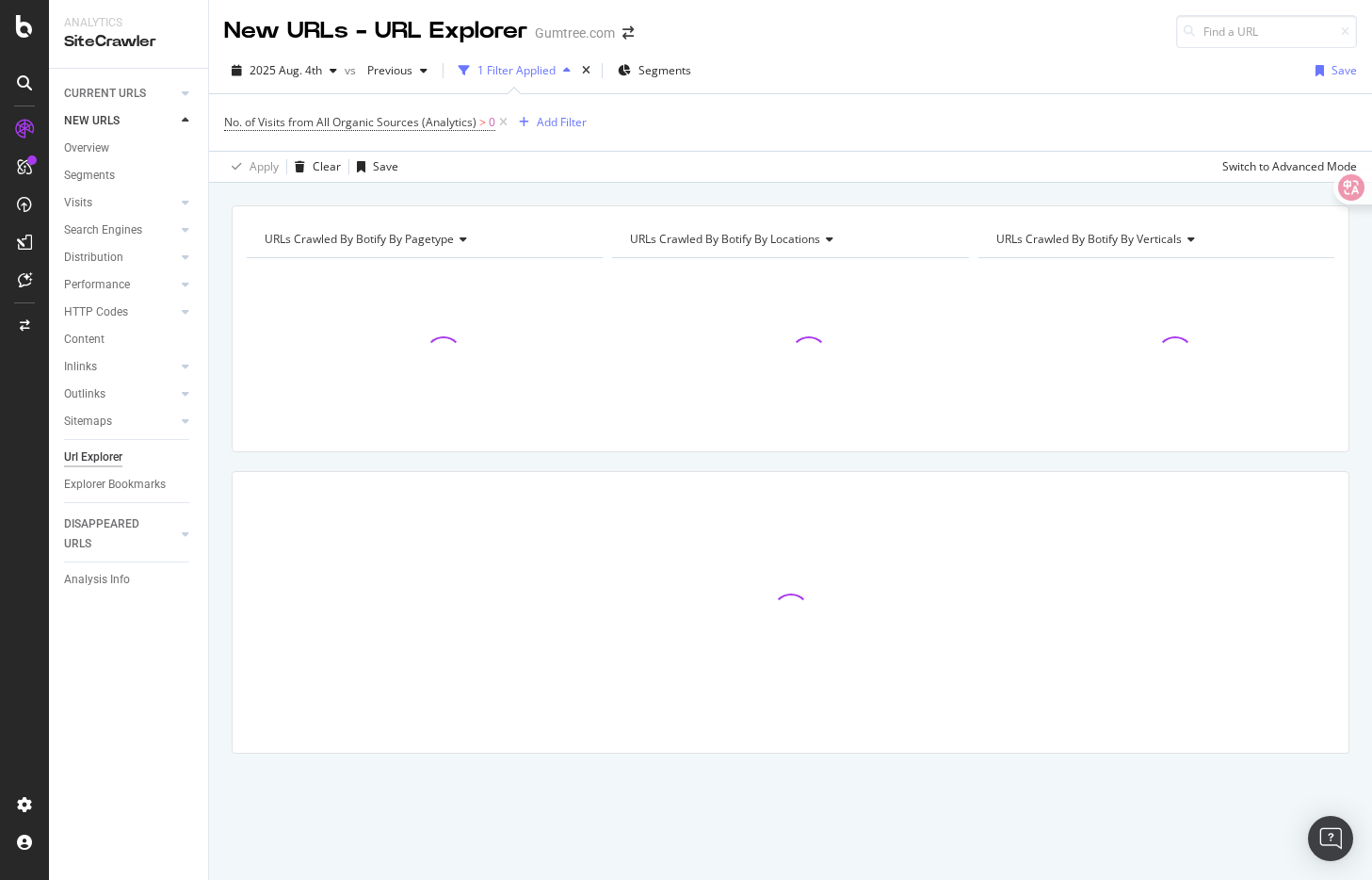 click on "URLs Crawled By Botify By pagetype
Chart (by Value) Table Expand Export as CSV Export as PNG Add to Custom Report
×
URLs Crawled By Botify By locations
Chart (by Value) Table Expand Export as CSV Export as PNG Add to Custom Report
×
URLs Crawled By Botify By verticals
Chart (by Value) Table Expand Export as CSV Export as PNG Add to Custom Report
×" at bounding box center (790, 205) 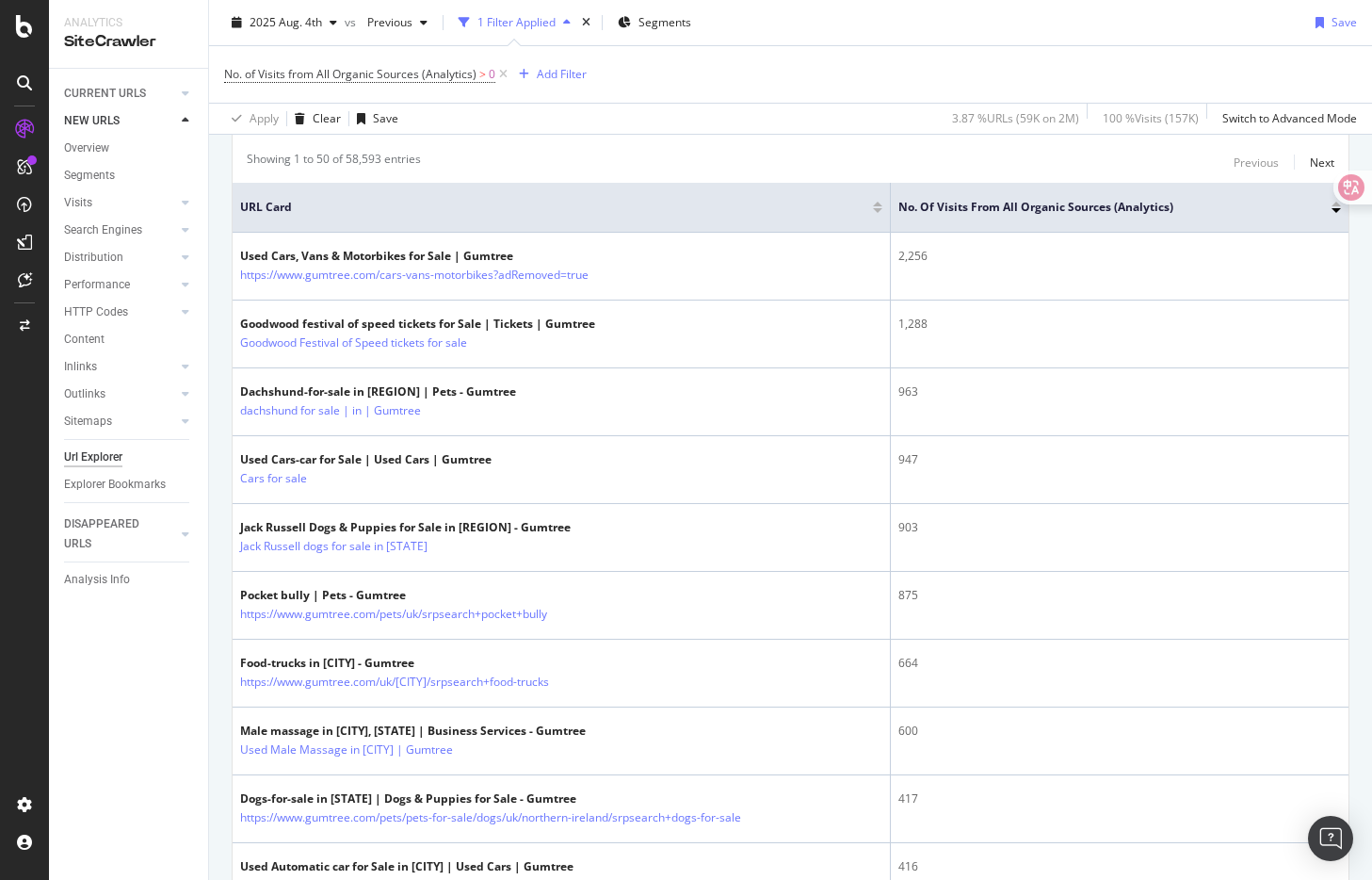 scroll, scrollTop: 0, scrollLeft: 0, axis: both 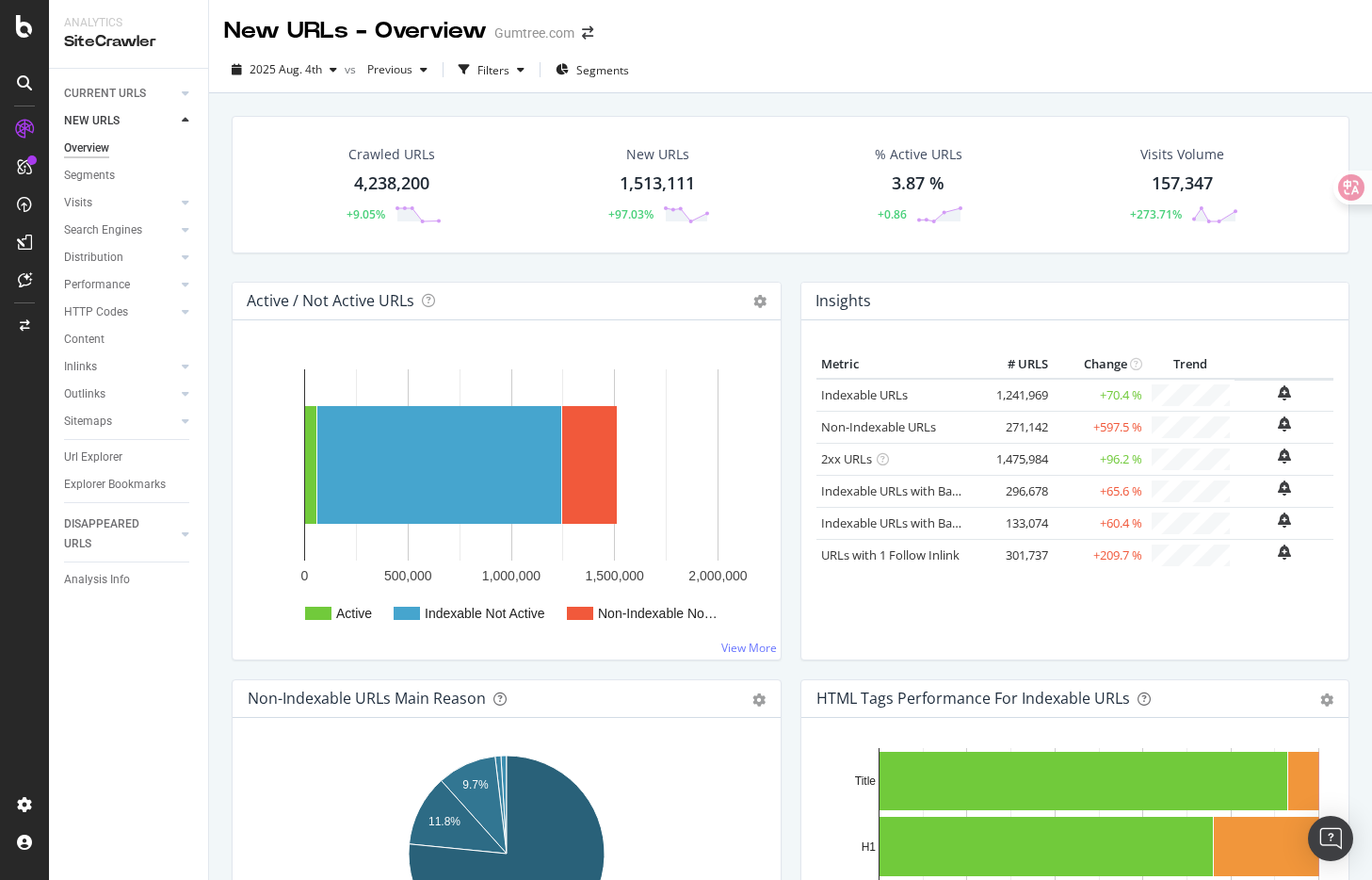 click on "Crawled URLs [NUMBER] +[NUMBER]% New URLs [NUMBER] +[NUMBER]% % Active URLs [NUMBER] % +[NUMBER]% Visits Volume [NUMBER] +[NUMBER]%" at bounding box center [790, 199] 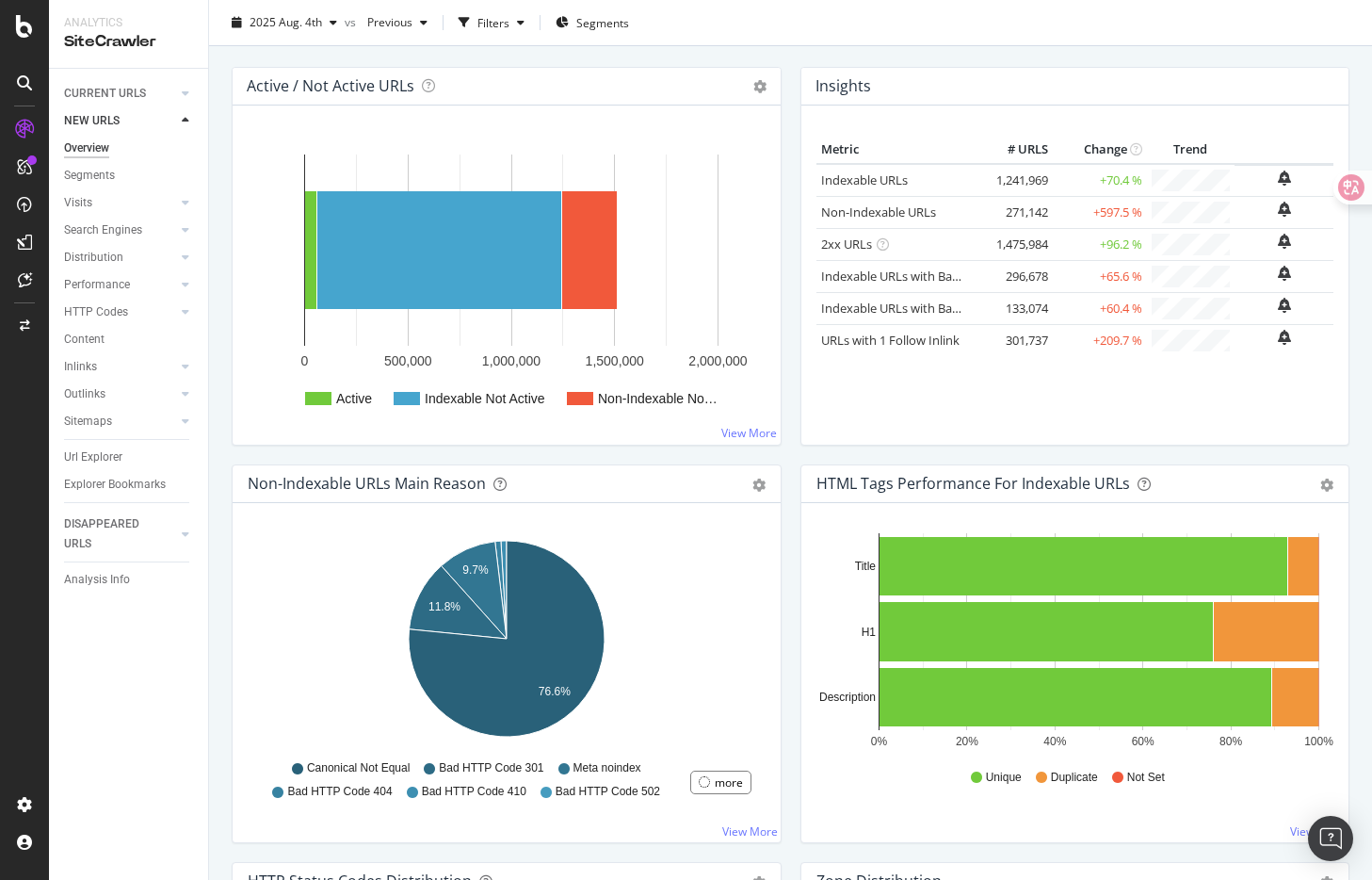scroll, scrollTop: 216, scrollLeft: 0, axis: vertical 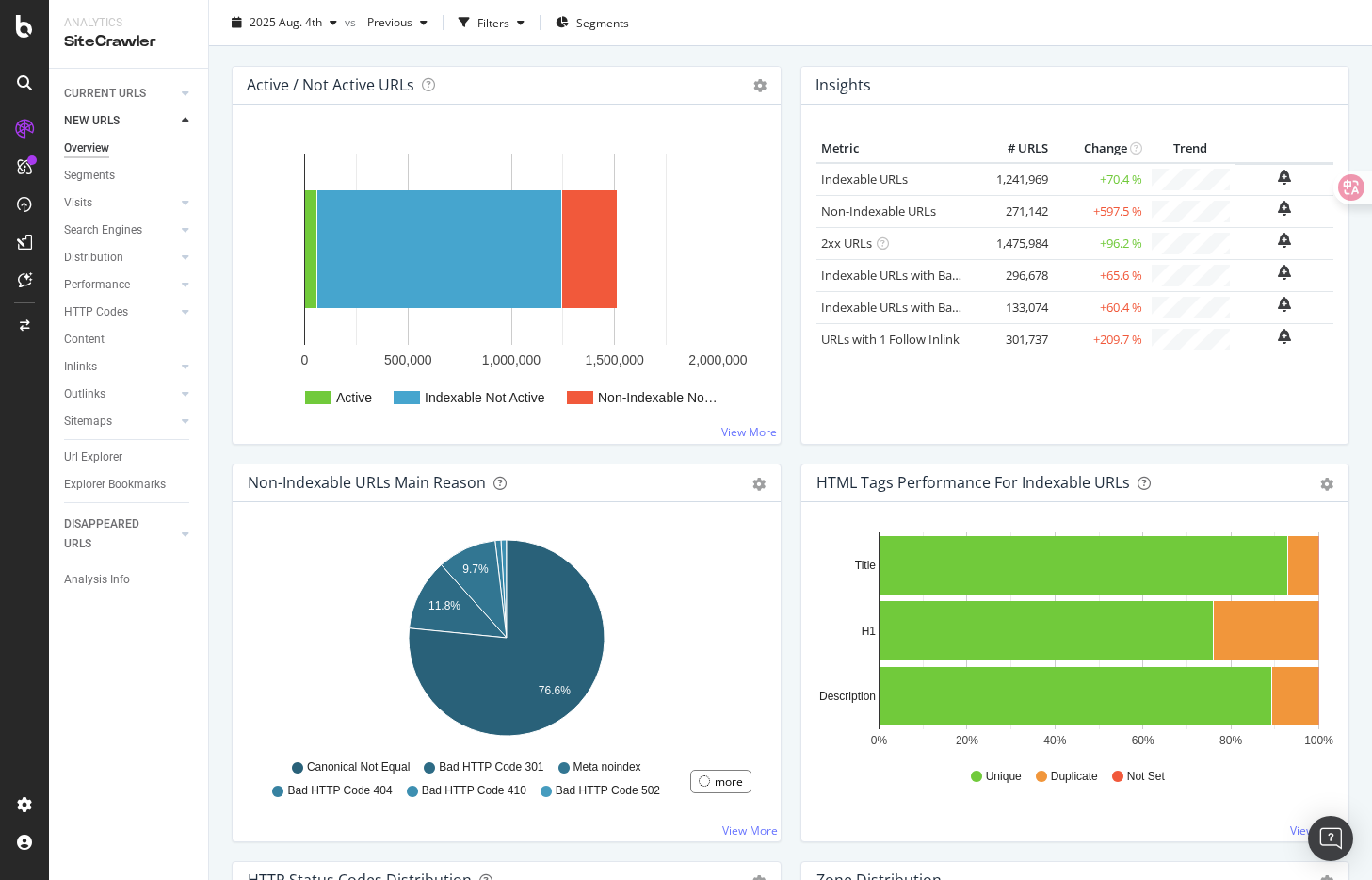click on "Active / Not Active URLs
Chart (by Value) Chart (by Percentage) Table Expand Export as CSV Export as PNG
×
Distribution of all pages in terms of organic traffic performance: active vs inactive pages, with indexable status for inactive pages. An active page is a page which generated at least one visit over the period imported from Google Analytics (by default: the last 30 days).   Read more about the Active Pages indicator.
Active Indexable Not Active Non-Indexable No… 0 500,000 1,000,000 1,500,000 2,000,000 Active Indexable Not Active Non-Indexable Not Active 58,593 1,186,107 268,411 Non-Indexable No…
View More" at bounding box center [507, 265] 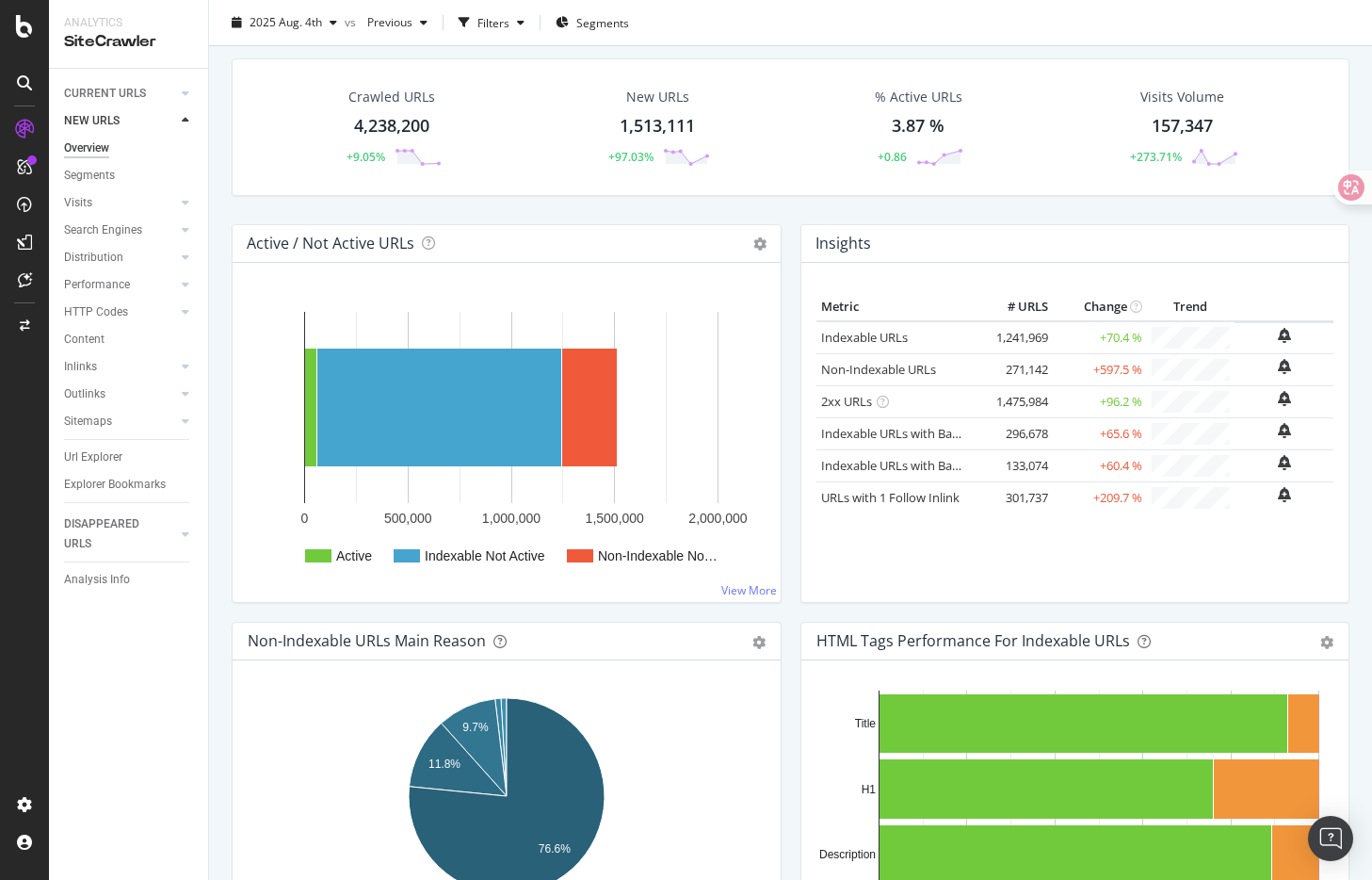 scroll, scrollTop: 55, scrollLeft: 0, axis: vertical 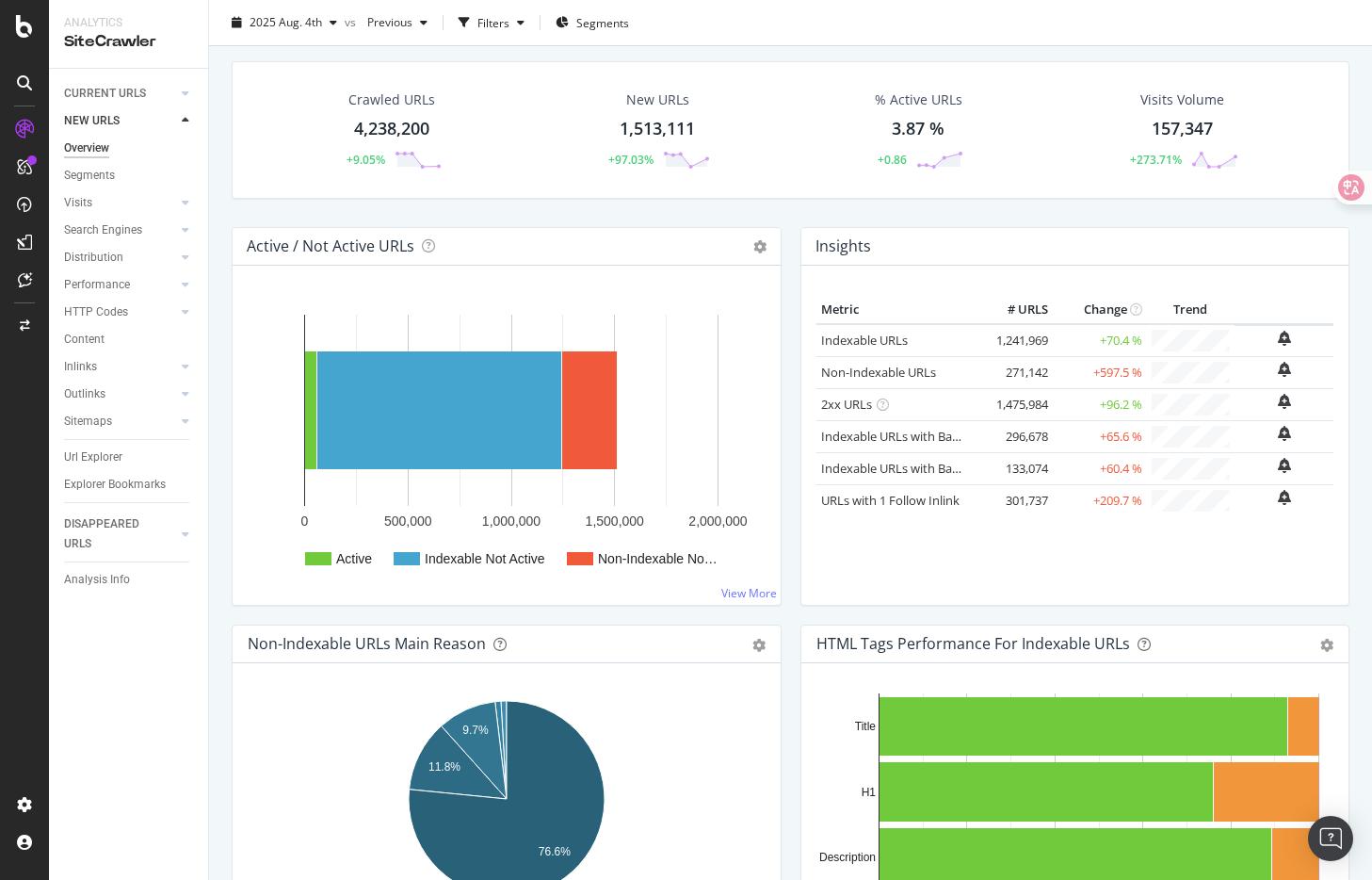 click on "Insights
Metric
# URLS
Change
Trend
Indexable URLs
1,241,969
+70.4 %
Non-Indexable URLs" at bounding box center [1075, 426] 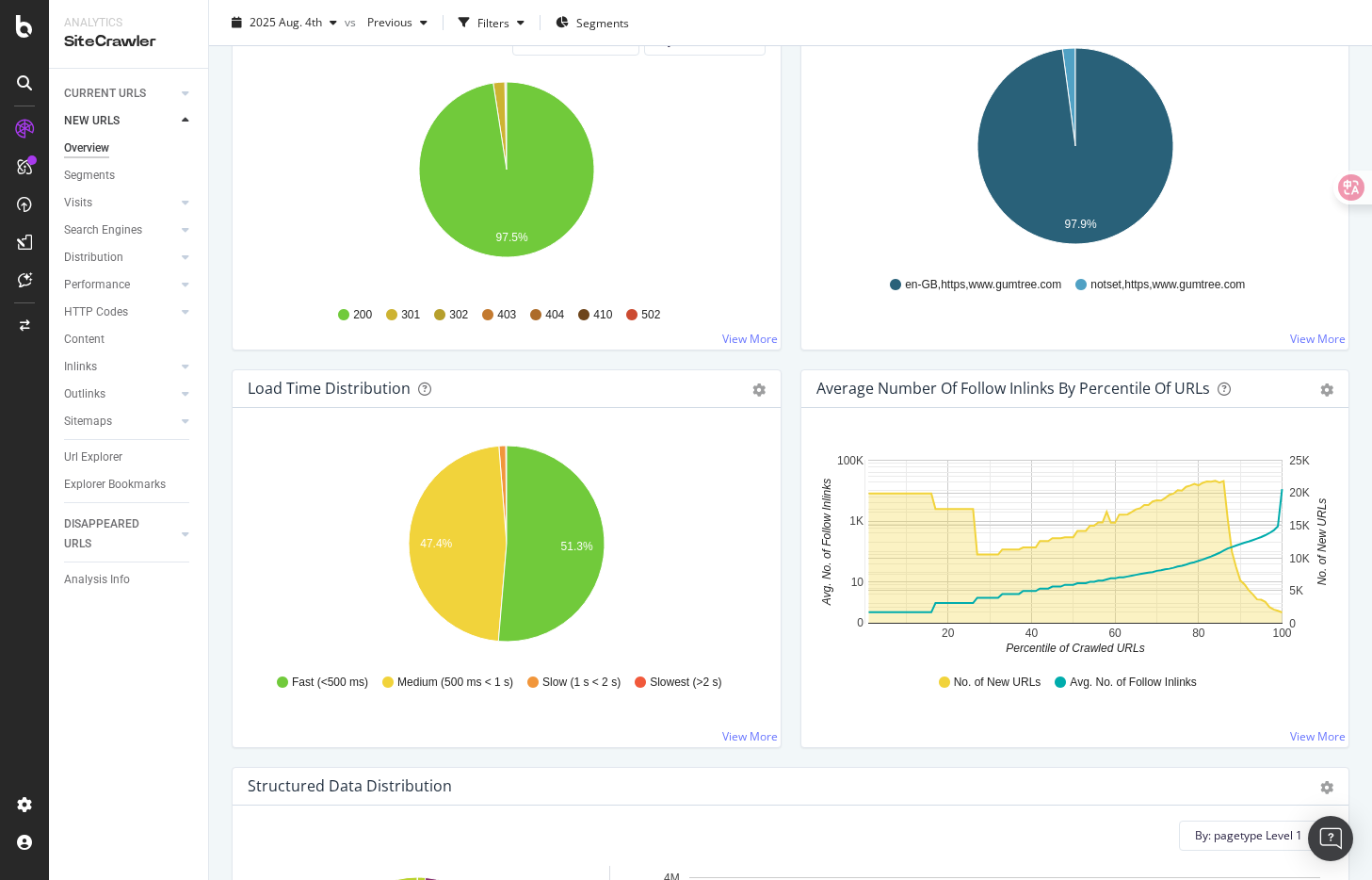 scroll, scrollTop: 1115, scrollLeft: 0, axis: vertical 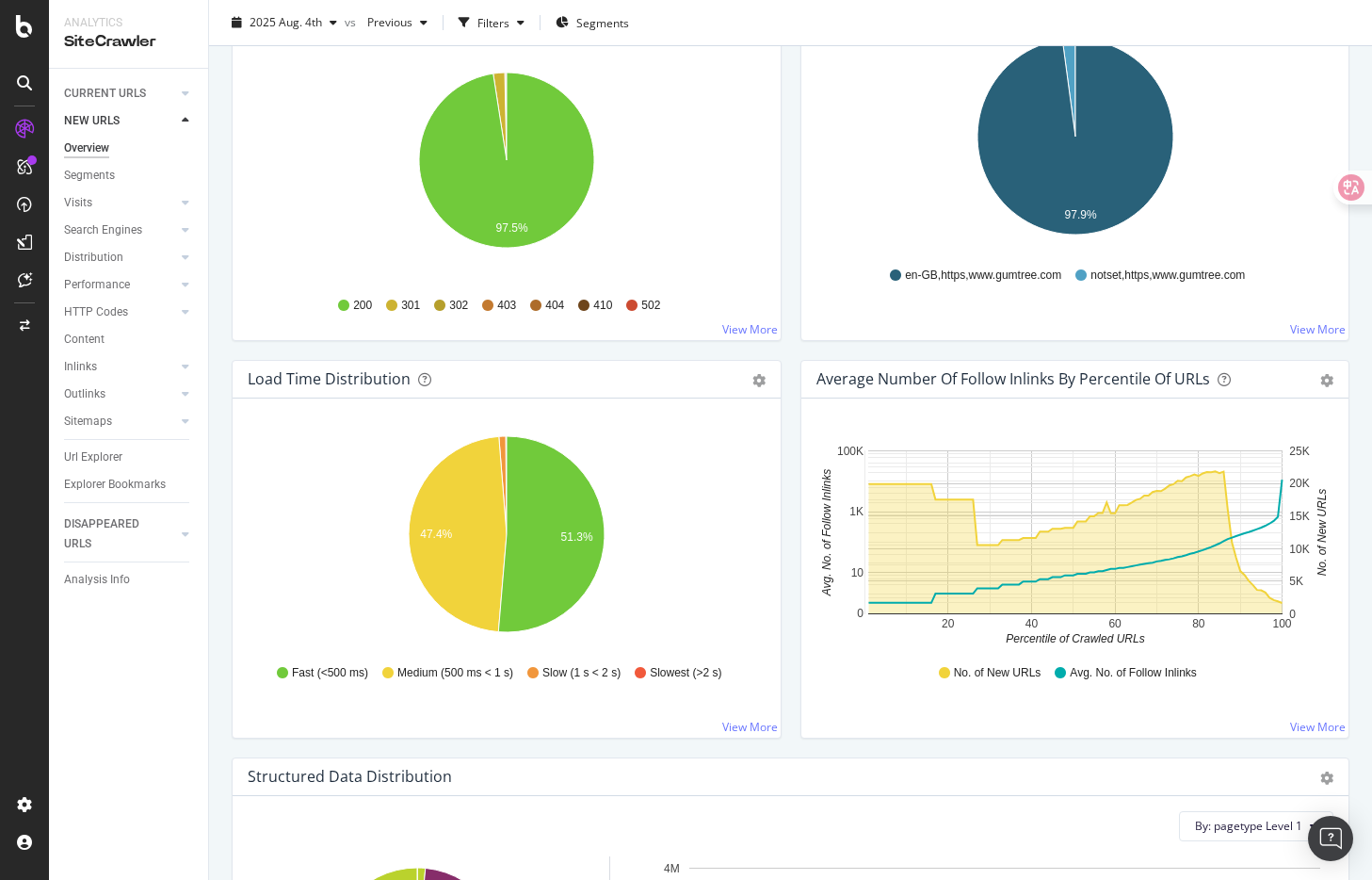 click on "Load Time Distribution Pie Table Export as CSV Add to Custom Report Hold CMD (⌘) while clicking to filter the report. 47.4% 51.3% HTML Load Time Crawled URLs Fast (<500 ms) 776,697 Medium (500 ms < 1 s) 717,354 Slow (1 s < 2 s) 16,848 Slowest (>2 s) 2,212 0.1% Fast (<500 ms) Medium (500 ms < 1 s) Slow (1 s < 2 s) Slowest (>2 s) View More" at bounding box center (507, 559) 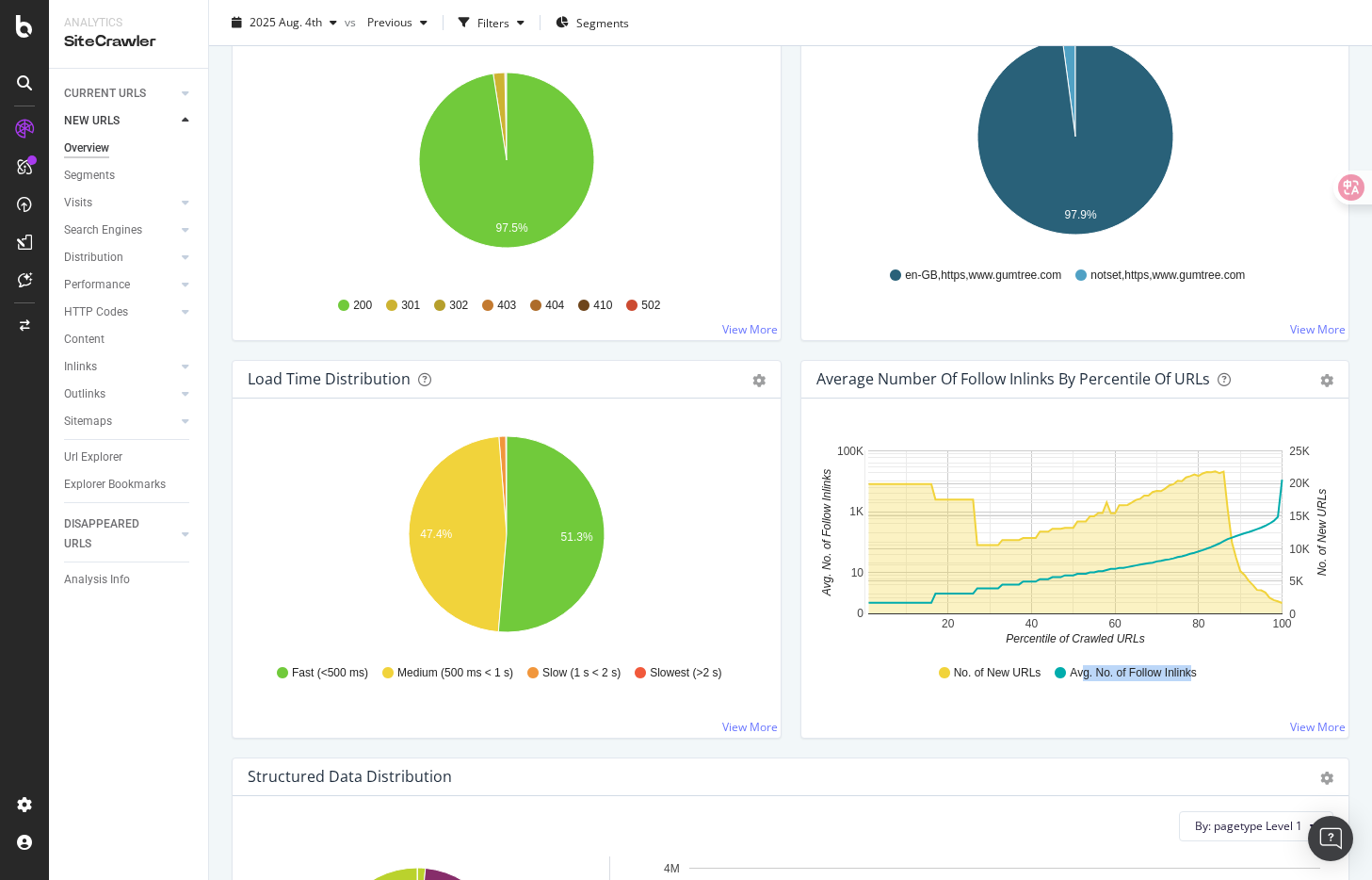 drag, startPoint x: 1084, startPoint y: 674, endPoint x: 1192, endPoint y: 674, distance: 108 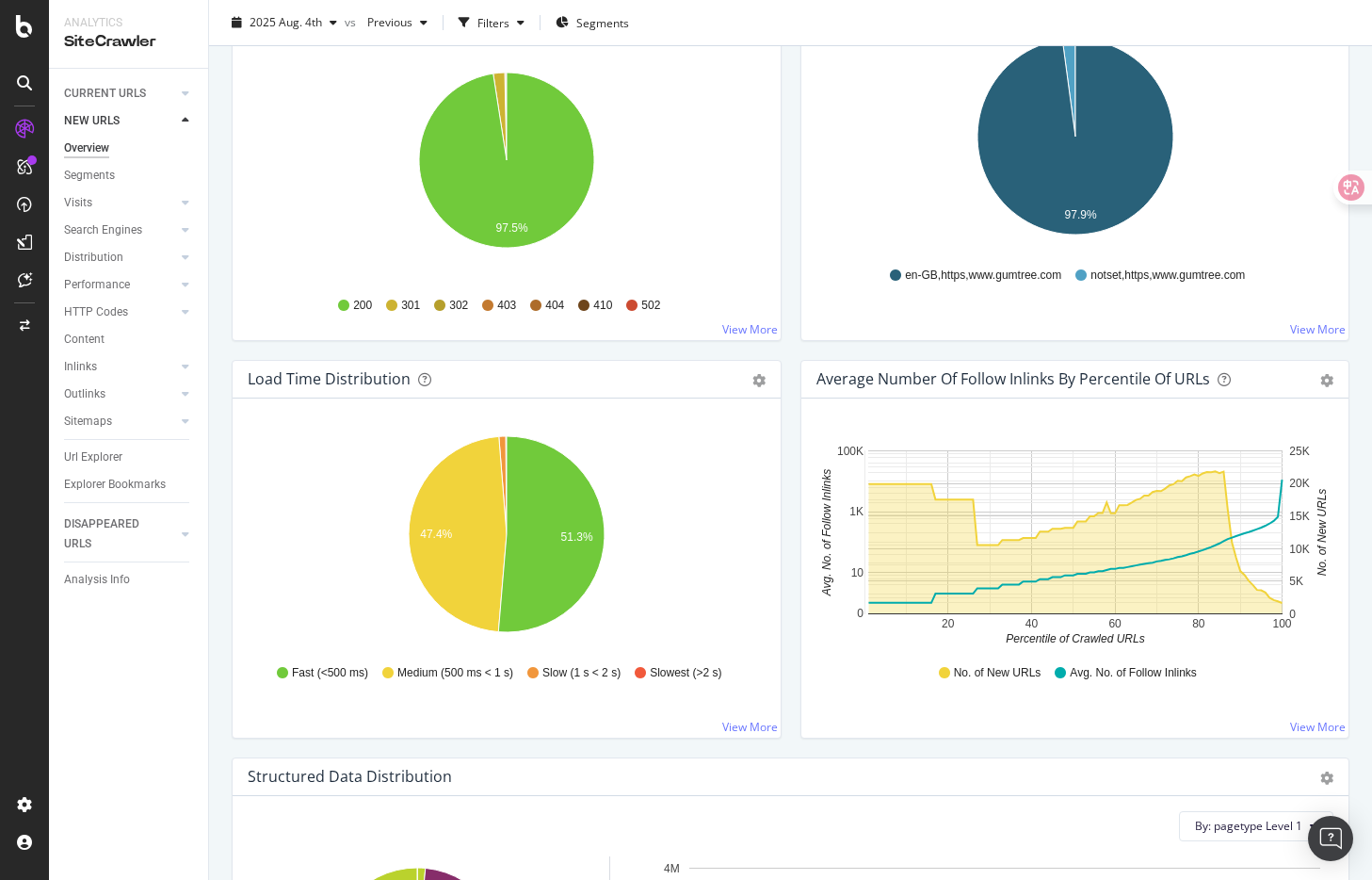 click on "Hold CMD (⌘) while clicking to filter the report. 20 40 60 80 100 0 10 1K 100K 0 5K 10K 15K 20K 25K Percentile of Crawled URLs Avg. No. of Follow Inlinks No. of New URLs Percentile No. of New URLs Avg. No. of Follow Inlinks 1 to 16 19,890.375 1 1 to 16 19,890.375 1 1 to 16 19,890.375 1 1 to 16 19,890.375 1 1 to 16 19,890.375 1 1 to 16 19,890.375 1 1 to 16 19,890.375 1 1 to 16 19,890.375 1 1 to 16 19,890.375 1 1 to 16 19,890.375 1 1 to 16 19,890.375 1 1 to 16 19,890.375 1 1 to 16 19,890.375 1 1 to 16 19,890.375 1 1 to 16 19,890.375 1 1 to 16 19,890.375 1 17 to 26 17,529.9 2 17 to 26 17,529.9 2 17 to 26 17,529.9 2 17 to 26 17,529.9 2 17 to 26 17,529.9 2 17 to 26 17,529.9 2 17 to 26 17,529.9 2 17 to 26 17,529.9 2 17 to 26 17,529.9 2 17 to 26 17,529.9 2 27 to 32 10,545.167 3 27 to 32 10,545.167 3 27 to 32 10,545.167 3 27 to 32 10,545.167 3 27 to 32 10,545.167 3 27 to 32 10,545.167 3 33 to 37 11,314 4 33 to 37 11,314 4 33 to 37 11,314 4 33 to 37 11,314 4 33 to 37 11,314 4 38 to 41 11,619 5 38 to 41 11,619 5 5 5" at bounding box center [1075, 568] 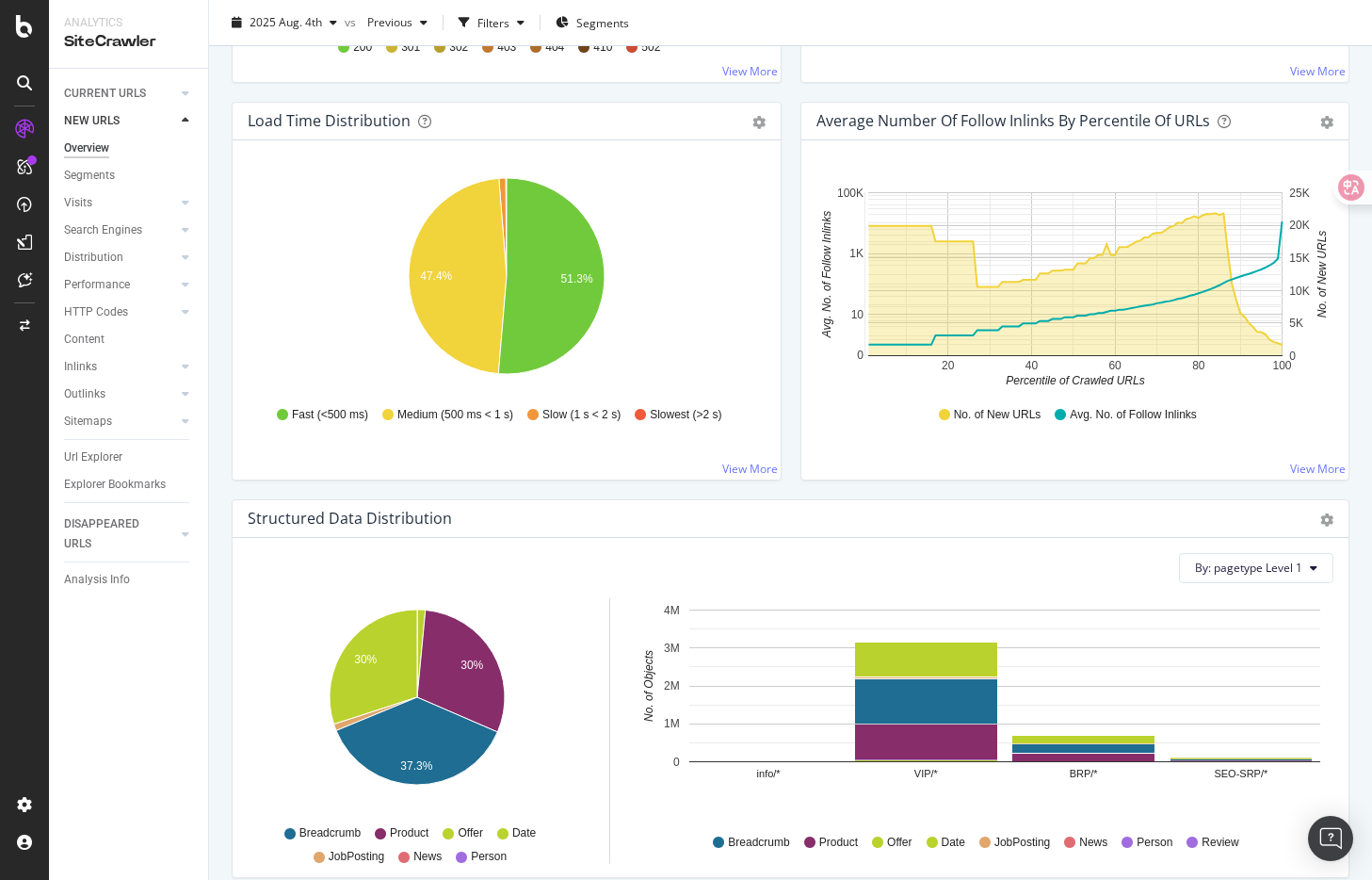 scroll, scrollTop: 1375, scrollLeft: 0, axis: vertical 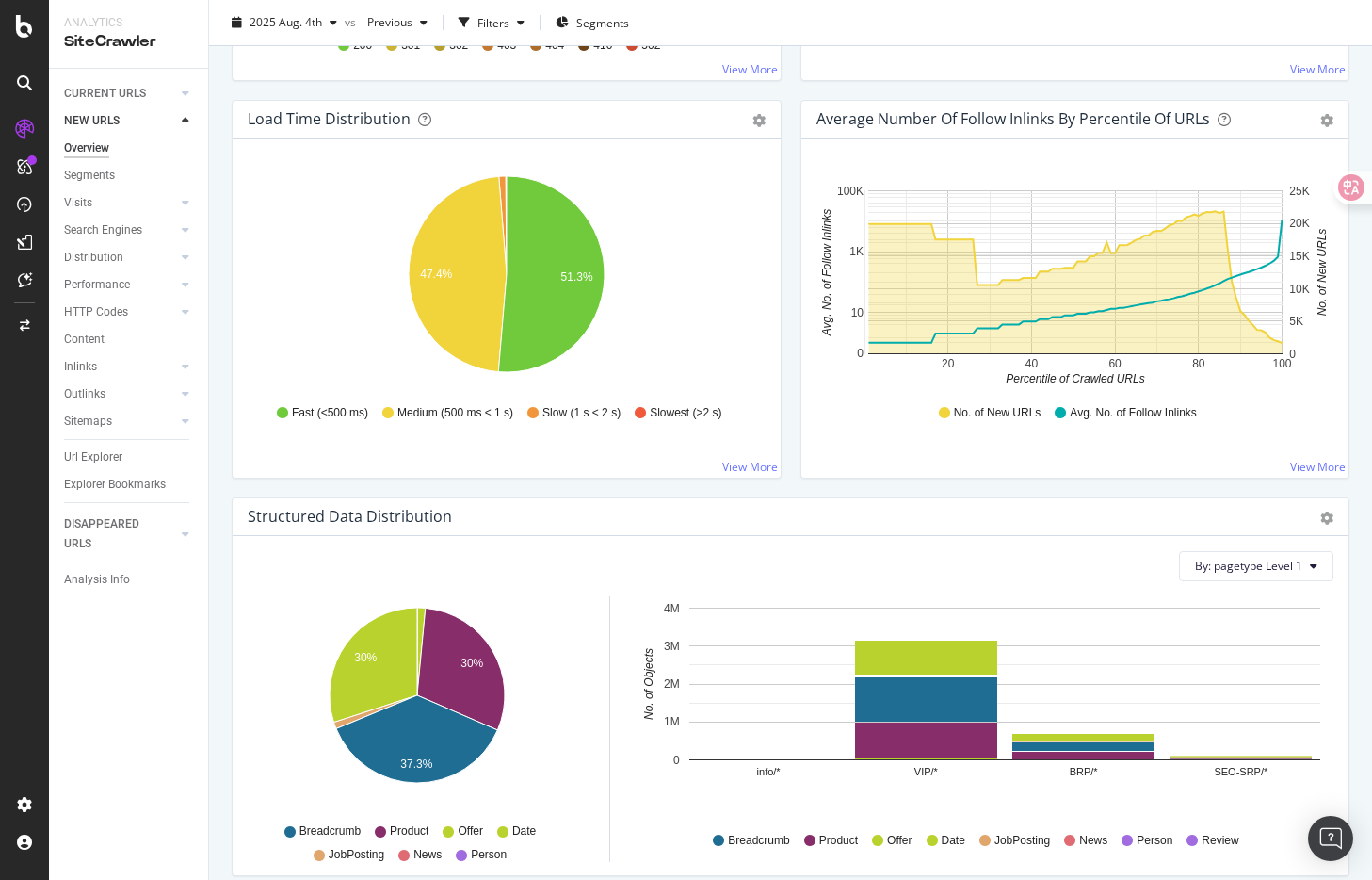 click on "Load Time Distribution Pie Table Export as CSV Add to Custom Report Hold CMD (⌘) while clicking to filter the report. 47.4% 51.3% HTML Load Time Crawled URLs Fast (<500 ms) 776,697 Medium (500 ms < 1 s) 717,354 Slow (1 s < 2 s) 16,848 Slowest (>2 s) 2,212 0.1% Fast (<500 ms) Medium (500 ms < 1 s) Slow (1 s < 2 s) Slowest (>2 s) View More" at bounding box center (507, 299) 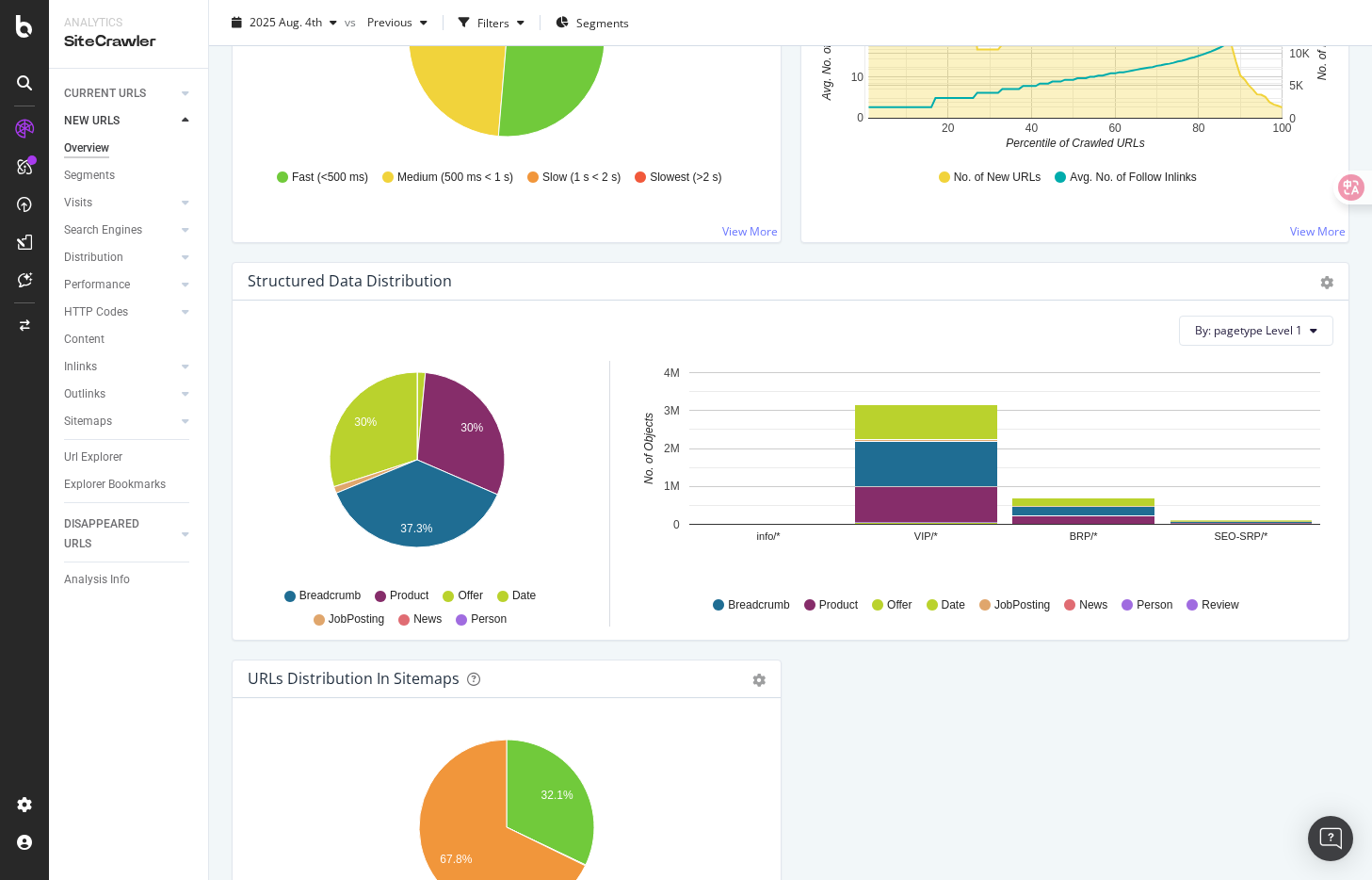 scroll, scrollTop: 1605, scrollLeft: 0, axis: vertical 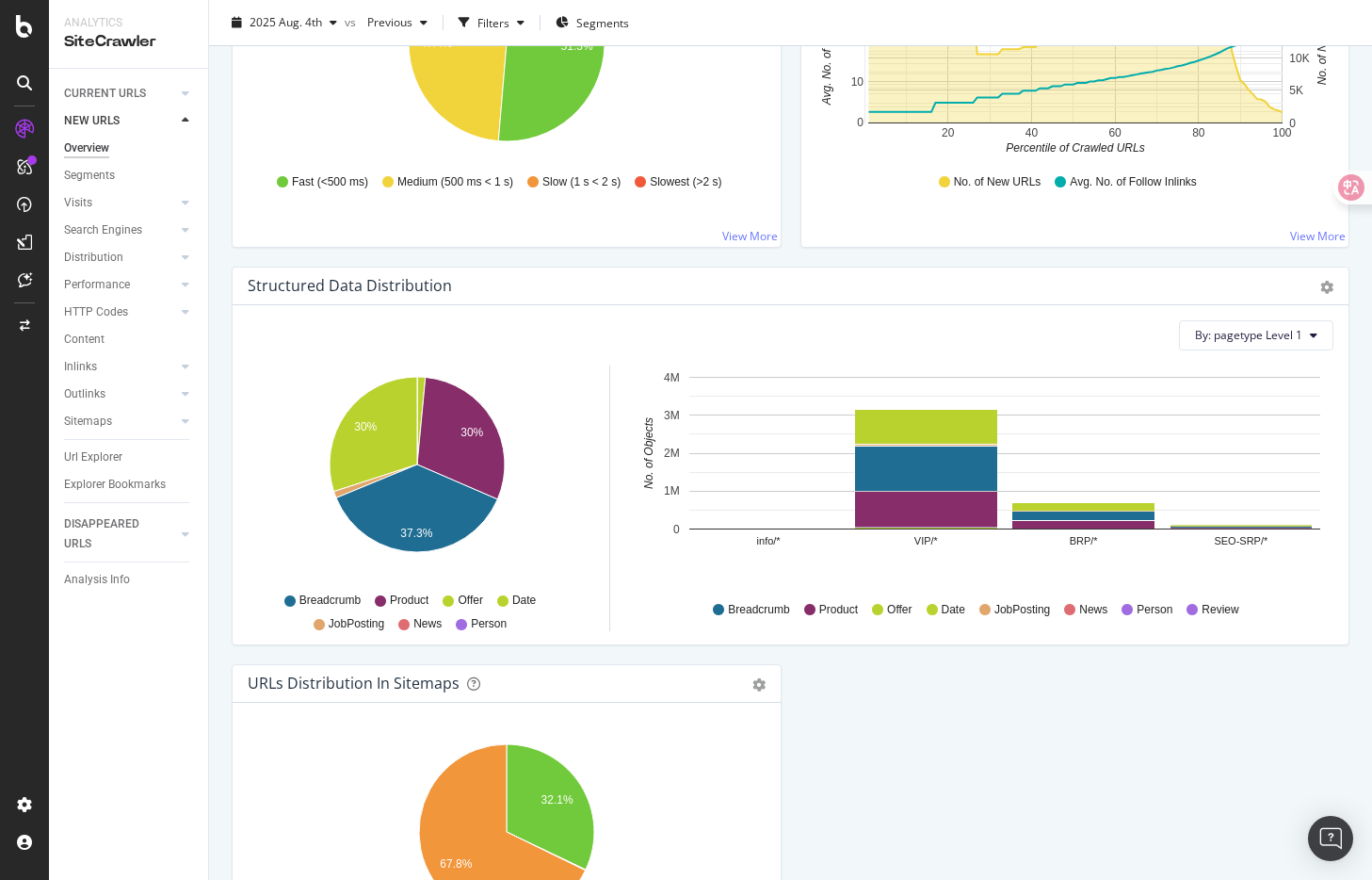 click on "Crawled URLs 4,238,200 +9.05% New URLs 1,513,111 +97.03% % Active URLs 3.87 % +0.86 Visits Volume 157,347 +273.71%
Active / Not Active URLs
Chart (by Value) Chart (by Percentage) Table Expand Export as CSV Export as PNG
×
Distribution of all pages in terms of organic traffic performance: active vs inactive pages, with indexable status for inactive pages. An active page is a page which generated at least one visit over the period imported from Google Analytics (by default: the last 30 days).   Read more about the Active Pages indicator.
Active Indexable Not Active Non-Indexable No… 0 500,000 1,000,000 1,500,000 2,000,000 Active Indexable Not Active Non-Indexable Not Active 58,593 1,186,107 268,411 Non-Indexable No…
View More
Insights" at bounding box center (790, -214) 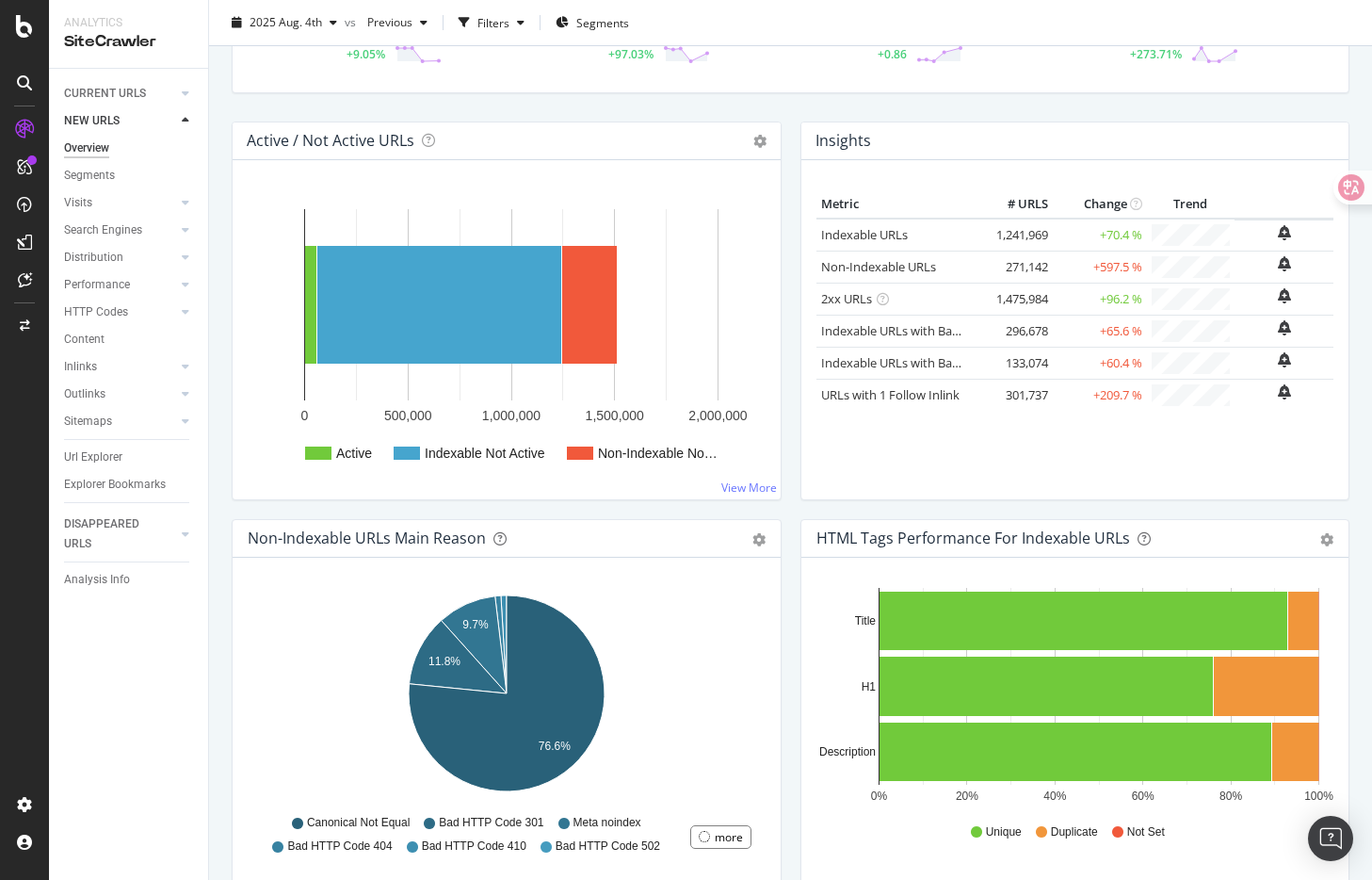 scroll, scrollTop: 0, scrollLeft: 0, axis: both 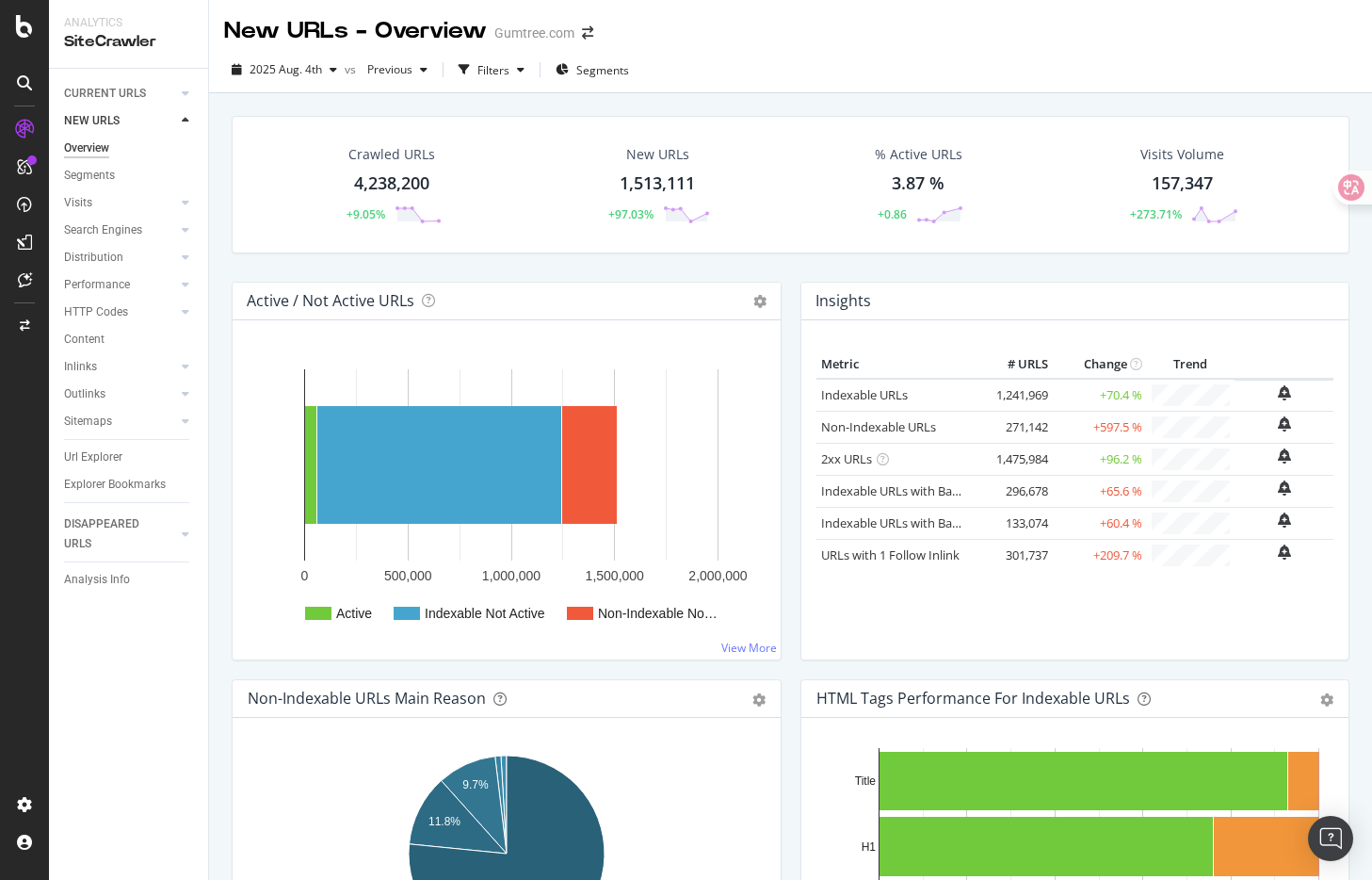 click on "Crawled URLs [NUMBER] +[NUMBER]% New URLs [NUMBER] +[NUMBER]% % Active URLs [NUMBER] % +[NUMBER]% Visits Volume [NUMBER] +[NUMBER]%" at bounding box center (790, 199) 